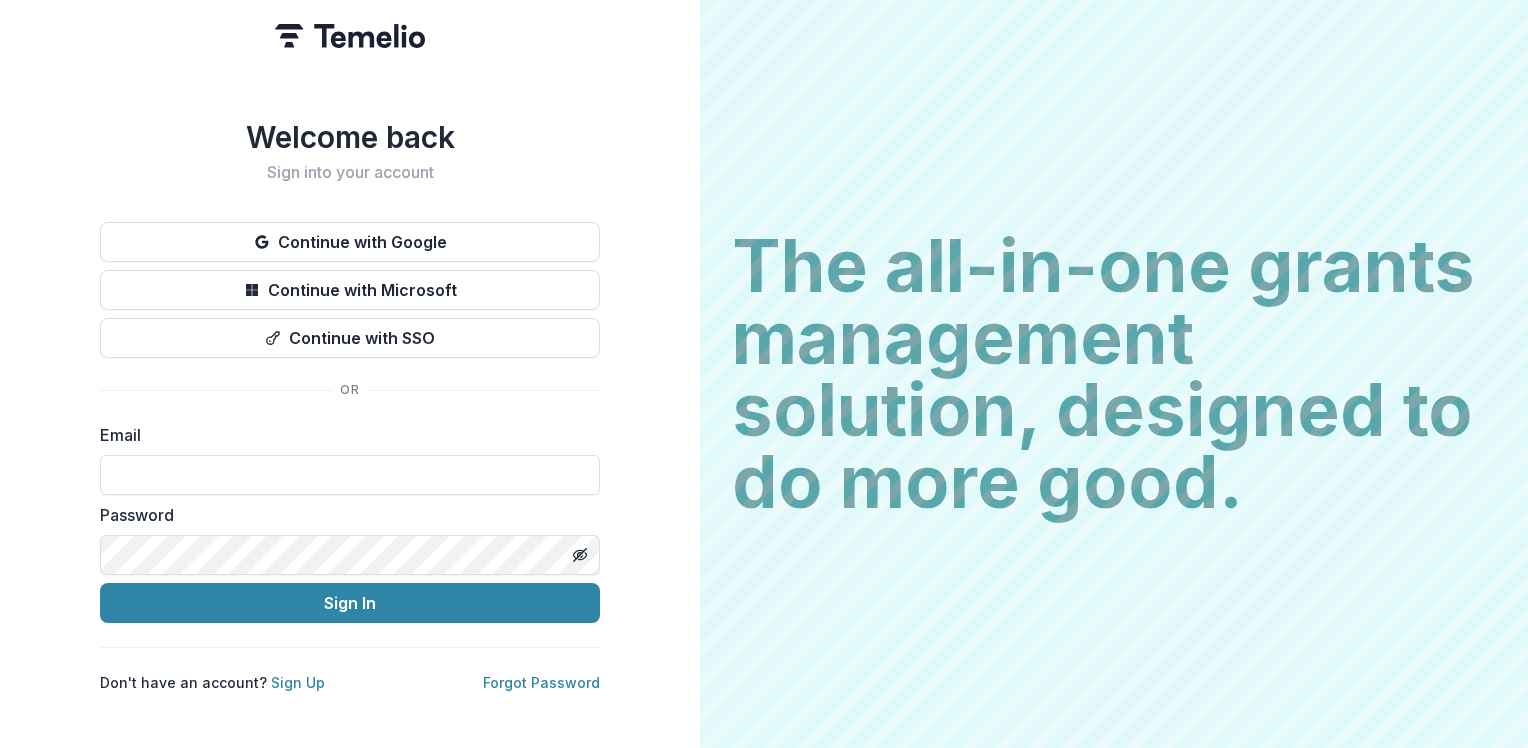 scroll, scrollTop: 0, scrollLeft: 0, axis: both 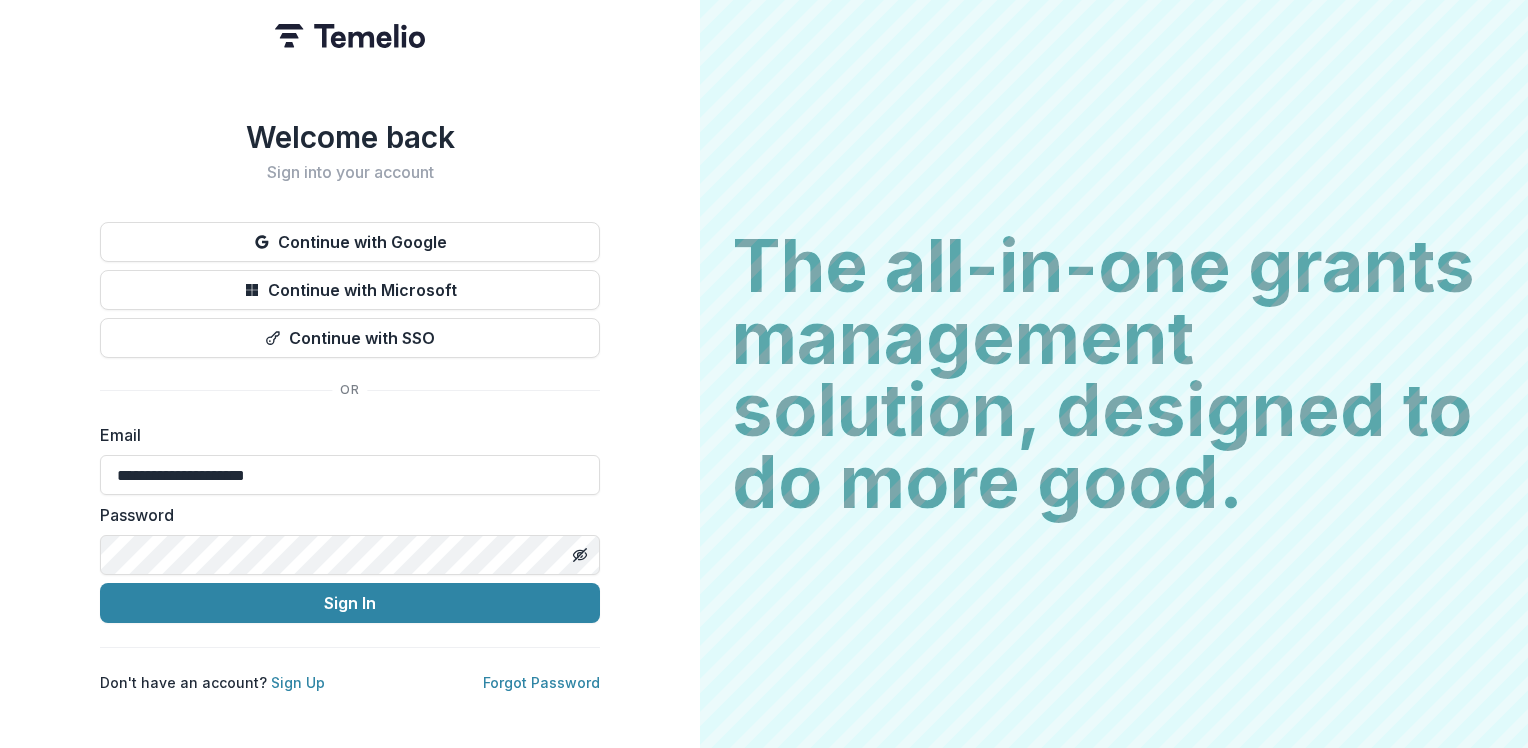 type on "**********" 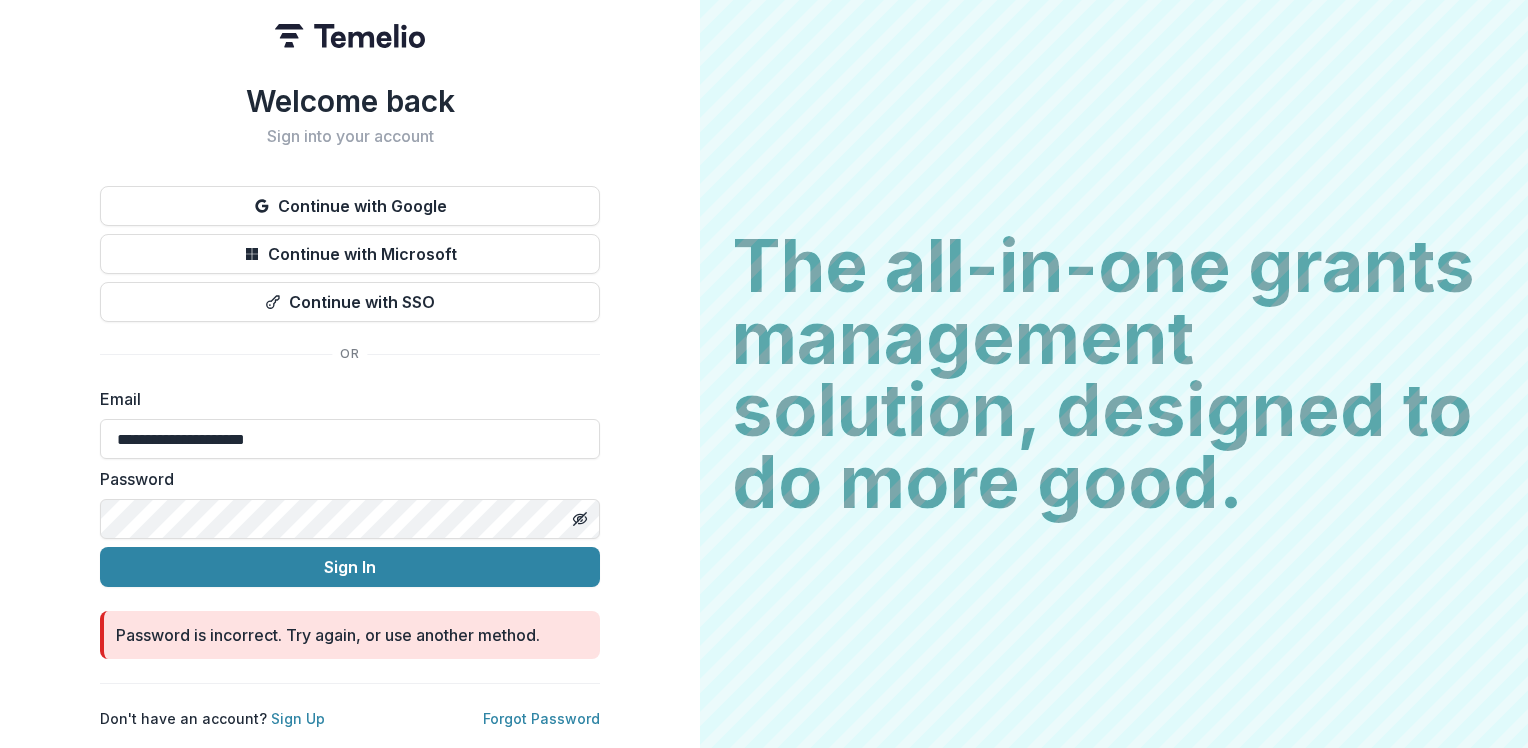 click on "Sign In" at bounding box center (350, 567) 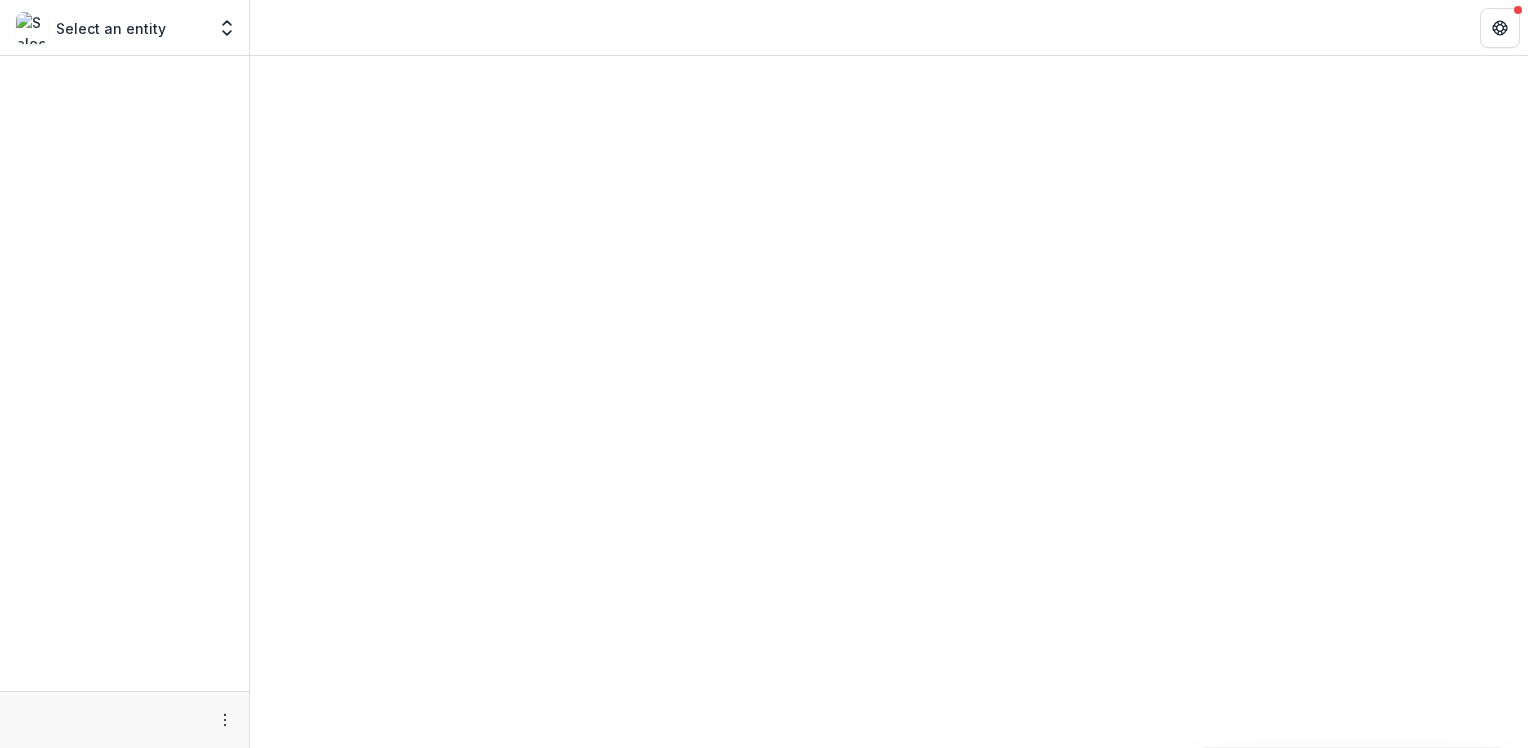 scroll, scrollTop: 0, scrollLeft: 0, axis: both 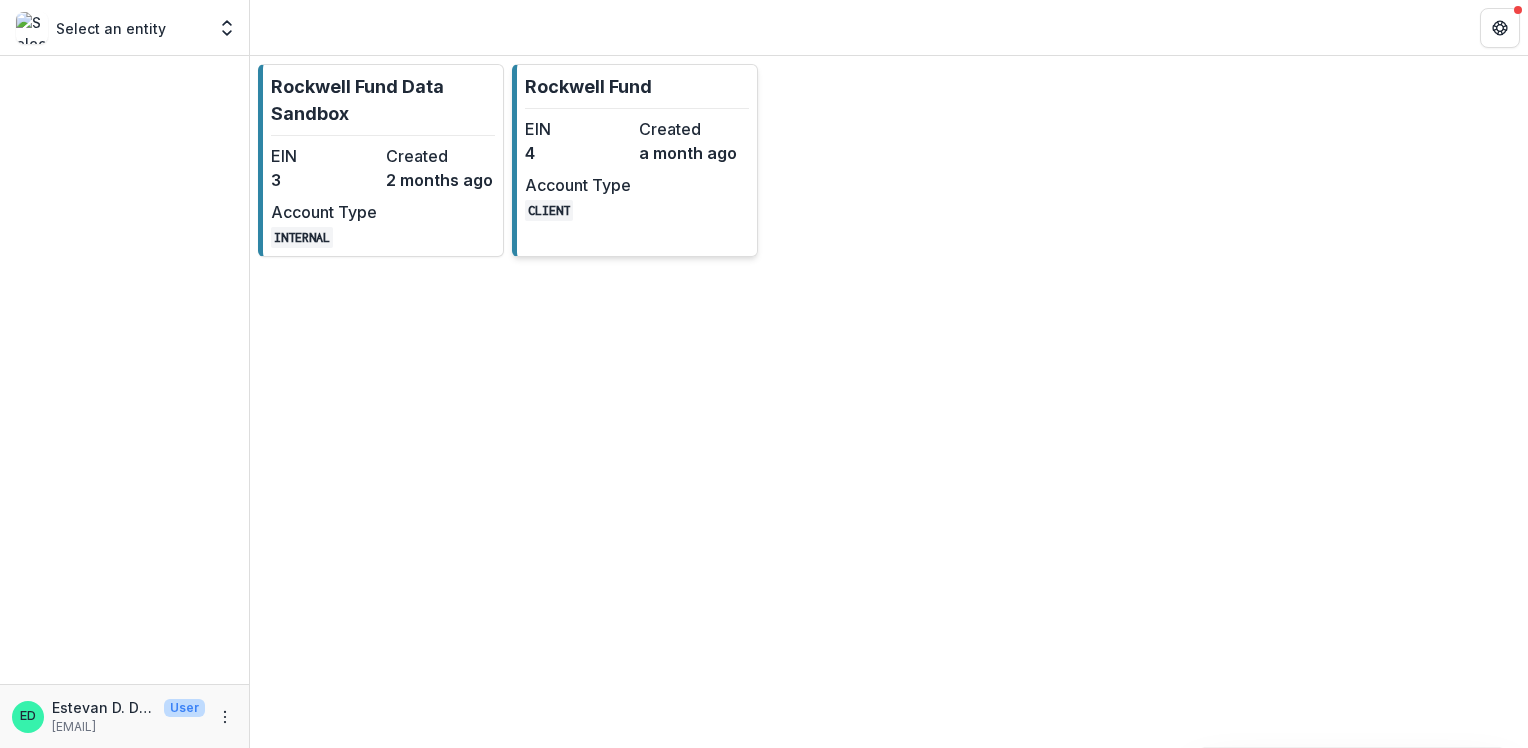 click on "EIN 4 Created a month ago Account Type CLIENT" at bounding box center [635, 169] 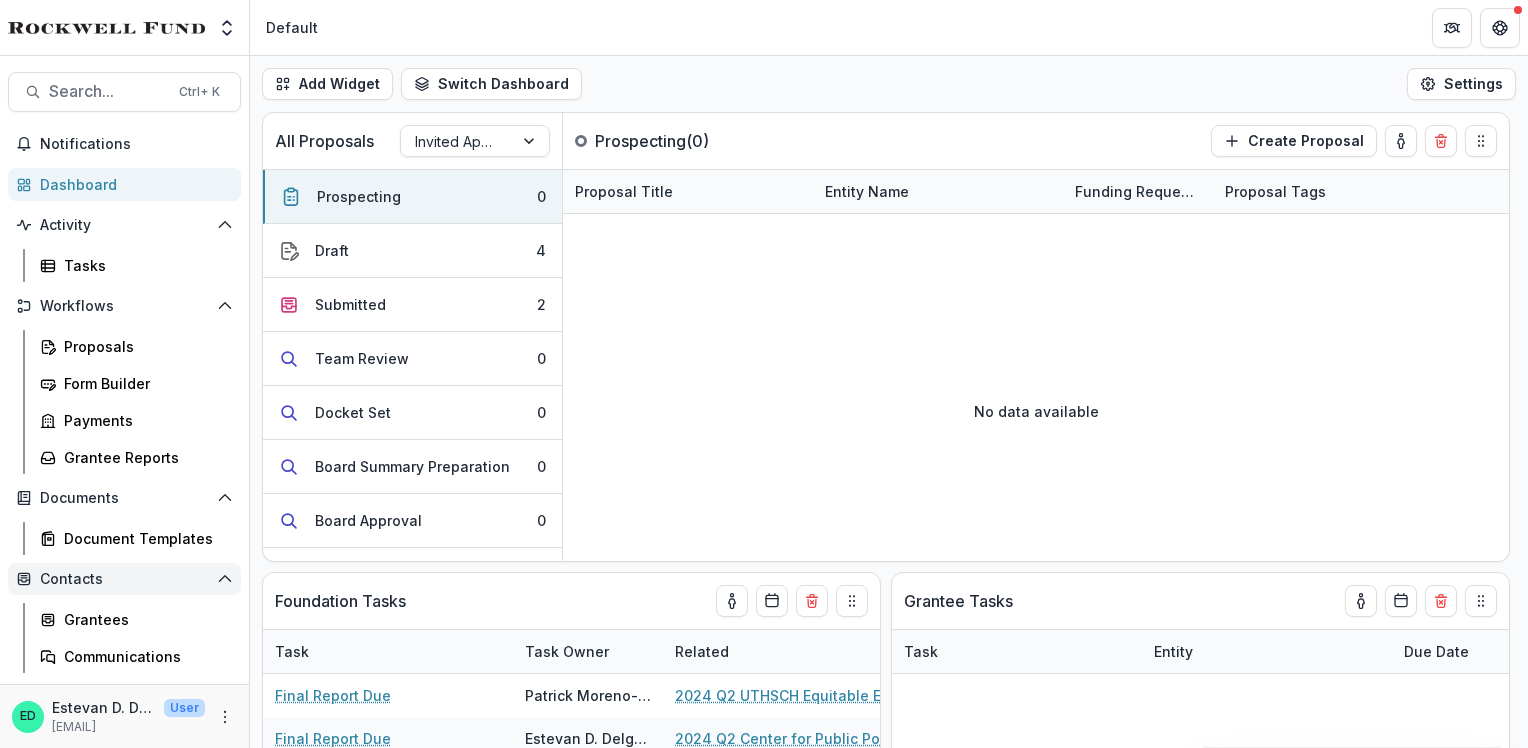 scroll, scrollTop: 106, scrollLeft: 0, axis: vertical 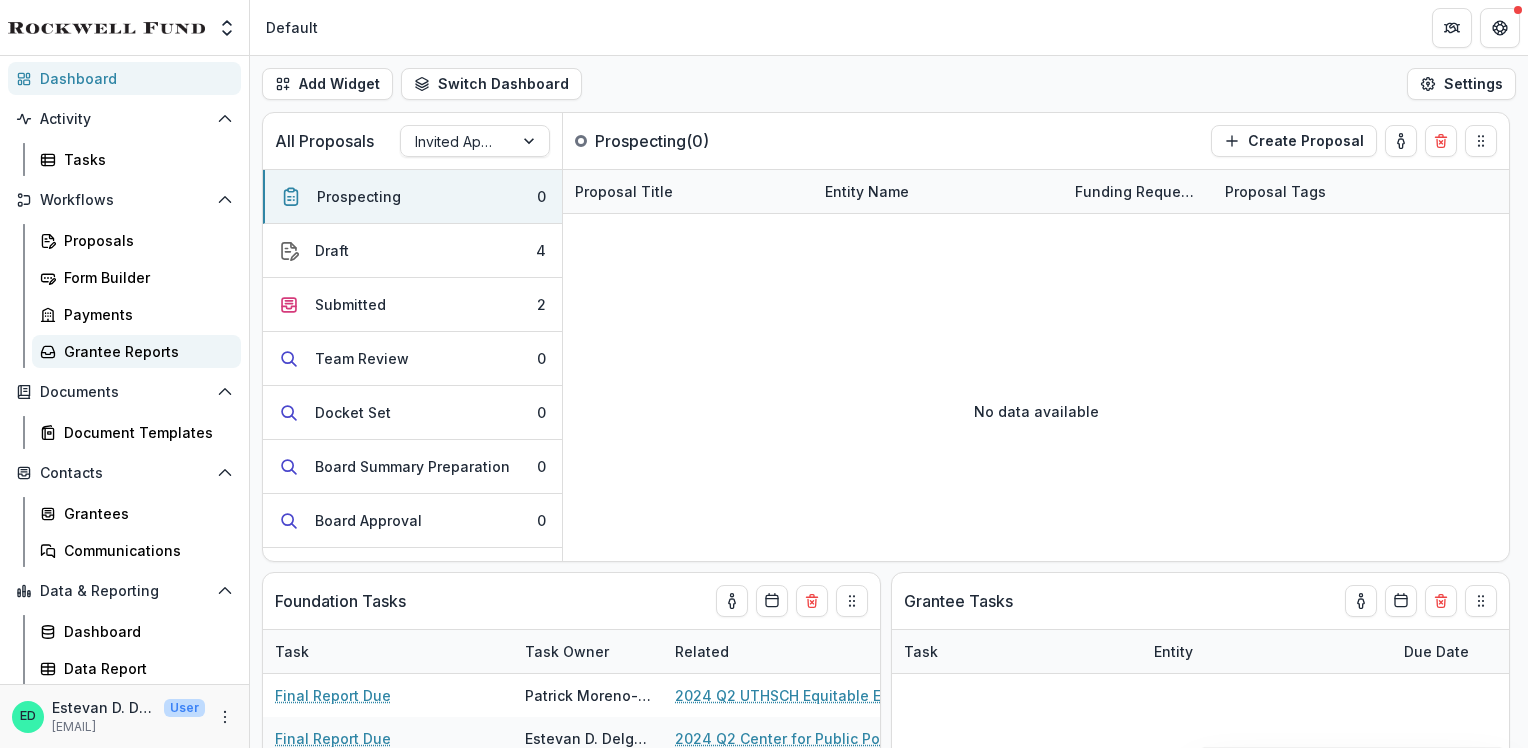 click on "Grantee Reports" at bounding box center [144, 351] 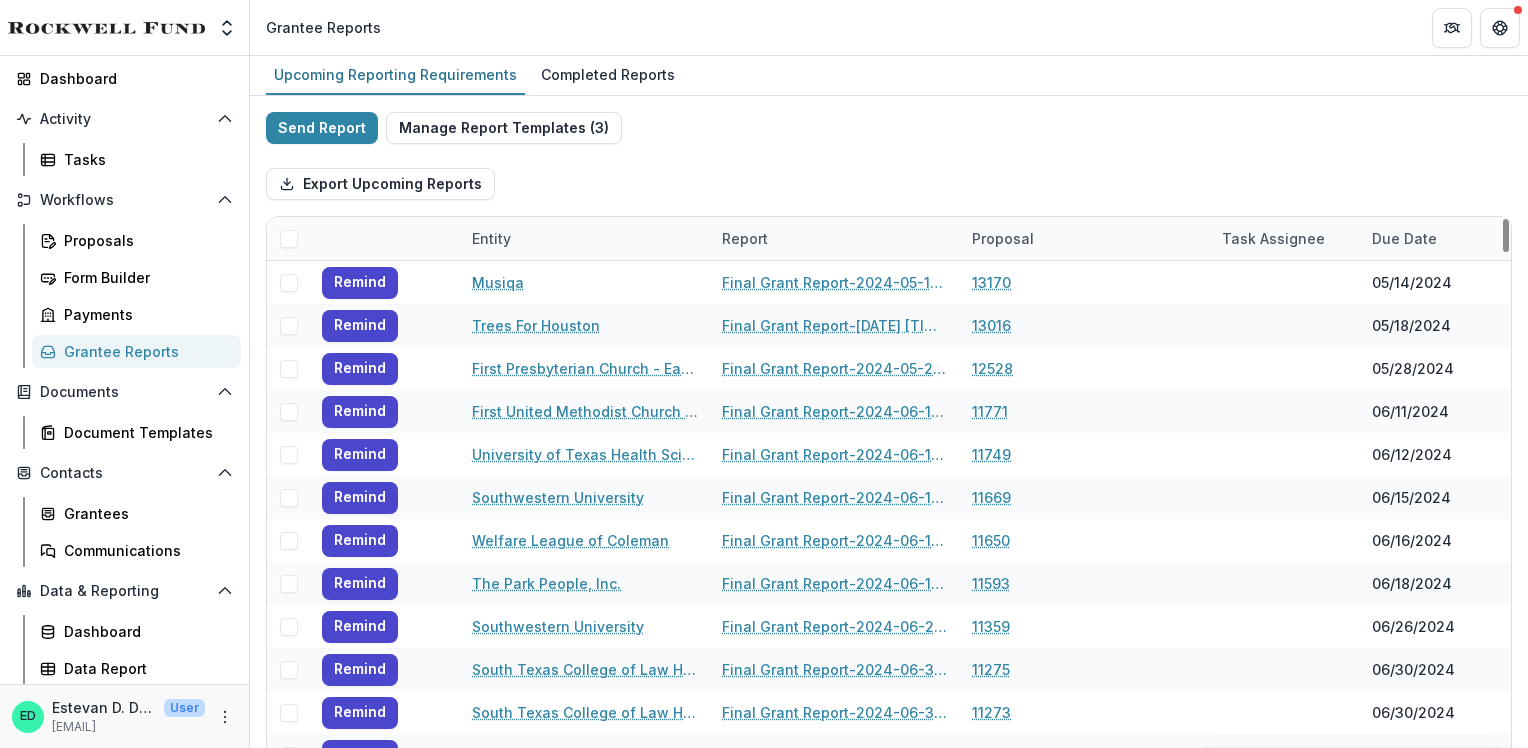 click on "Proposal" at bounding box center (1003, 238) 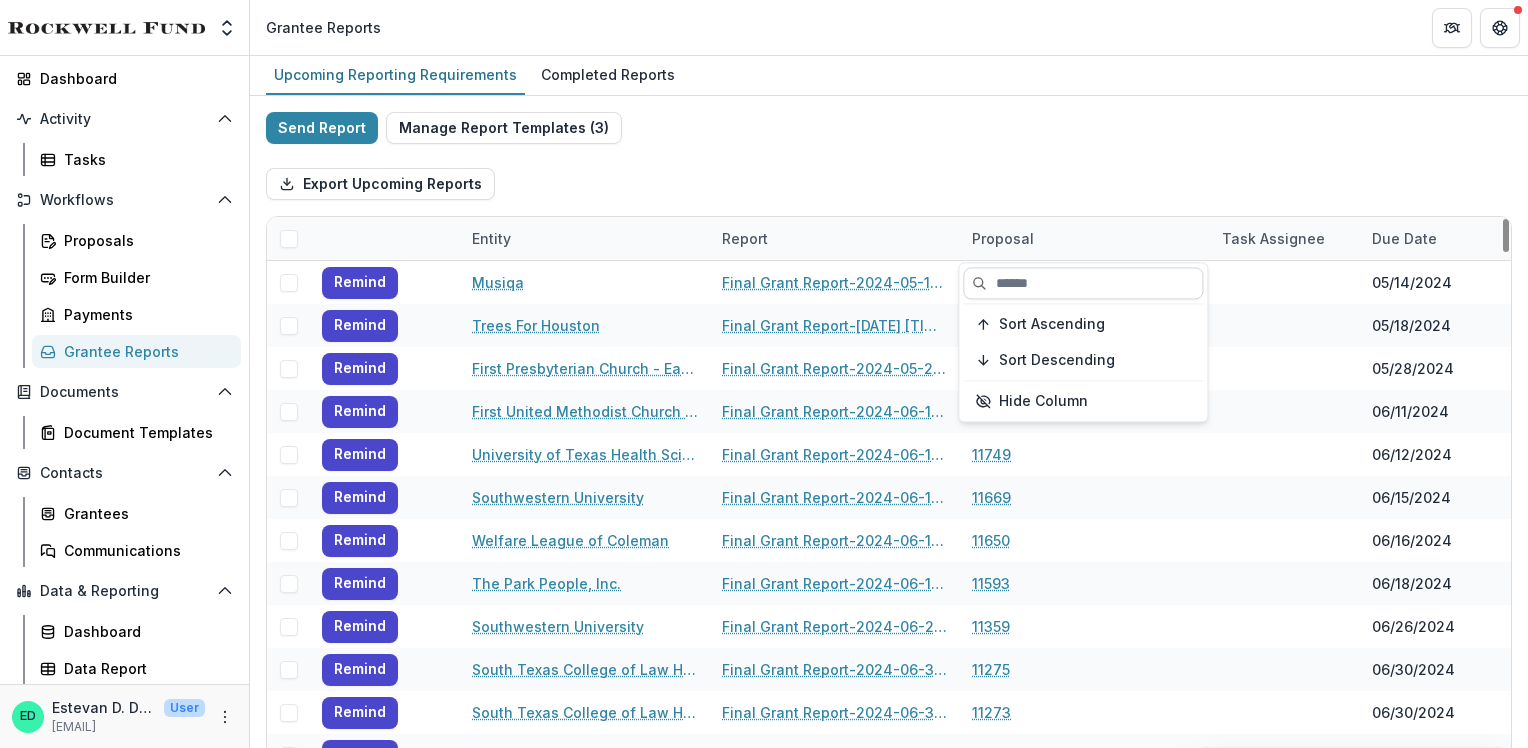 click at bounding box center [1083, 283] 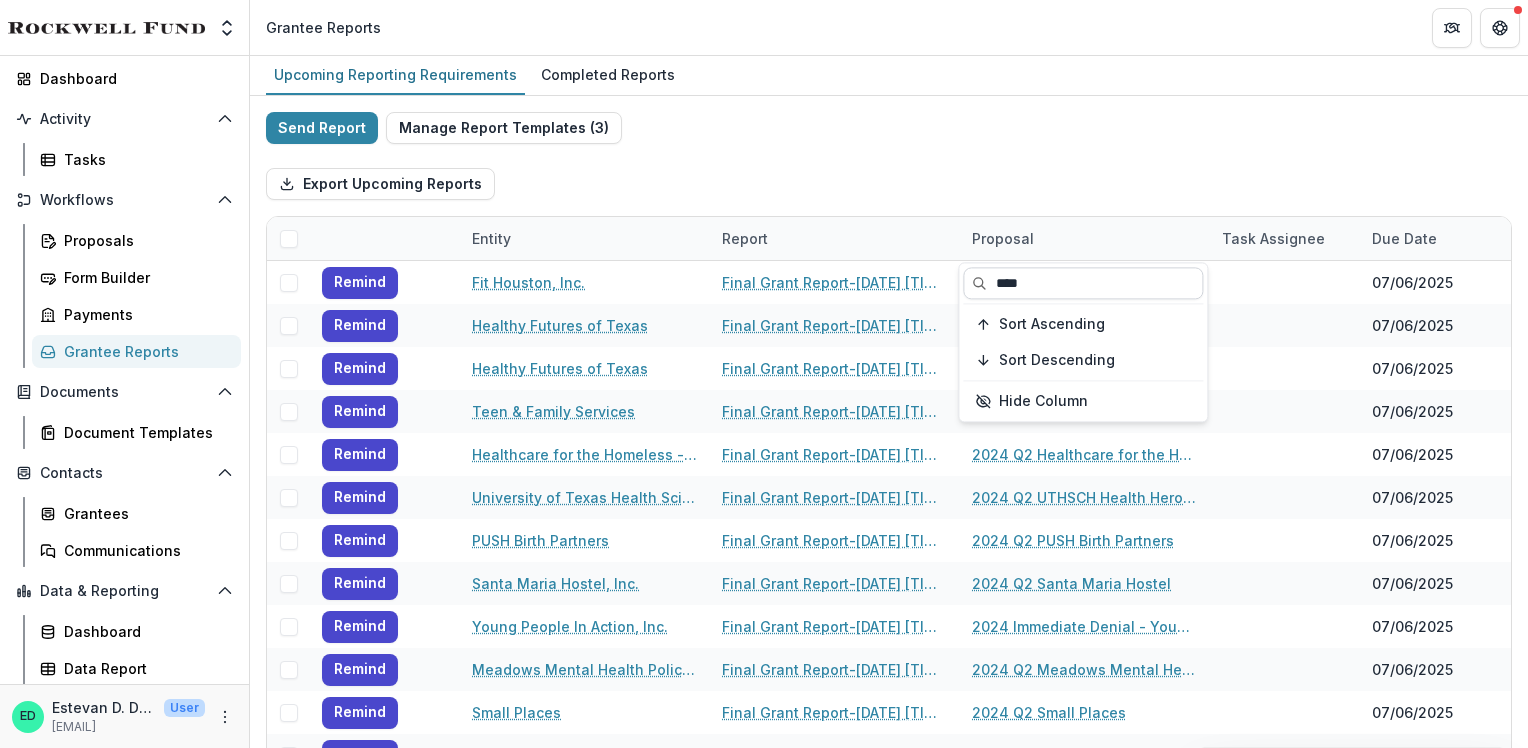 type on "****" 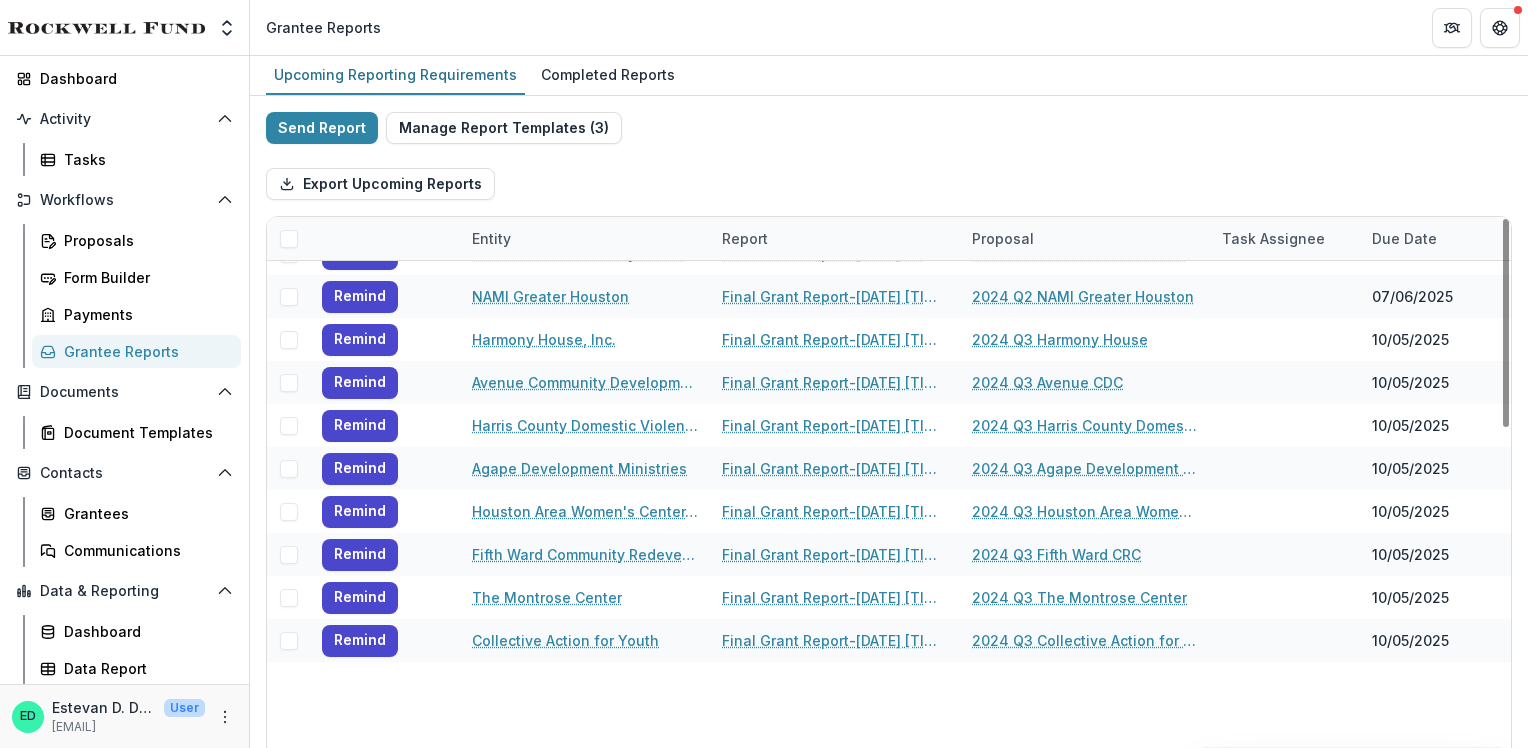 scroll, scrollTop: 0, scrollLeft: 0, axis: both 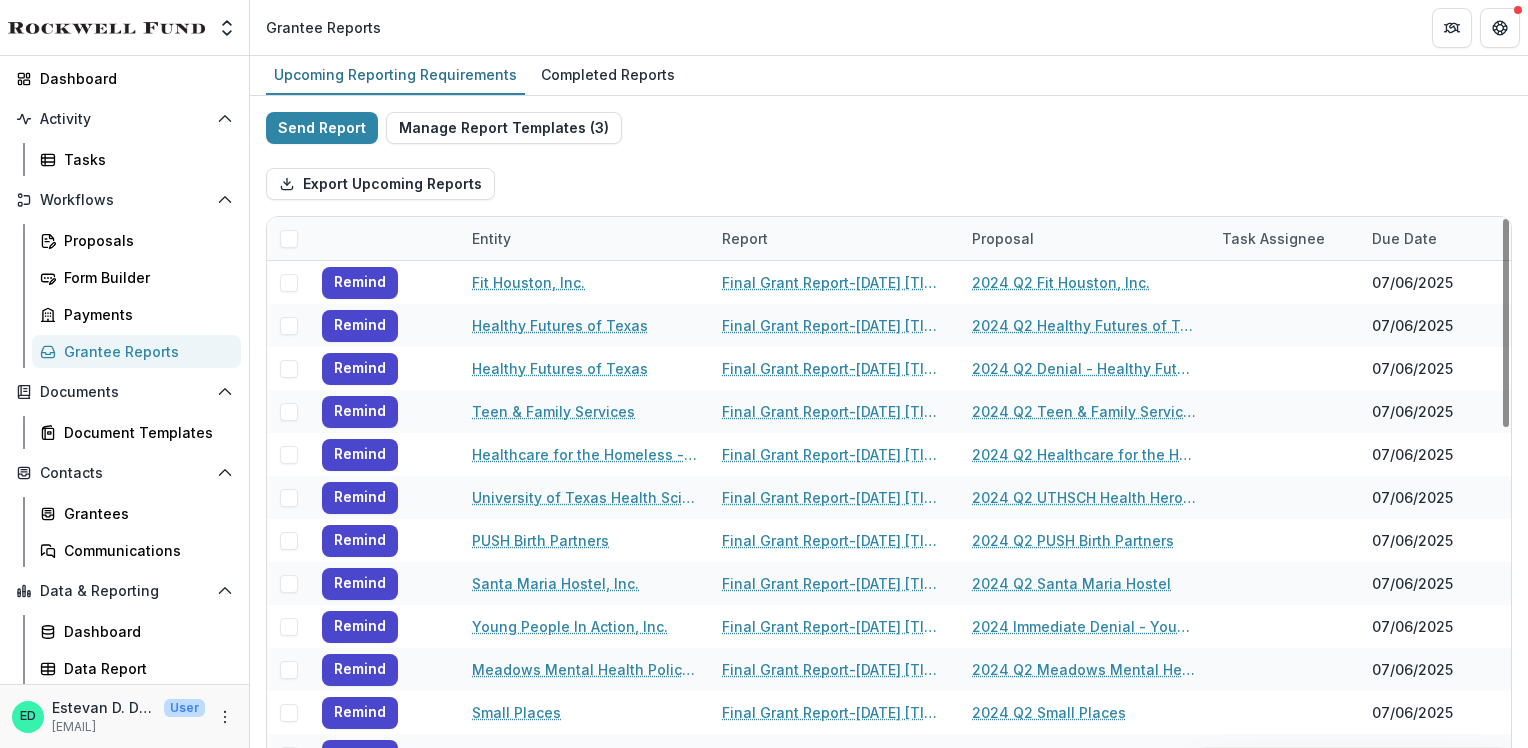 click at bounding box center [288, 238] 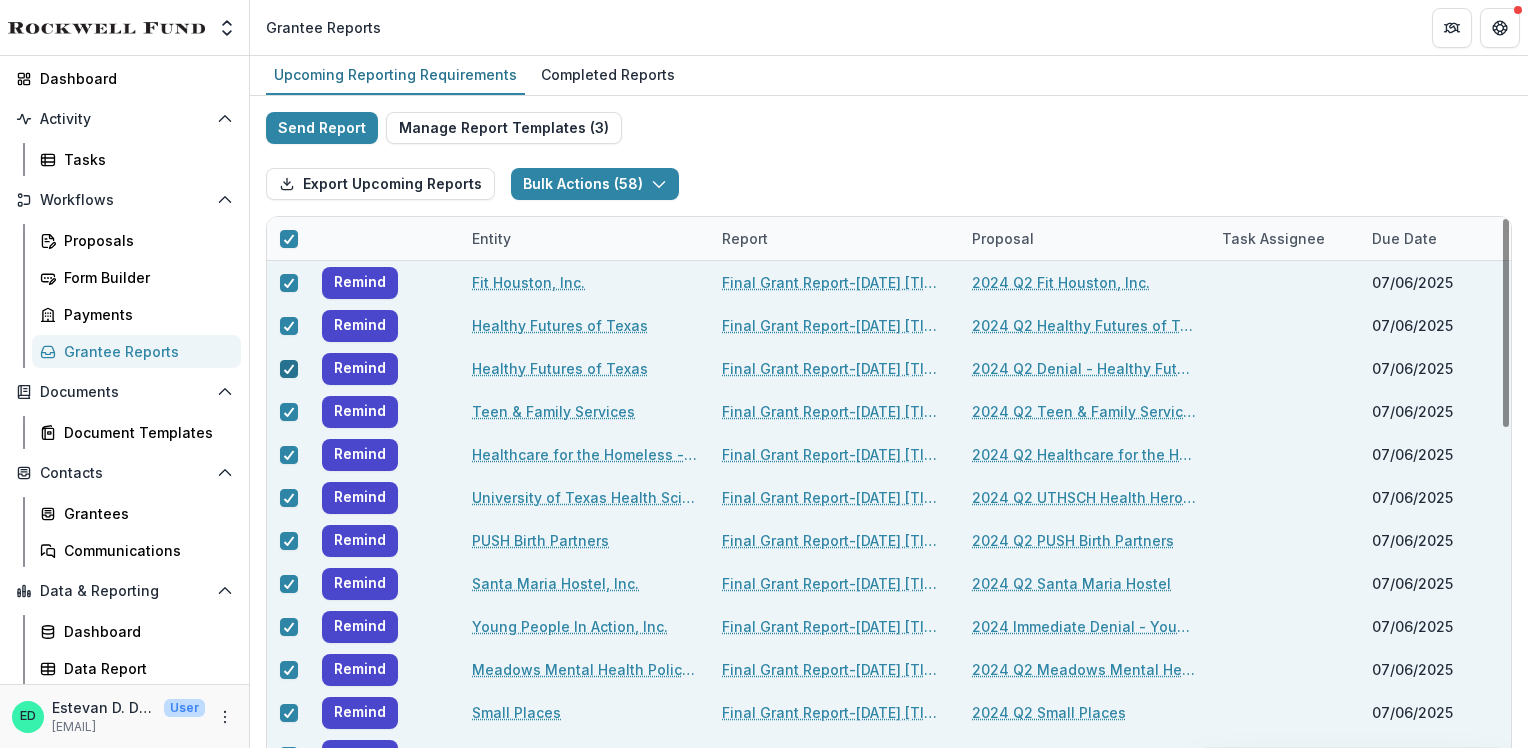 click at bounding box center [289, 369] 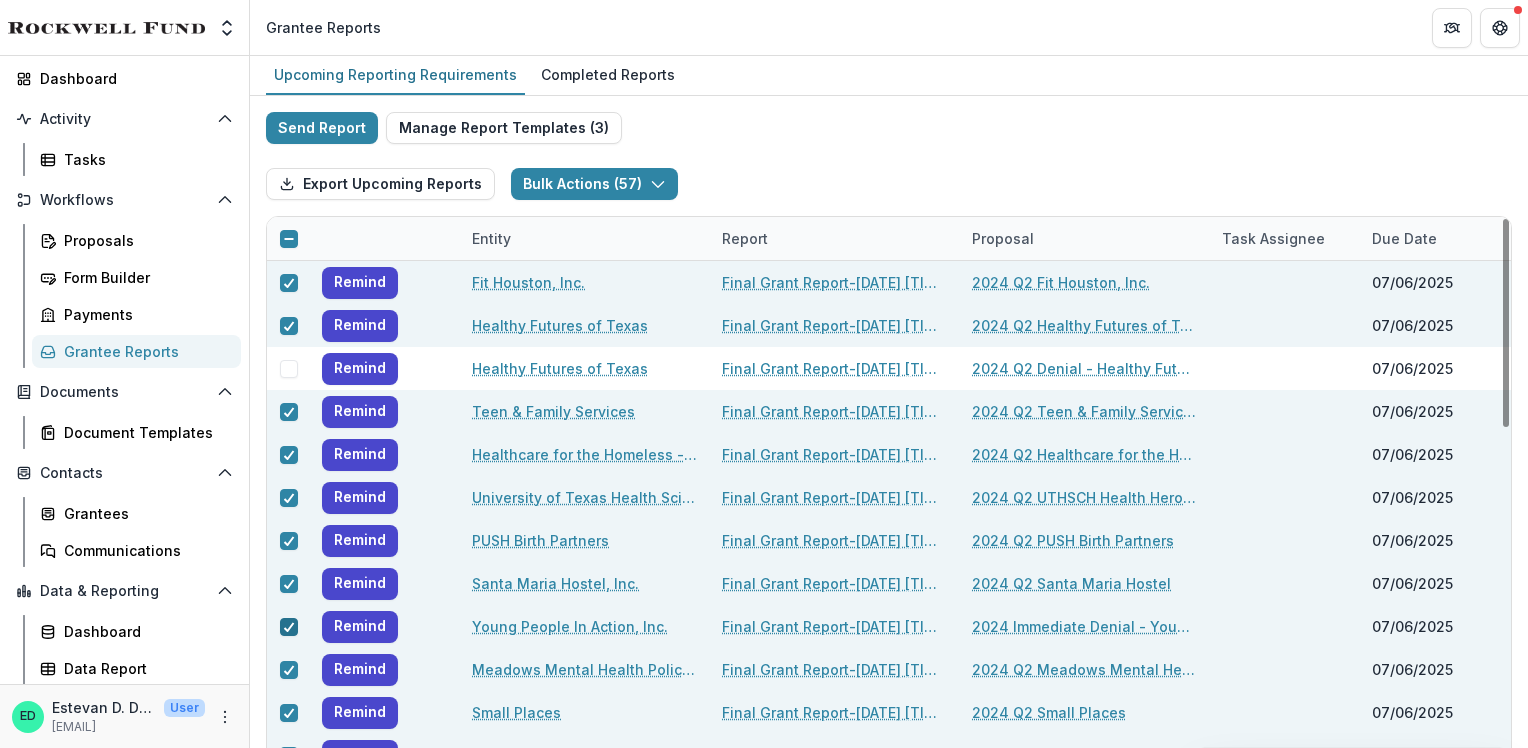 click 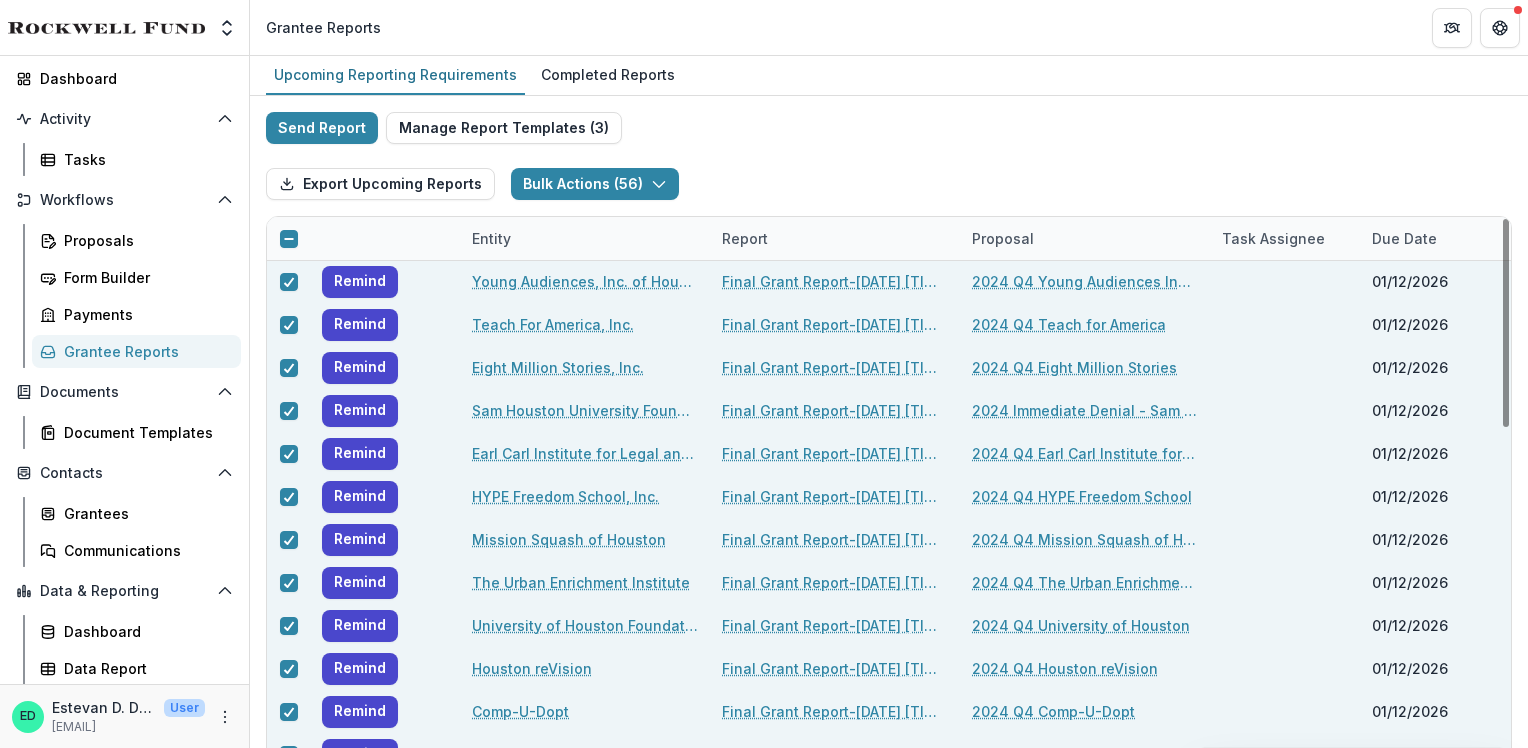 scroll, scrollTop: 1803, scrollLeft: 0, axis: vertical 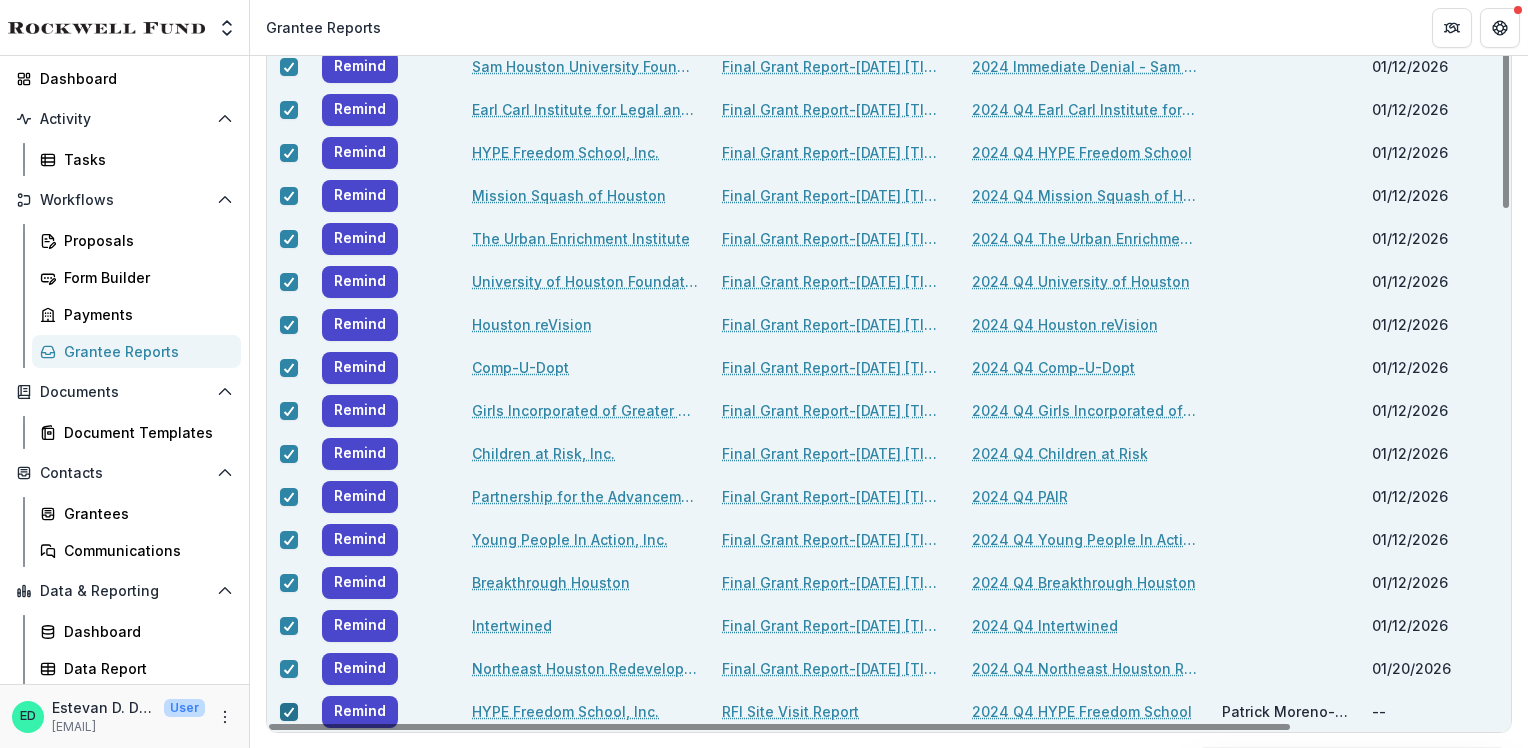 click 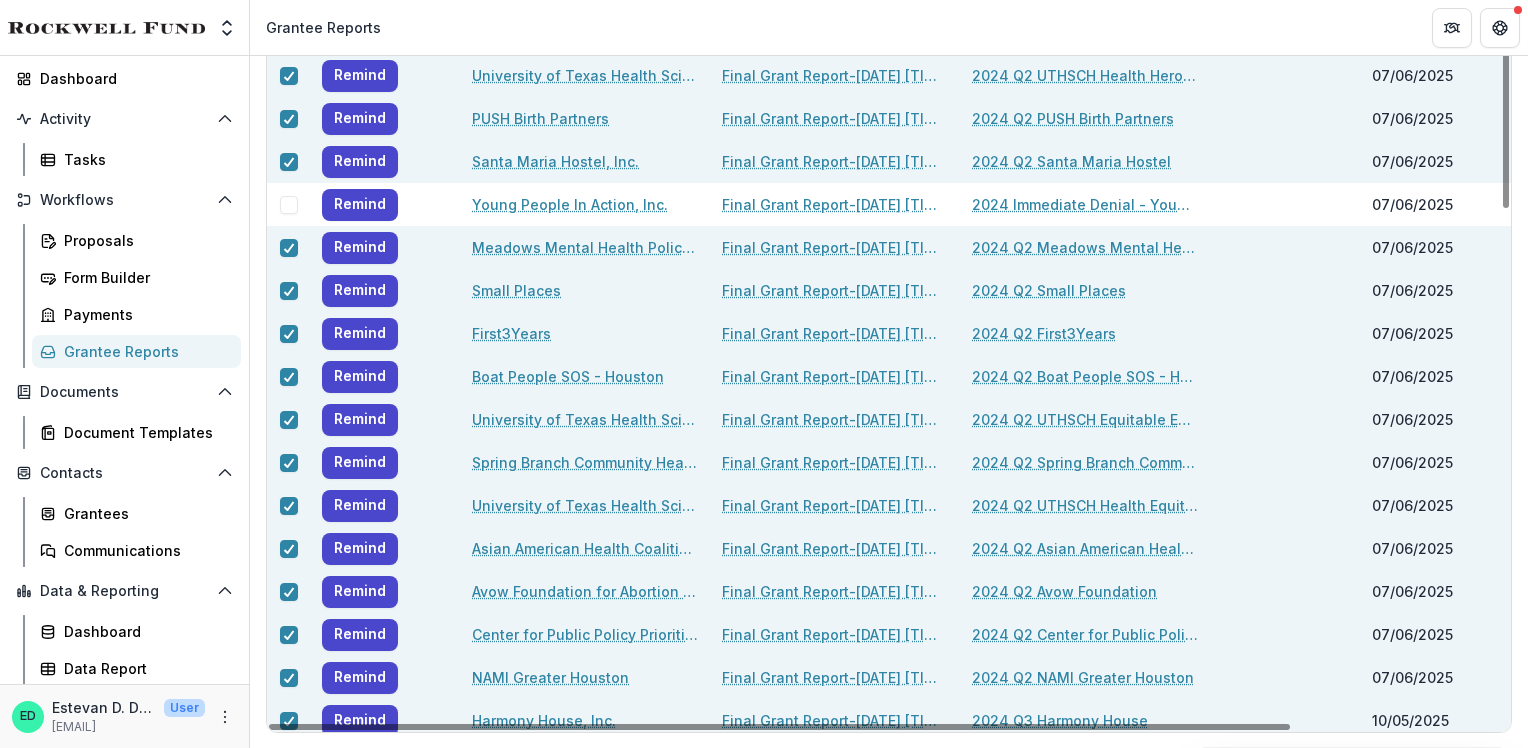 scroll, scrollTop: 0, scrollLeft: 0, axis: both 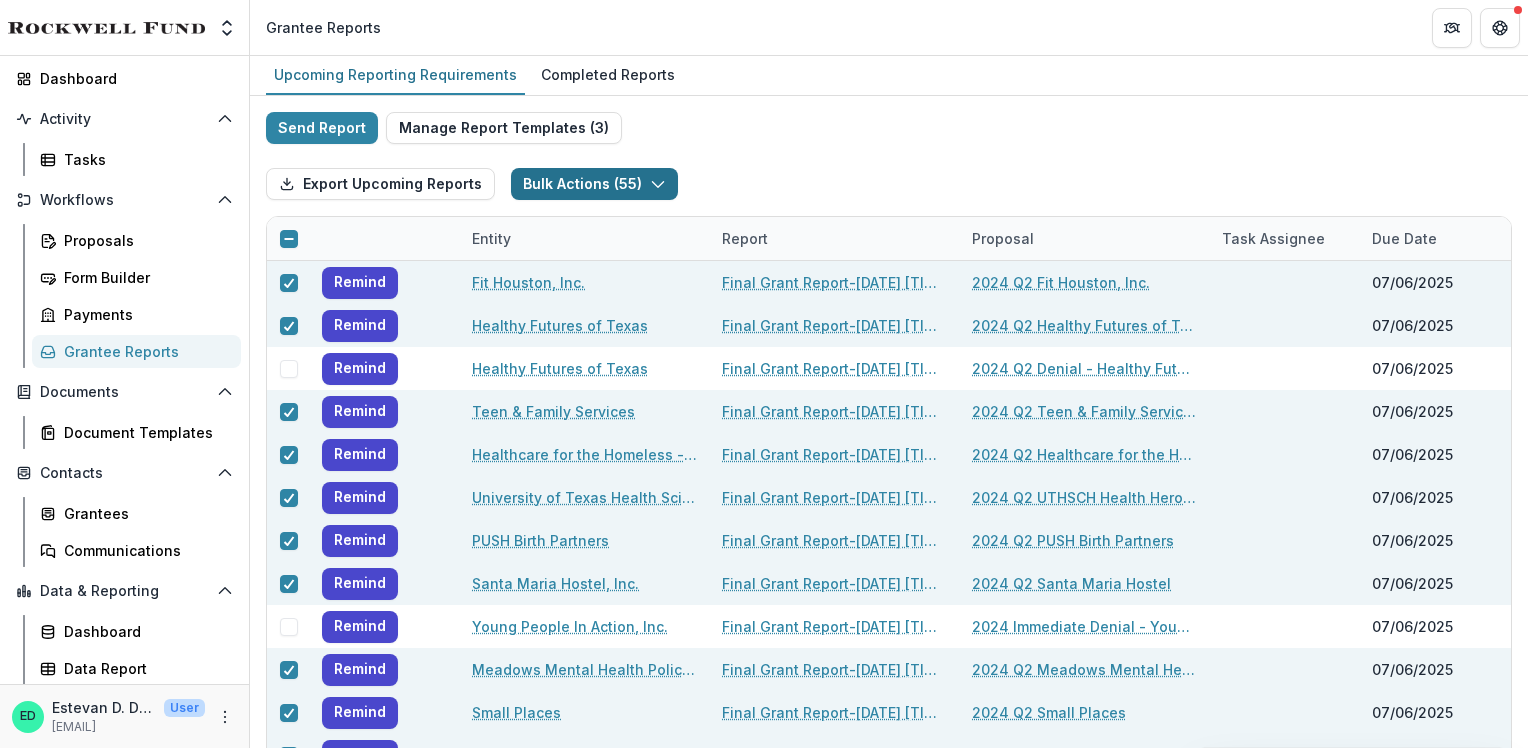click on "Bulk Actions ( 55 )" at bounding box center (594, 184) 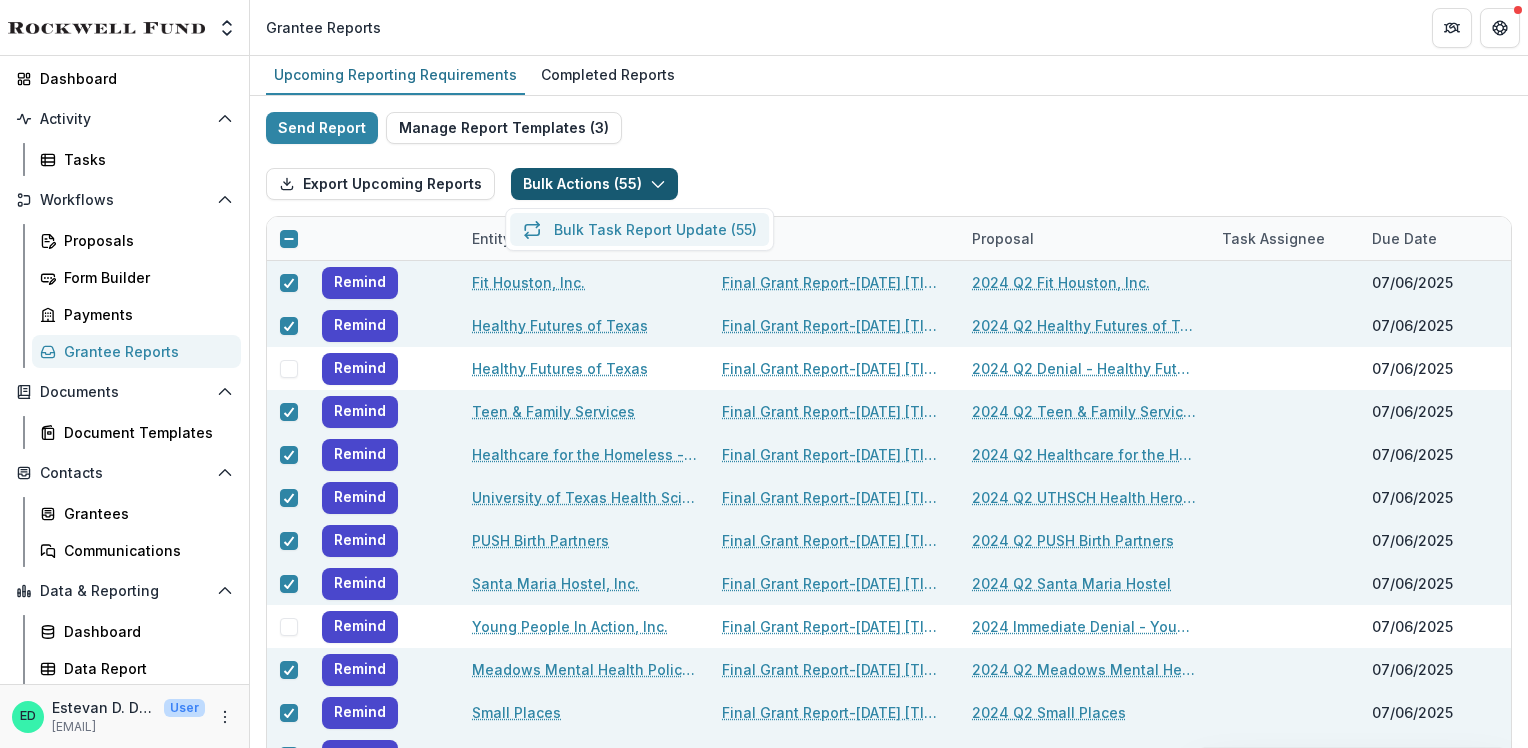 click on "Bulk Task Report Update ( 55 )" at bounding box center (639, 229) 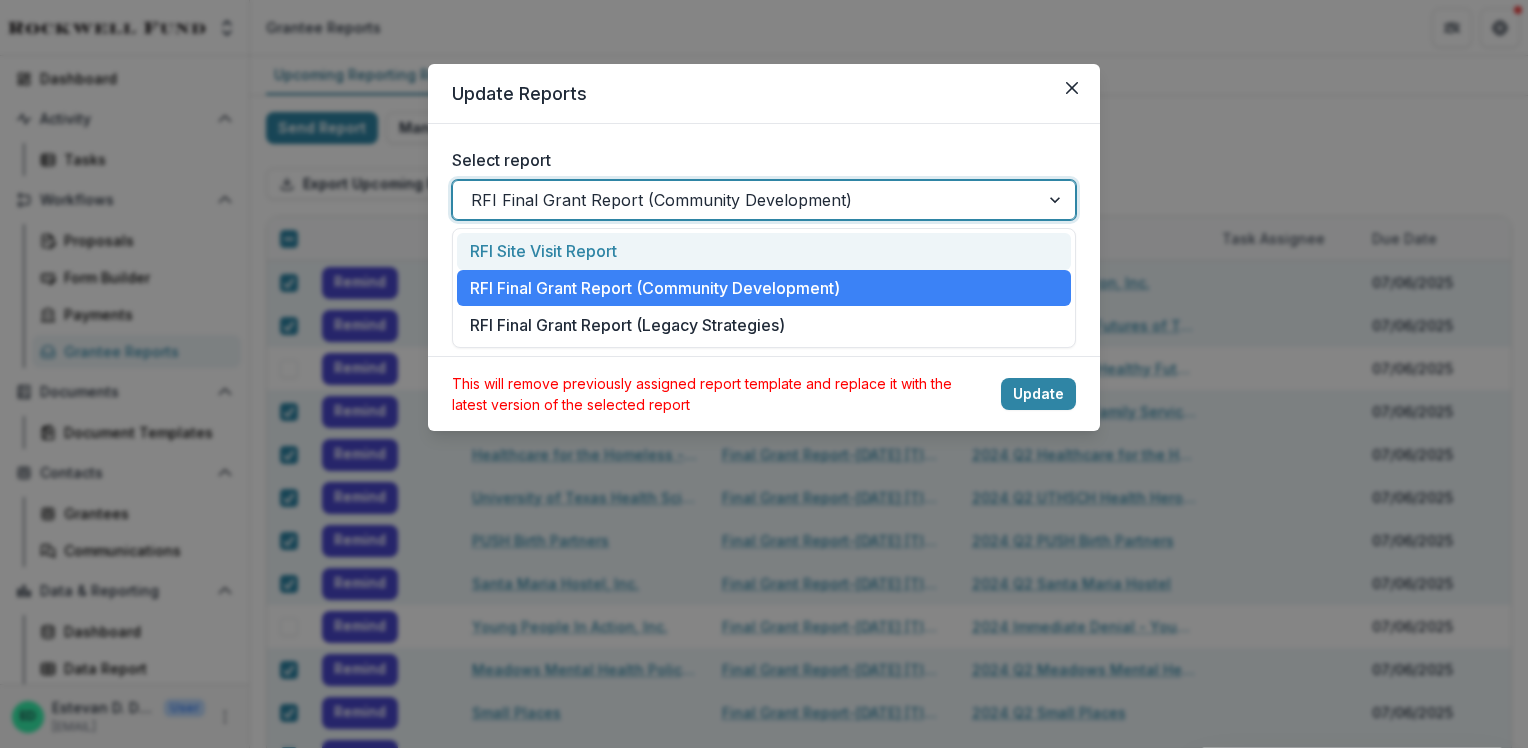 click at bounding box center (746, 200) 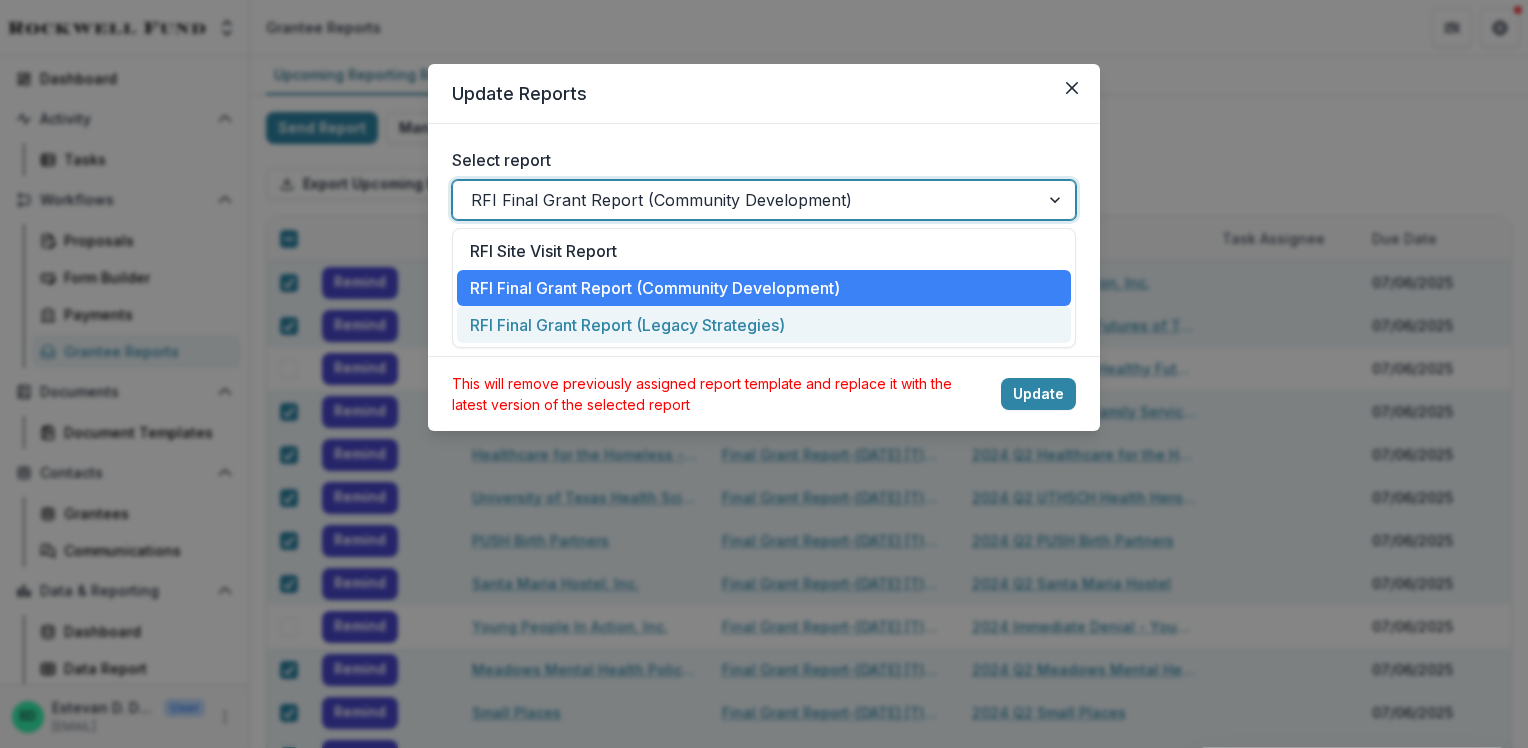 click on "RFI Final Grant Report (Legacy Strategies)" at bounding box center [764, 324] 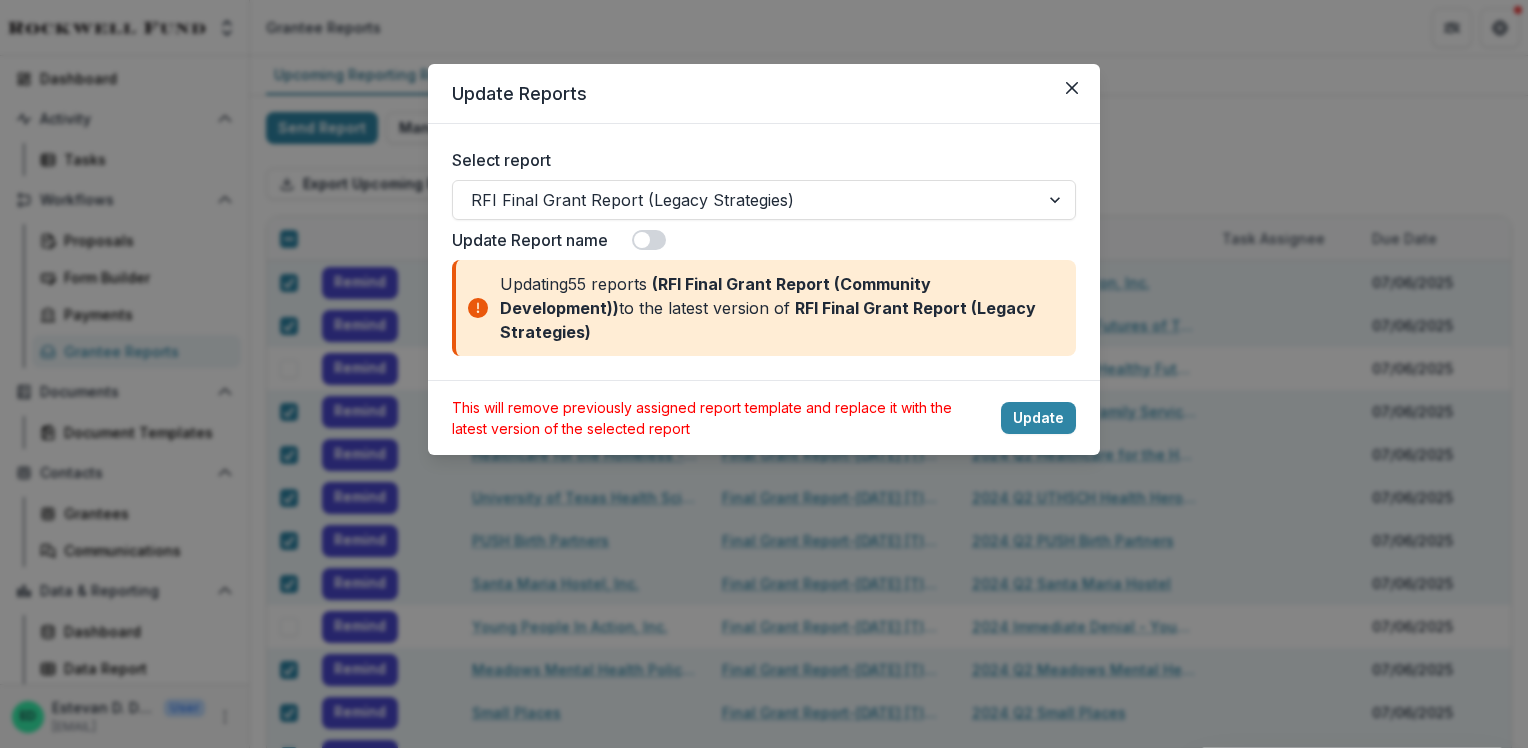 click at bounding box center (642, 240) 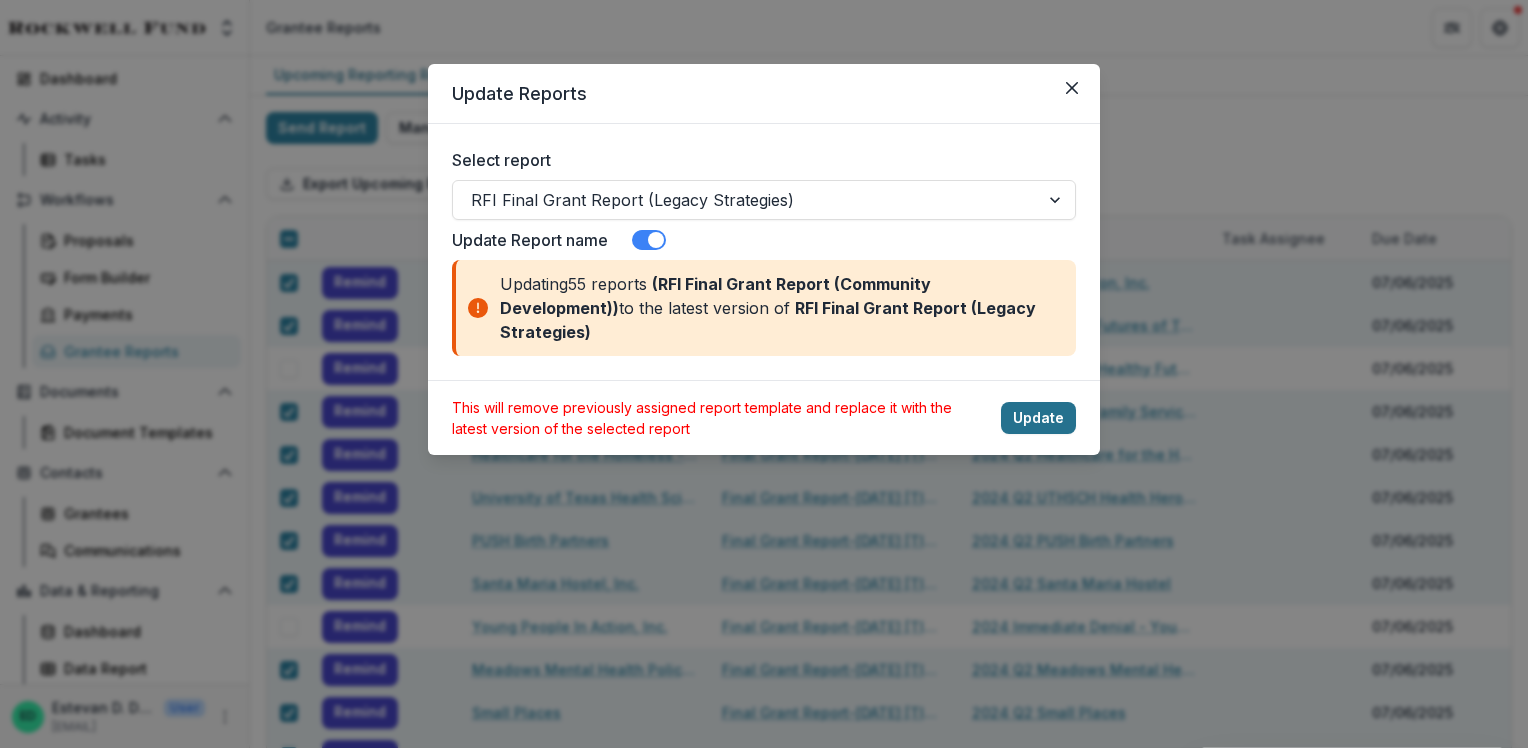 click on "Update" at bounding box center [1038, 418] 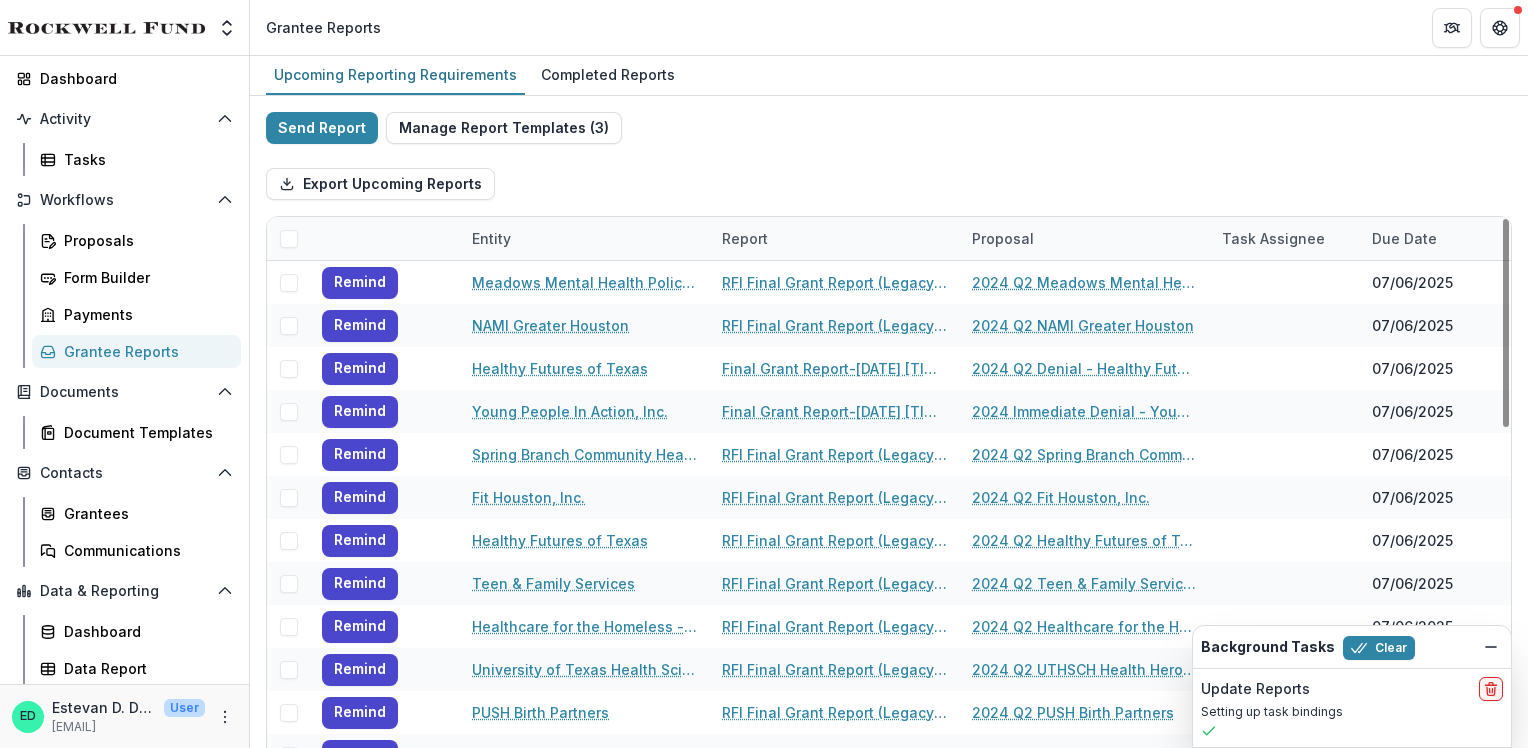 click on "Proposal" at bounding box center (1003, 238) 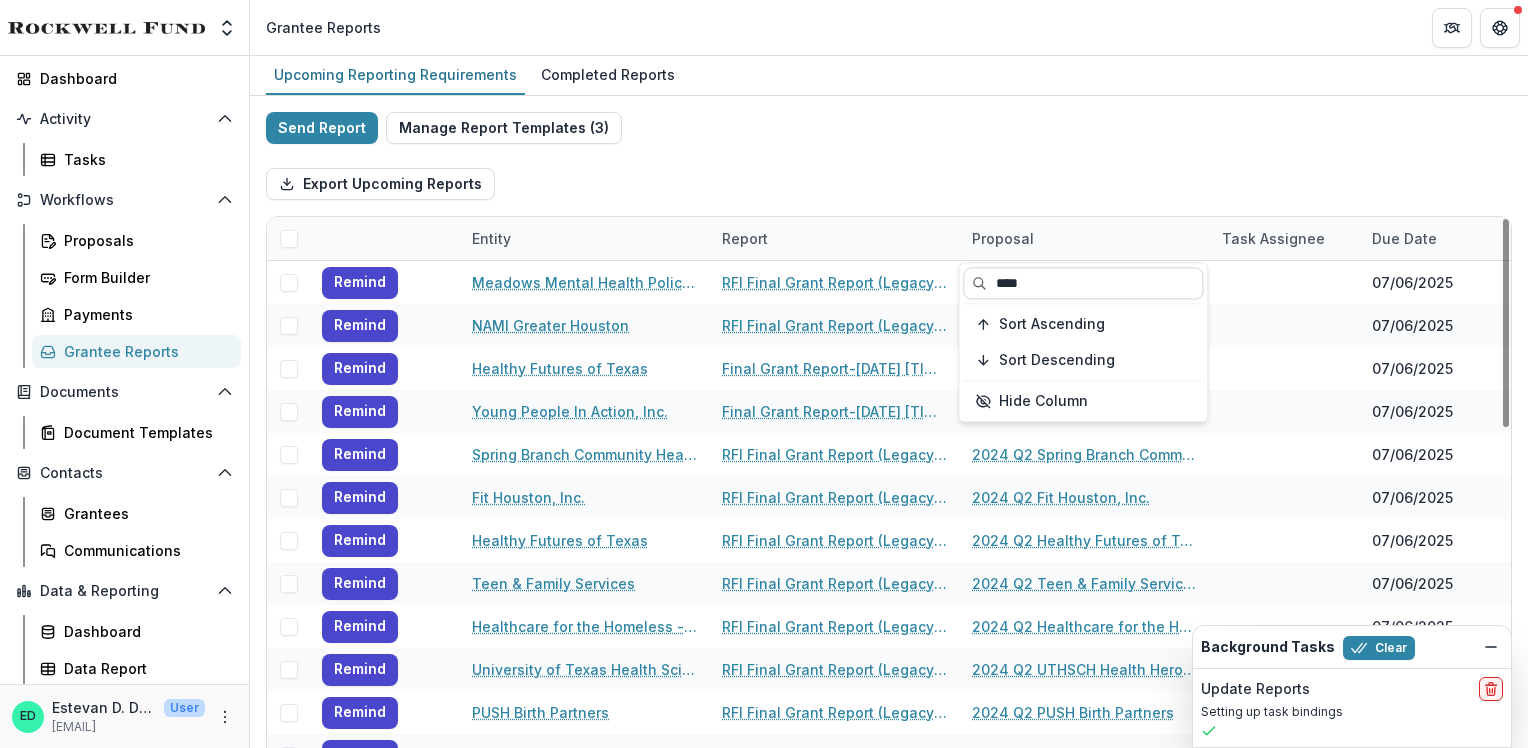 click on "****" at bounding box center (1083, 283) 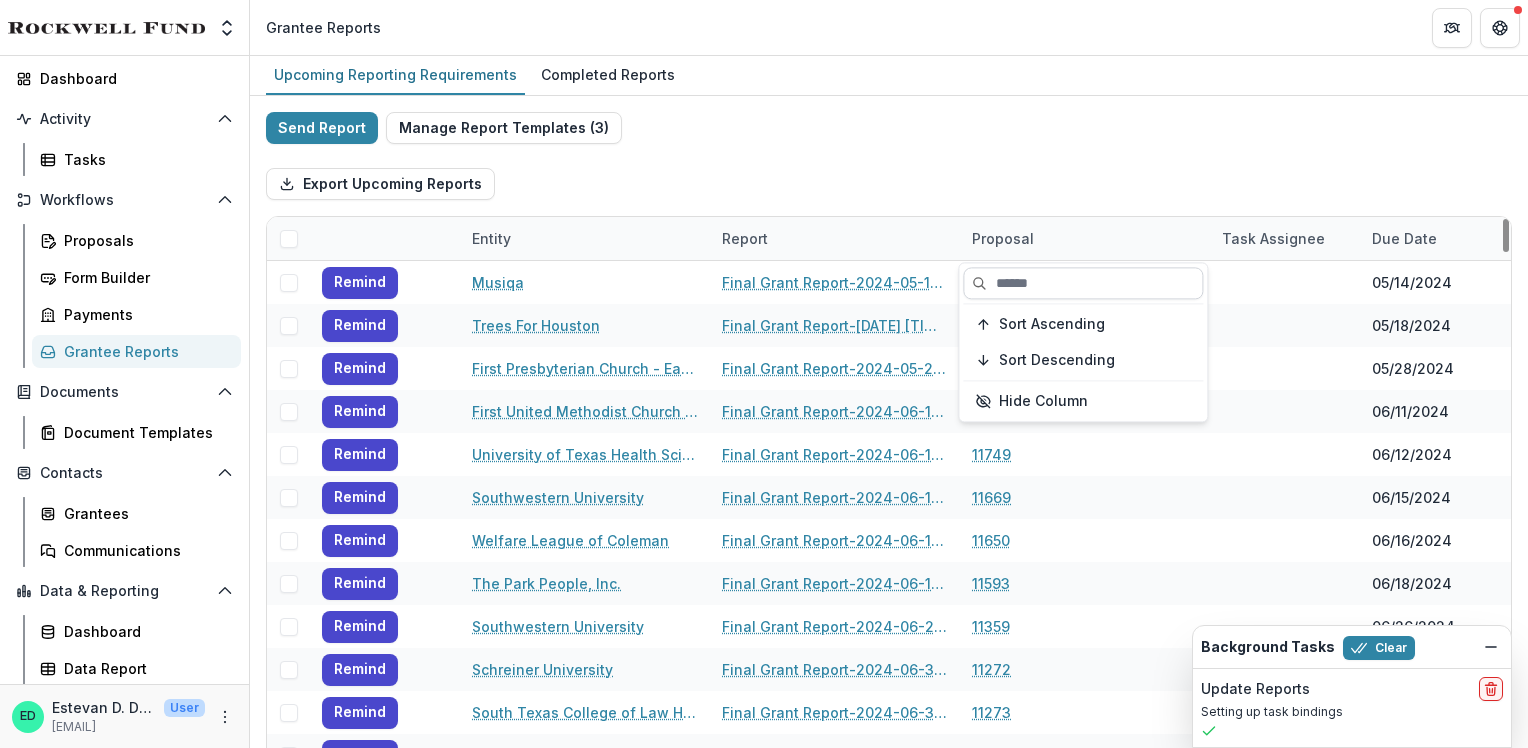 click at bounding box center (1083, 283) 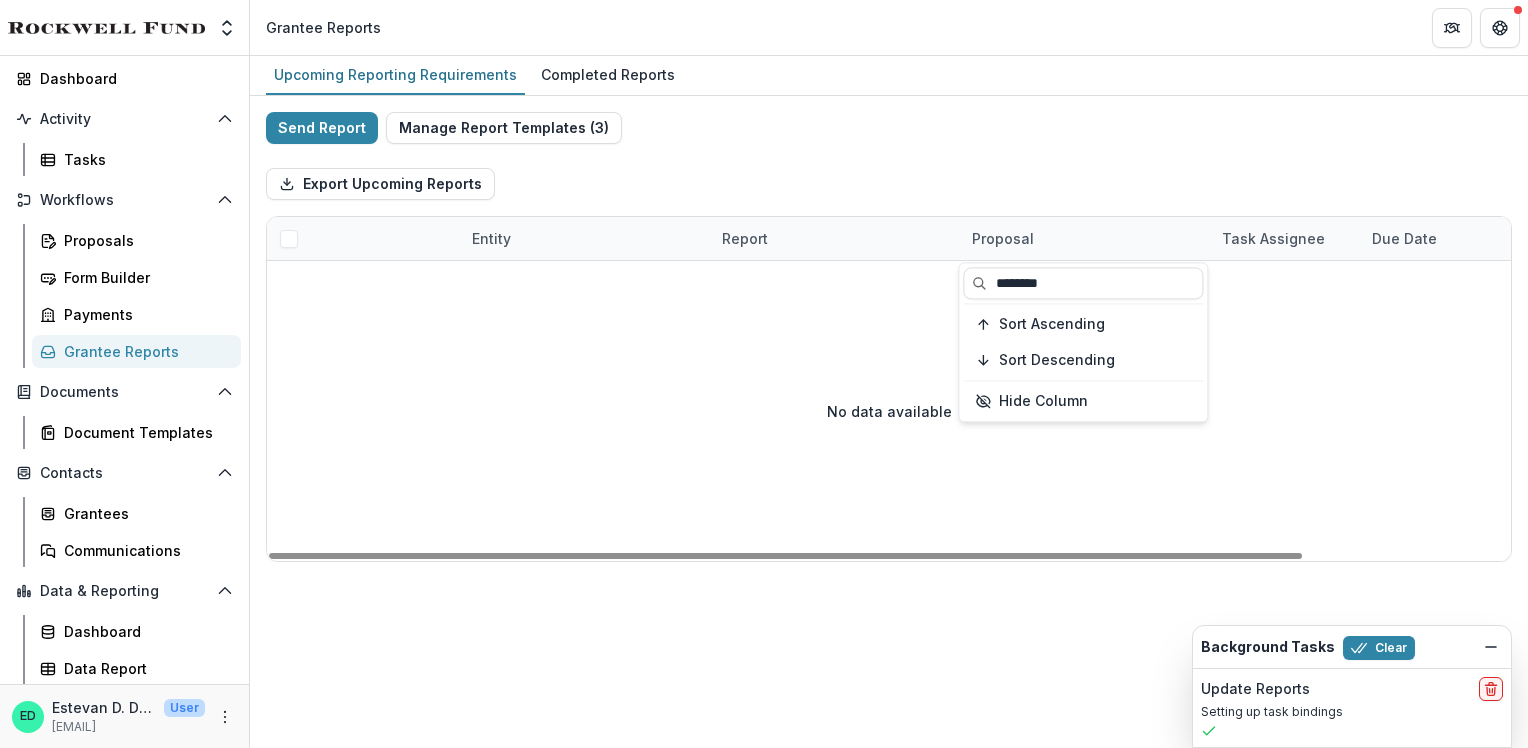 type on "********" 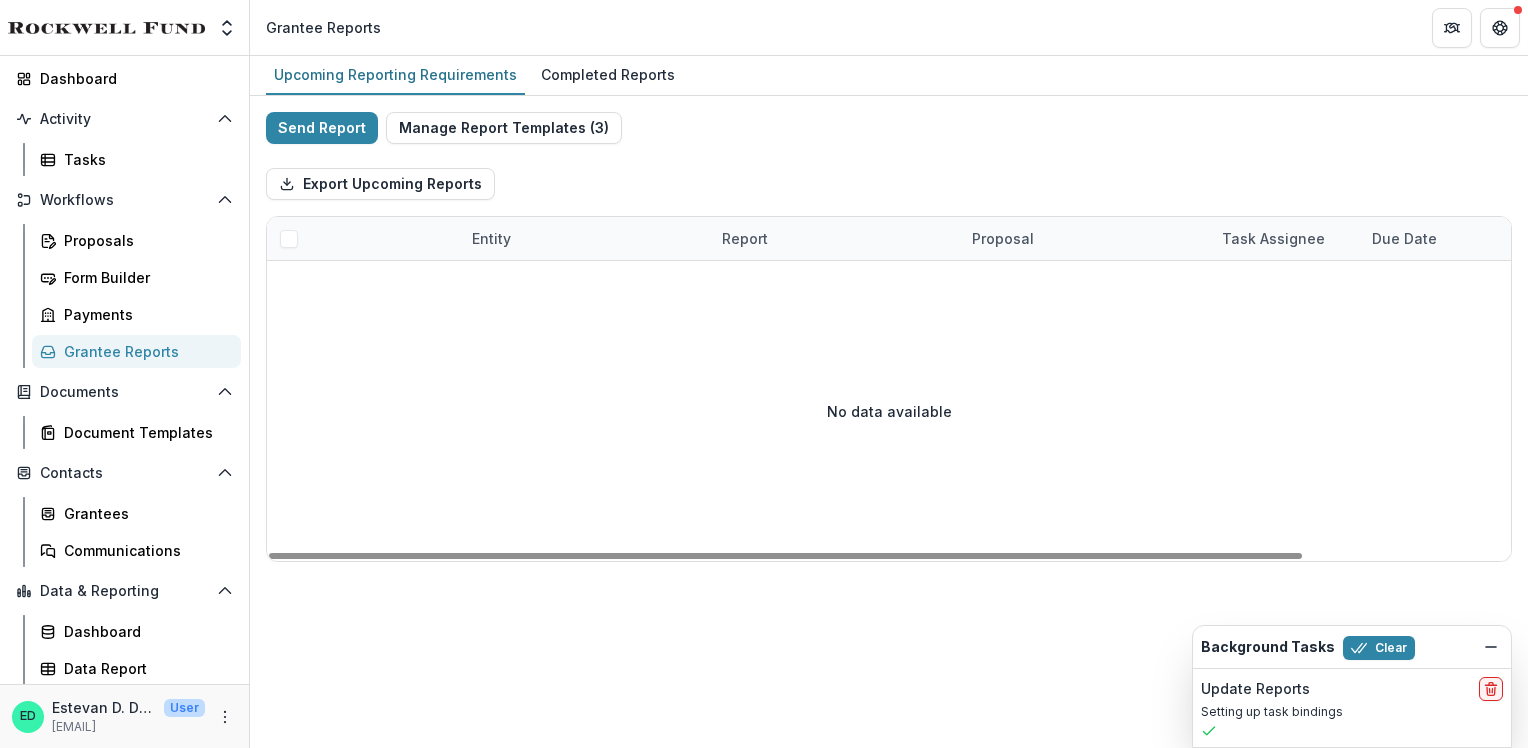 click on "Proposal" at bounding box center [1003, 238] 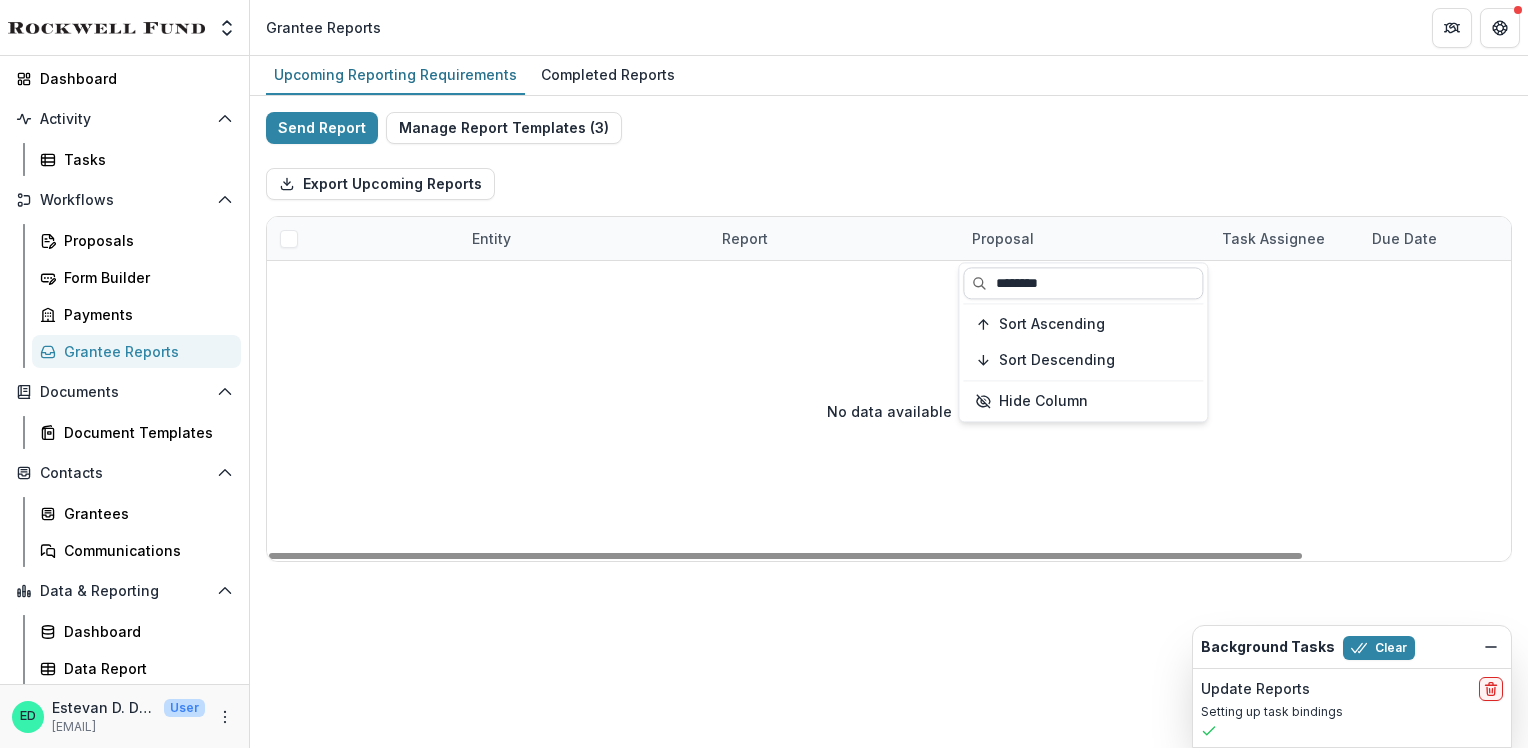 click on "********" at bounding box center (1083, 283) 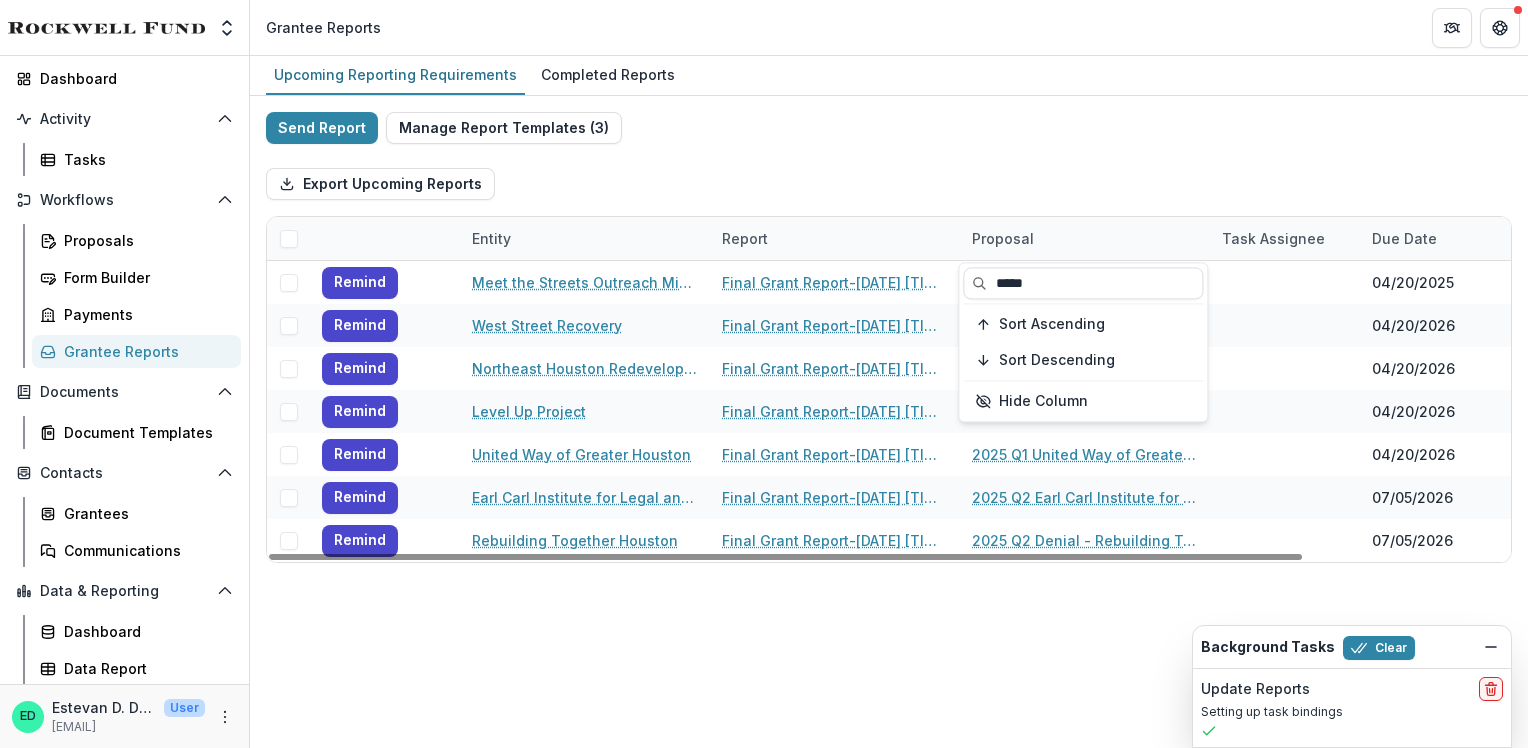 type on "****" 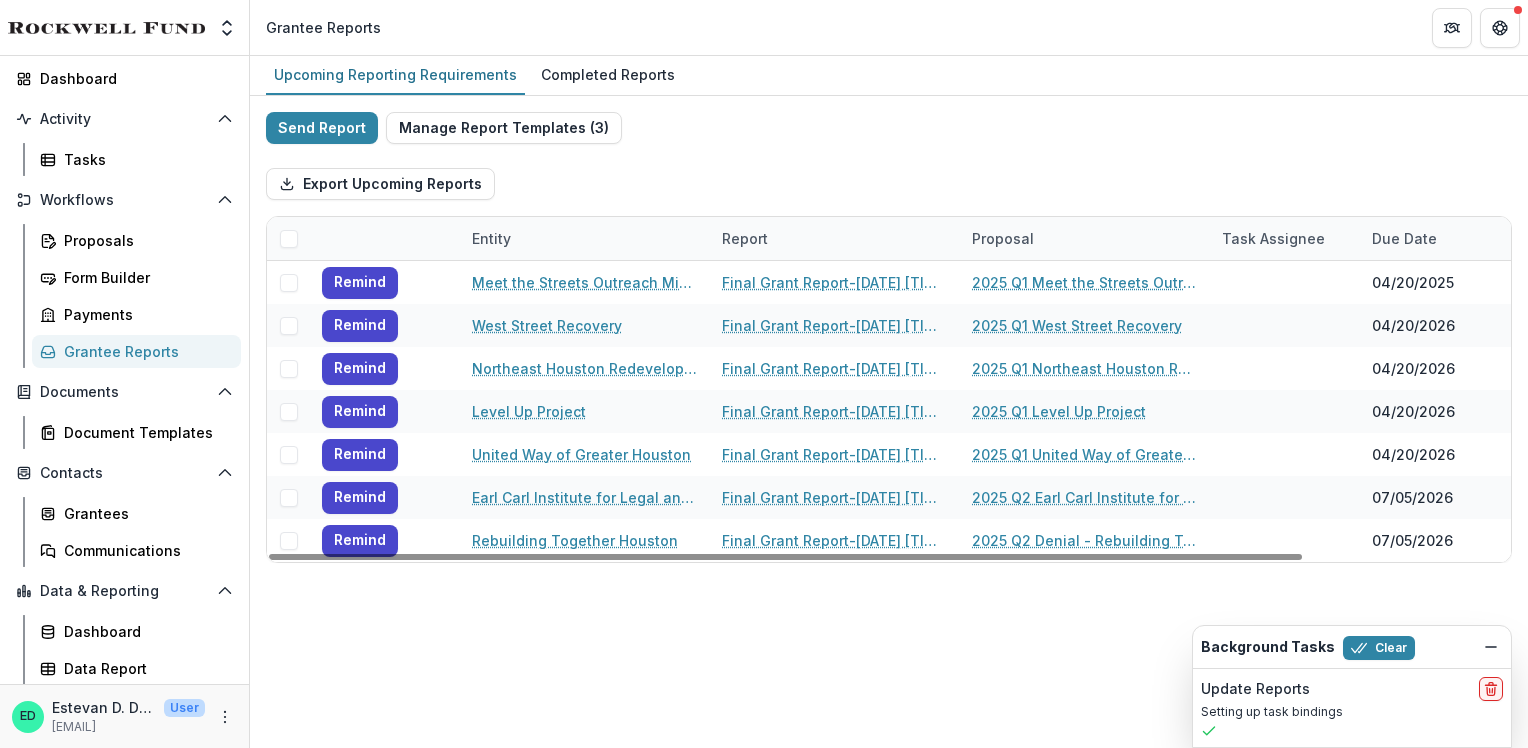 click on "Upcoming Reporting Requirements Completed Reports Send Report Manage Report Templates ( 3 ) Export Upcoming Reports Entity Report Proposal Task Assignee Due Date Report Submitted Date Remind Meet the Streets Outreach Ministries Inc. Final Grant Report-2025-04-20 00:00:00 2025 Q1 Meet the Streets Outreach Ministries 04/20/2025 -- Remind West Street Recovery Final Grant Report-2026-04-20 00:00:00 2025 Q1 West Street Recovery 04/20/2026 -- Remind Northeast Houston Redevelopment Council Final Grant Report-2026-04-20 00:00:00 2025 Q1 Northeast Houston Redevelopment Council 04/20/2026 -- Remind Level Up Project Final Grant Report-2026-04-20 00:00:00 2025 Q1 Level Up Project 04/20/2026 -- Remind United Way of Greater Houston Final Grant Report-2026-04-20 00:00:00 2025 Q1 United Way of Greater Houston 04/20/2026 -- Remind Earl Carl Institute for Legal and Social Policy Inc. Final Grant Report-2026-07-05 00:00:00 2025 Q2 Earl Carl Institute for Legal and Social Policy 07/05/2026 -- Remind Rebuilding Together Houston" at bounding box center [889, 402] 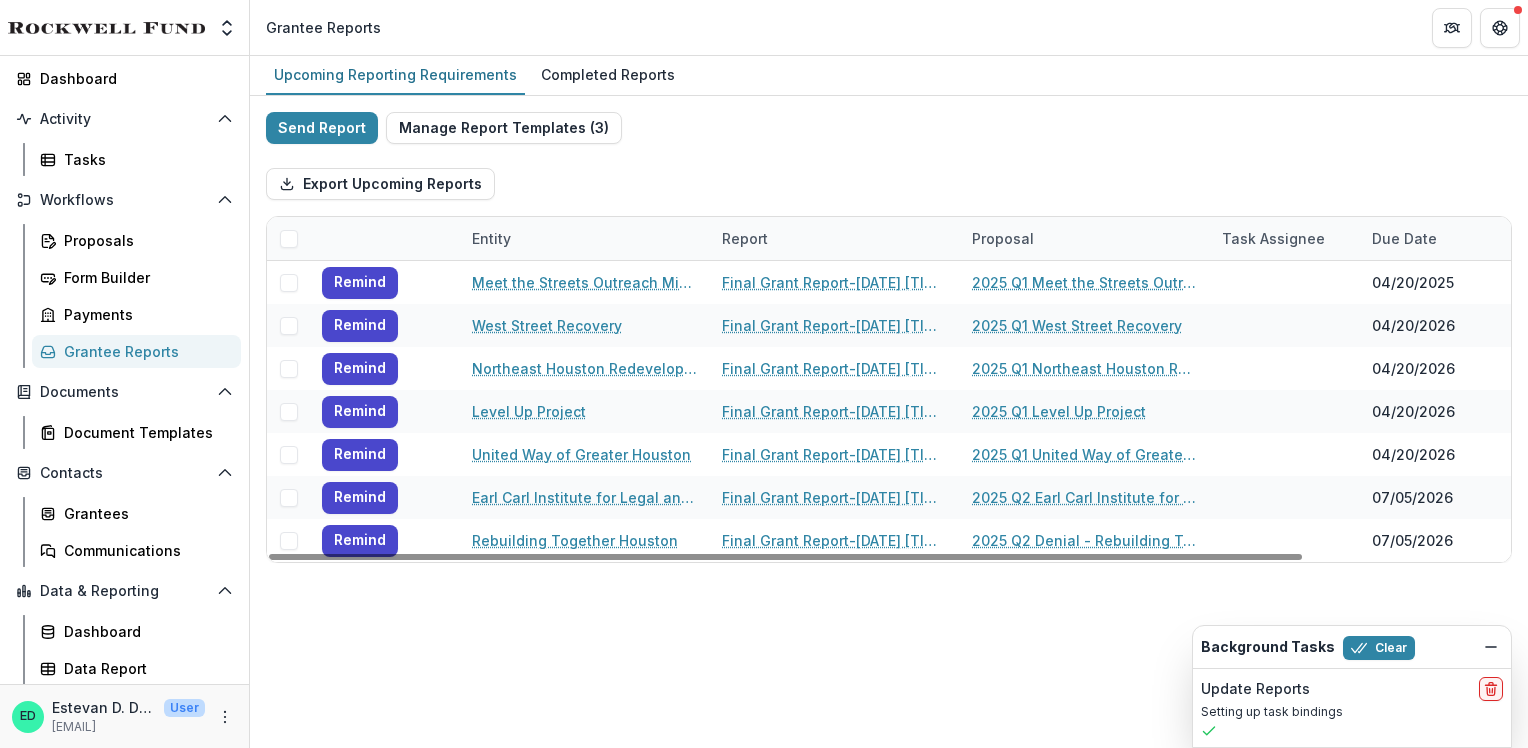 click at bounding box center [289, 239] 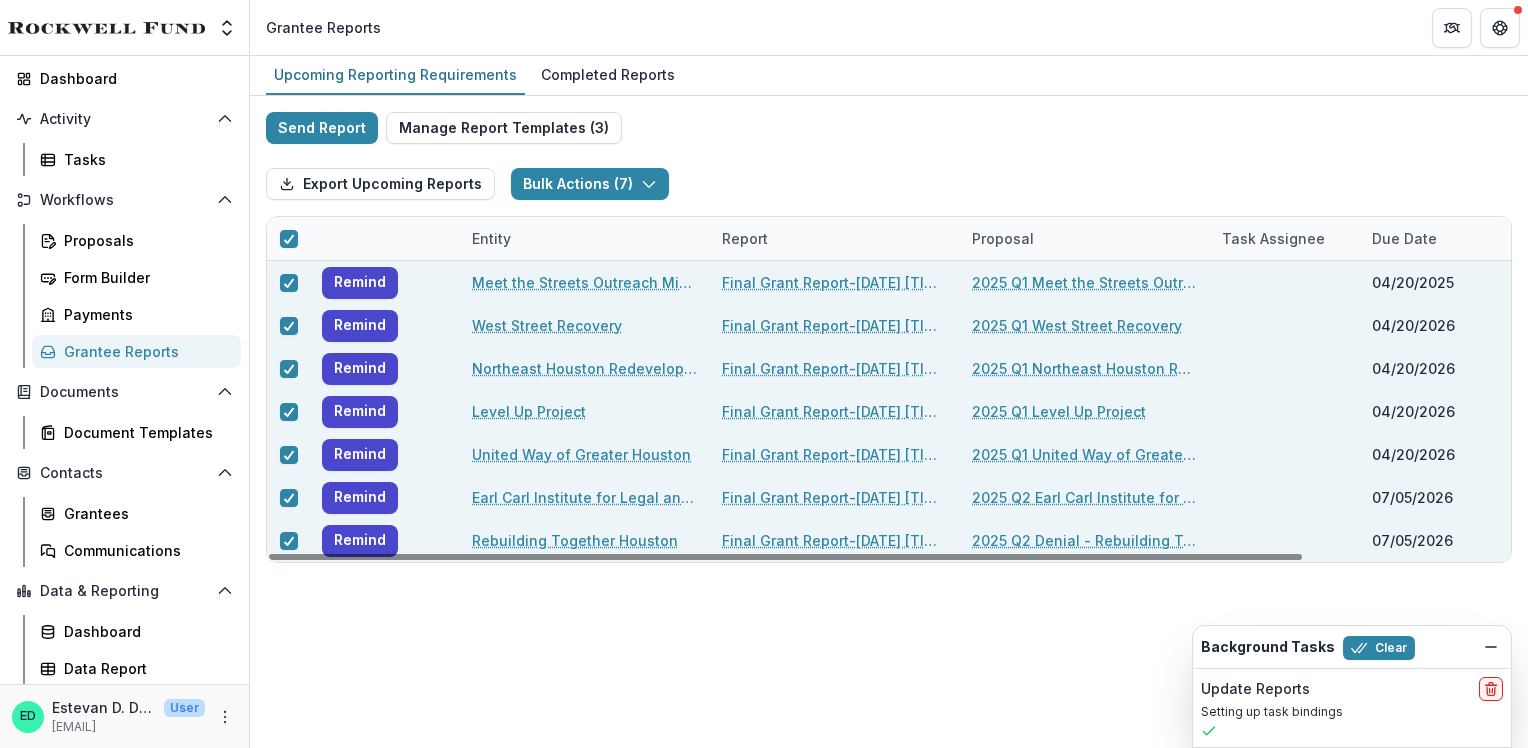 click on "Proposal" at bounding box center (1003, 238) 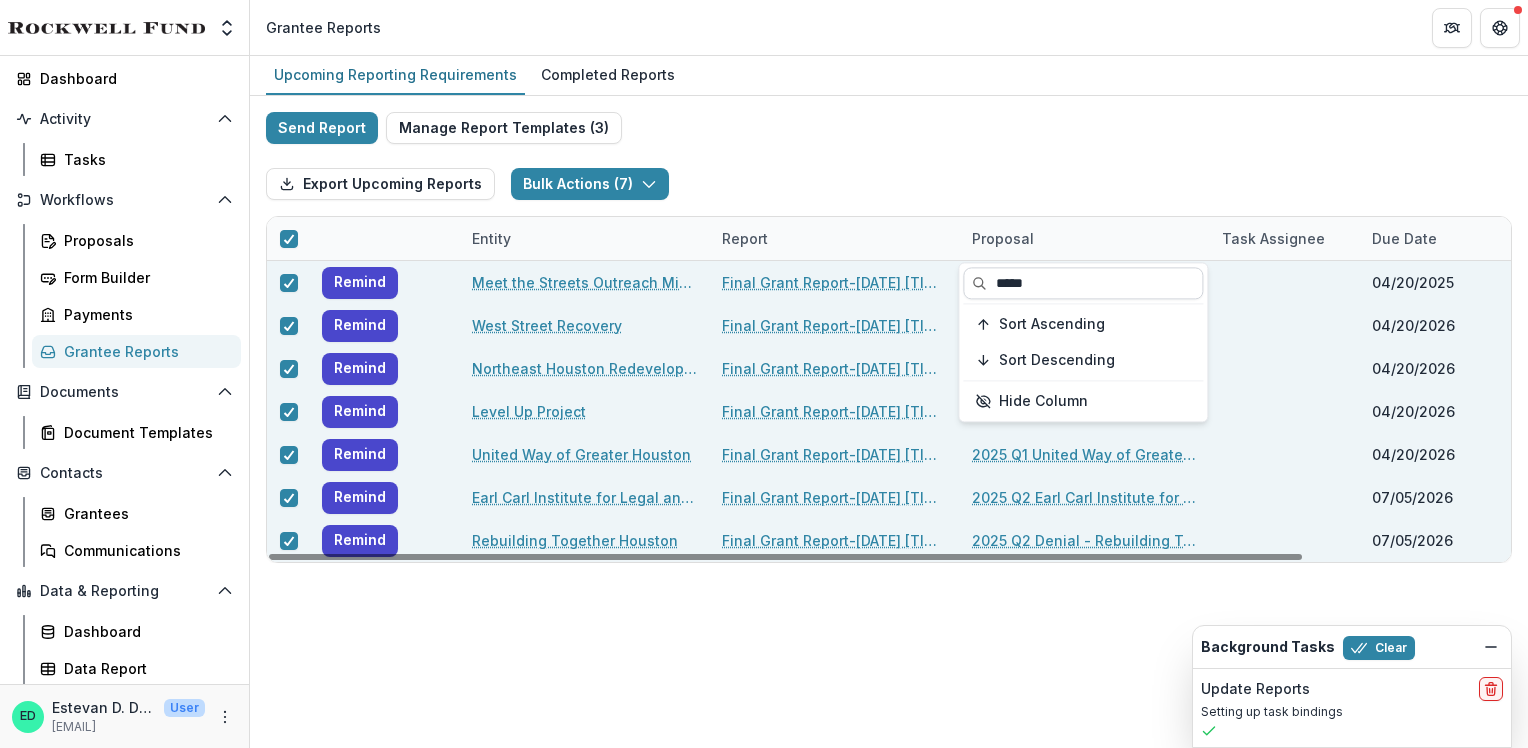click on "****" at bounding box center (1083, 283) 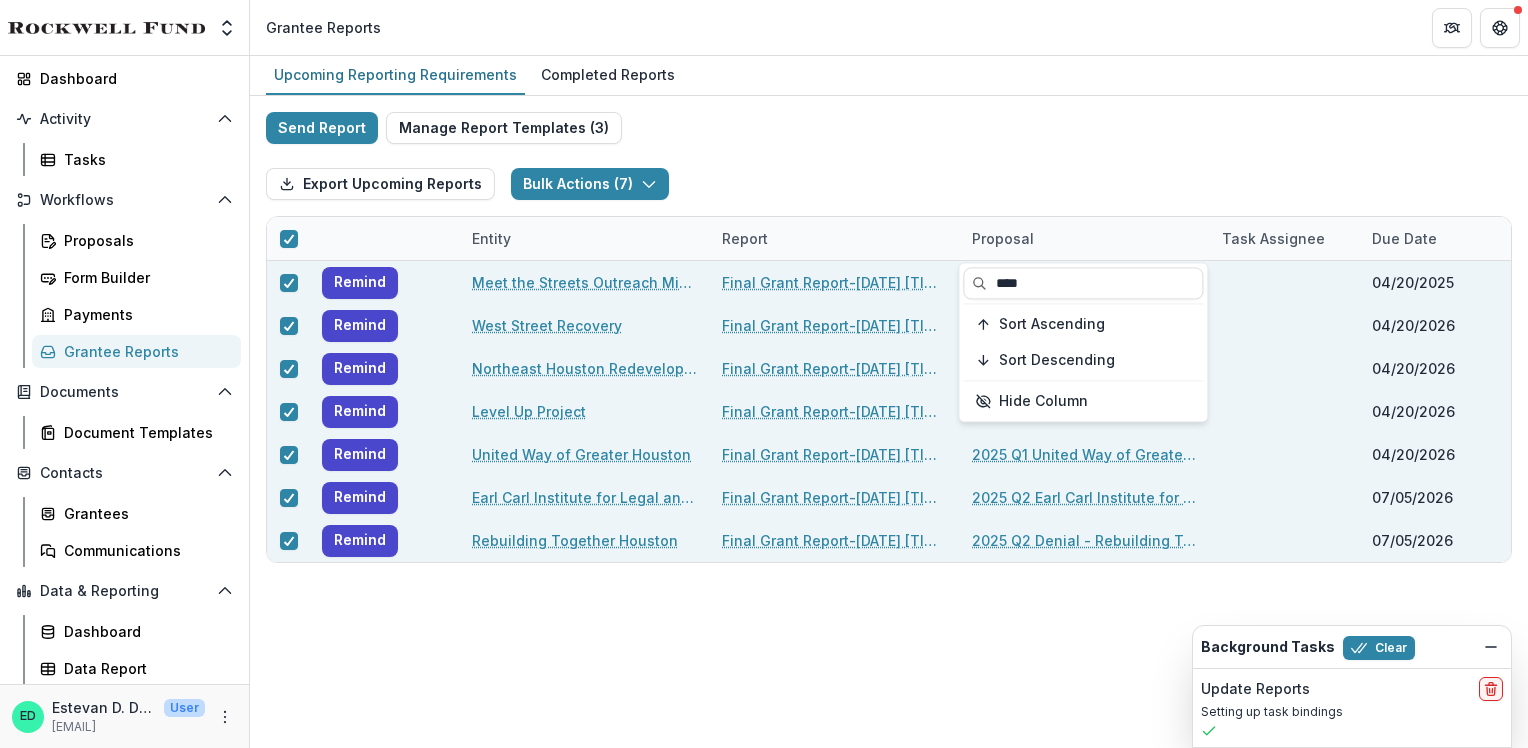 type on "****" 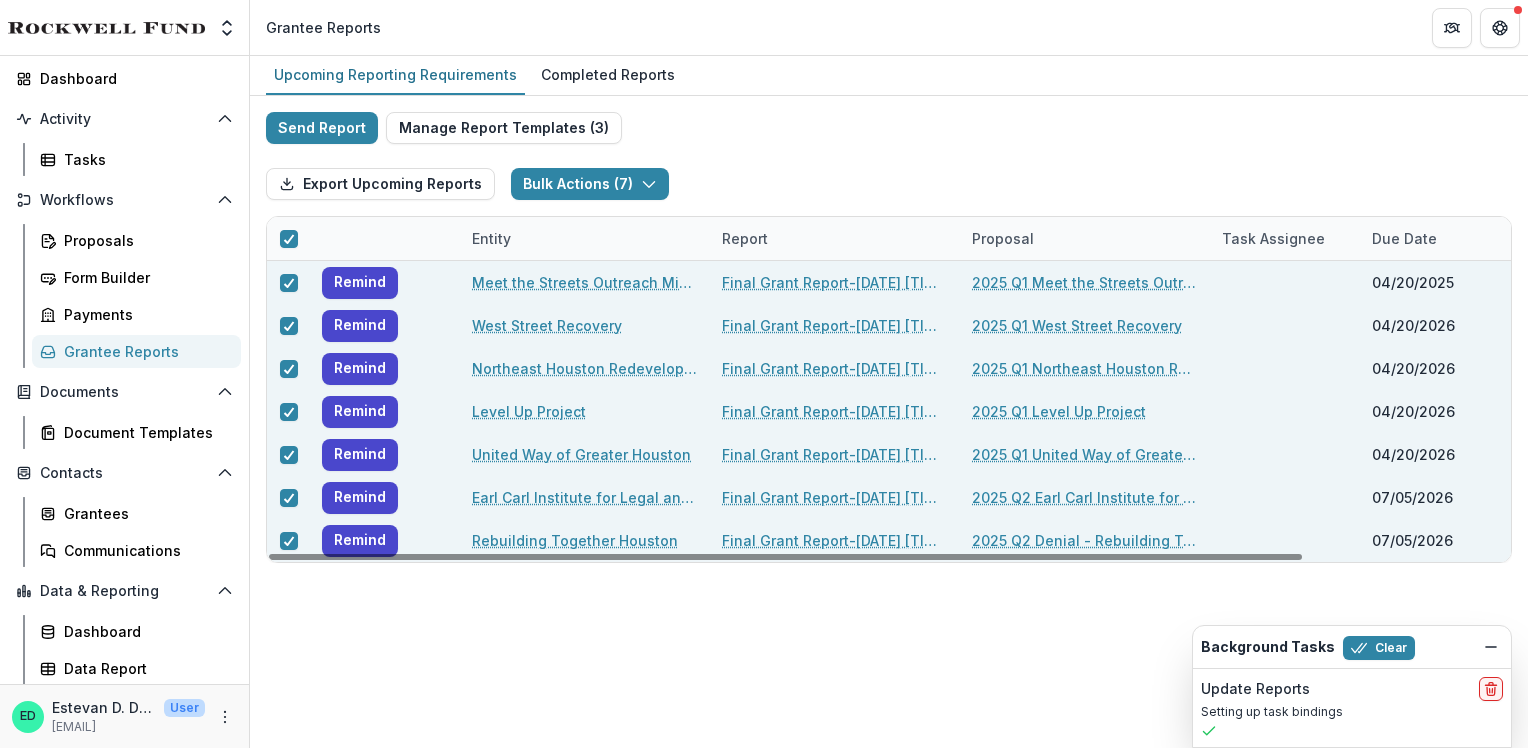 click on "Export Upcoming Reports Bulk Actions ( 7 ) Bulk Task Report Update ( 7 )" at bounding box center [889, 184] 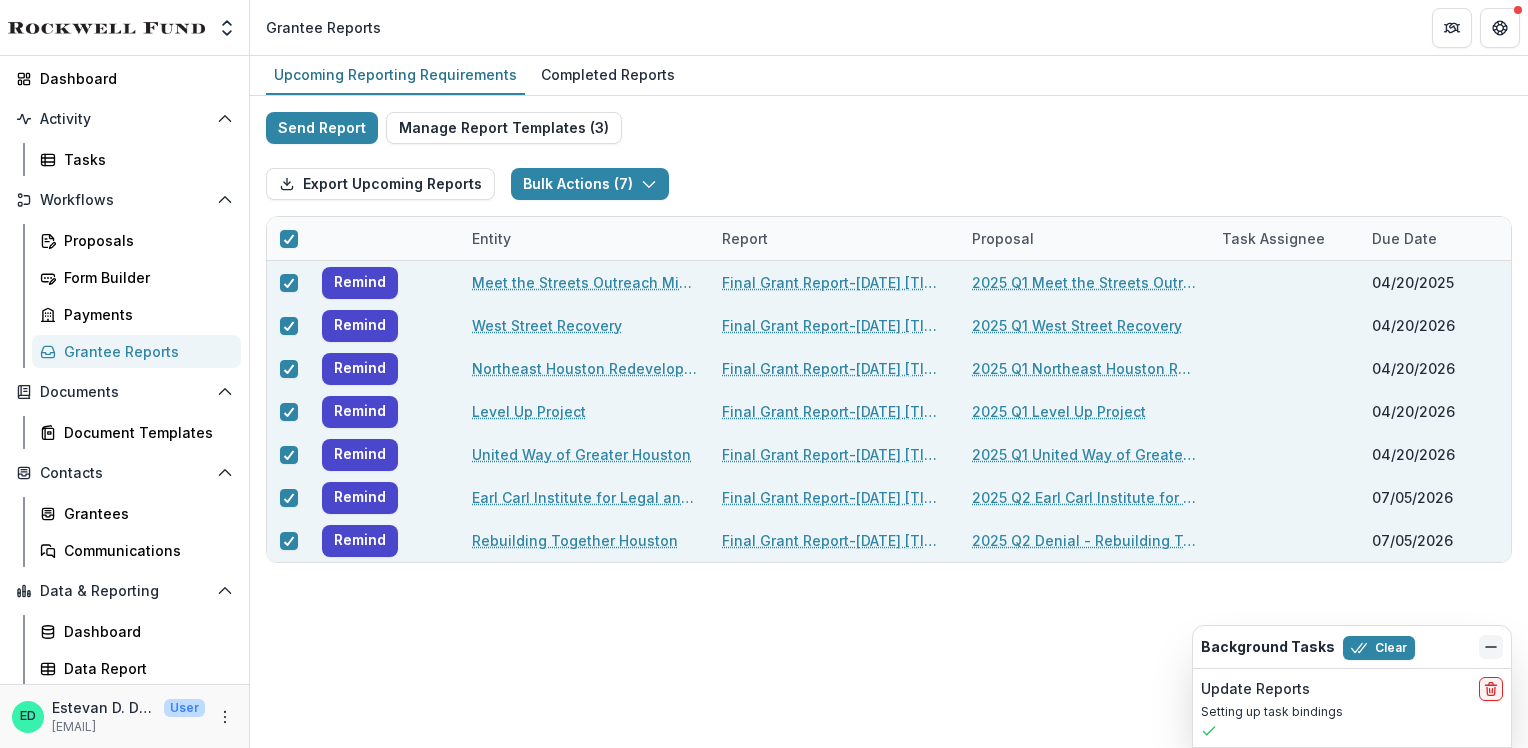 click 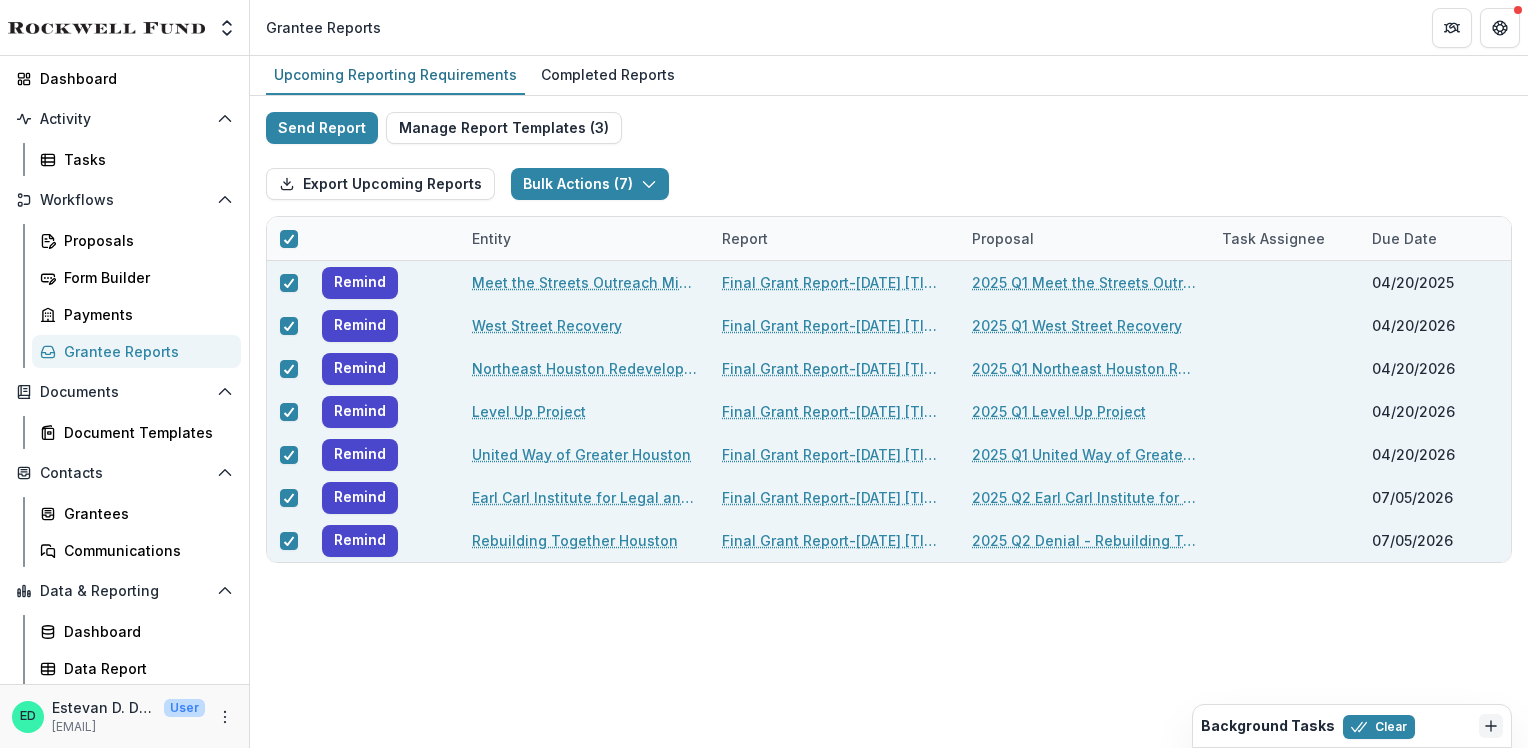 click on "Background Tasks Clear" at bounding box center [1352, 726] 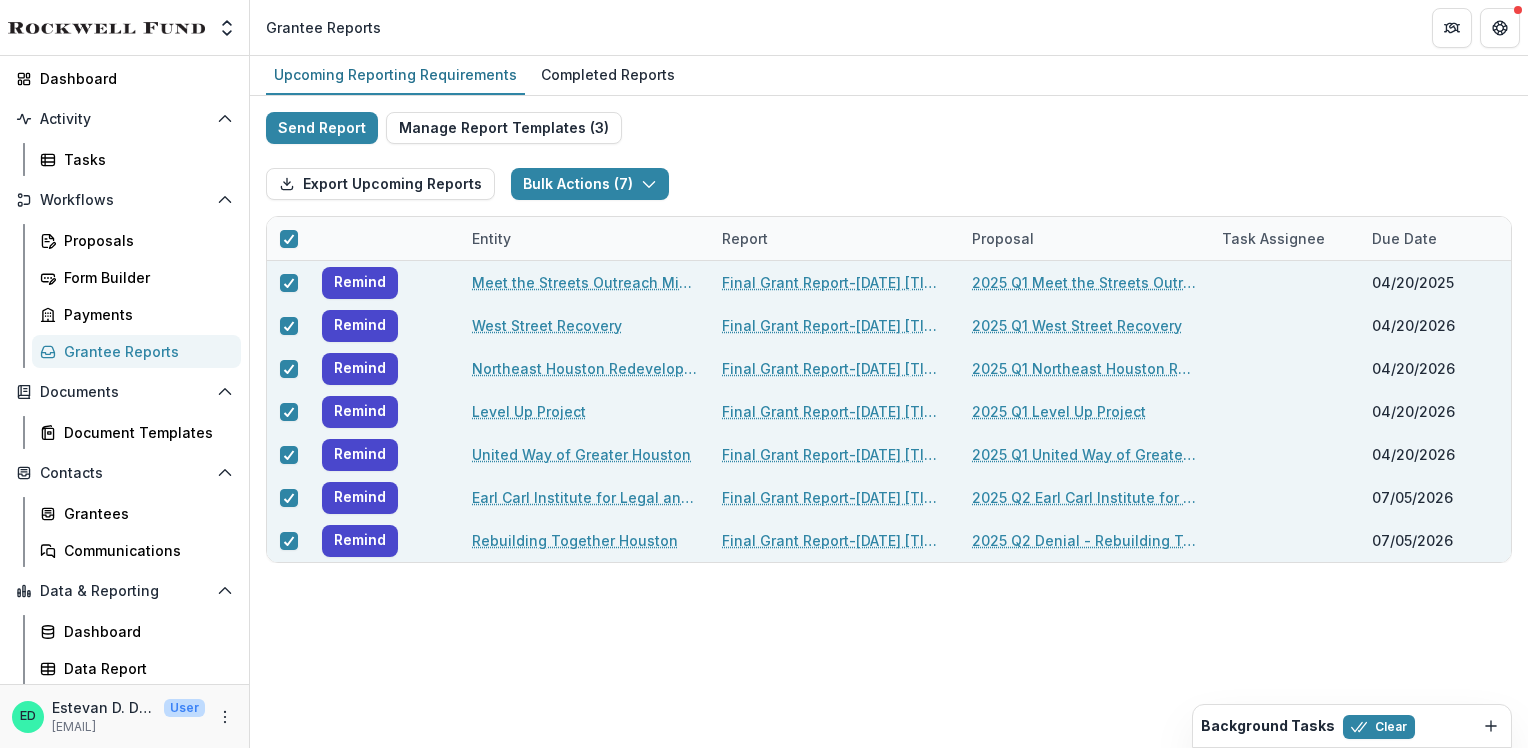 click 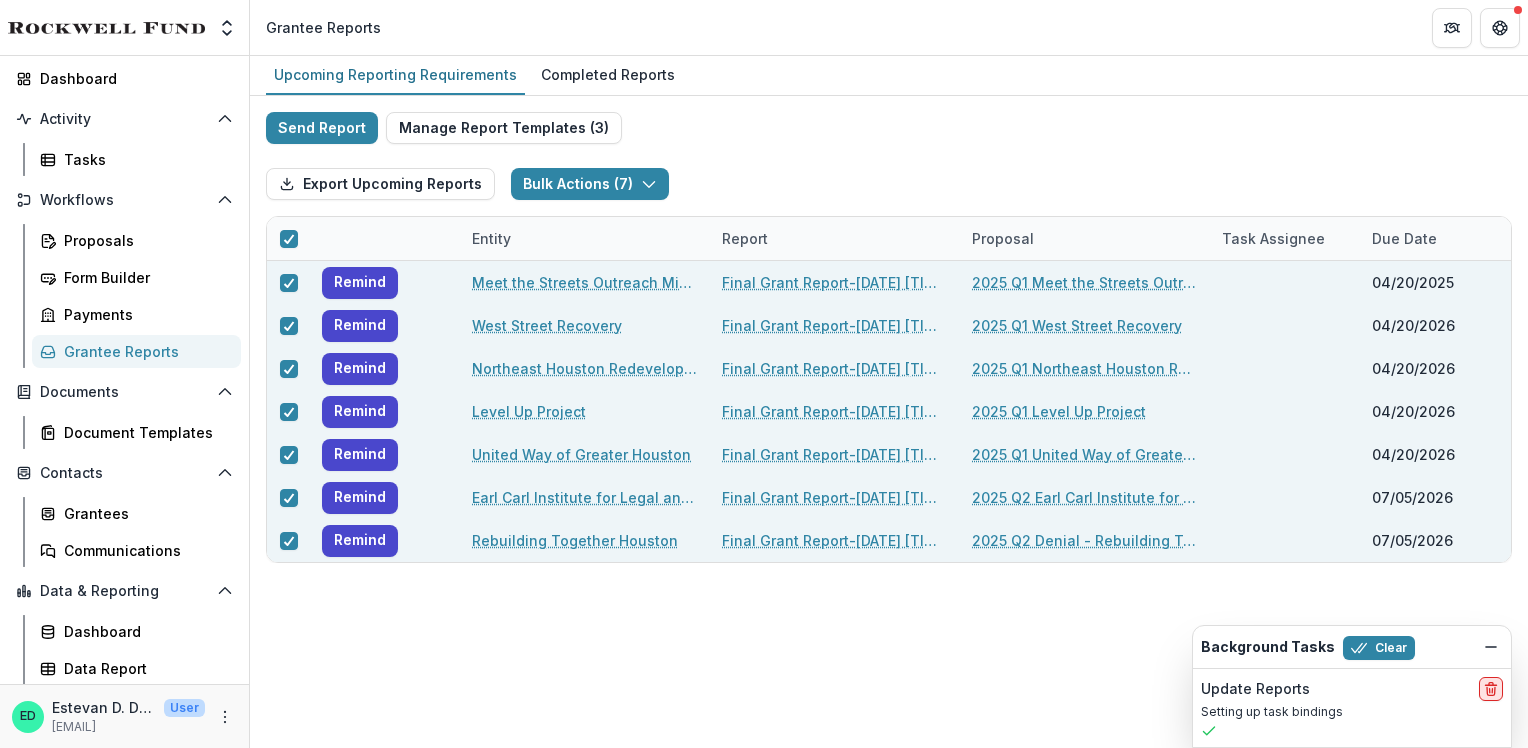 click at bounding box center (1491, 689) 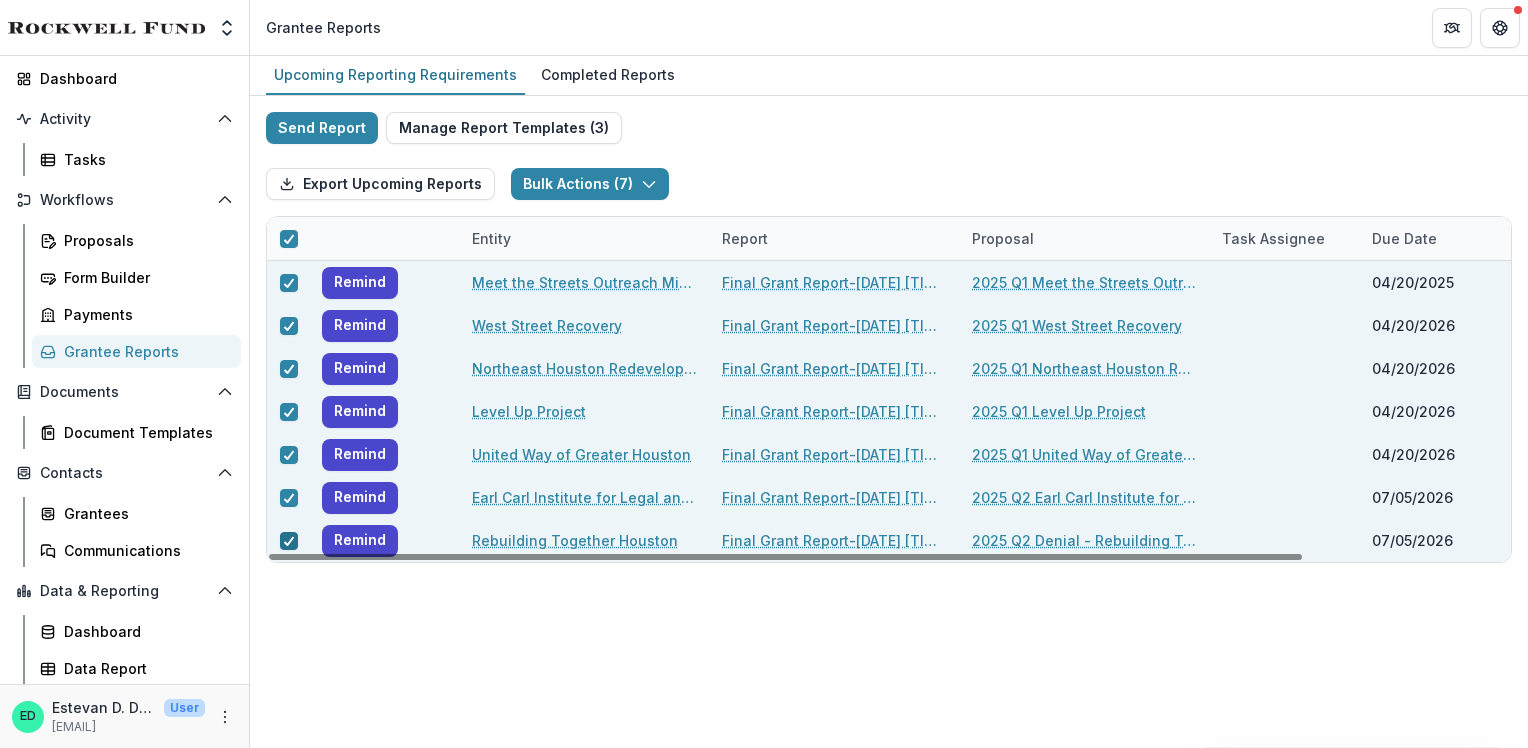 click 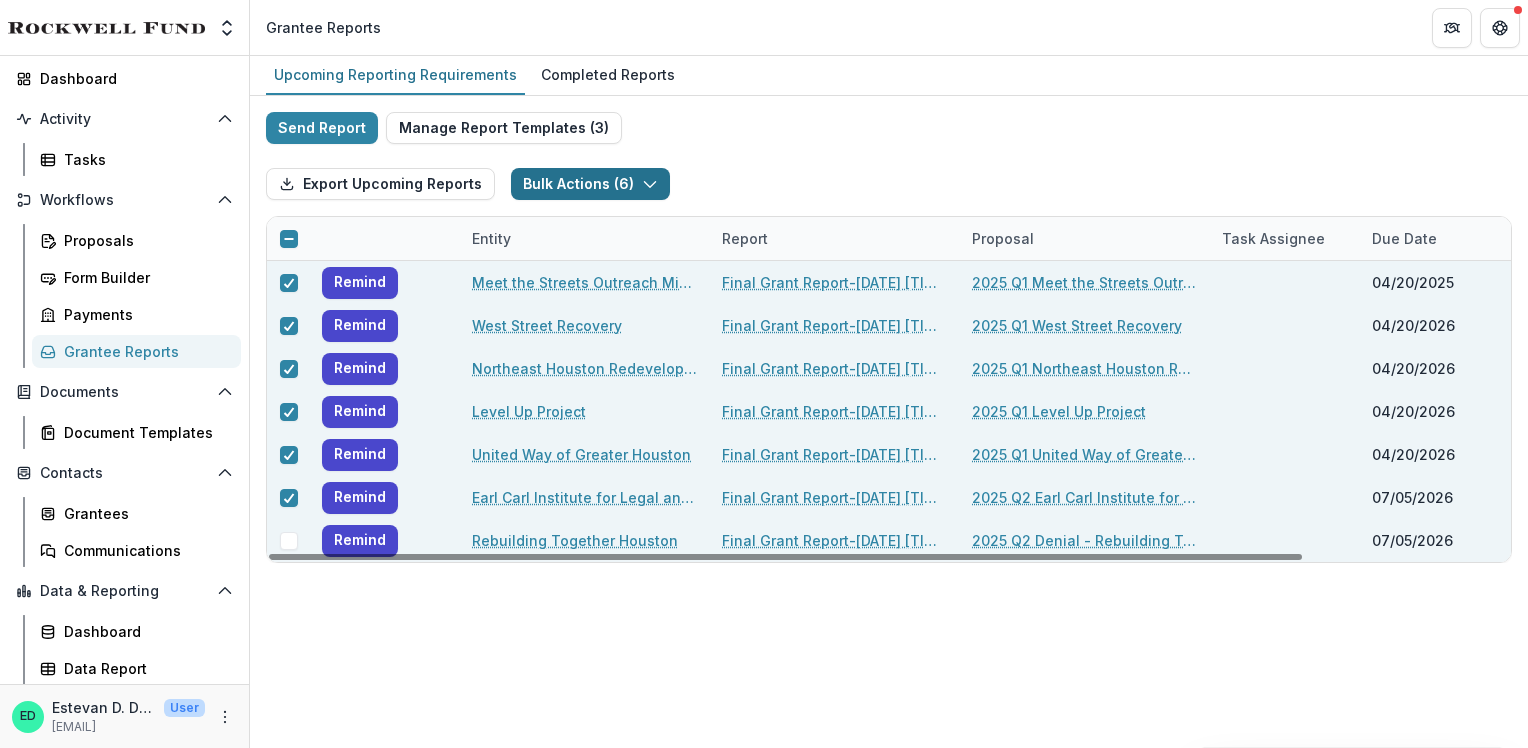 click on "Bulk Actions ( 6 )" at bounding box center [590, 184] 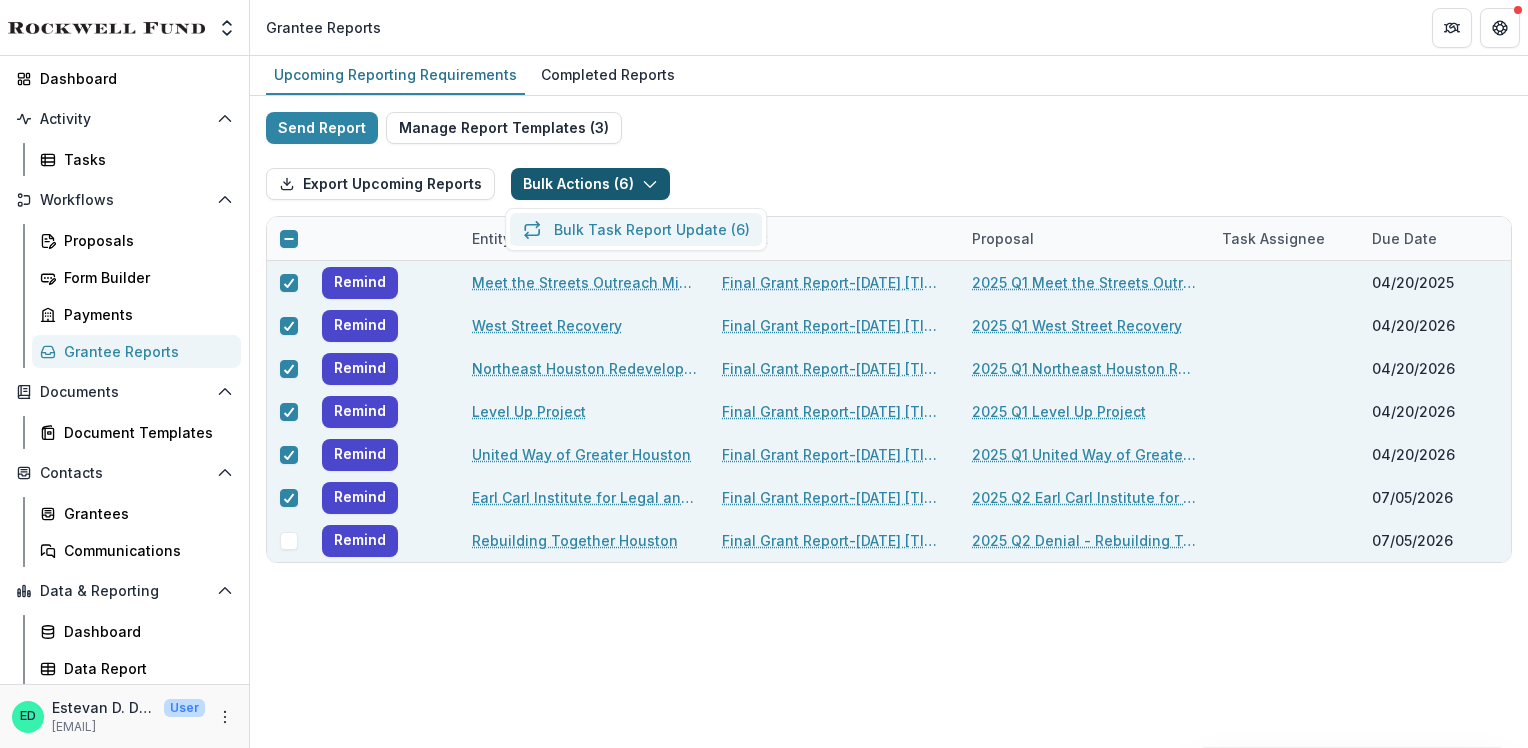 click on "Bulk Task Report Update ( 6 )" at bounding box center (636, 229) 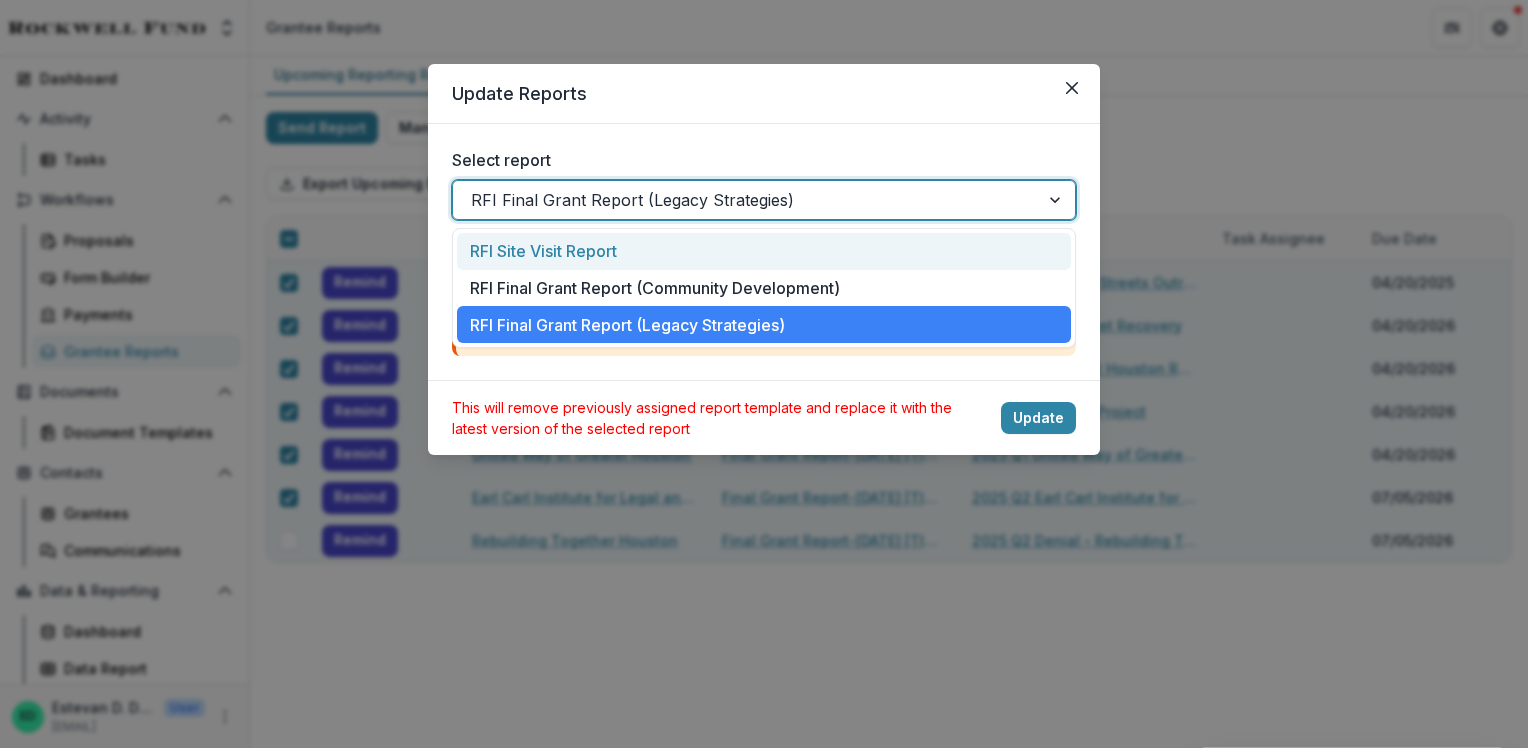 click at bounding box center (746, 200) 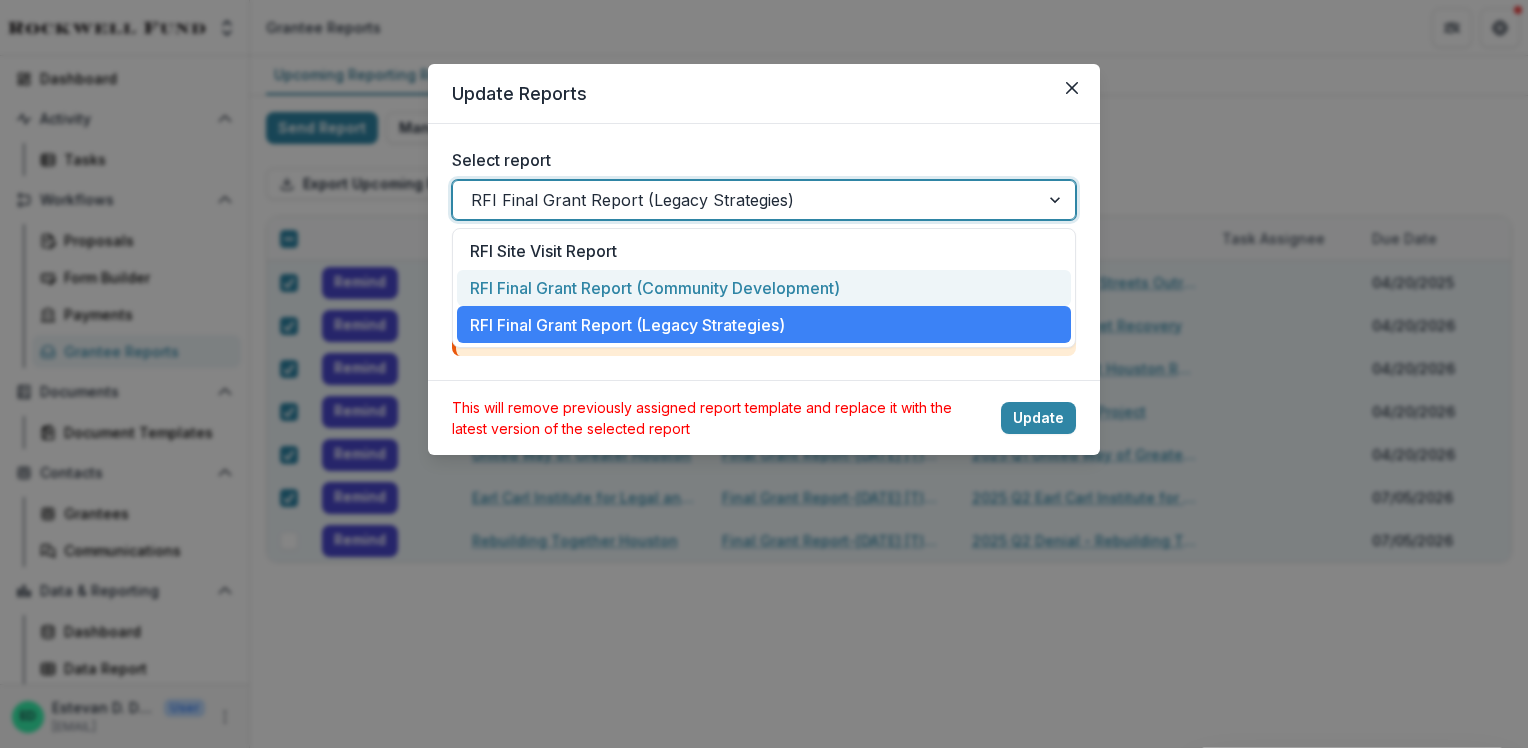 click on "RFI Final Grant Report (Community Development)" at bounding box center (764, 288) 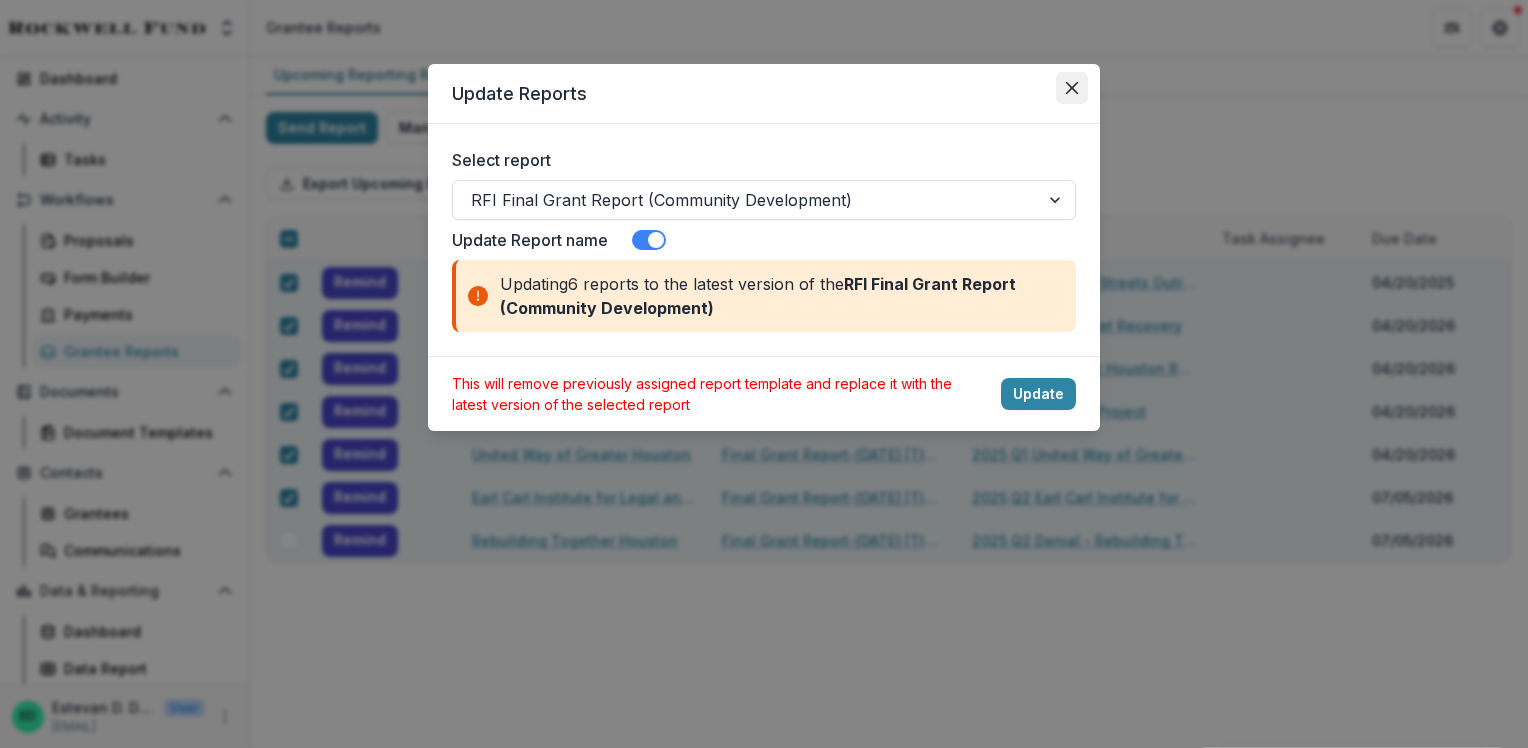 click 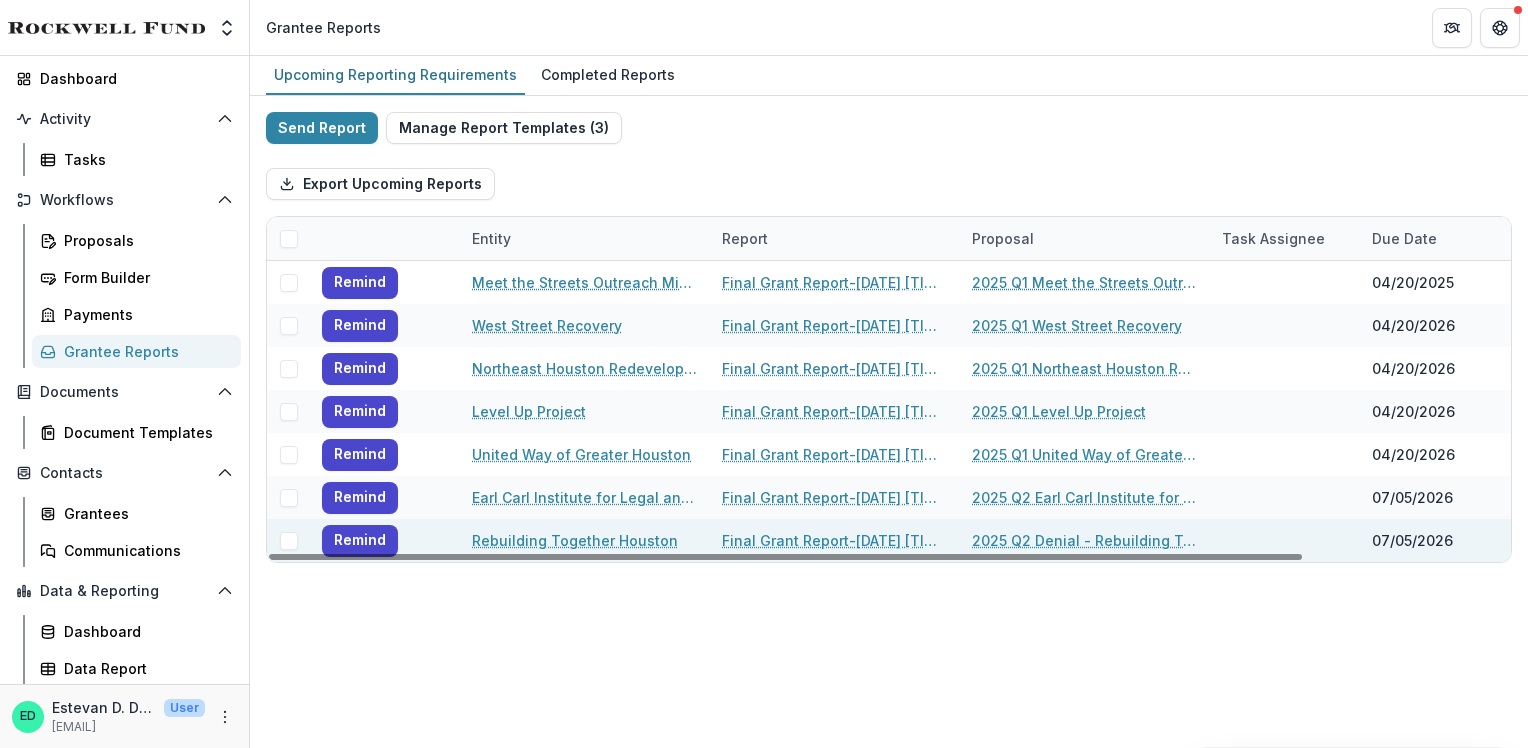 click at bounding box center [289, 239] 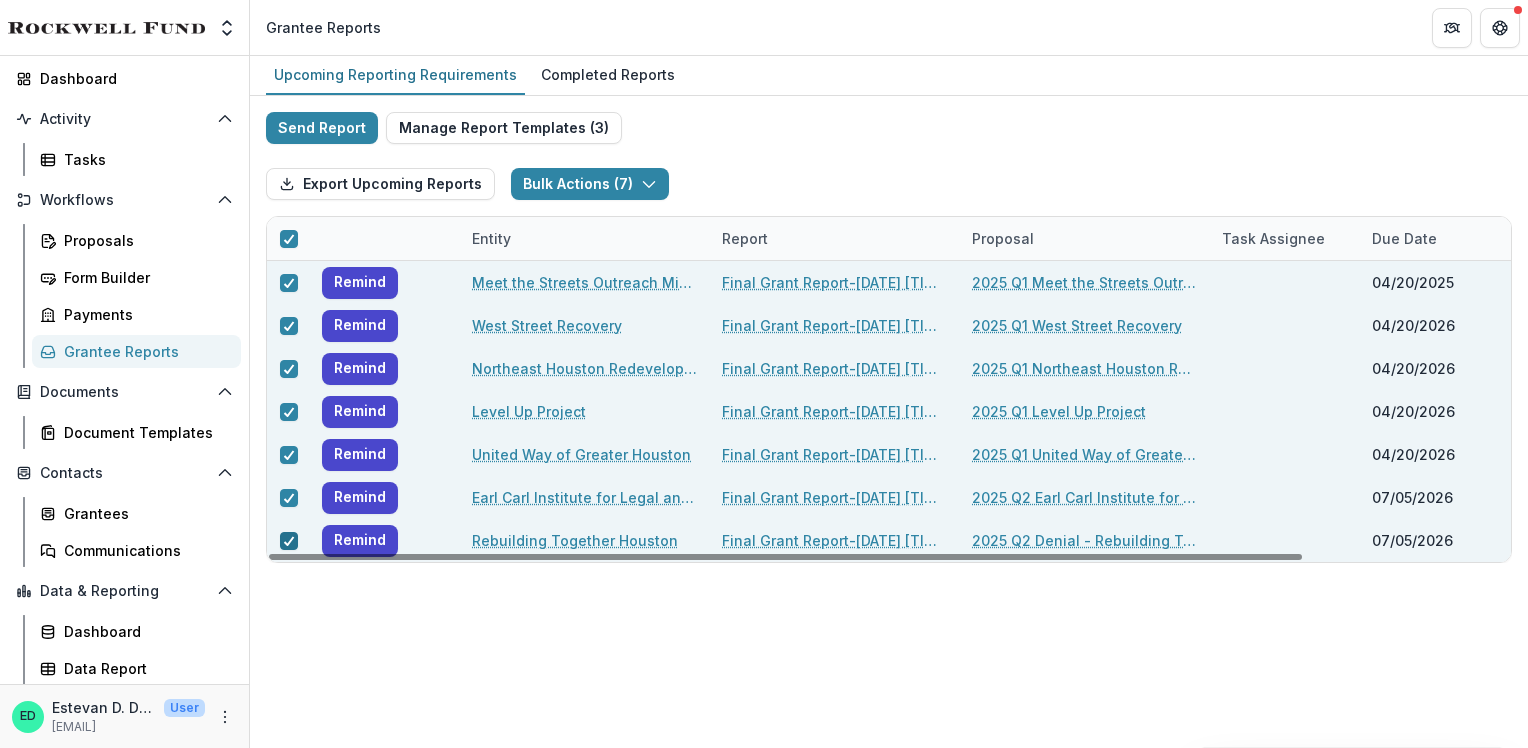 click 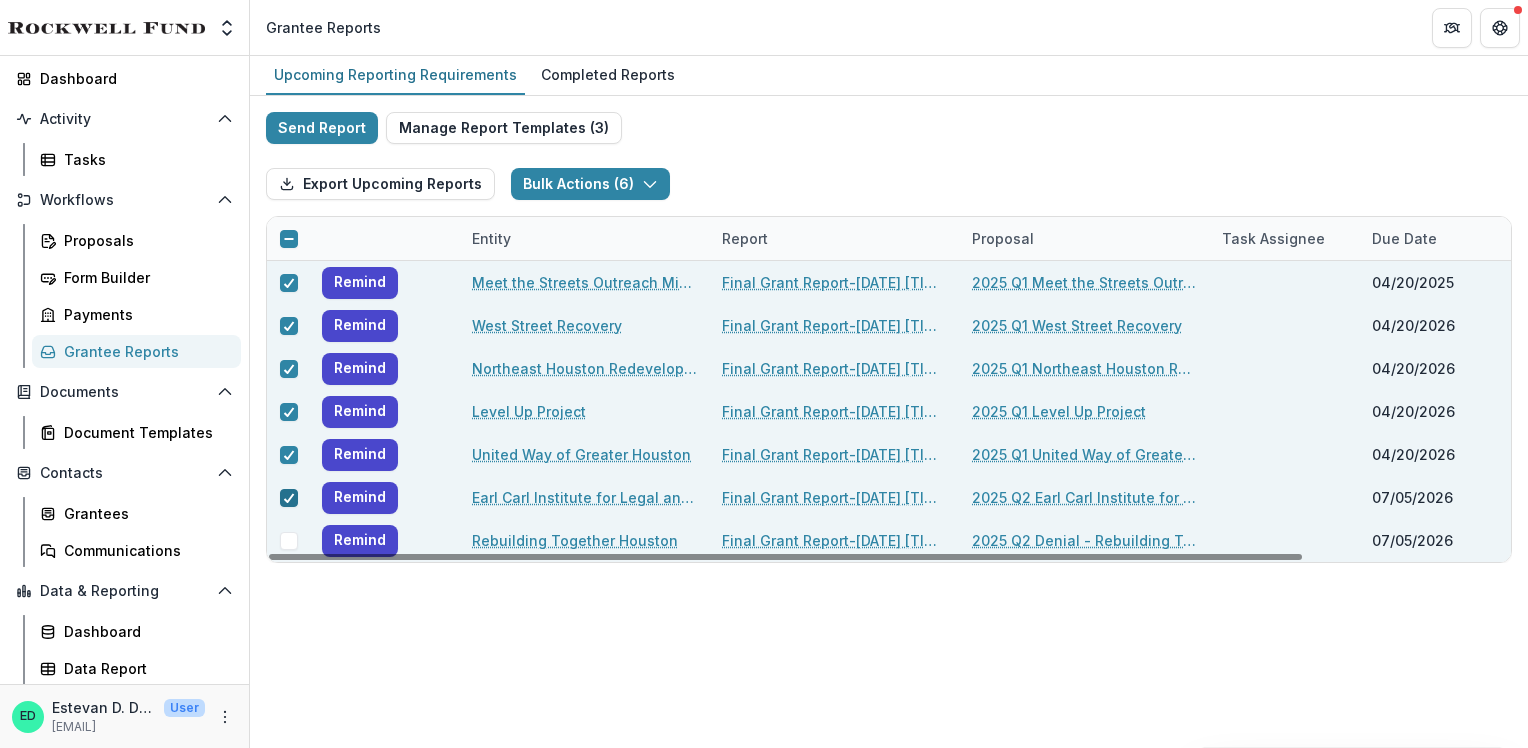 click at bounding box center [289, 498] 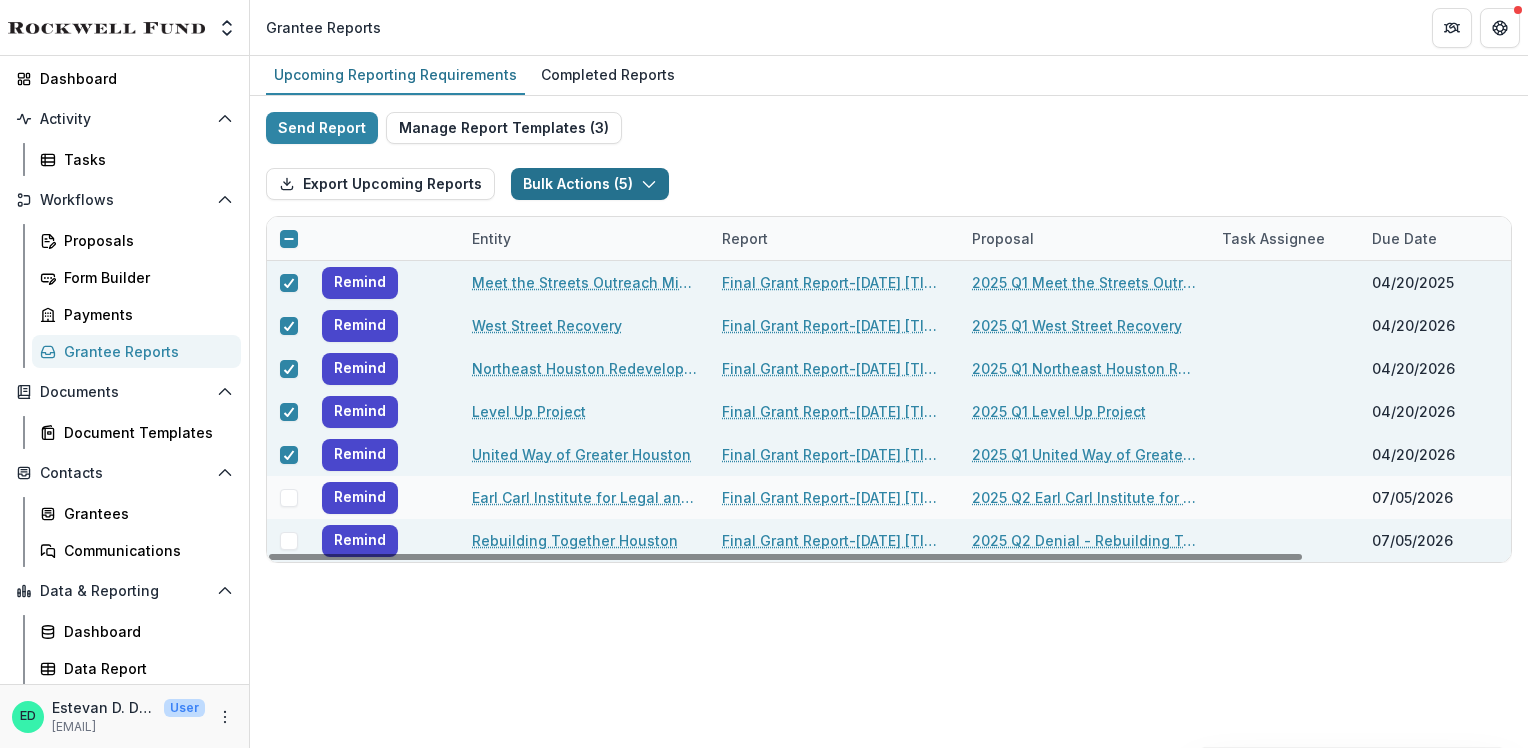 click on "Bulk Actions ( 5 )" at bounding box center (590, 184) 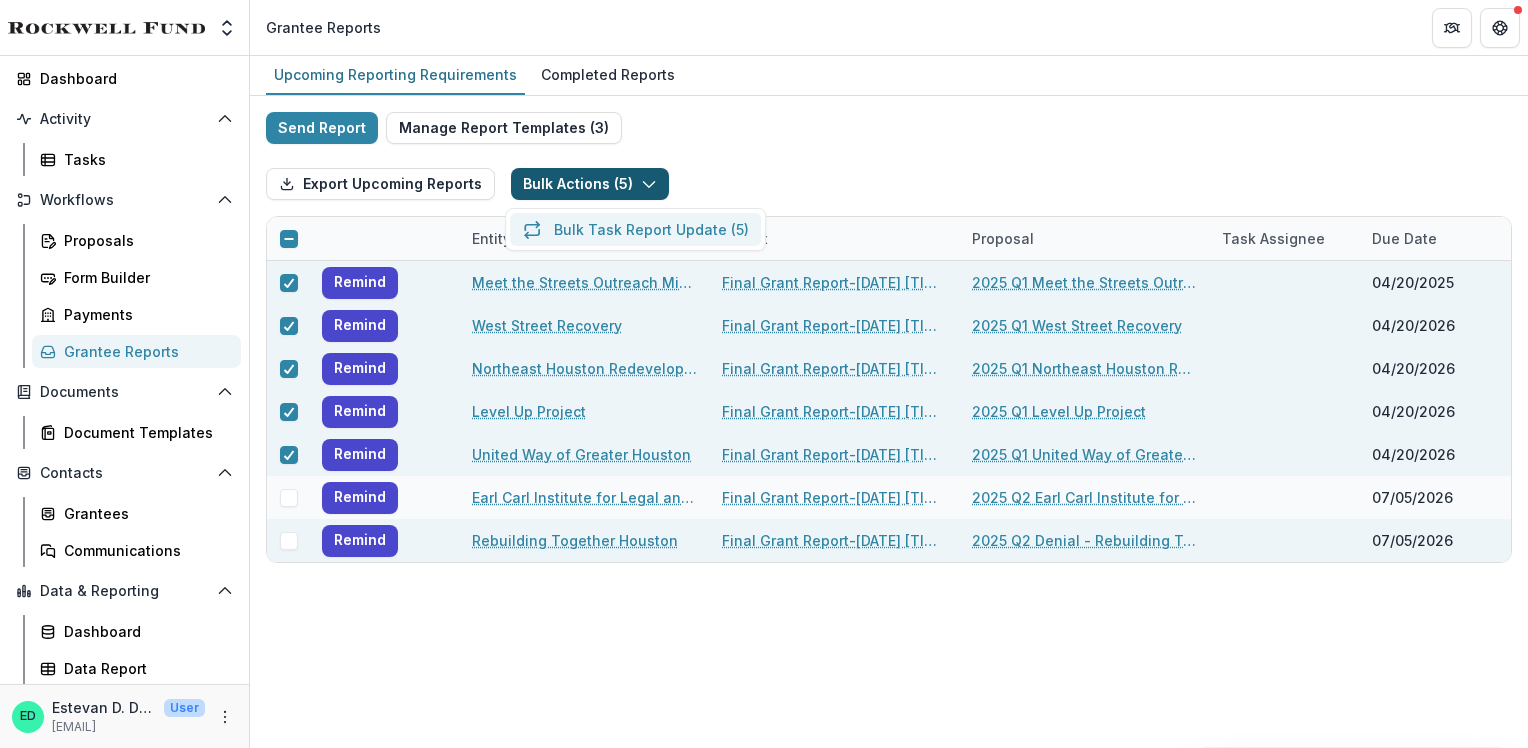 click on "Bulk Task Report Update ( 5 )" at bounding box center (635, 229) 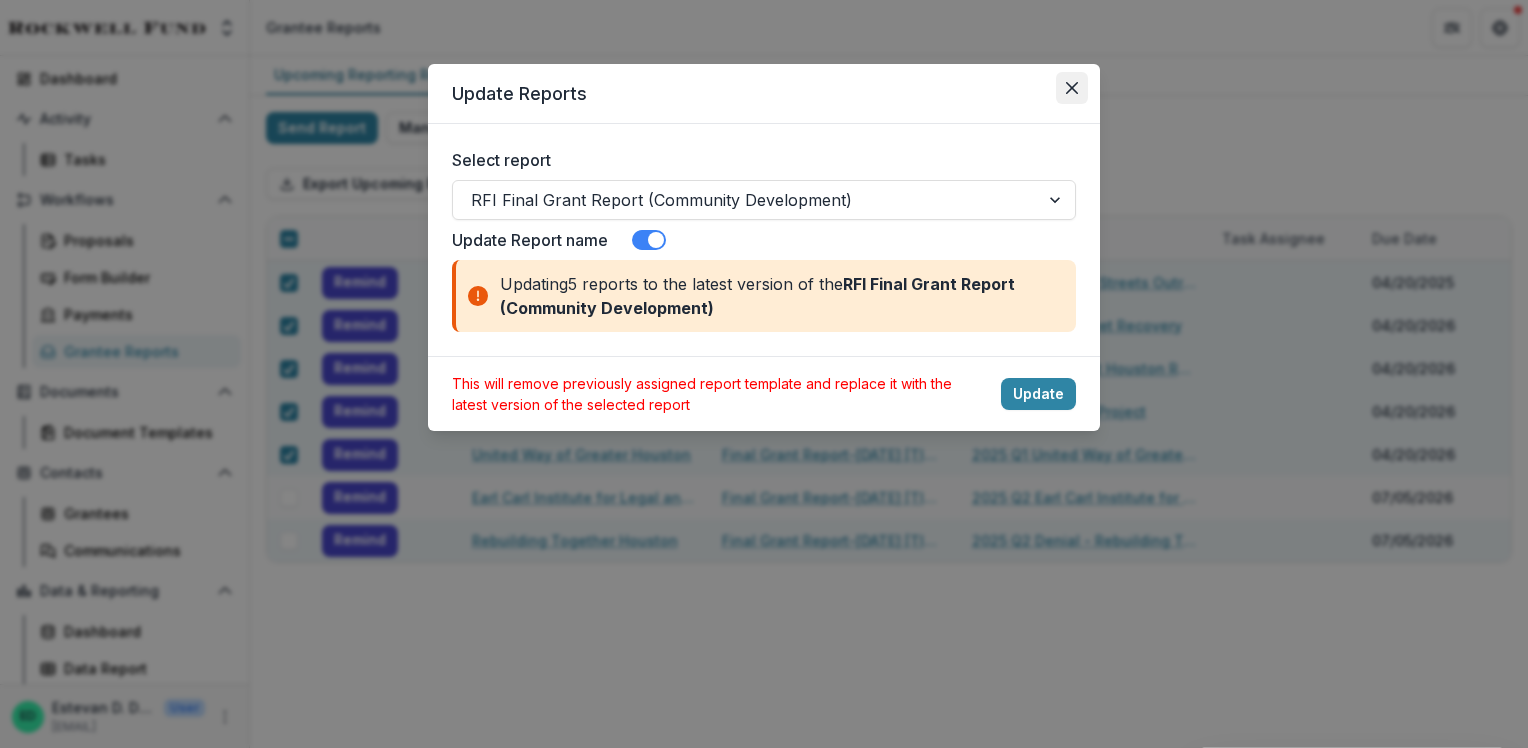 click 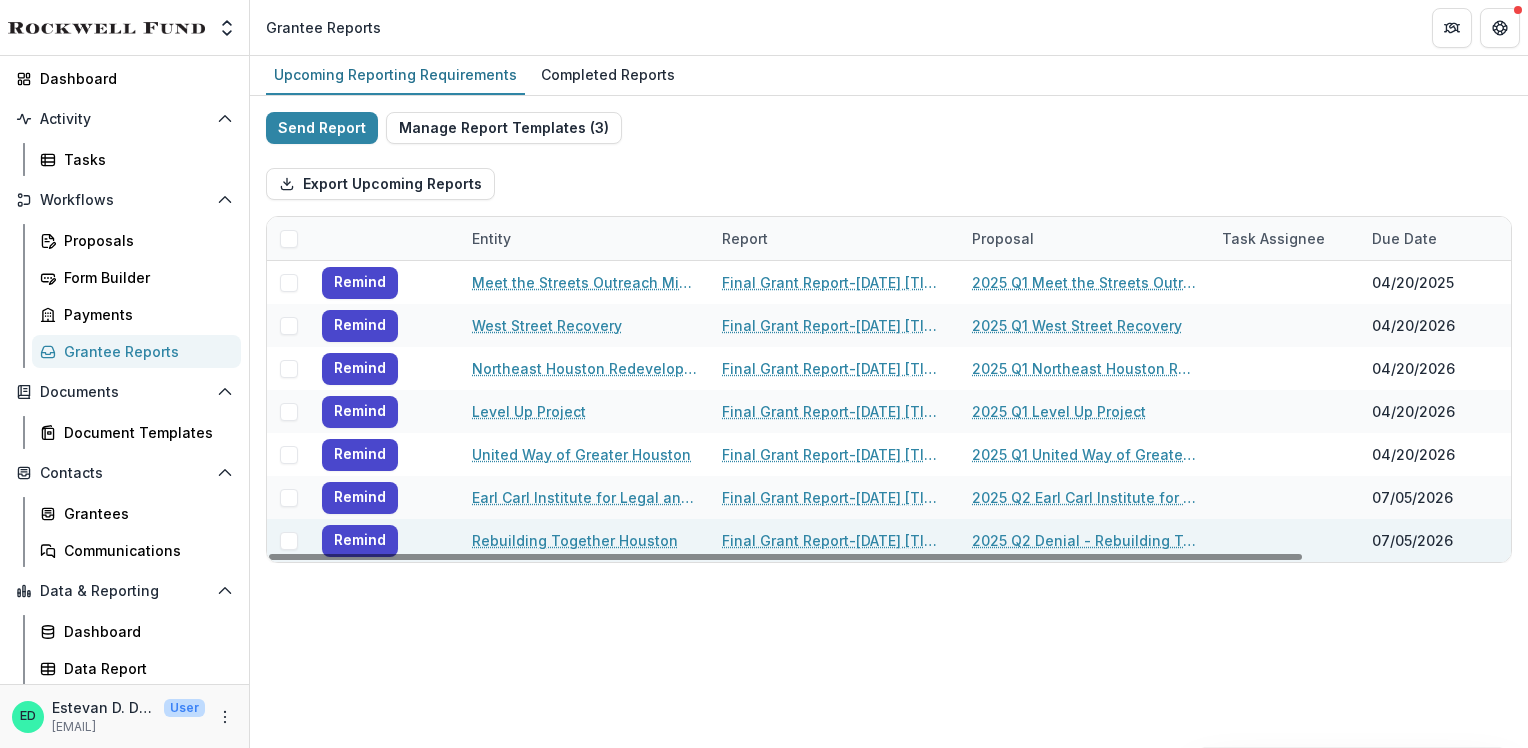 click at bounding box center (289, 239) 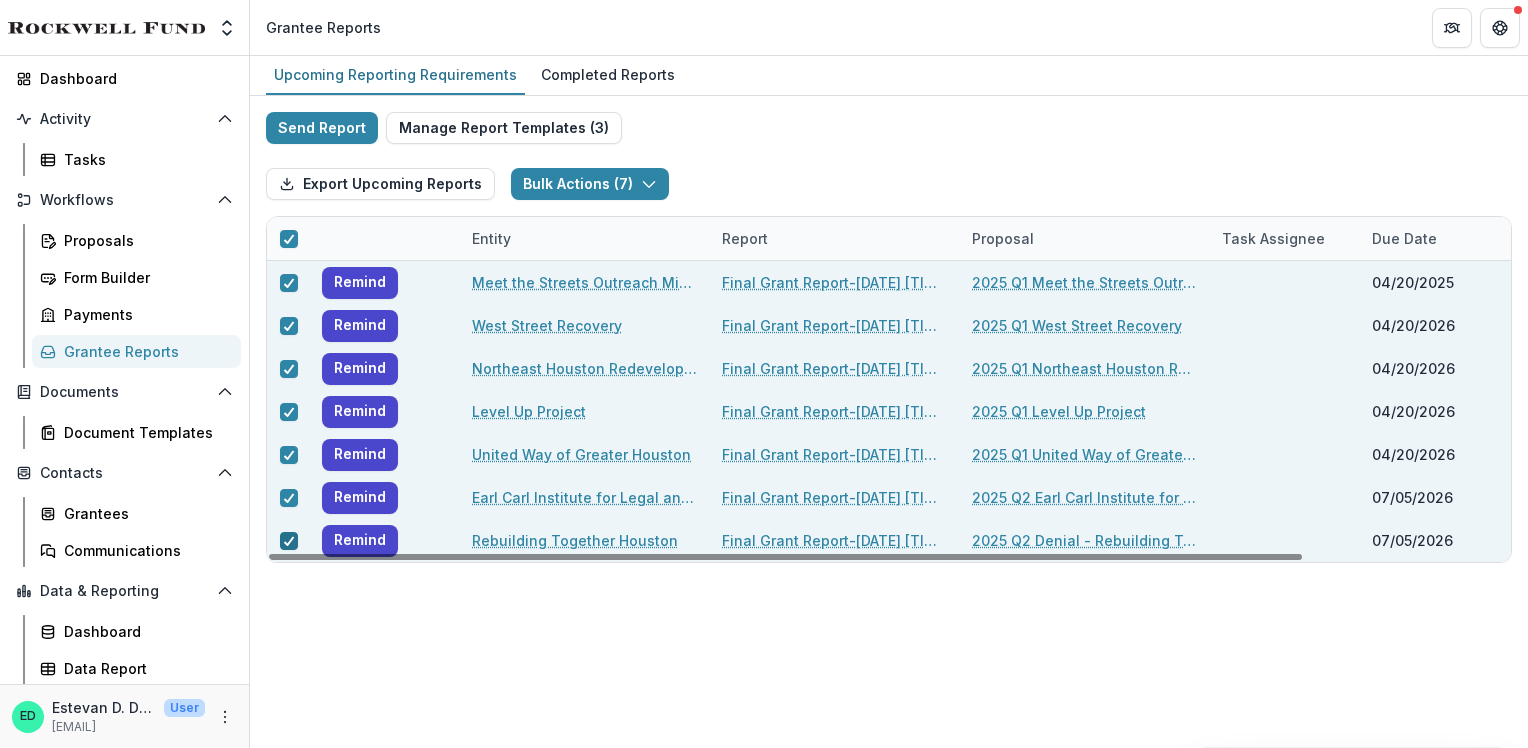 click 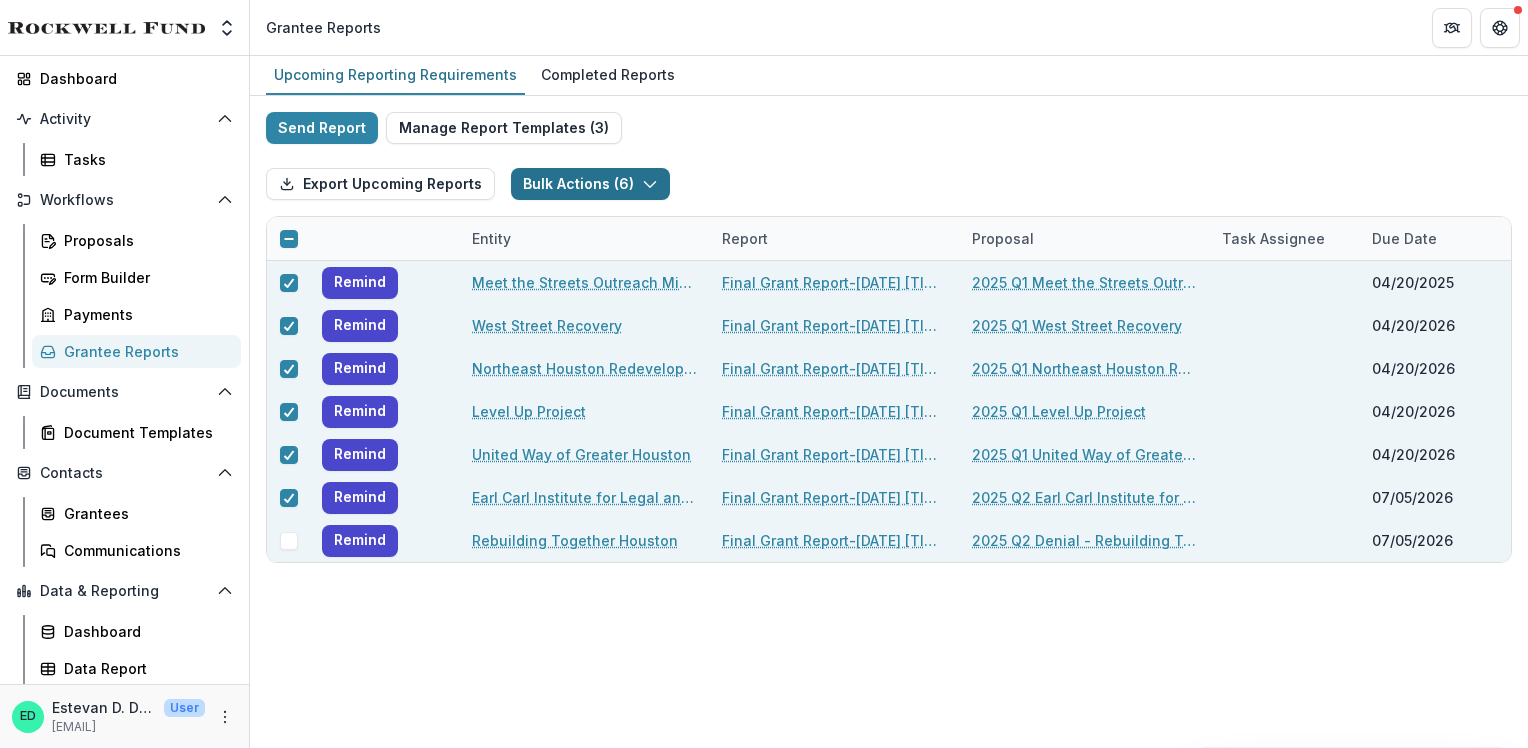 click on "Bulk Actions ( 6 )" at bounding box center [590, 184] 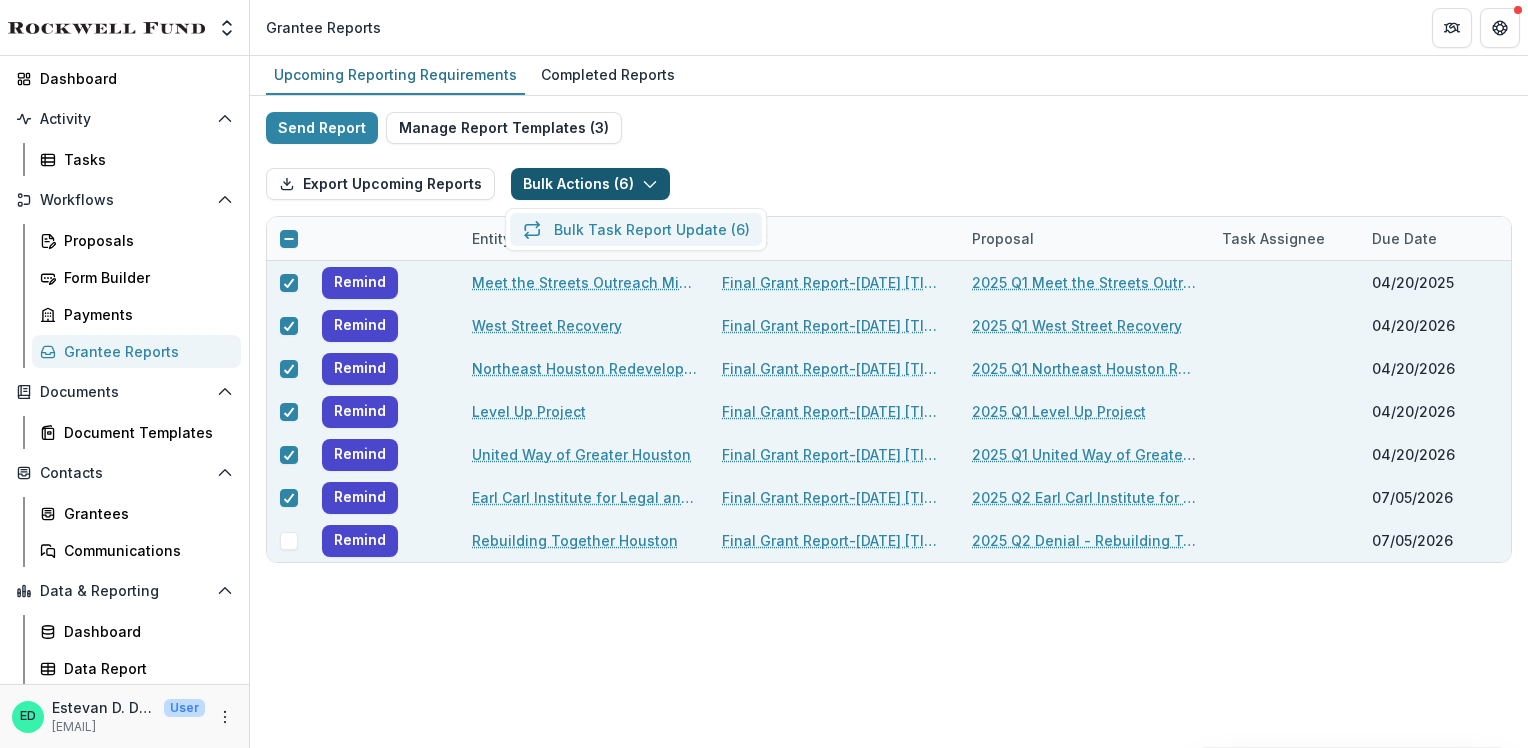 click on "Bulk Task Report Update ( 6 )" at bounding box center (636, 229) 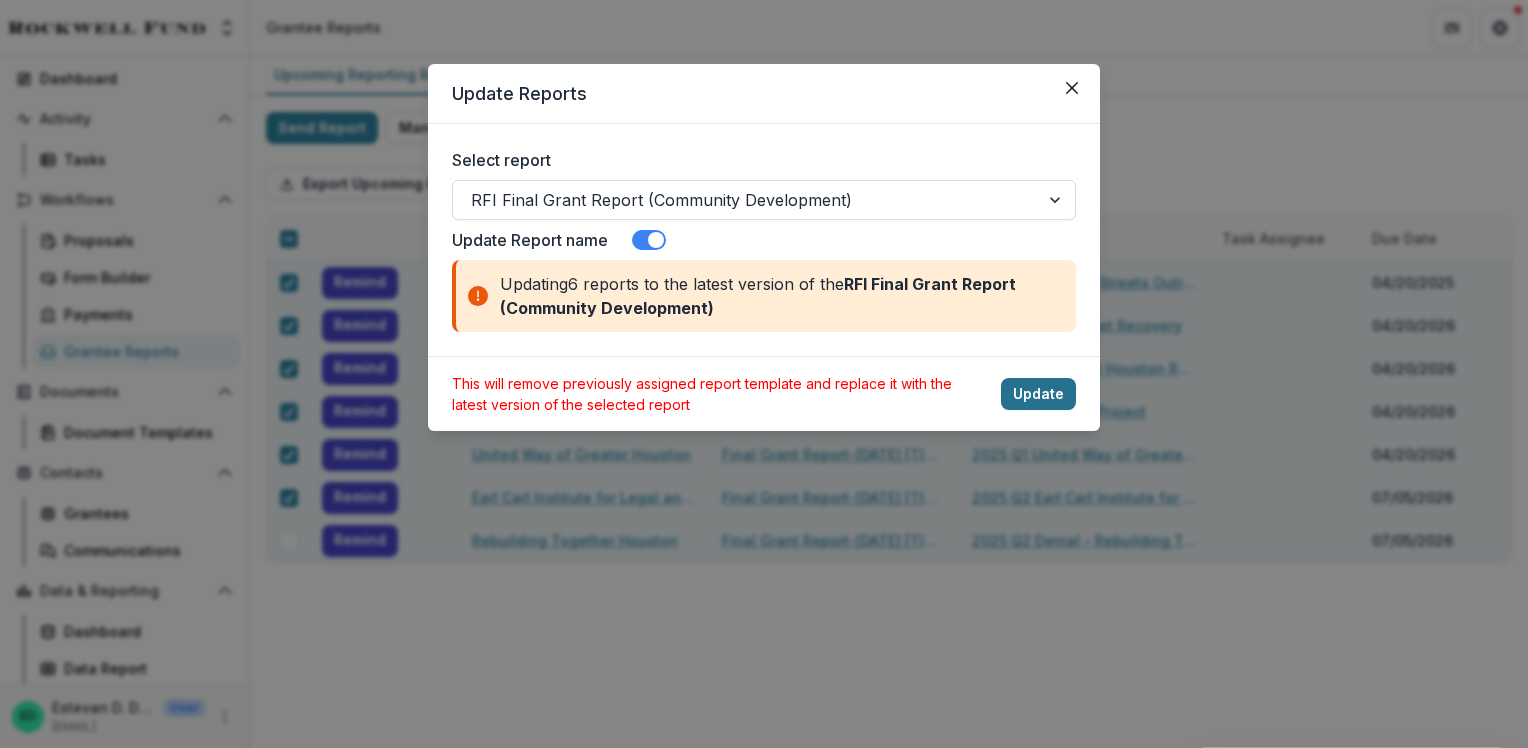 click on "Update" at bounding box center (1038, 394) 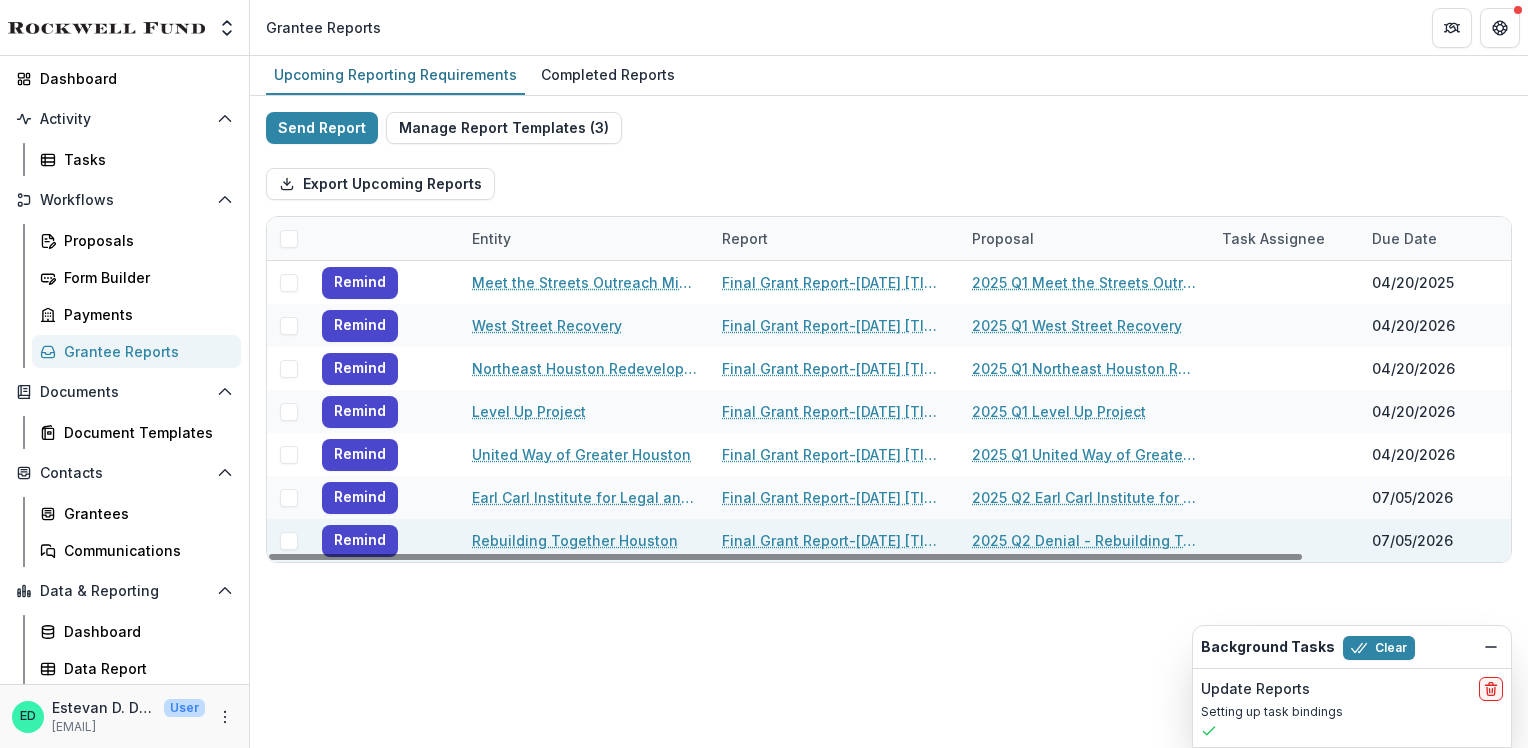 click at bounding box center (289, 239) 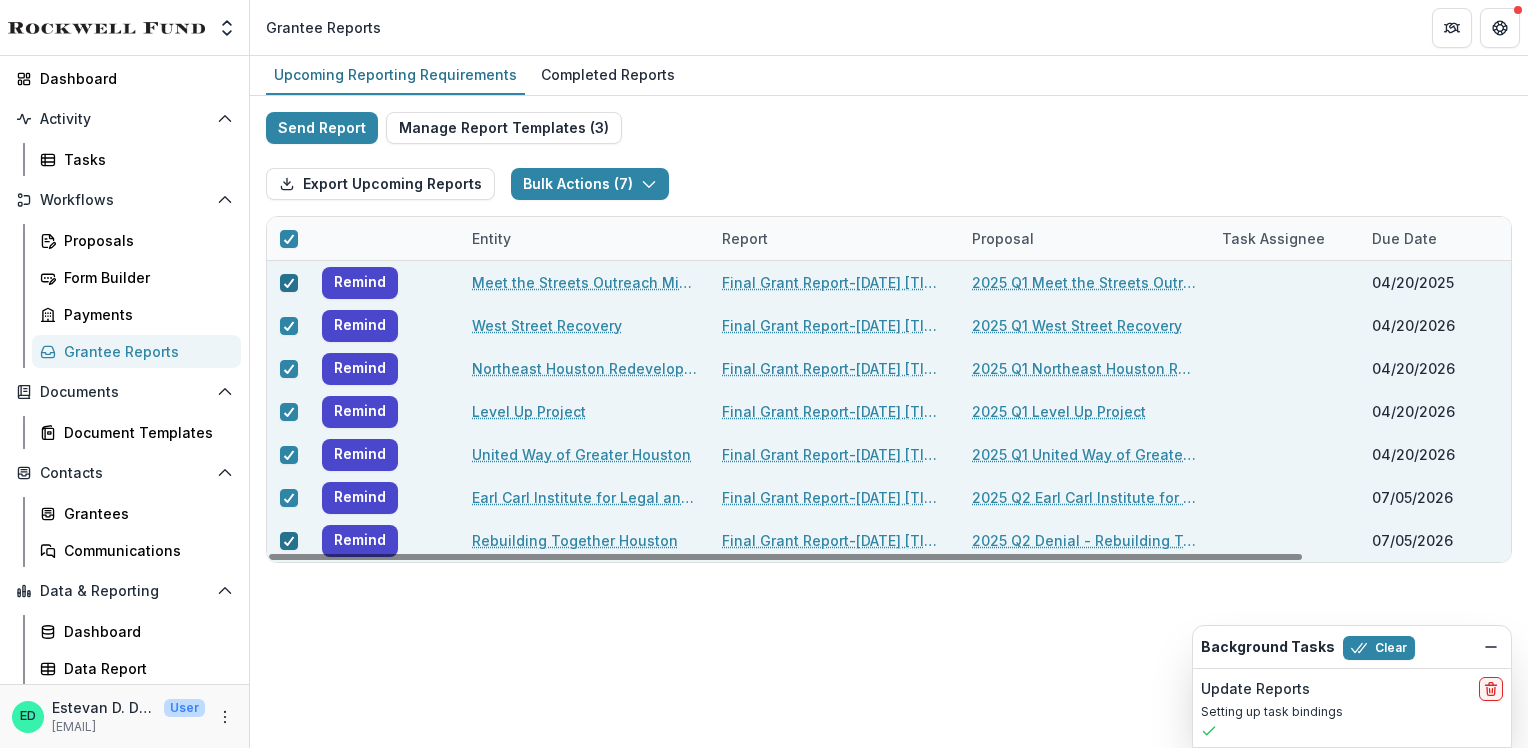 click at bounding box center [289, 541] 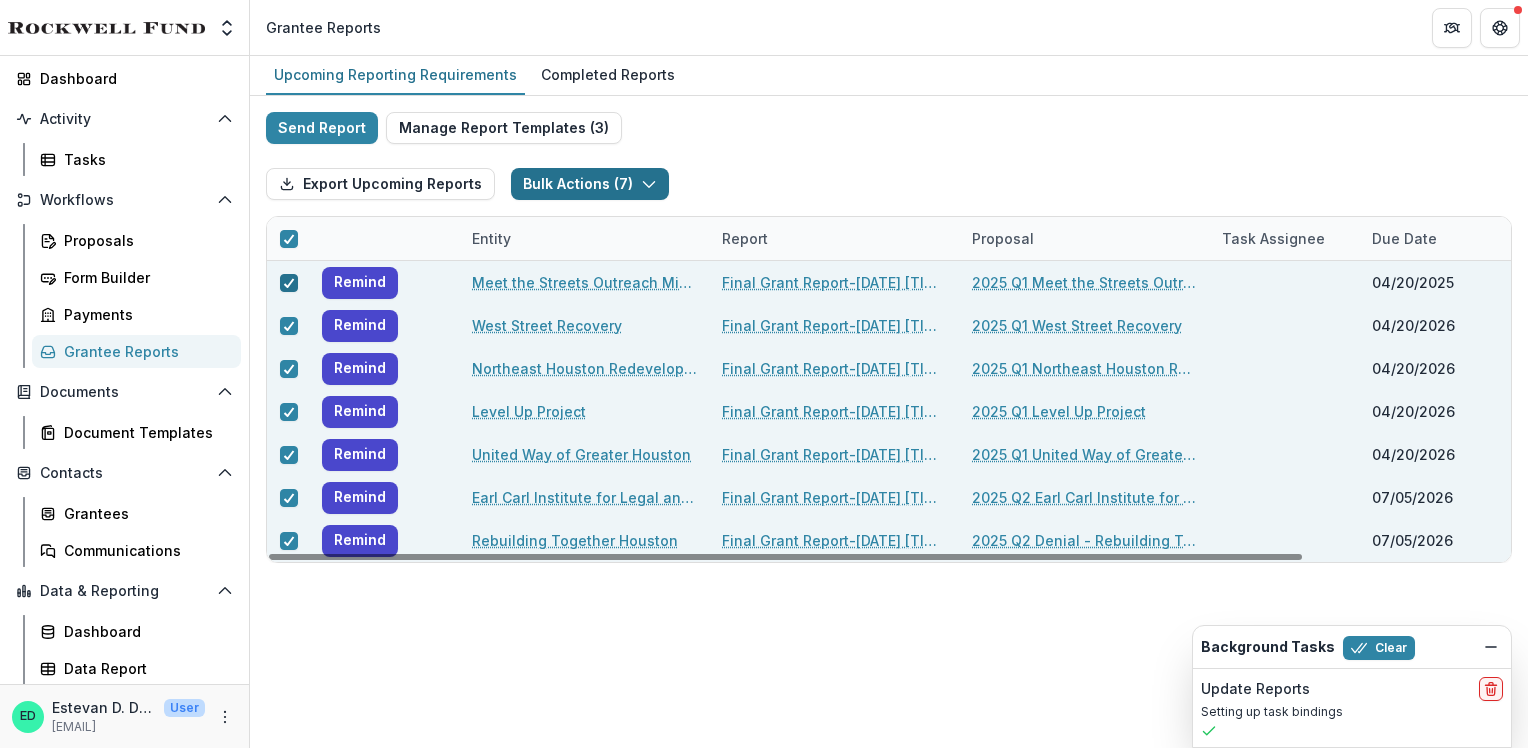 click on "Bulk Actions ( 7 )" at bounding box center [590, 184] 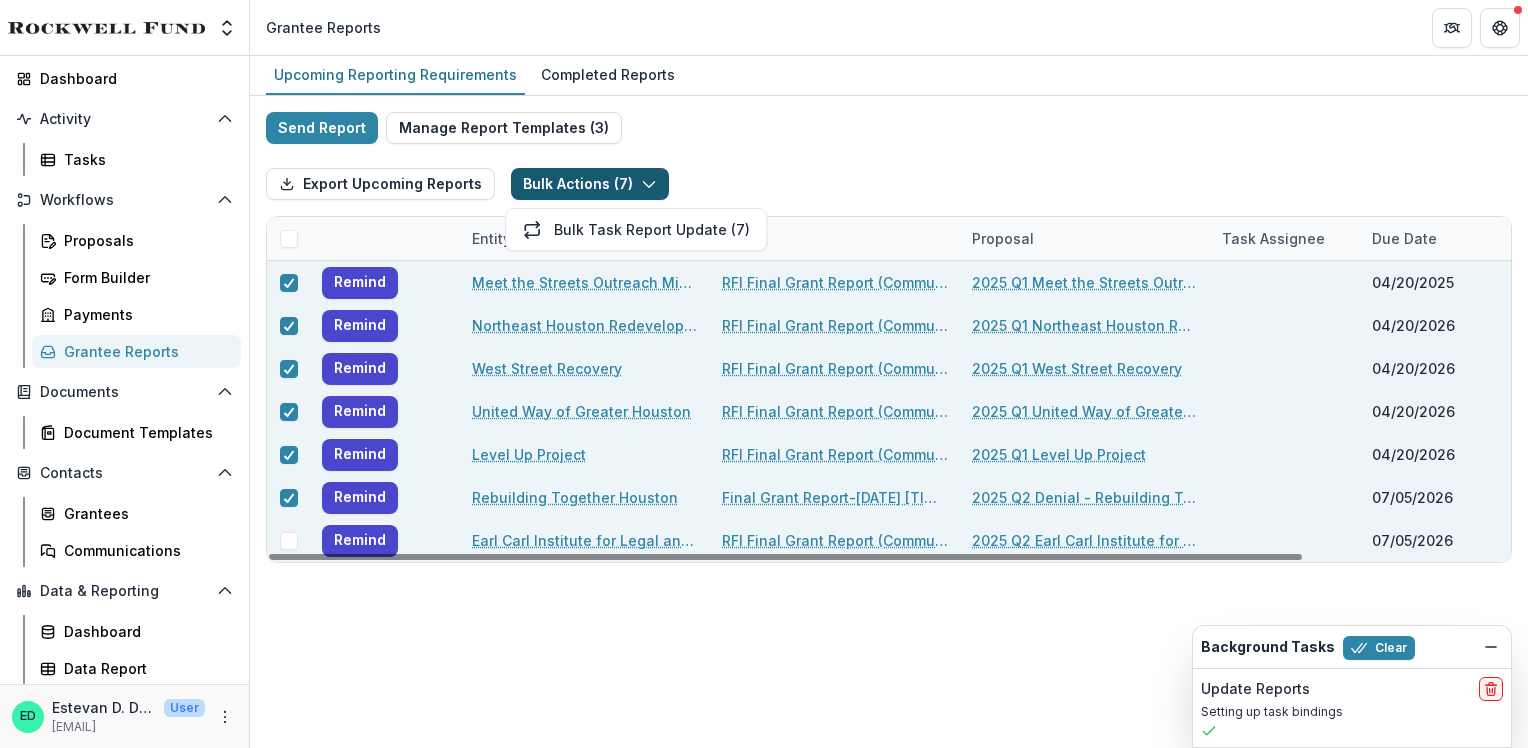 click at bounding box center [289, 541] 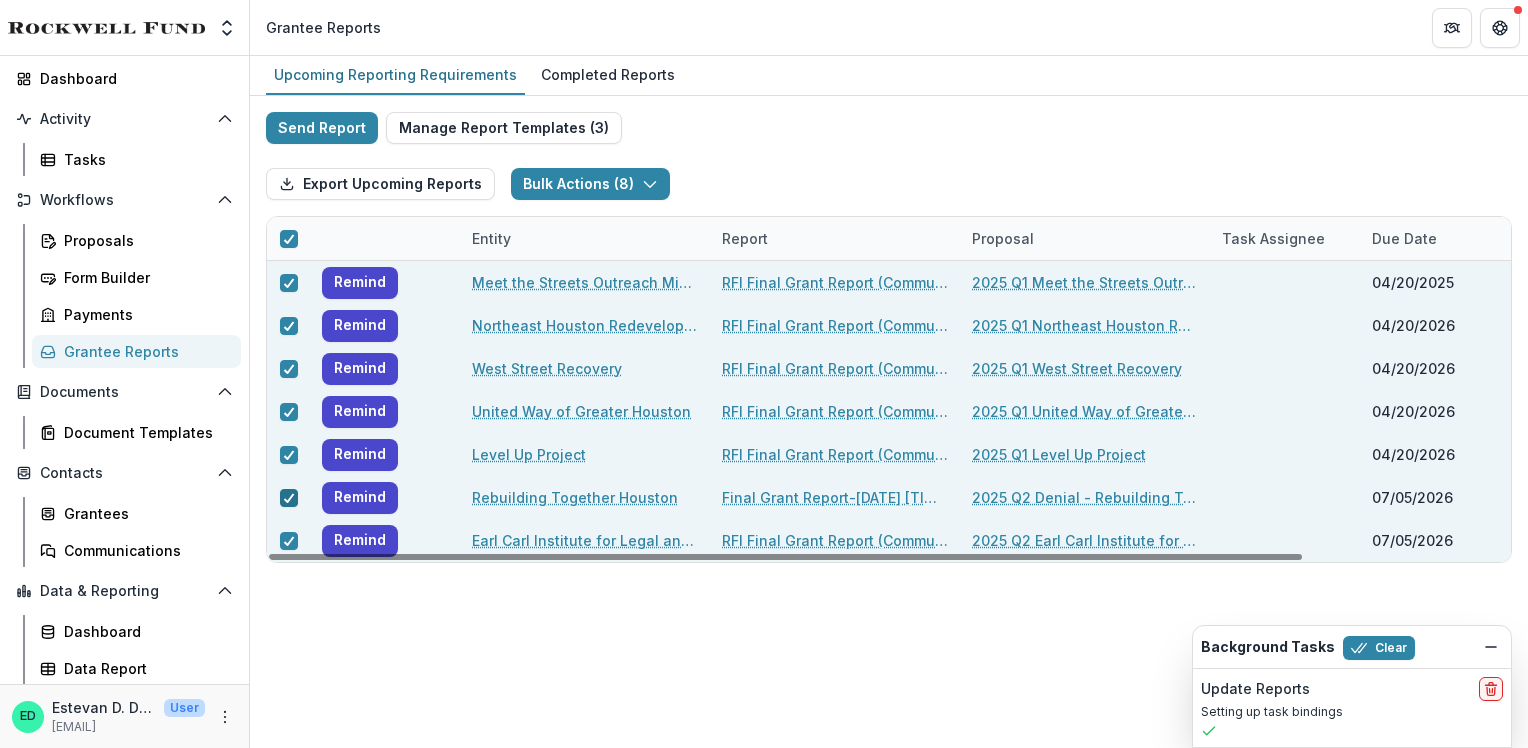 click 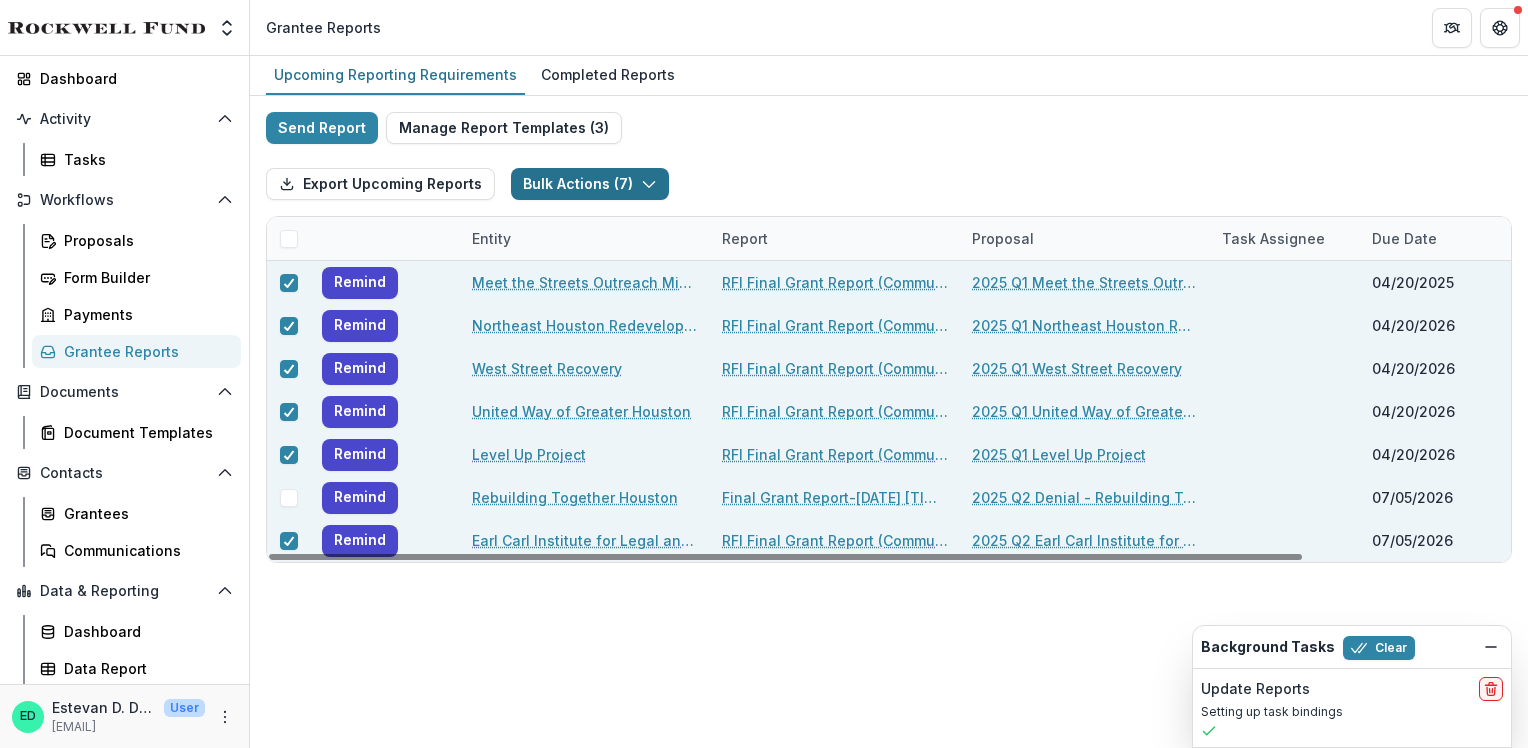 click on "Bulk Actions ( 7 )" at bounding box center [590, 184] 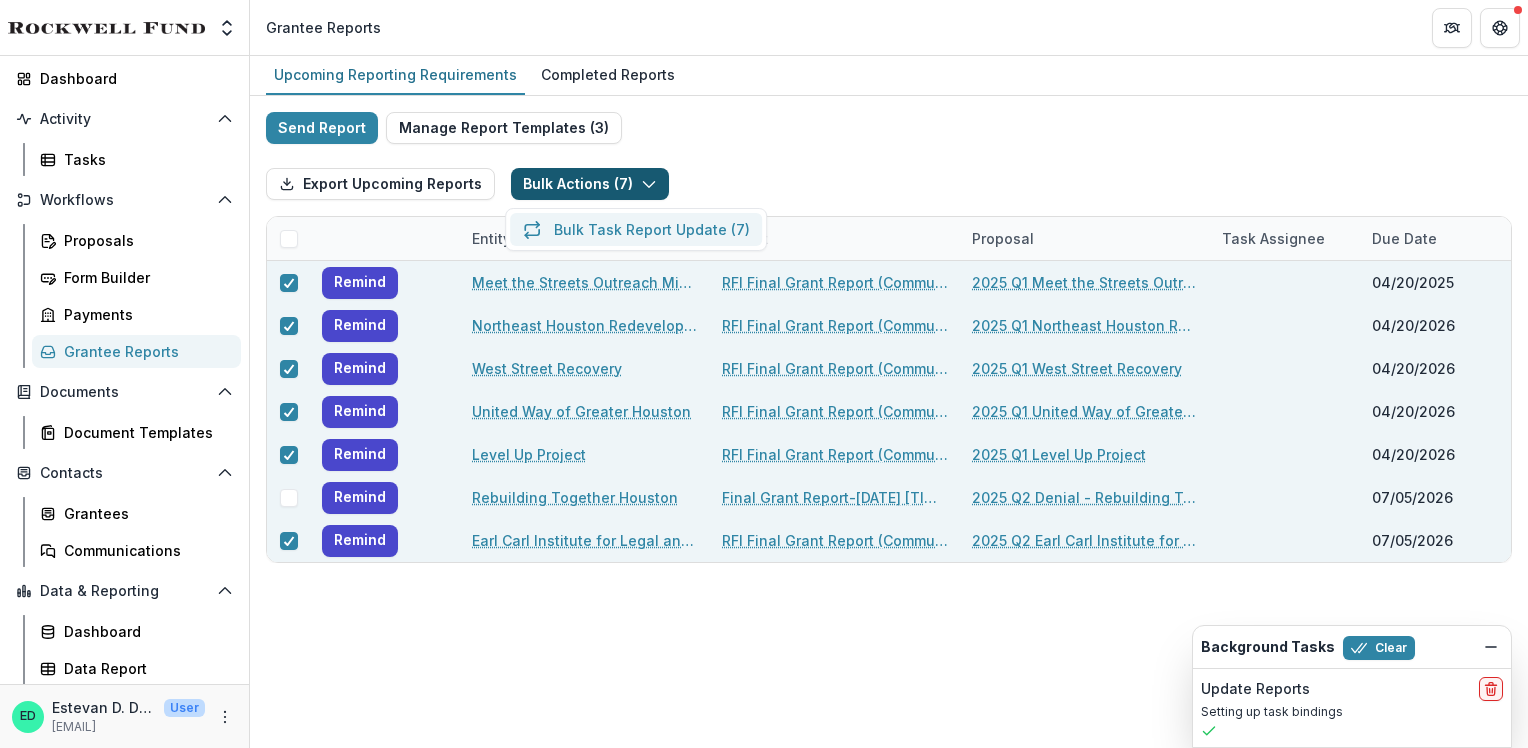 click on "Bulk Task Report Update ( 7 )" at bounding box center [636, 229] 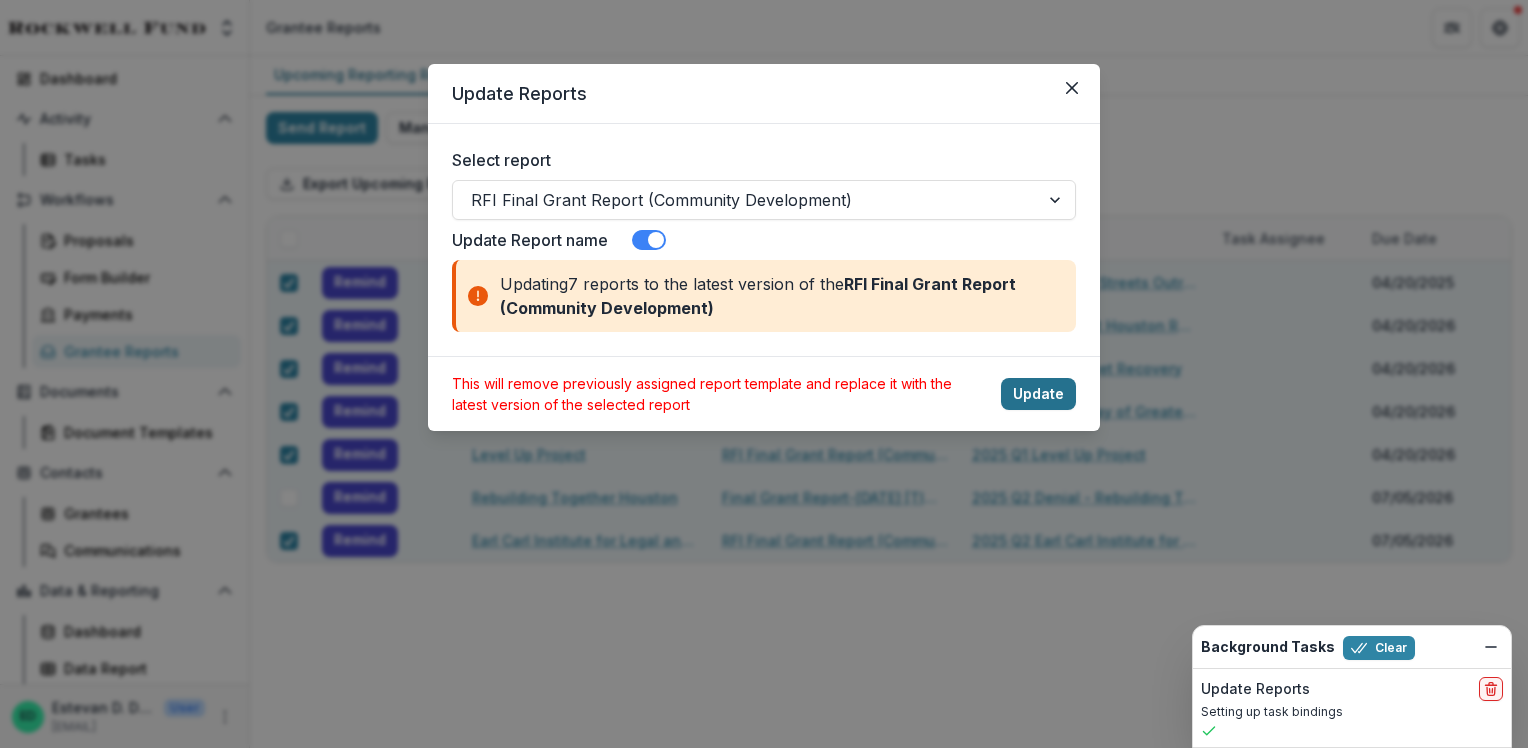 click on "Update" at bounding box center [1038, 394] 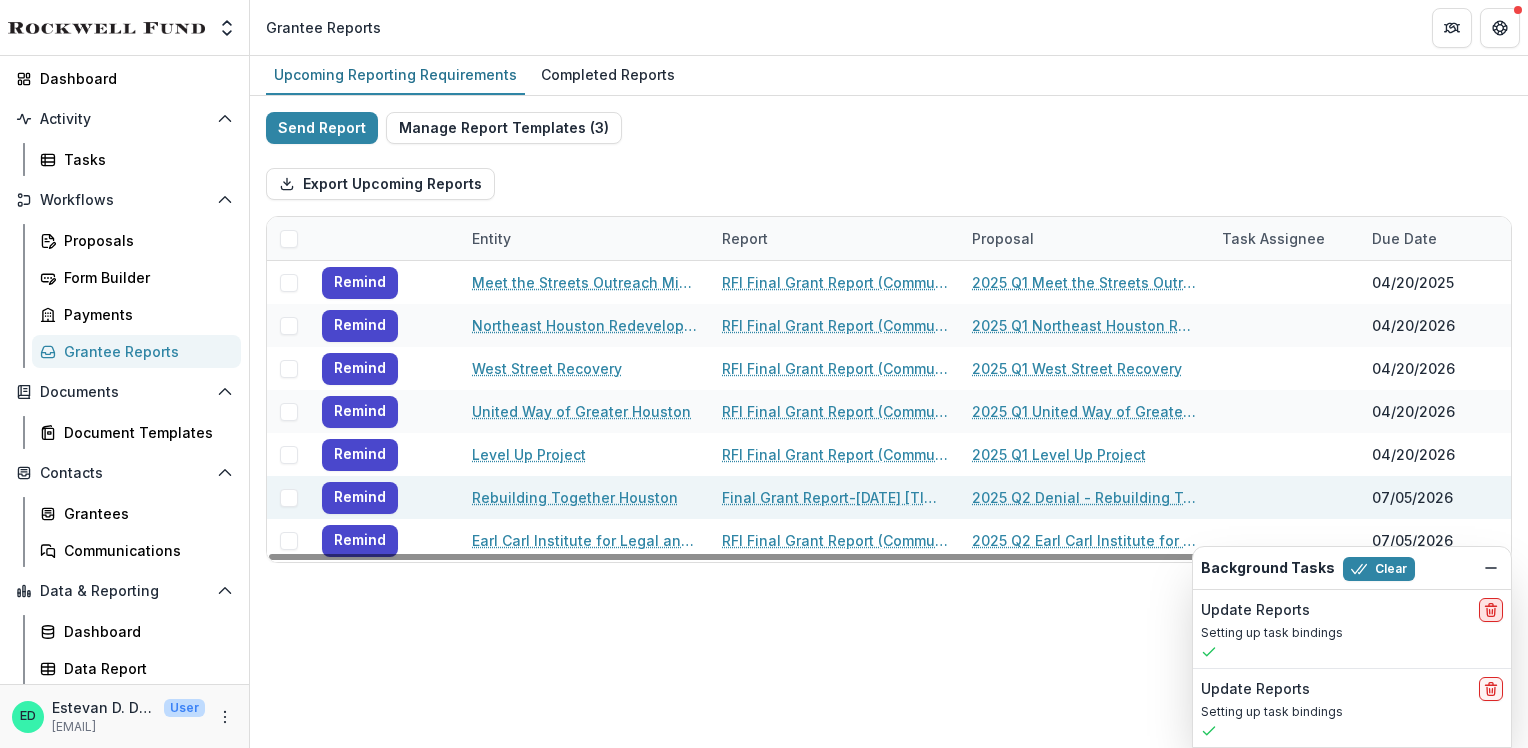 click at bounding box center (1491, 610) 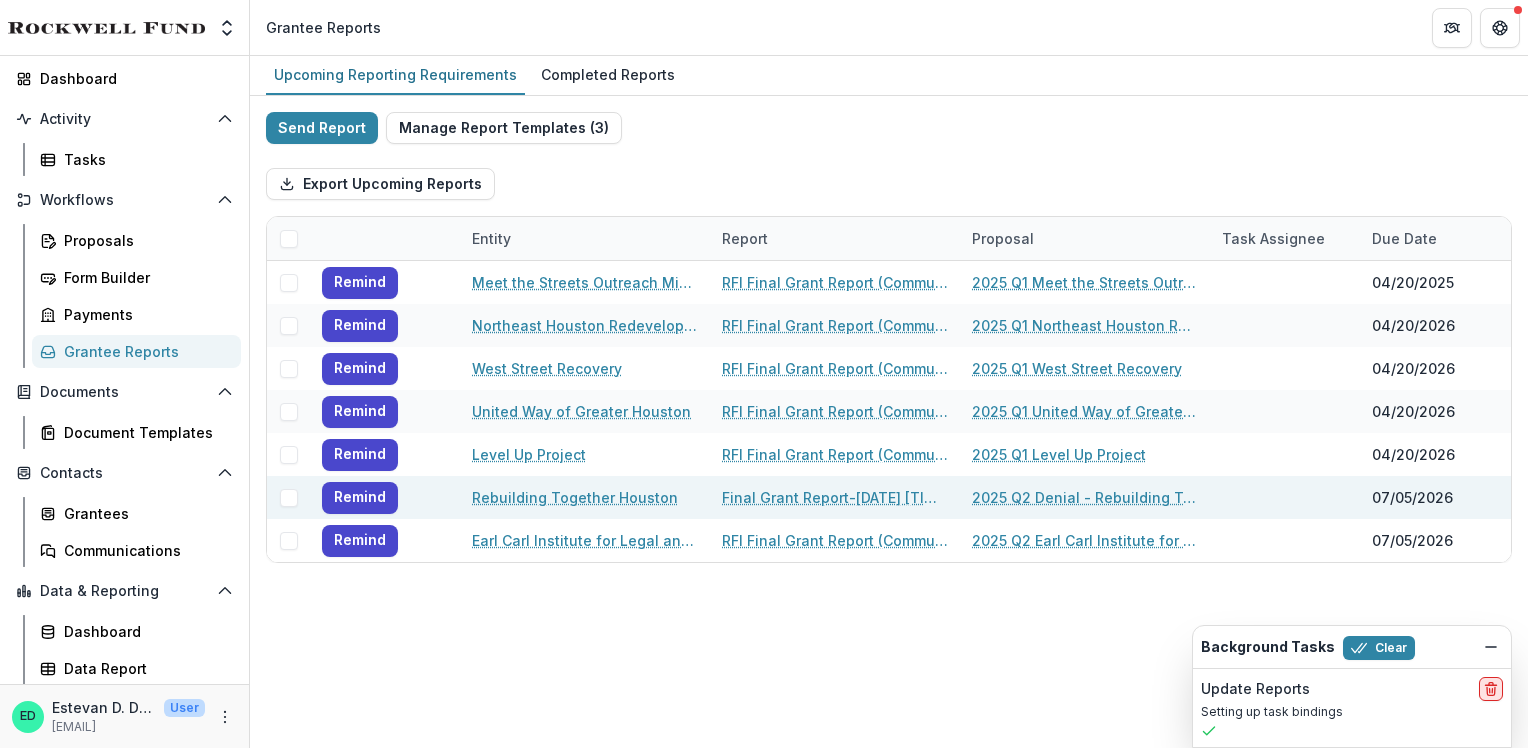 click 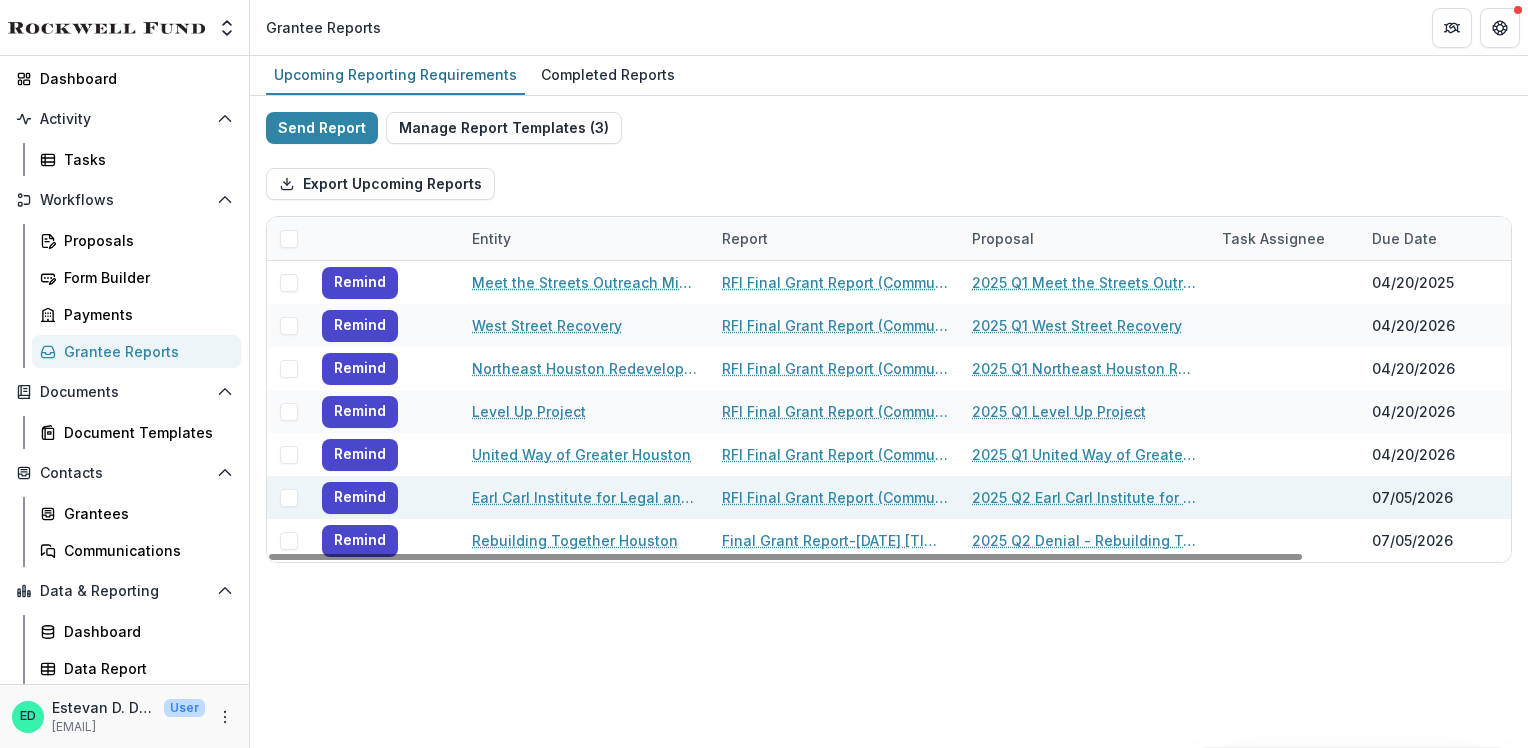 click at bounding box center (289, 498) 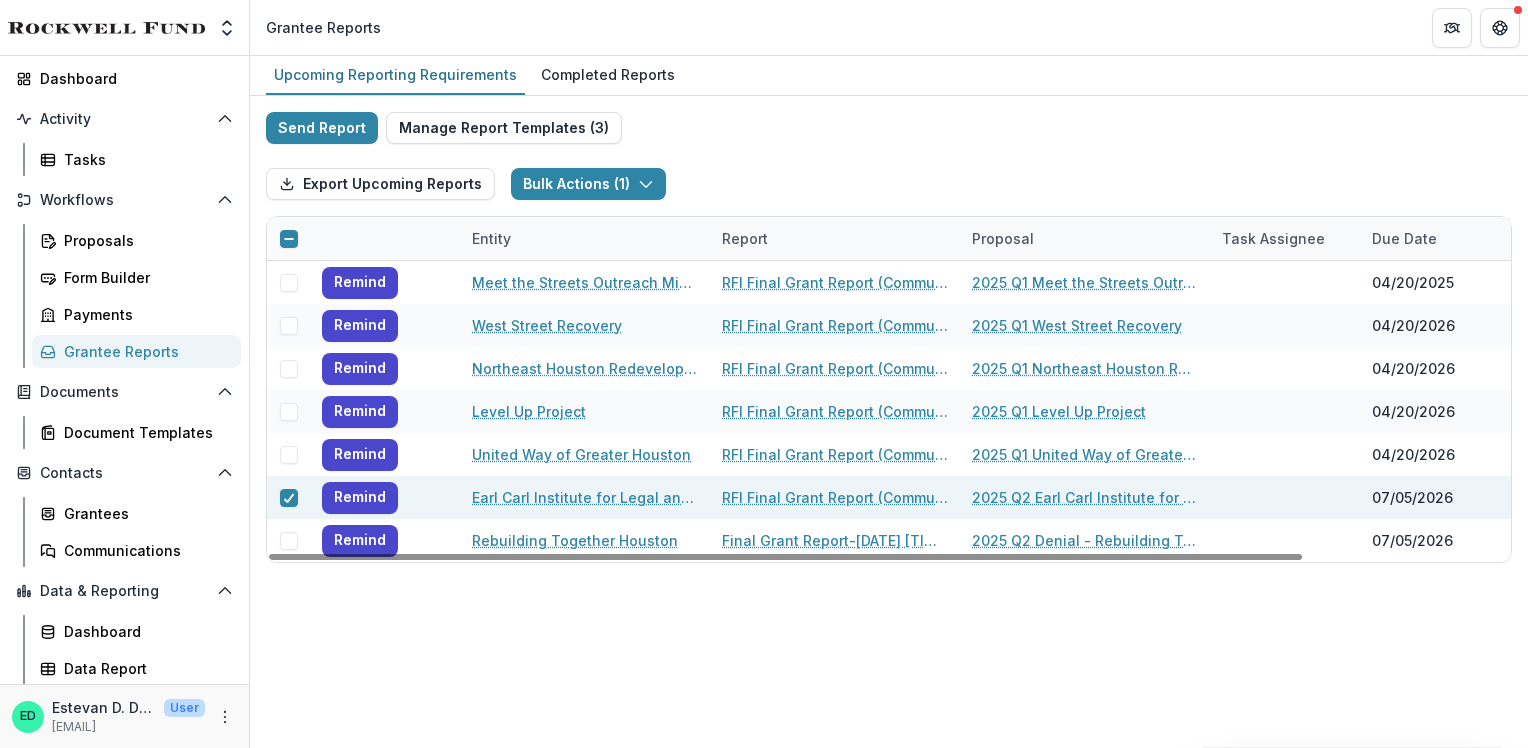 drag, startPoint x: 860, startPoint y: 706, endPoint x: 857, endPoint y: 696, distance: 10.440307 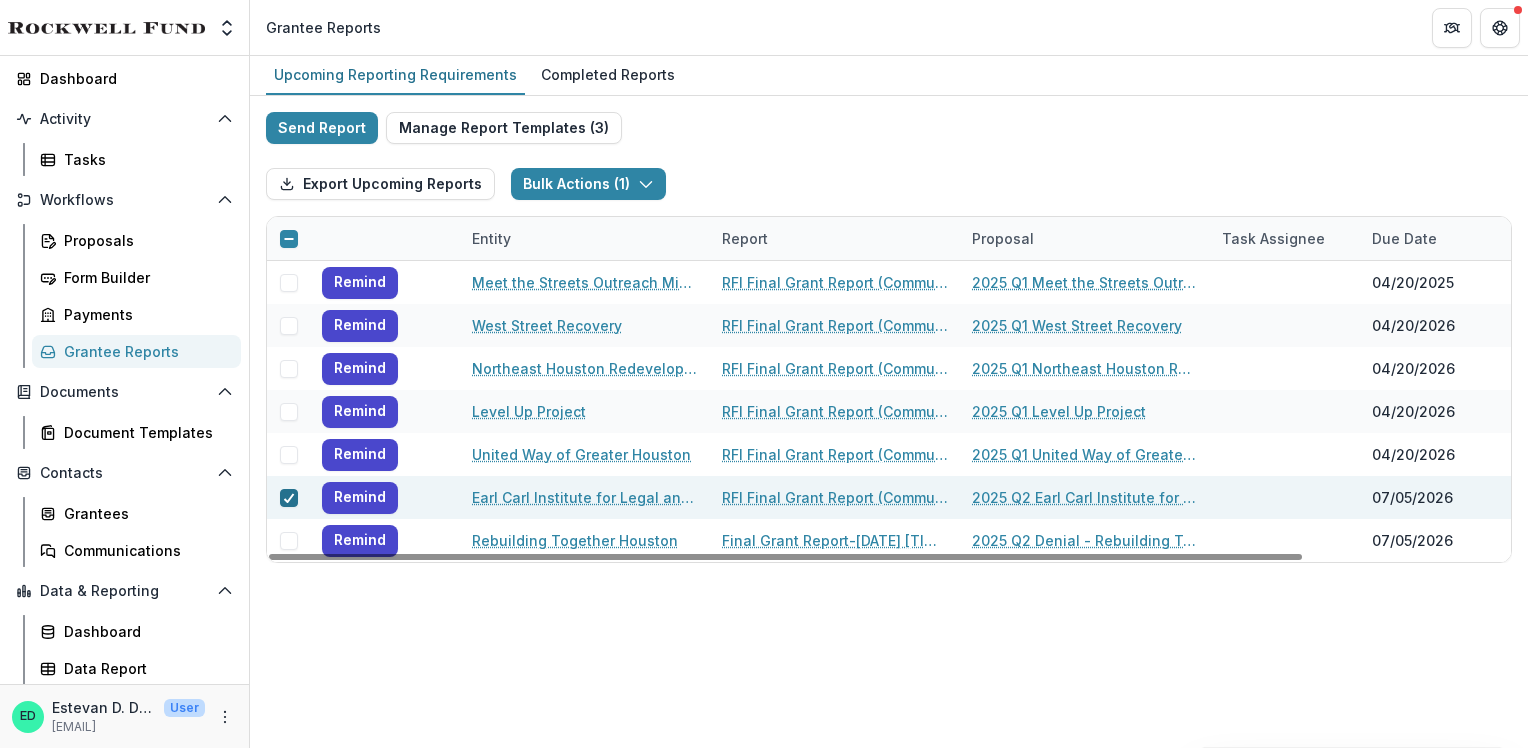 click at bounding box center (289, 498) 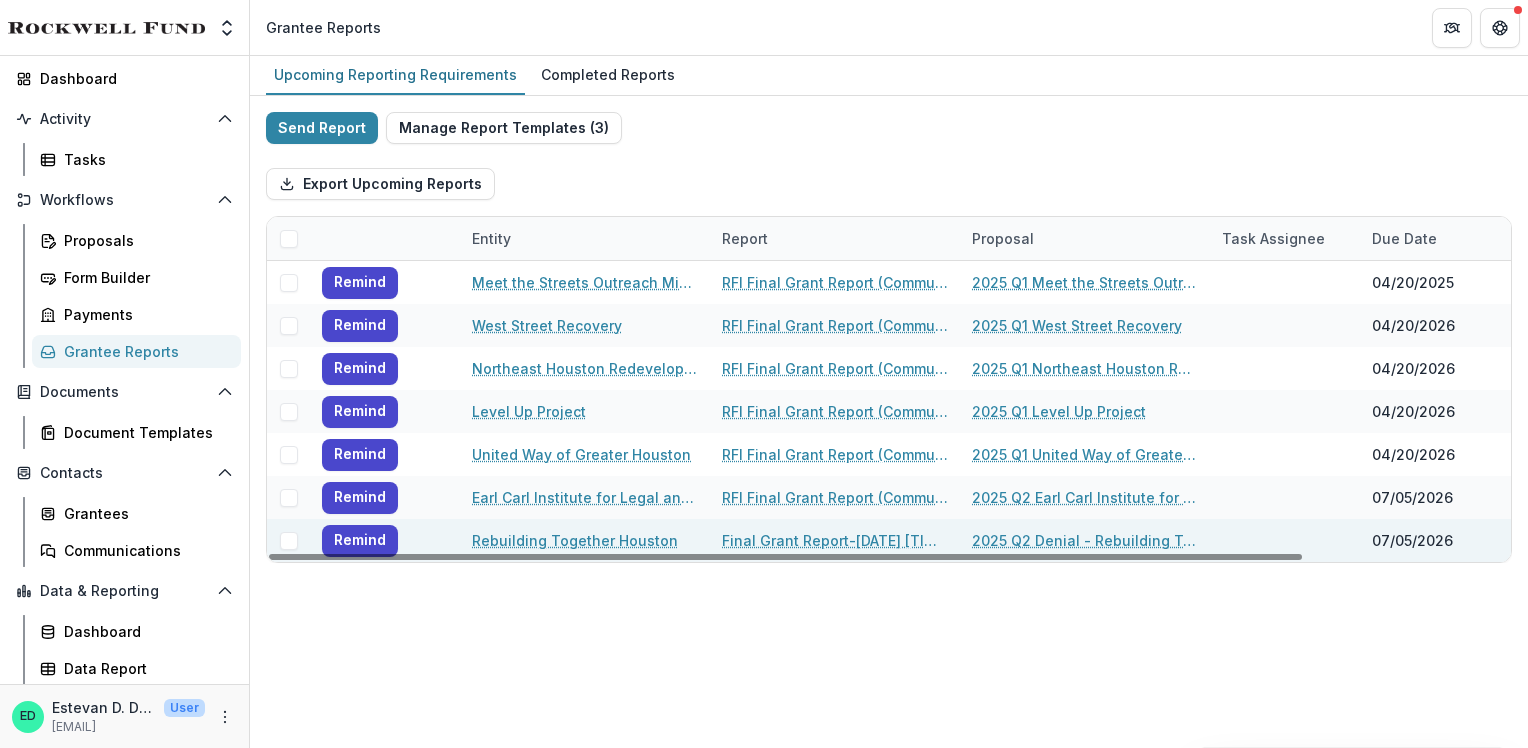 click at bounding box center (289, 541) 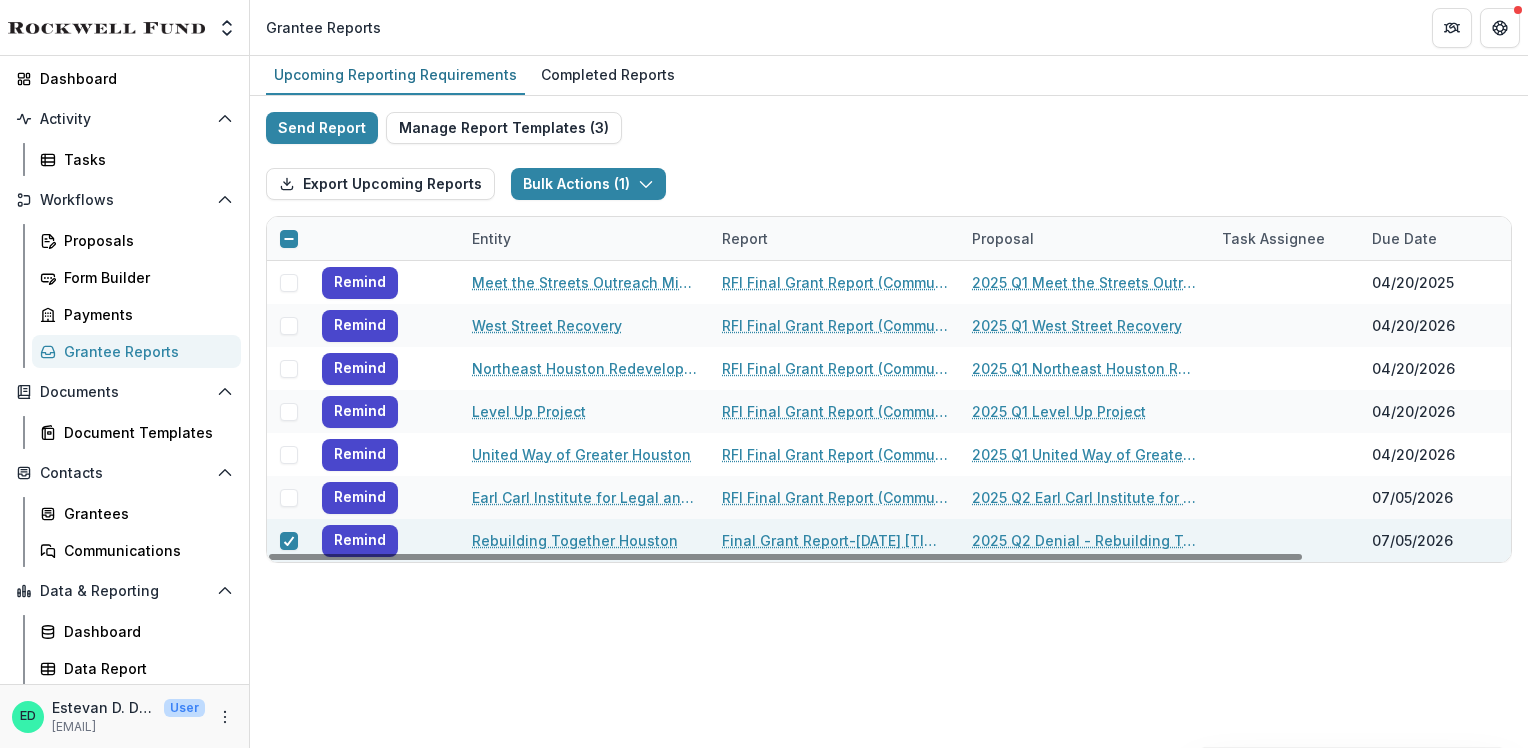 click on "Bulk Actions ( 1 ) Bulk Task Report Update ( 1 )" at bounding box center [588, 184] 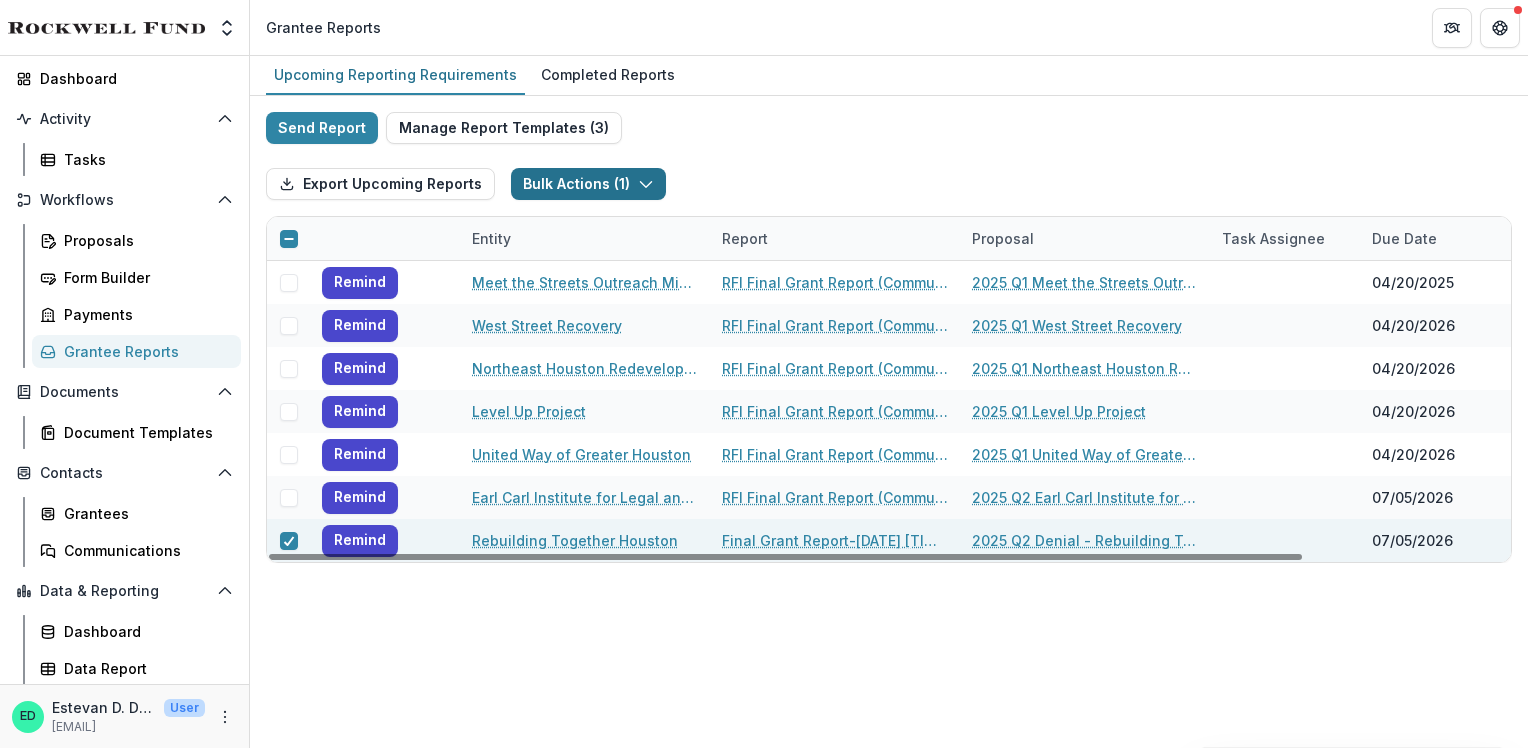 click on "Bulk Actions ( 1 )" at bounding box center (588, 184) 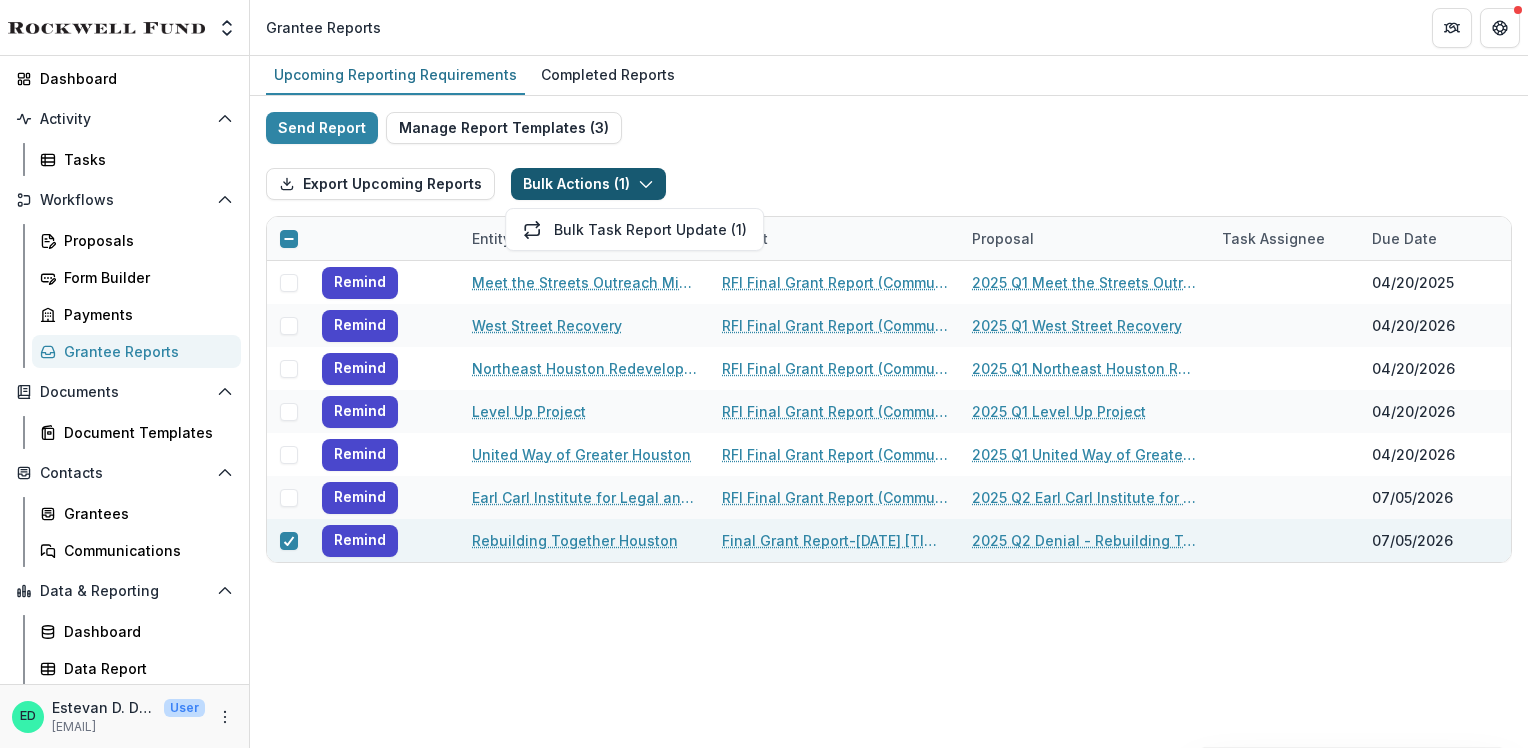 click on "Send Report Manage Report Templates ( 3 ) Export Upcoming Reports Bulk Actions ( 1 ) Bulk Task Report Update ( 1 ) Entity Report Proposal Task Assignee Due Date Report Submitted Date Remind Meet the Streets Outreach Ministries Inc. RFI Final Grant Report (Community Development)  2025 Q1 Meet the Streets Outreach Ministries 04/20/2025 -- Remind West Street Recovery RFI Final Grant Report (Community Development)  2025 Q1 West Street Recovery 04/20/2026 -- Remind Northeast Houston Redevelopment Council RFI Final Grant Report (Community Development)  2025 Q1 Northeast Houston Redevelopment Council 04/20/2026 -- Remind Level Up Project RFI Final Grant Report (Community Development)  2025 Q1 Level Up Project 04/20/2026 -- Remind United Way of Greater Houston RFI Final Grant Report (Community Development)  2025 Q1 United Way of Greater Houston 04/20/2026 -- Remind Earl Carl Institute for Legal and Social Policy Inc. RFI Final Grant Report (Community Development)  07/05/2026 -- Remind Rebuilding Together Houston --" at bounding box center [889, 337] 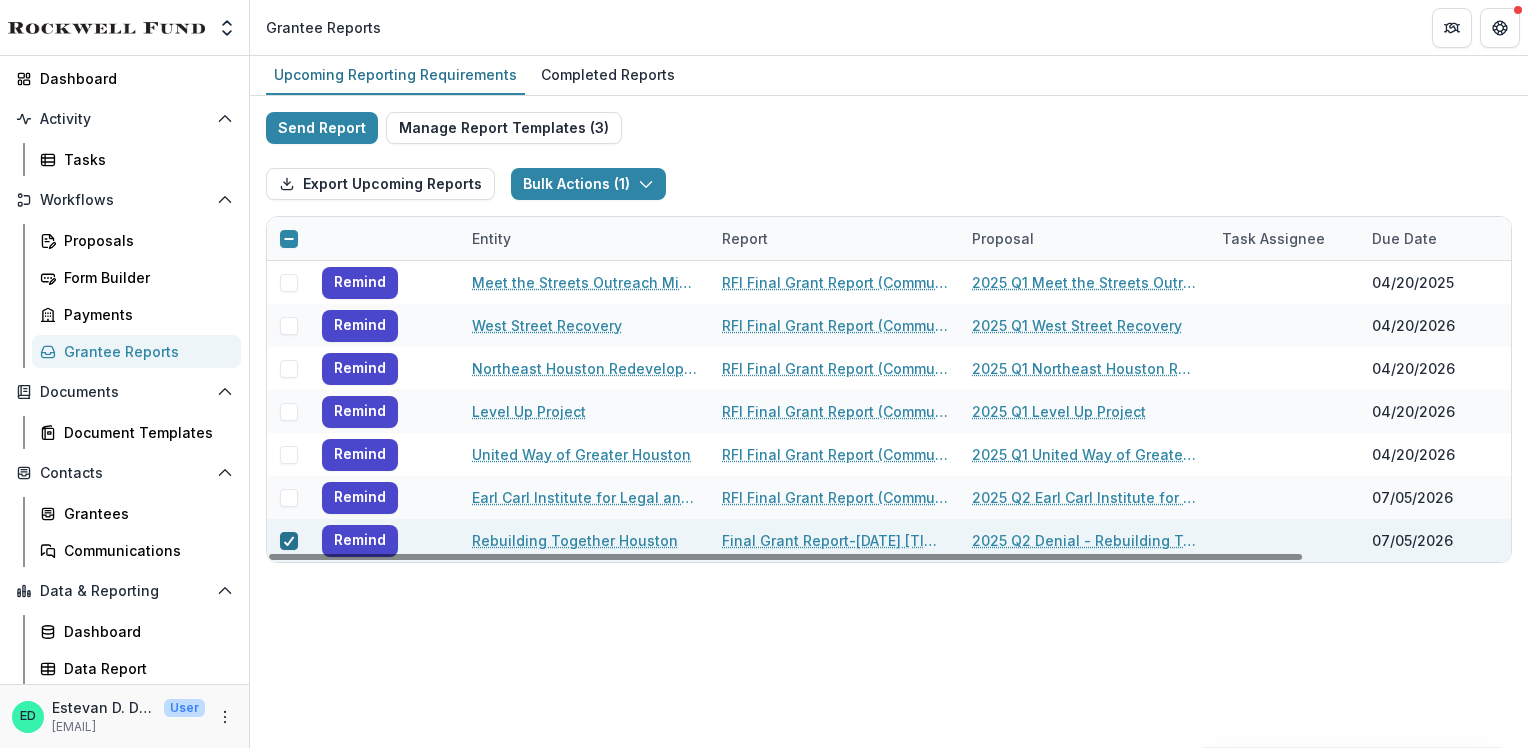 click at bounding box center [289, 541] 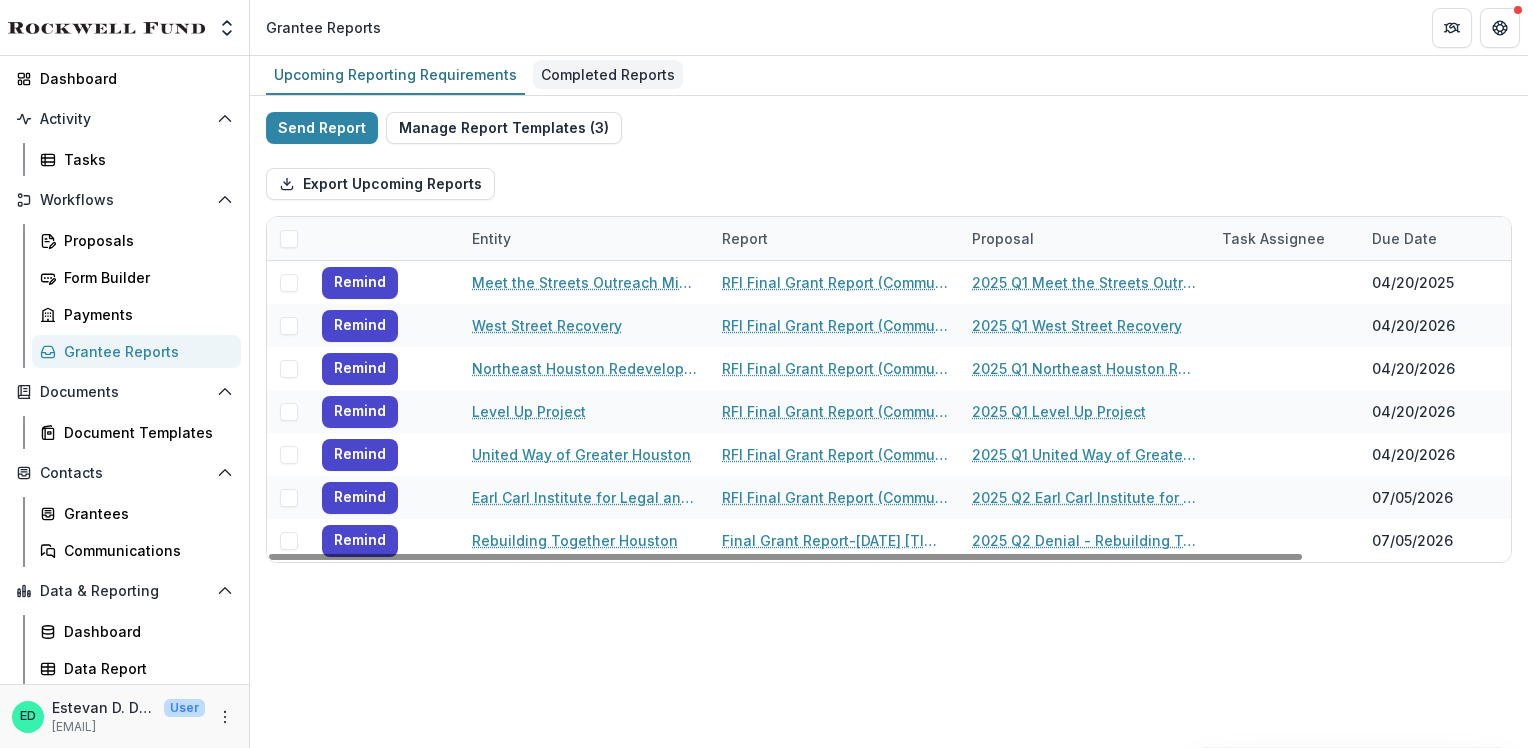 click on "Completed Reports" at bounding box center [608, 74] 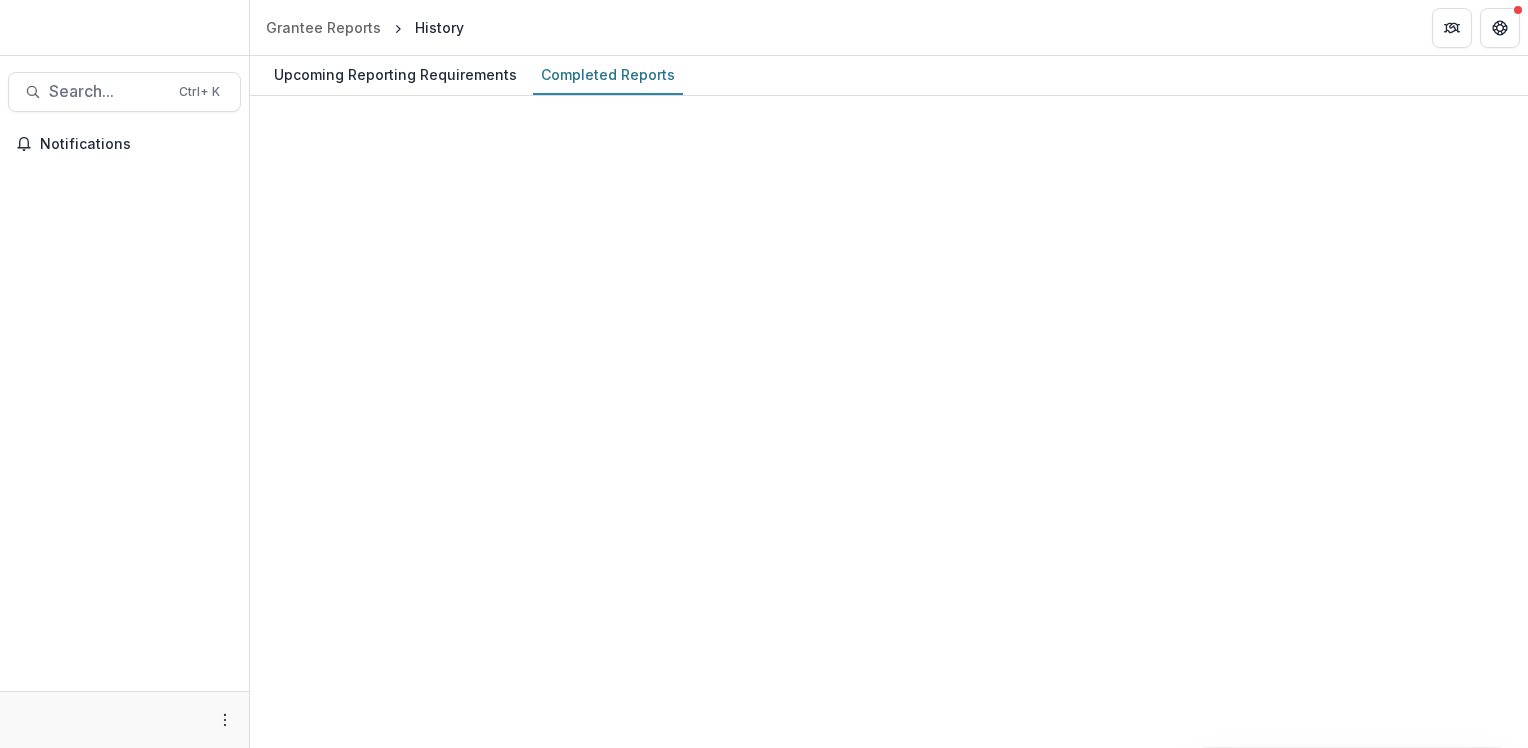 scroll, scrollTop: 0, scrollLeft: 0, axis: both 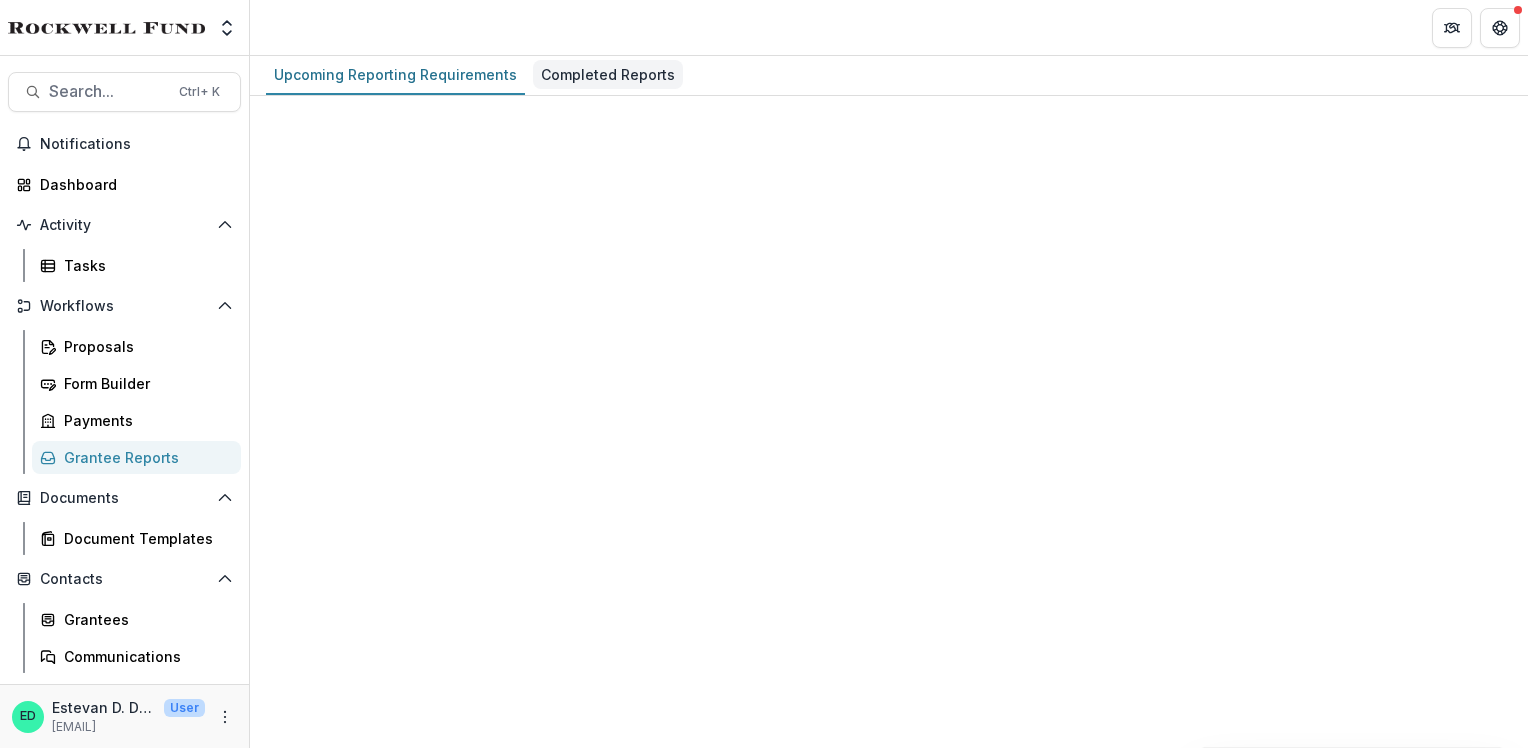 click on "Completed Reports" at bounding box center [608, 74] 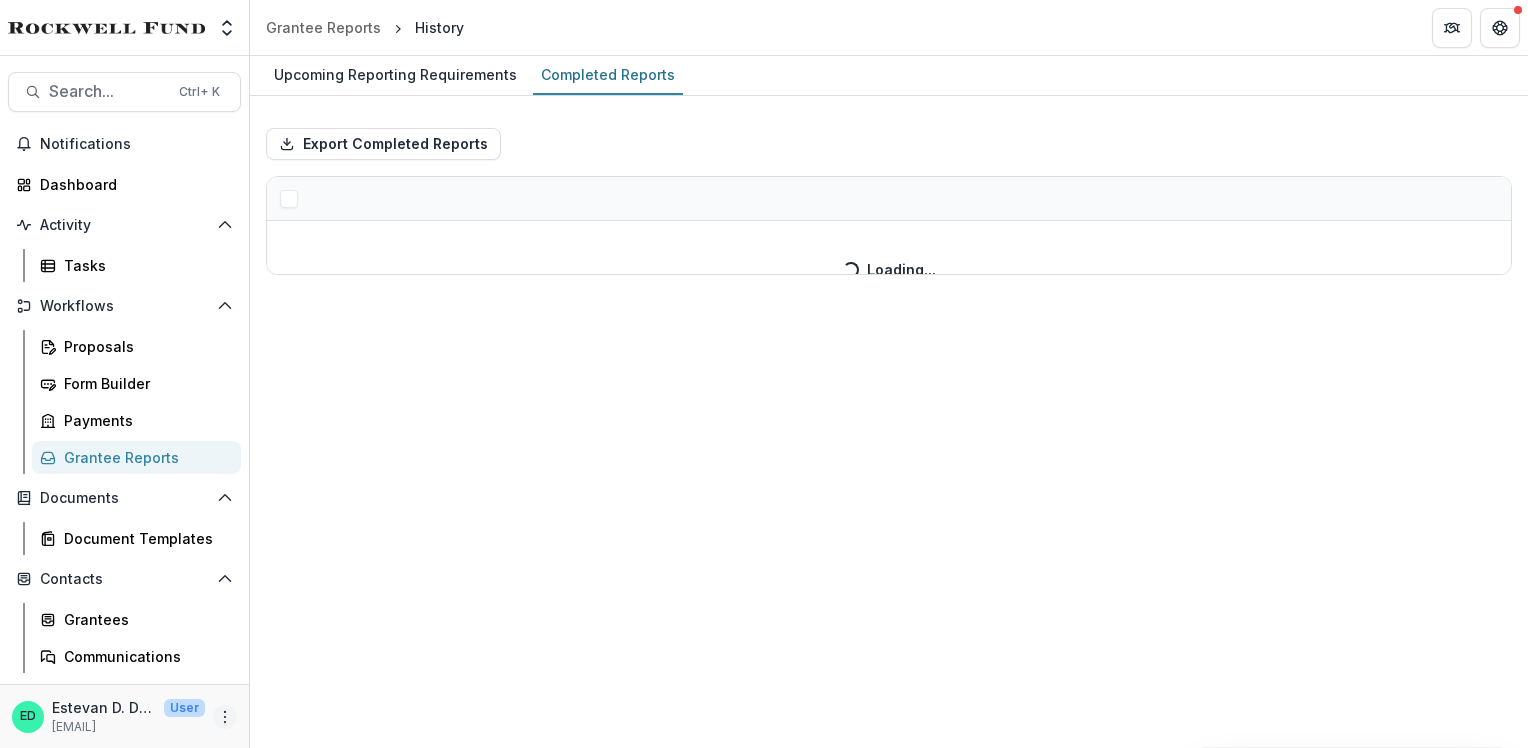 click 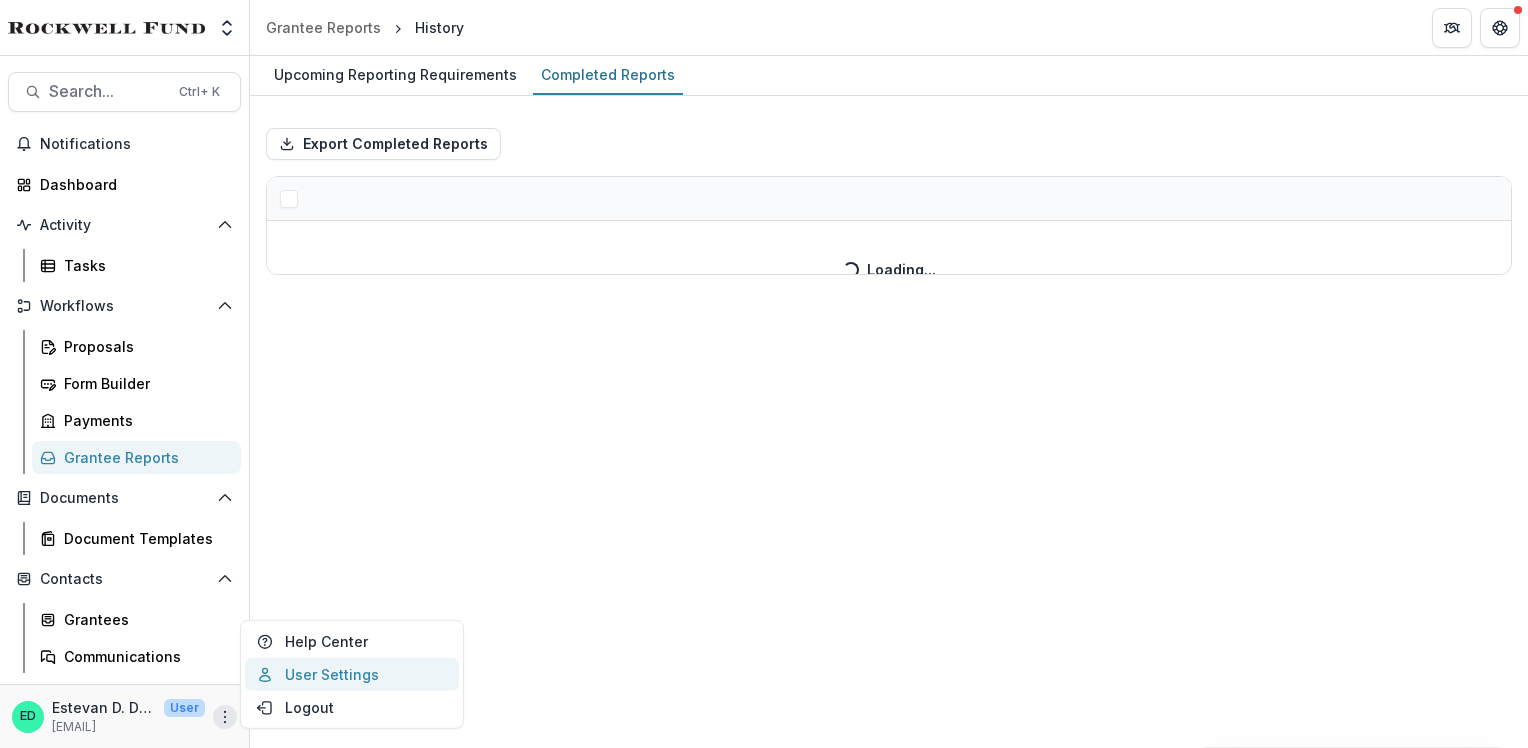 click on "User Settings" at bounding box center (352, 674) 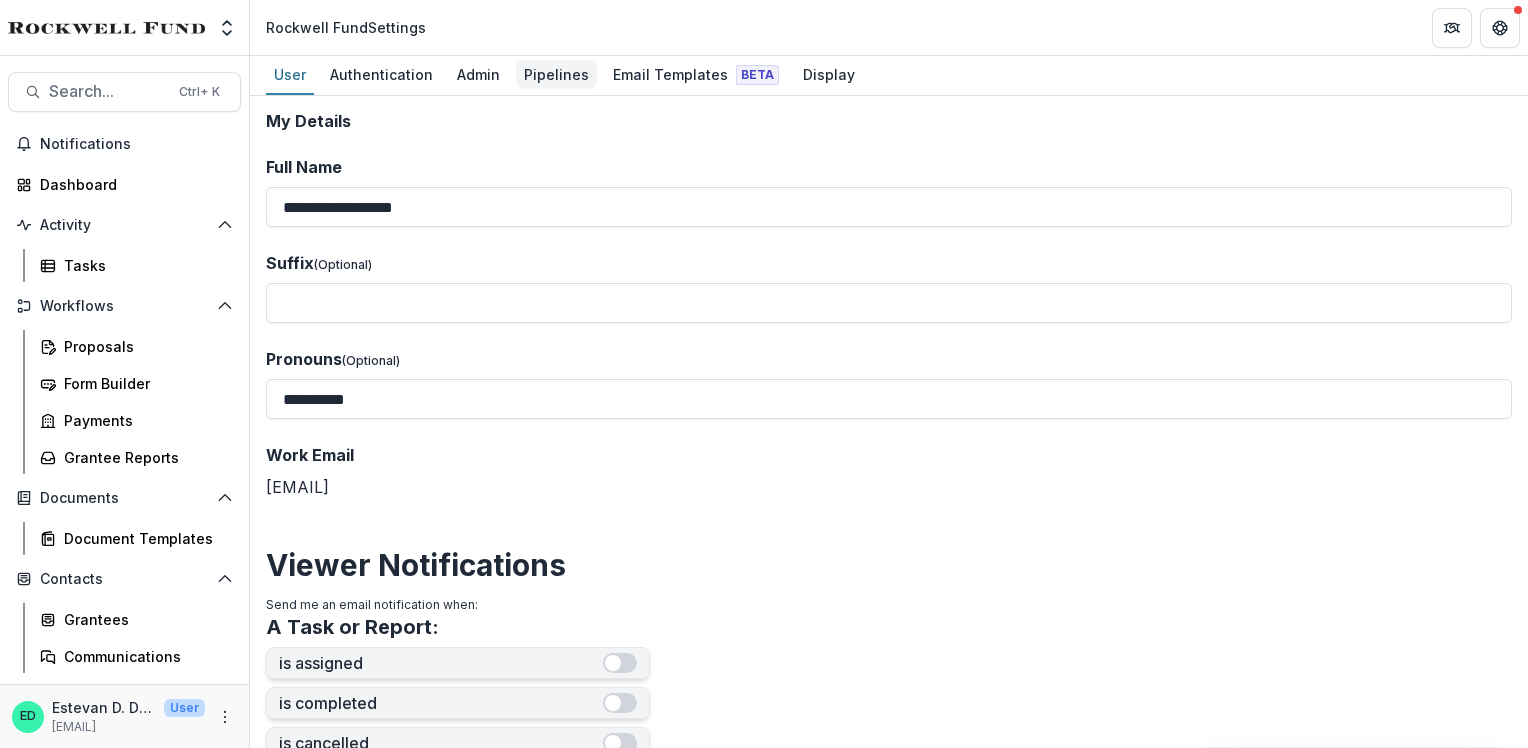 click on "Pipelines" at bounding box center [556, 74] 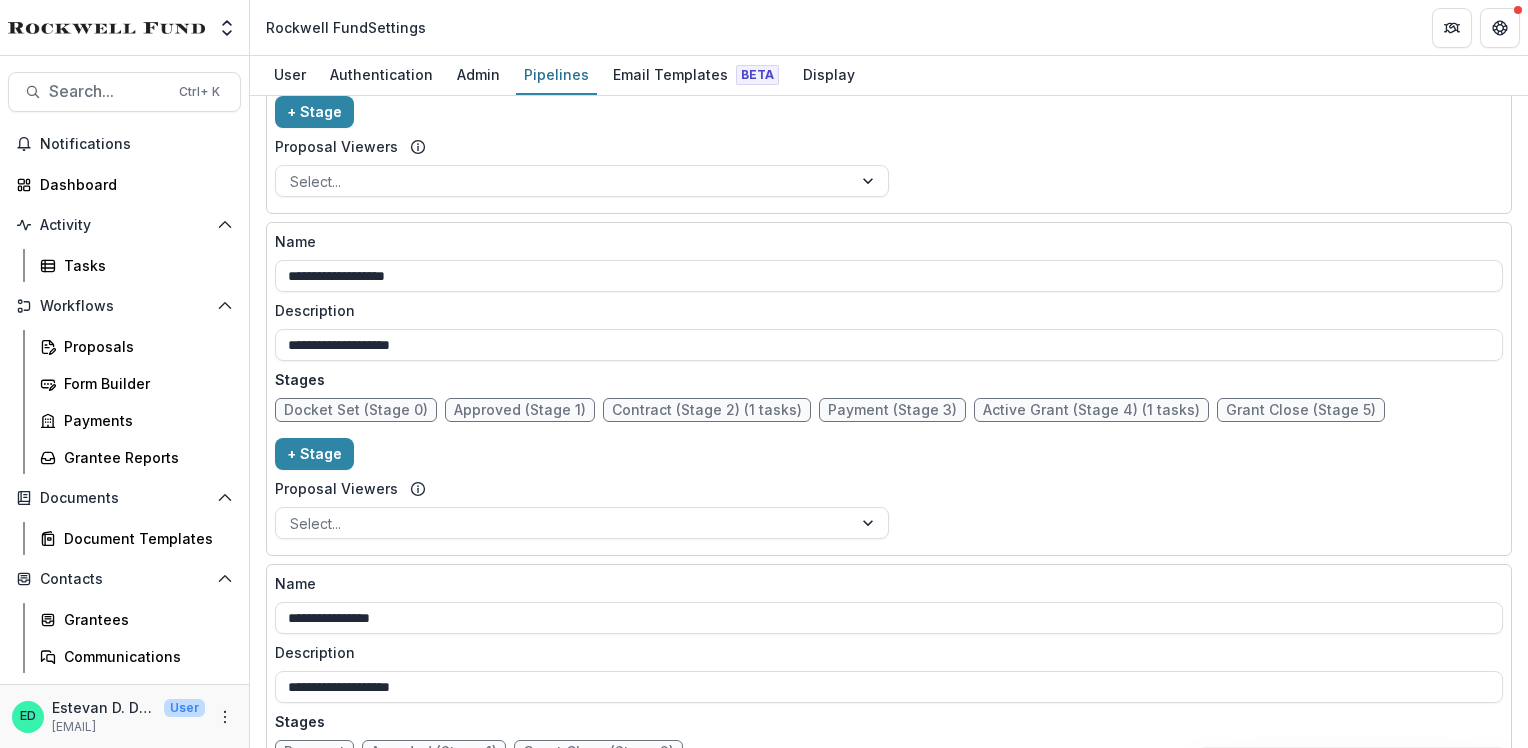 scroll, scrollTop: 627, scrollLeft: 0, axis: vertical 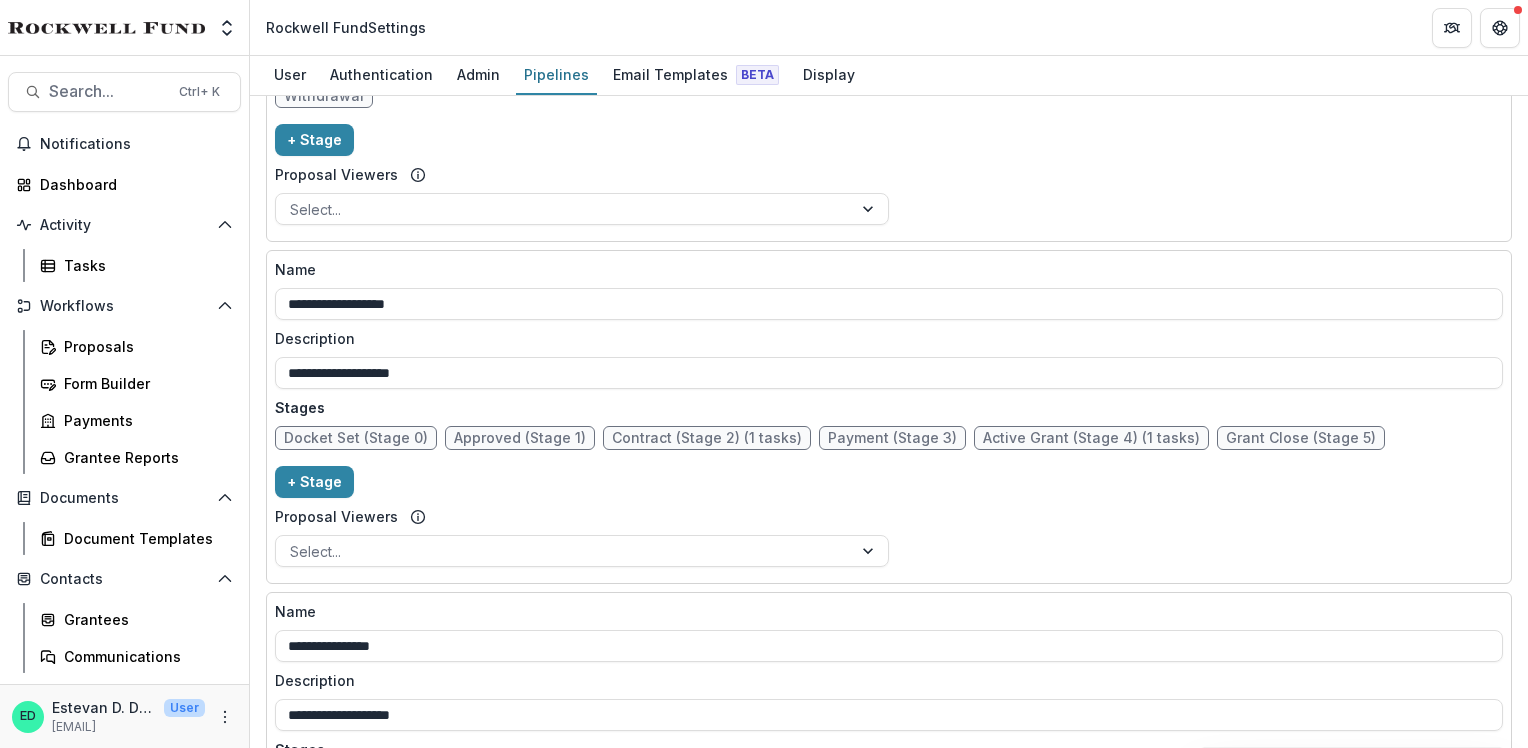 click on "Active Grant (Stage 4) (1 tasks)" at bounding box center (1091, 438) 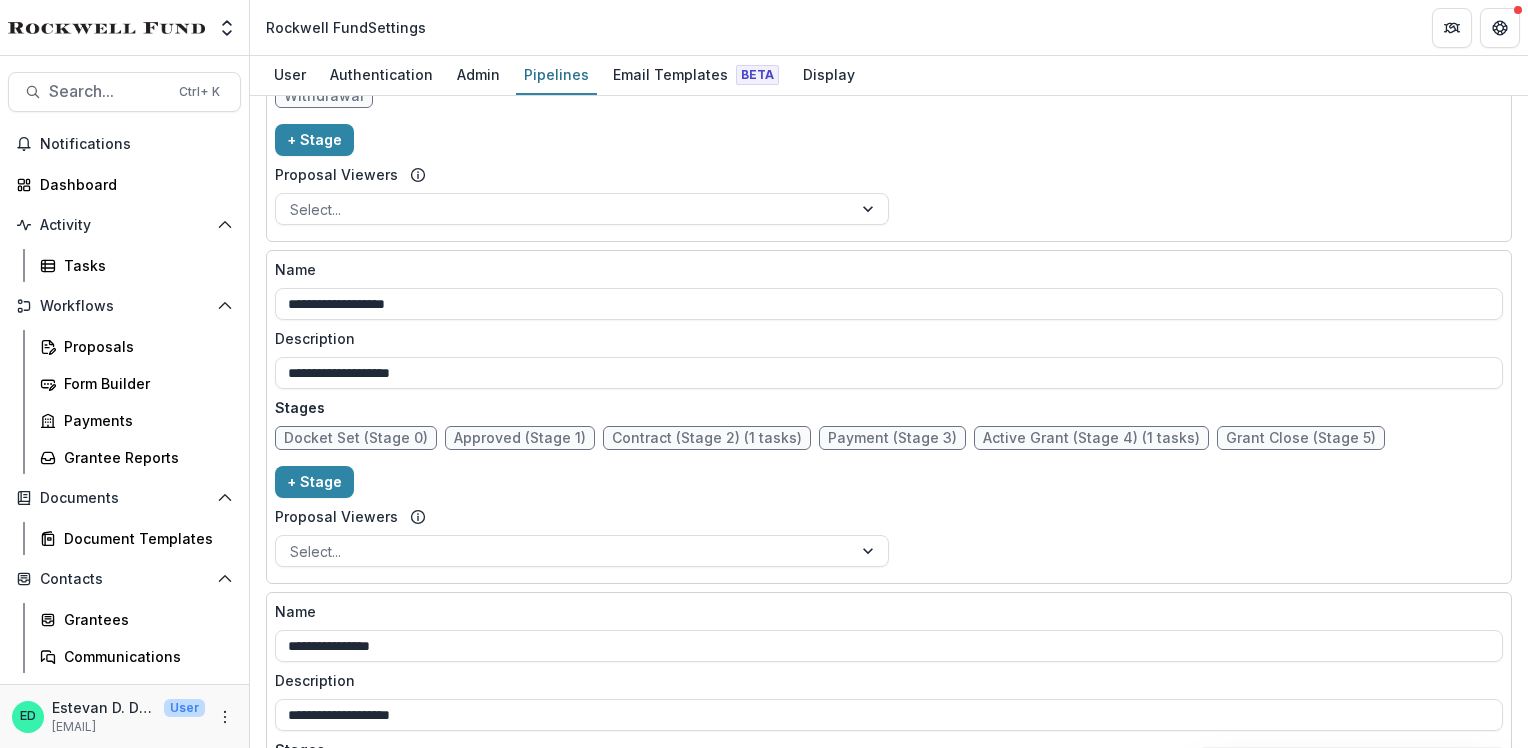 select on "*********" 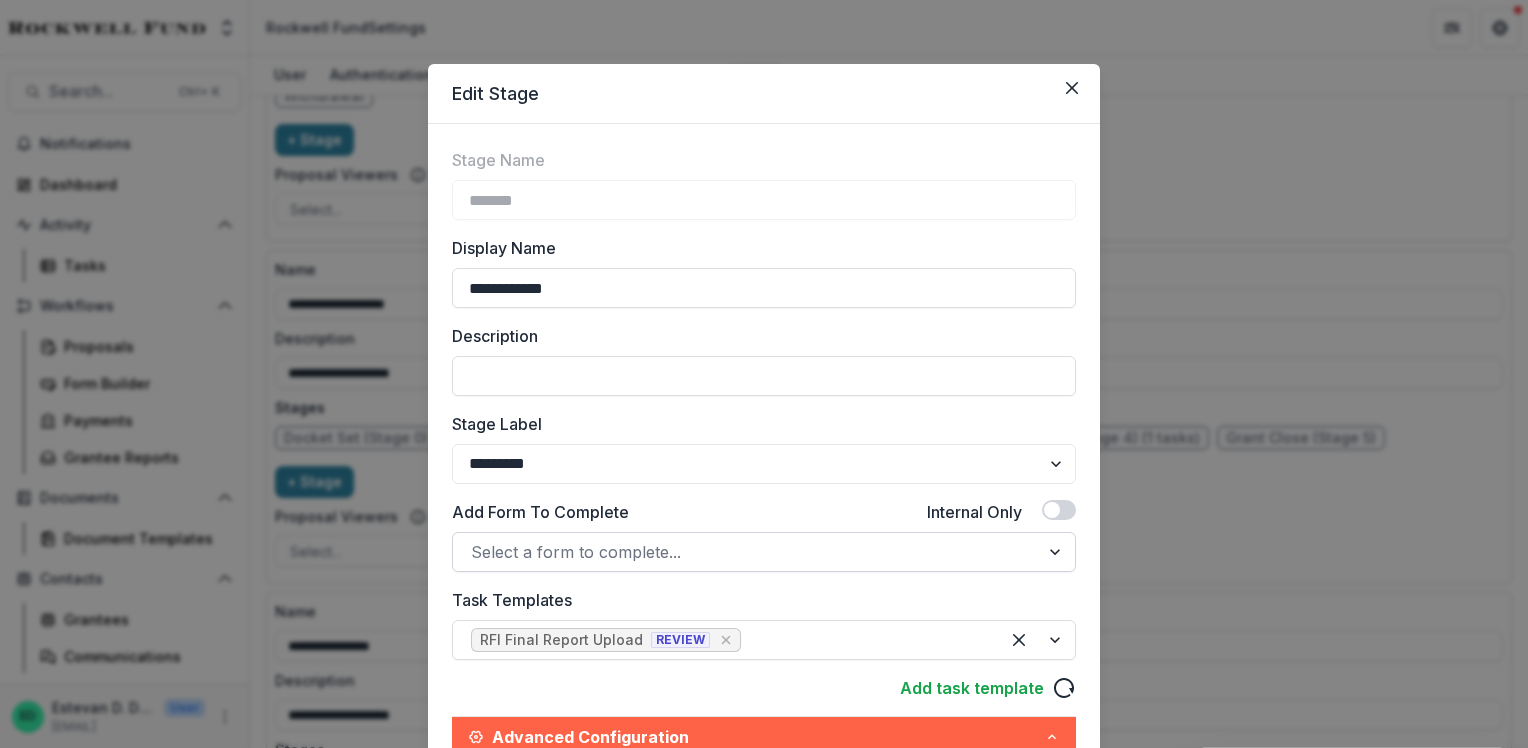 click on "Select a form to complete..." at bounding box center [746, 552] 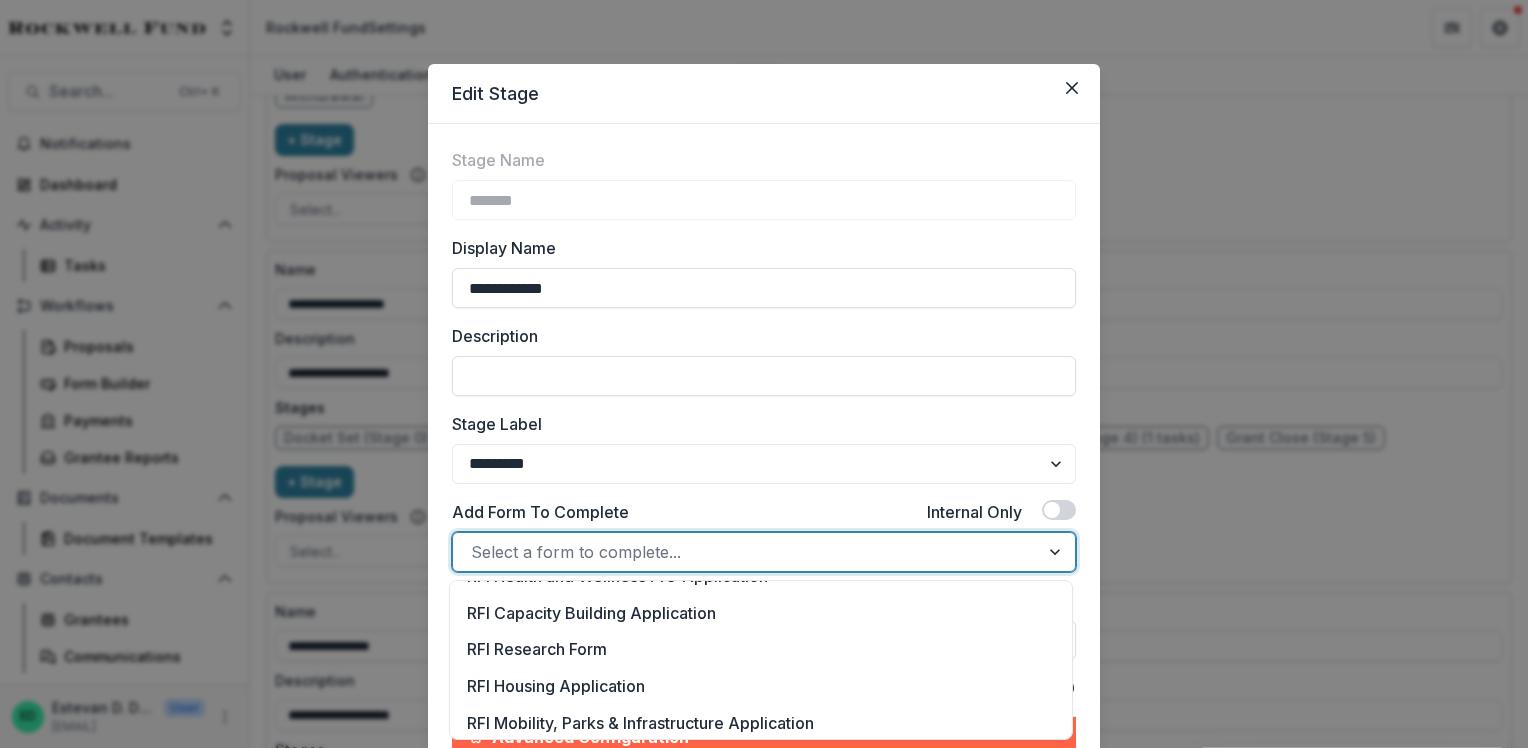 scroll, scrollTop: 328, scrollLeft: 0, axis: vertical 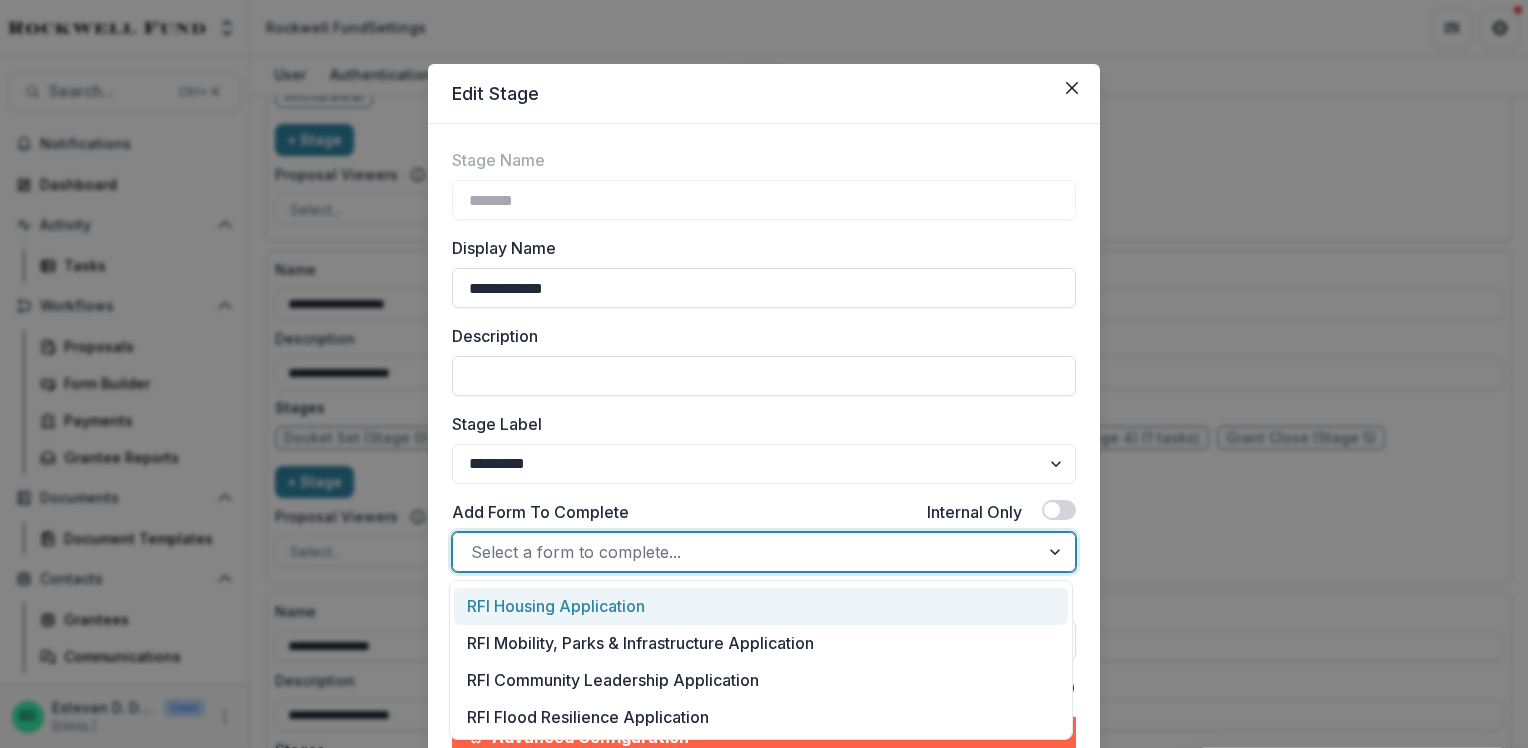 click on "**********" at bounding box center [764, 633] 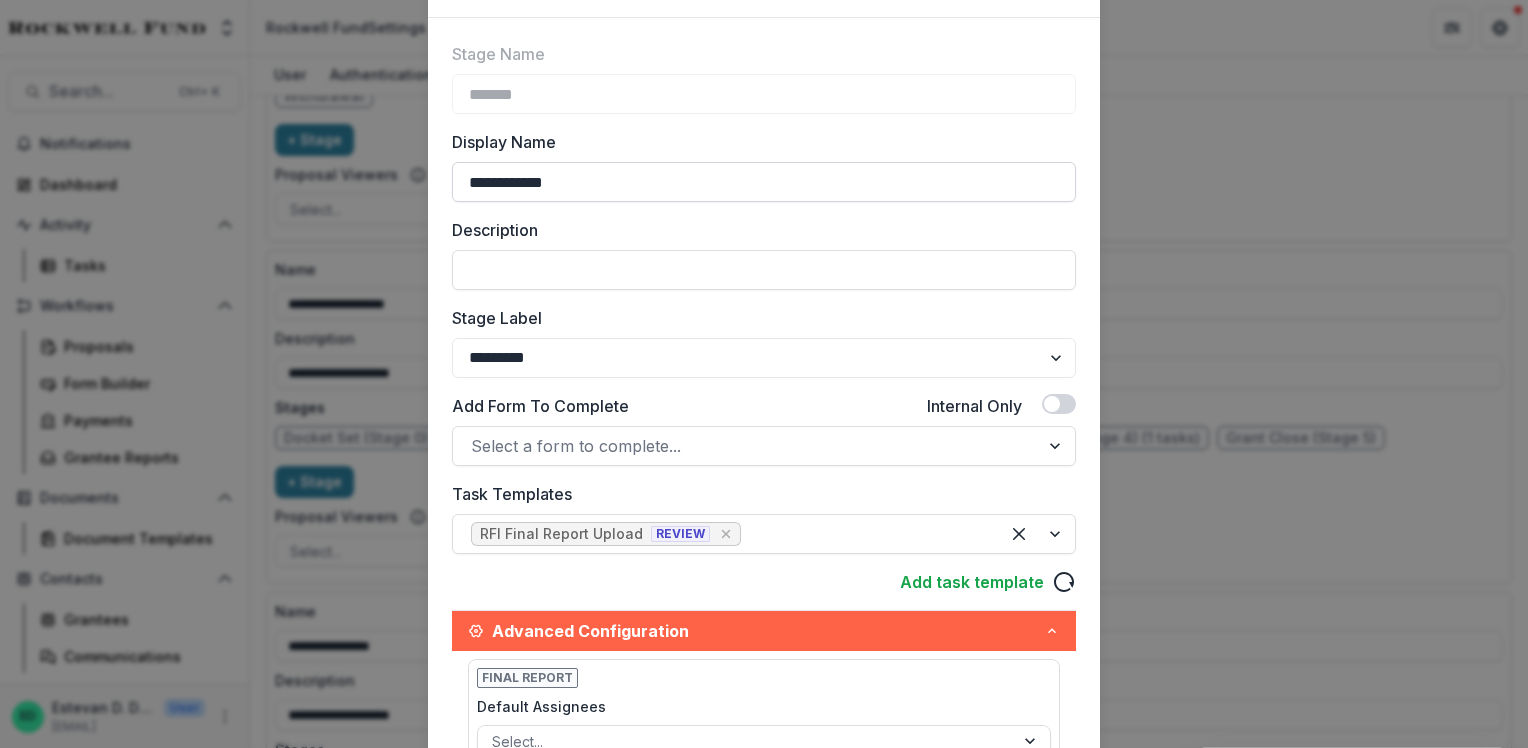 scroll, scrollTop: 0, scrollLeft: 0, axis: both 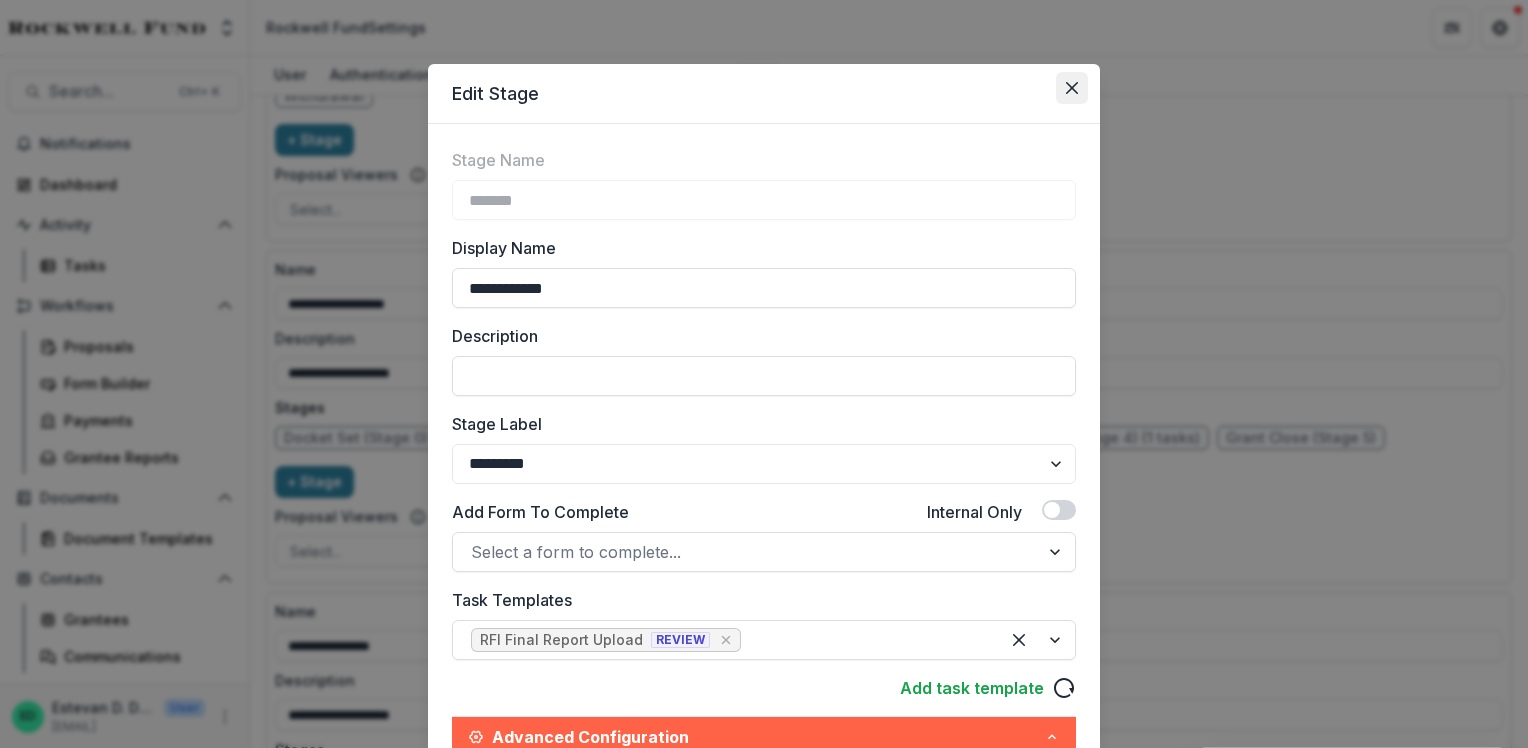 click at bounding box center (1072, 88) 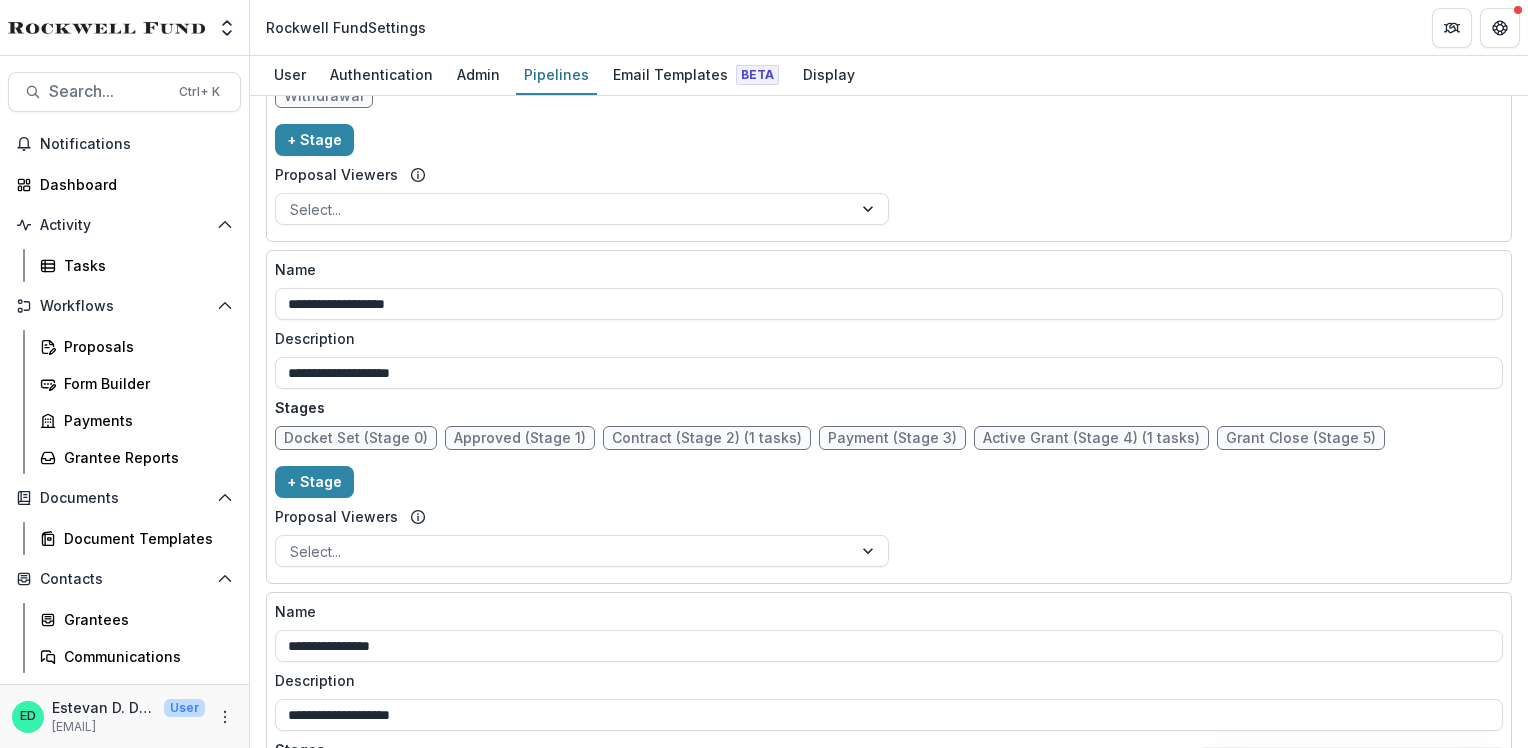 click on "Active Grant (Stage 4) (1 tasks)" at bounding box center (1091, 438) 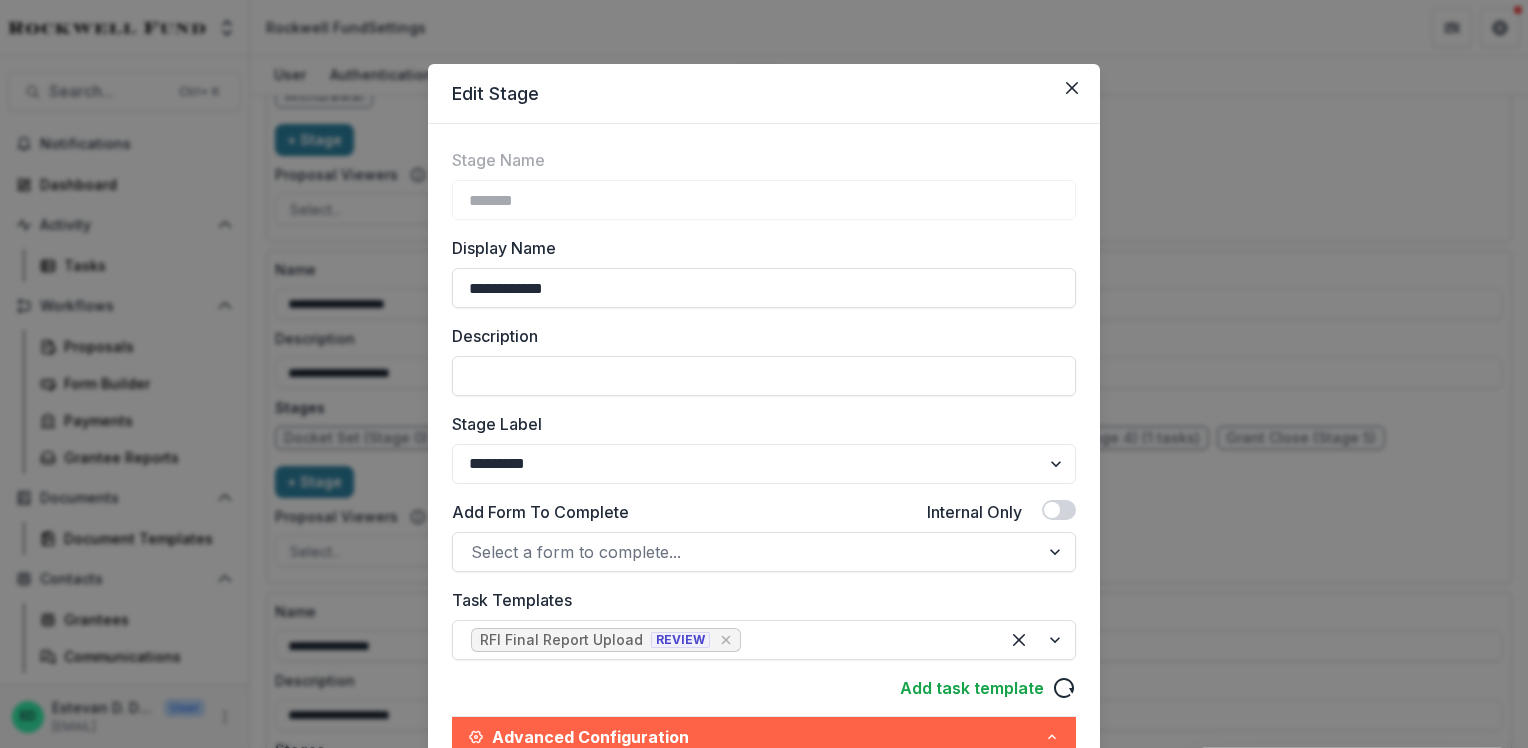 scroll, scrollTop: 300, scrollLeft: 0, axis: vertical 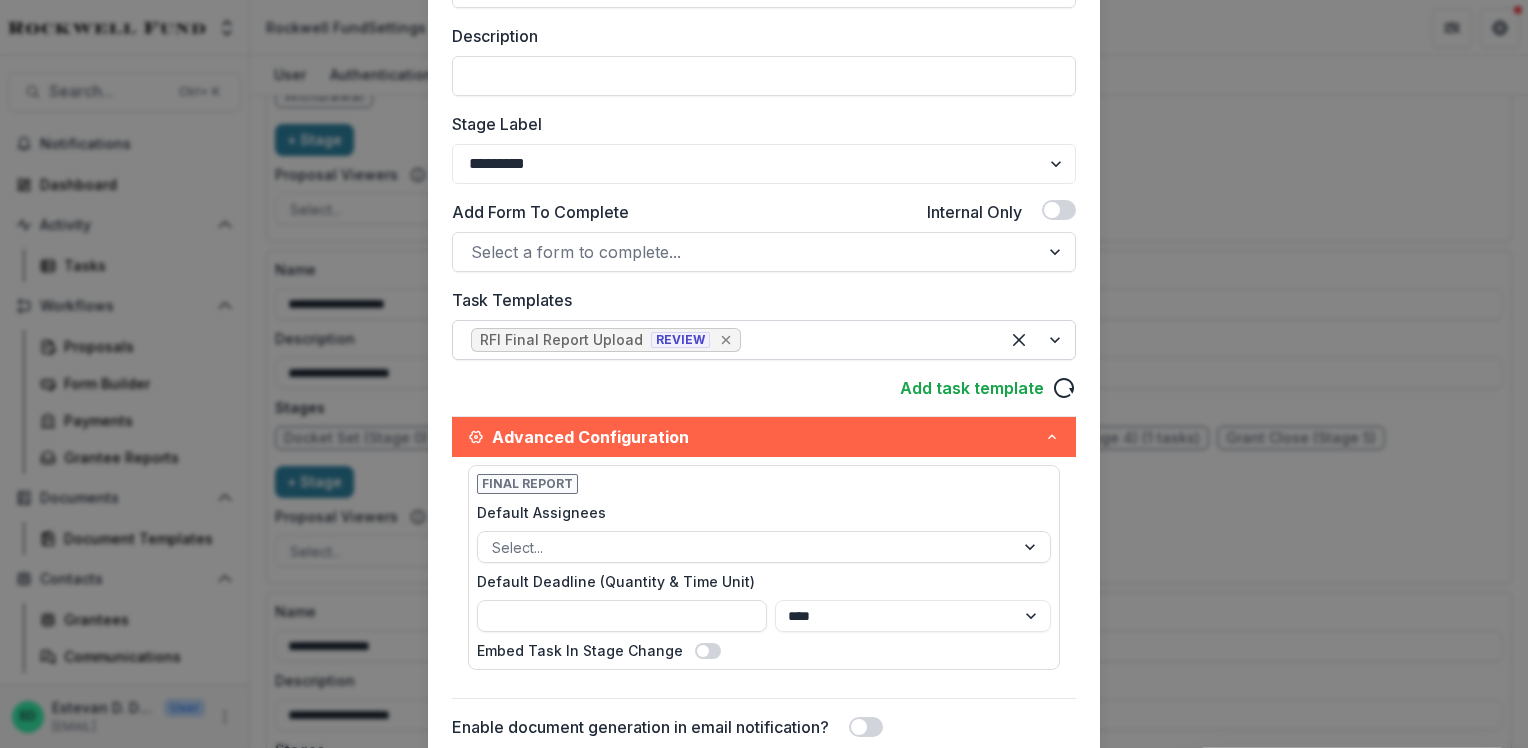 click 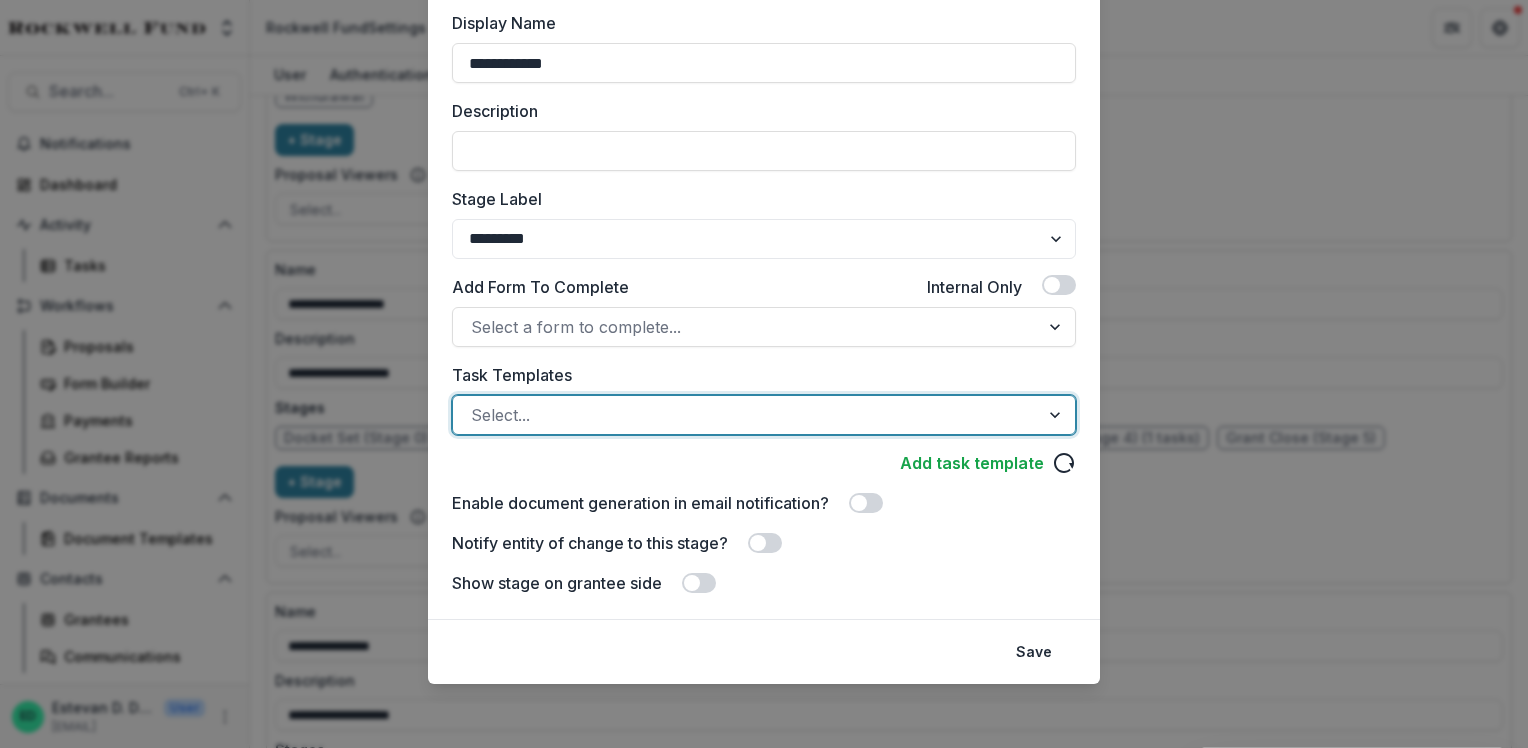 scroll, scrollTop: 224, scrollLeft: 0, axis: vertical 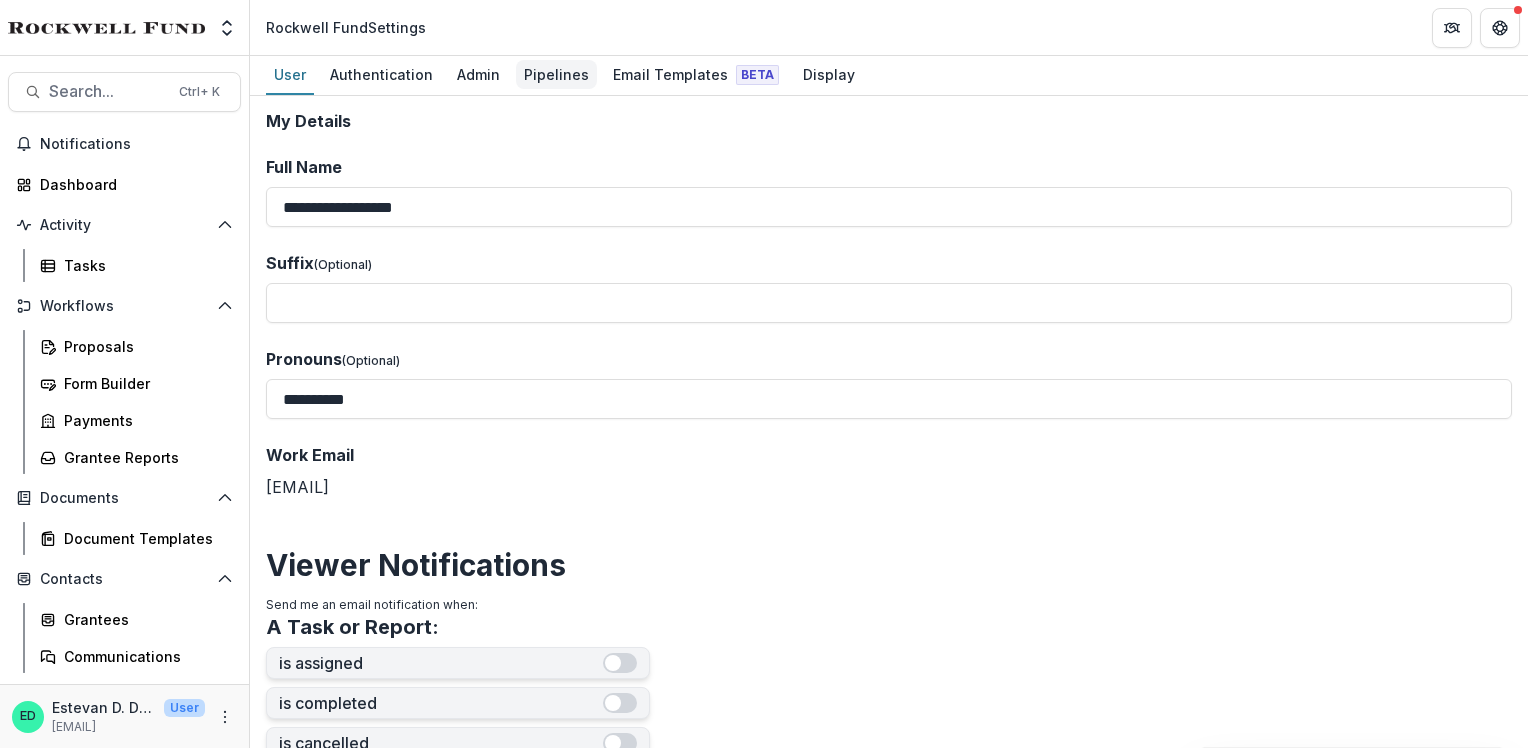 click on "Pipelines" at bounding box center (556, 74) 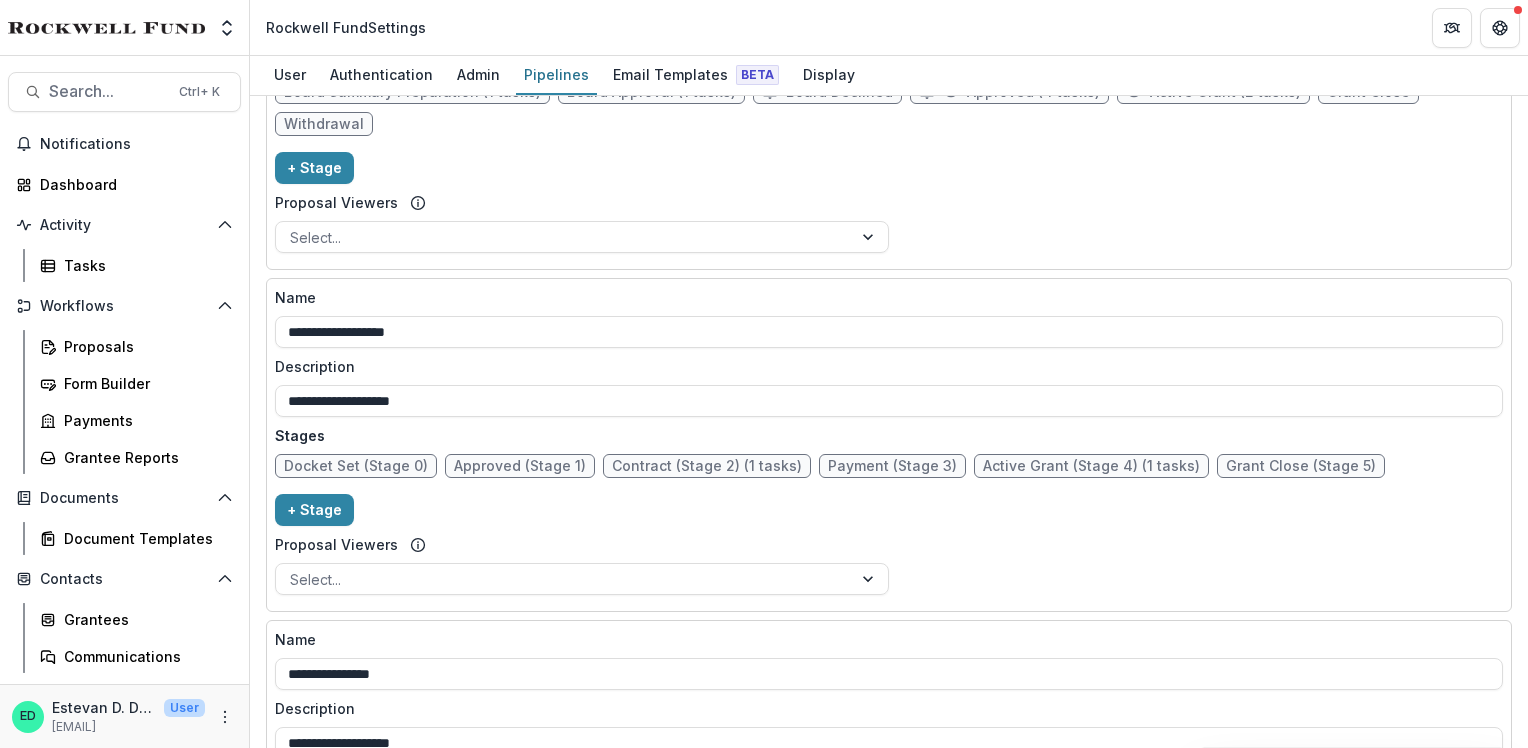 scroll, scrollTop: 600, scrollLeft: 0, axis: vertical 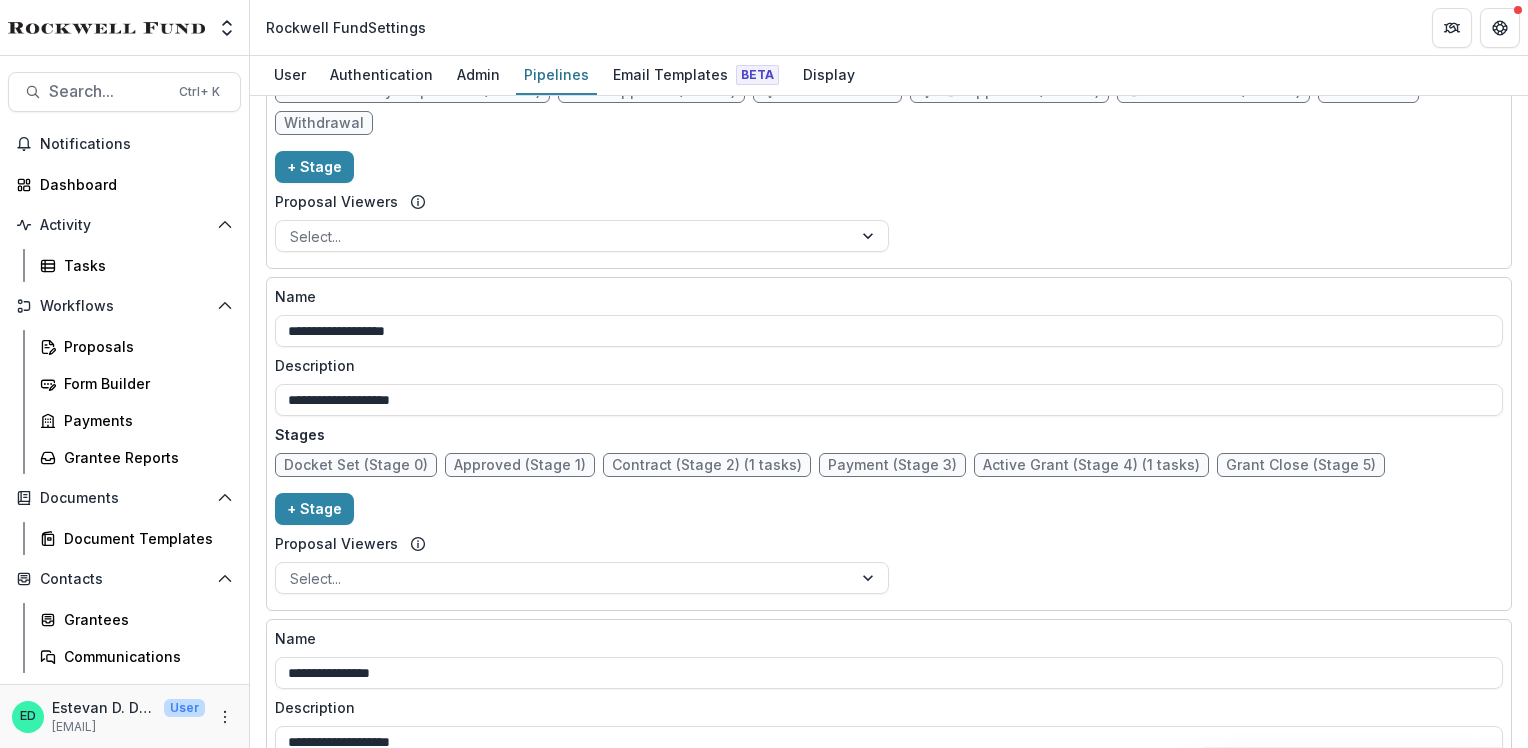 click on "Active Grant (Stage 4) (1 tasks)" at bounding box center (1091, 465) 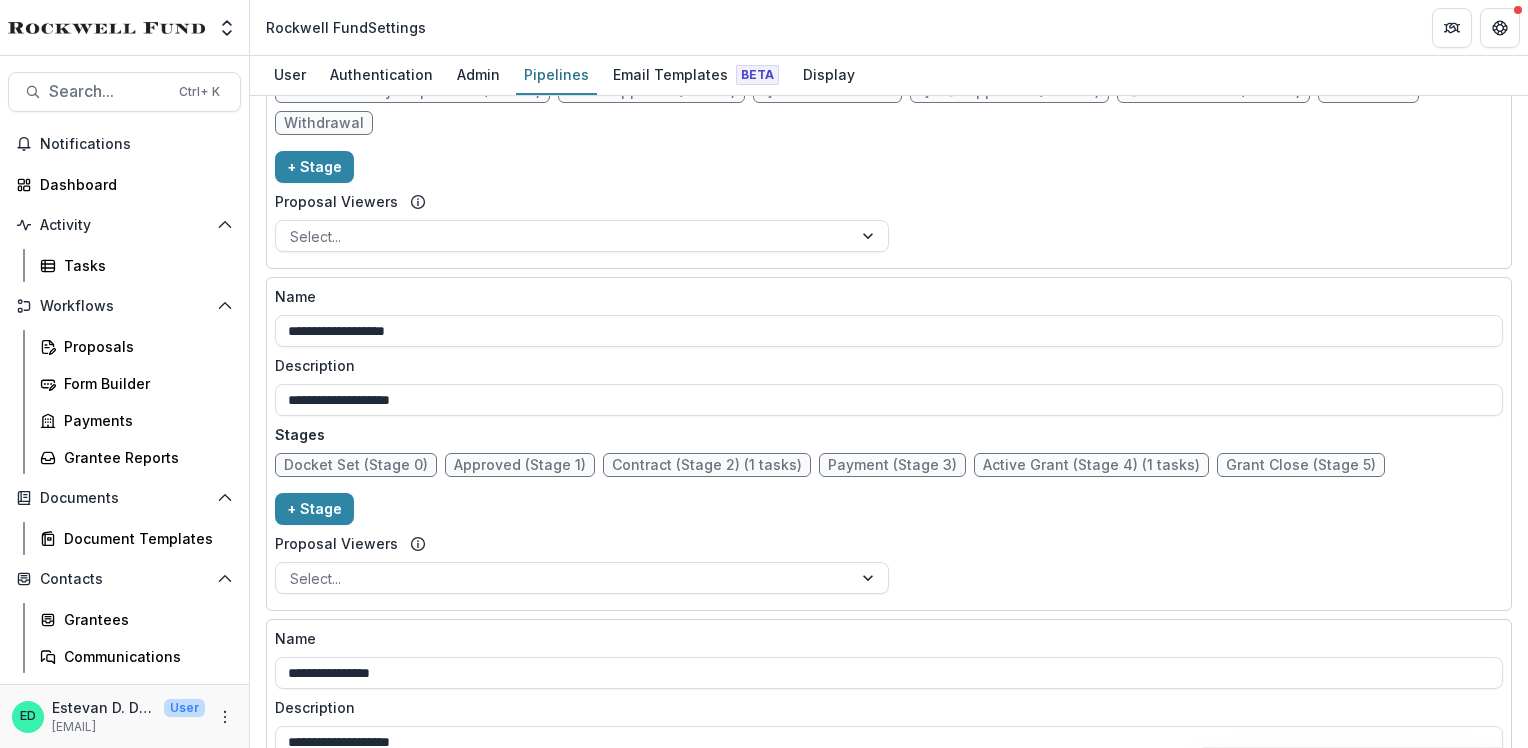 select on "*********" 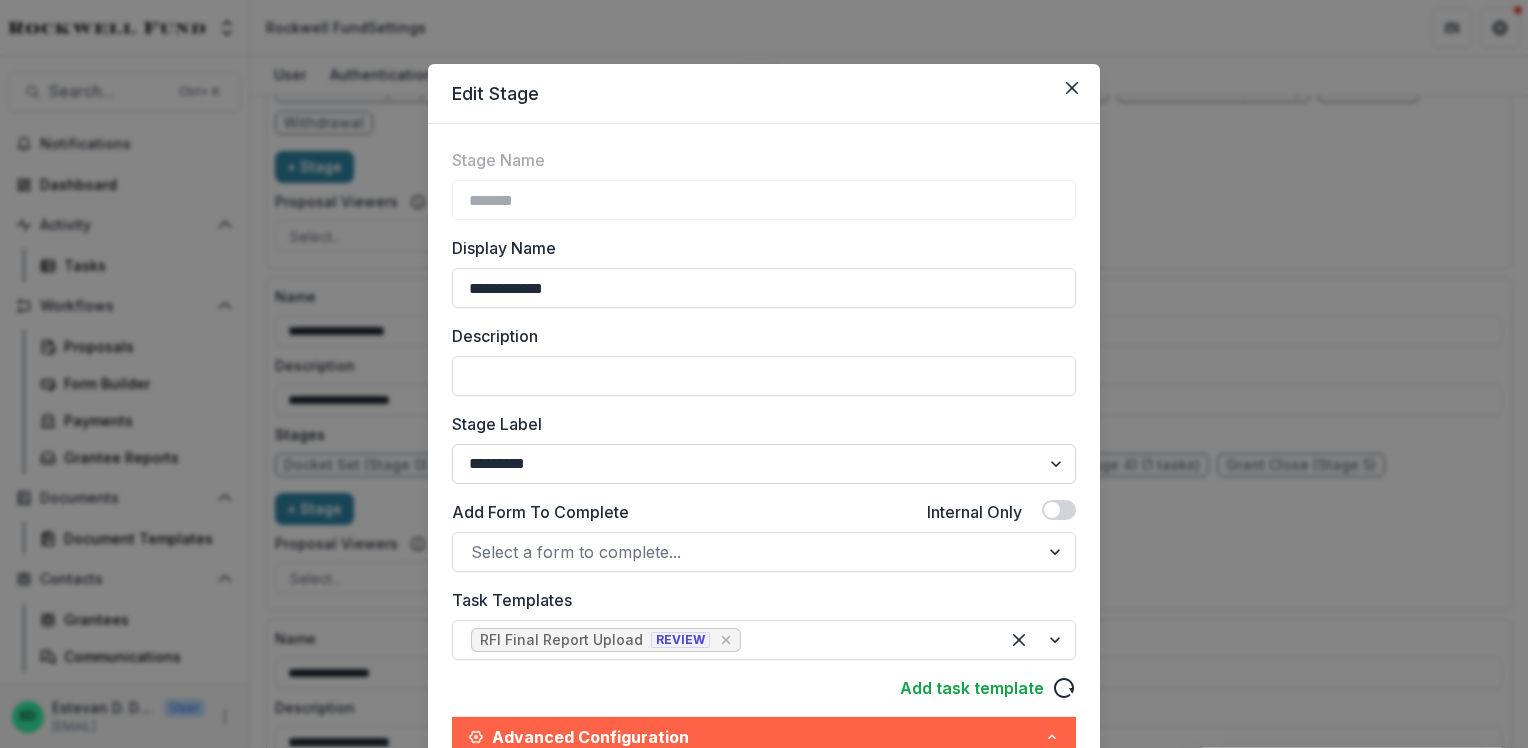 click on "******* ***** ********* ****** ******* ******** ******** ******* ********* ******* ******" at bounding box center (764, 464) 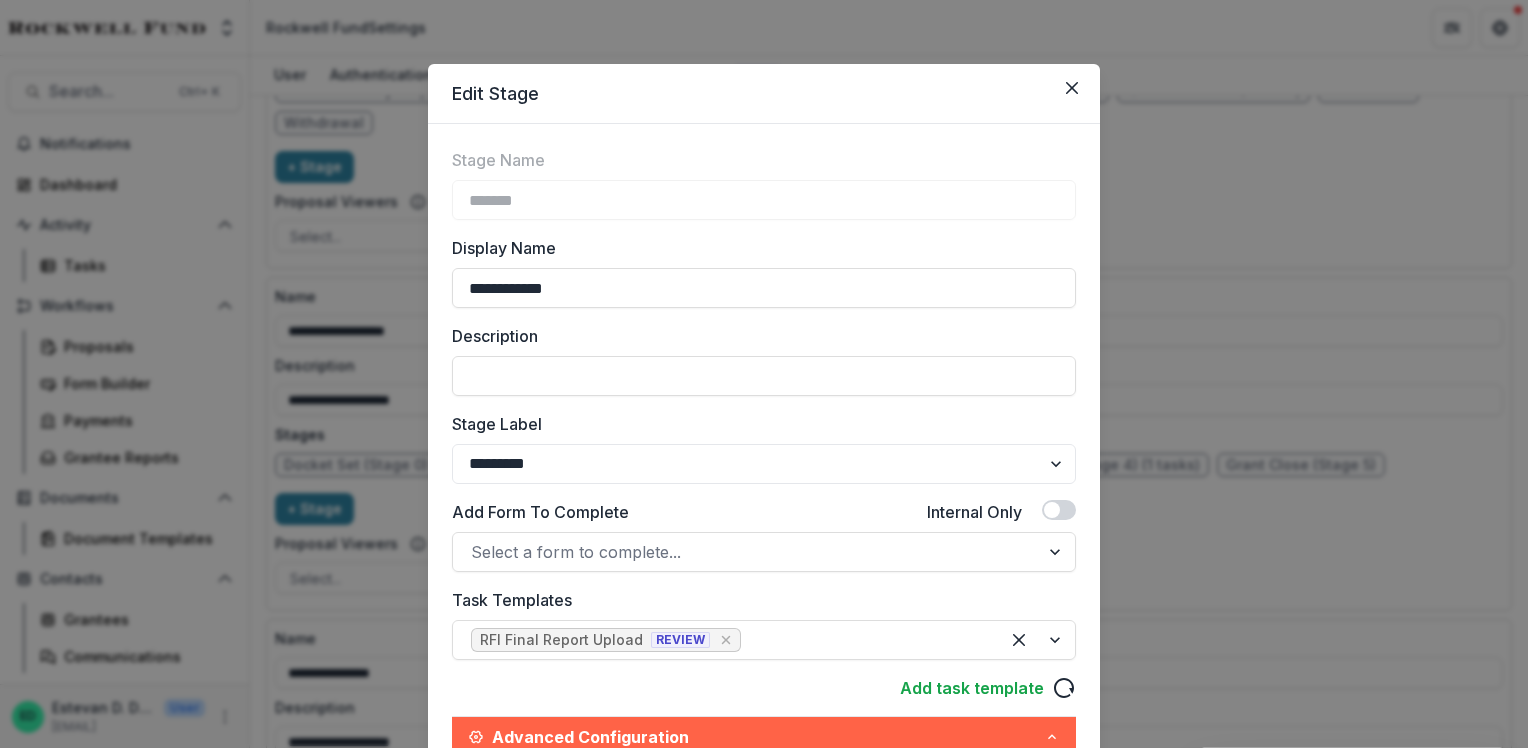 click on "******* ***** ********* ****** ******* ******** ******** ******* ********* ******* ******" at bounding box center (764, 464) 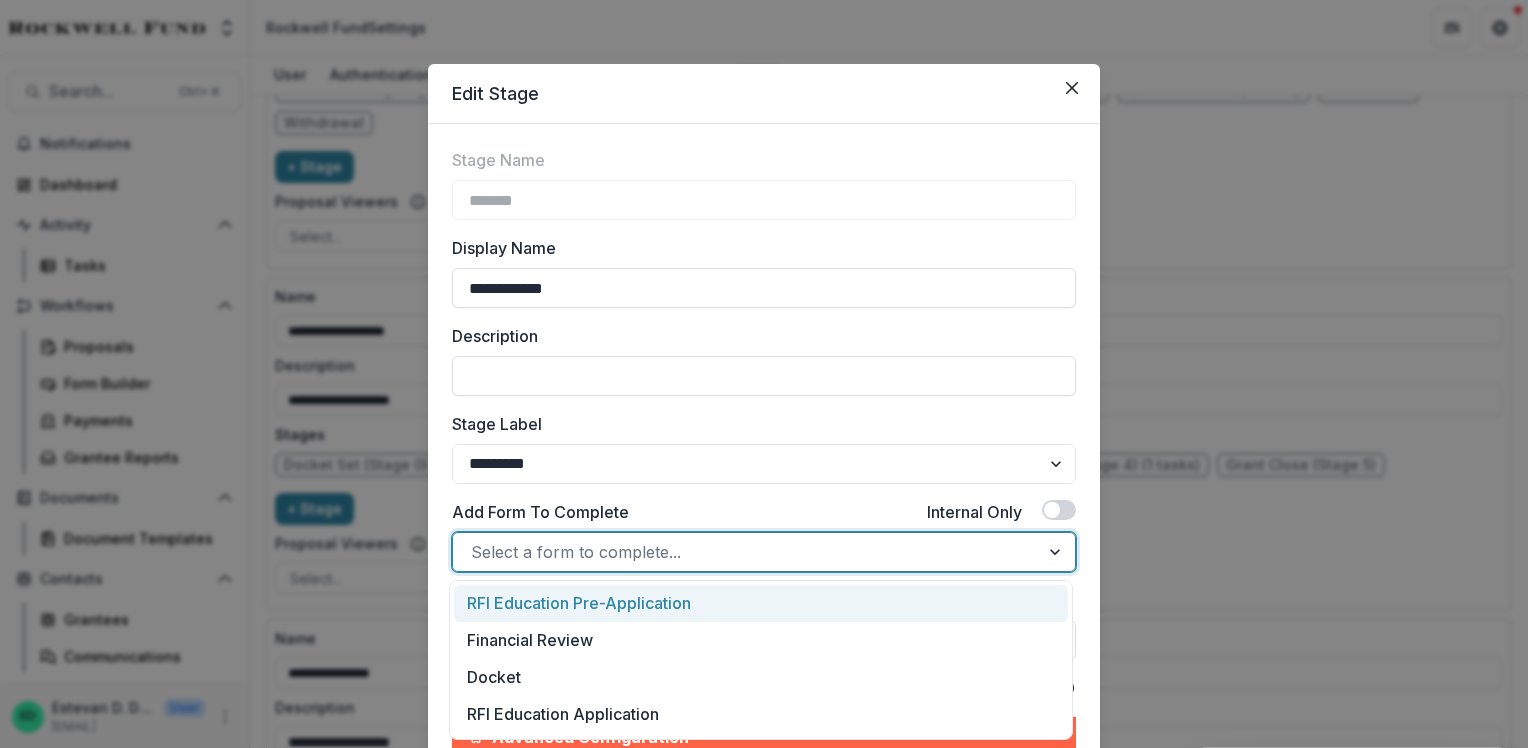 click at bounding box center (746, 552) 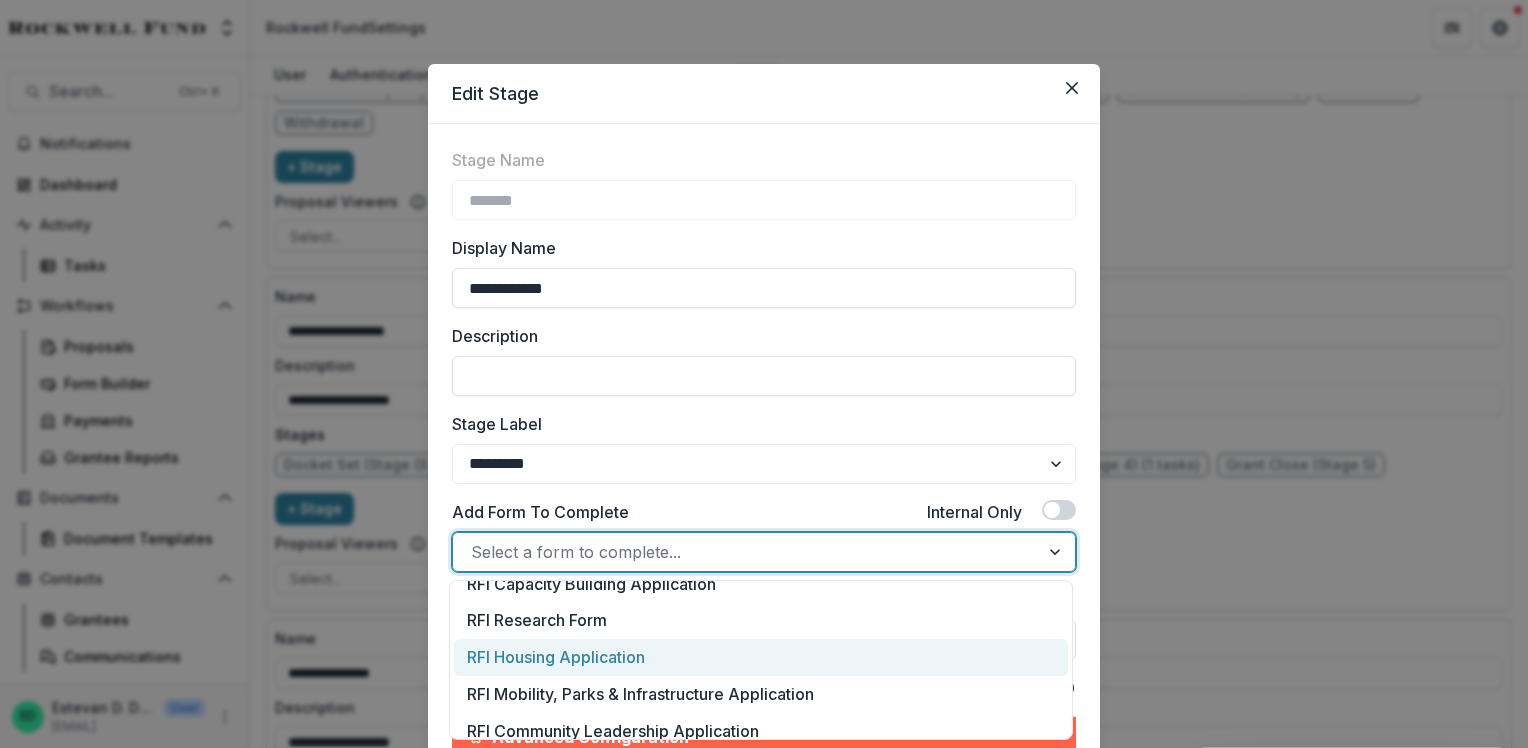 scroll, scrollTop: 328, scrollLeft: 0, axis: vertical 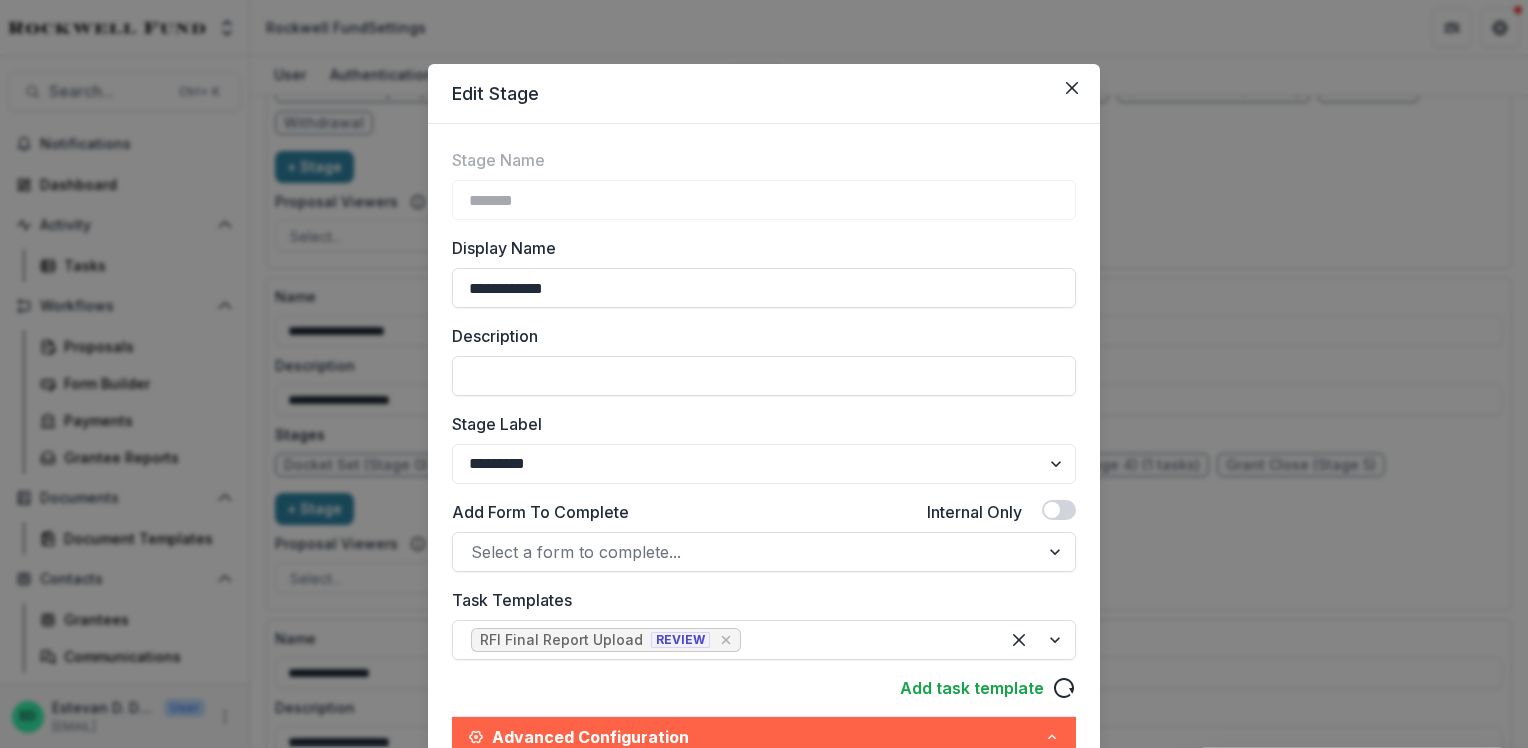 click on "Add Form To Complete Internal Only" at bounding box center [764, 516] 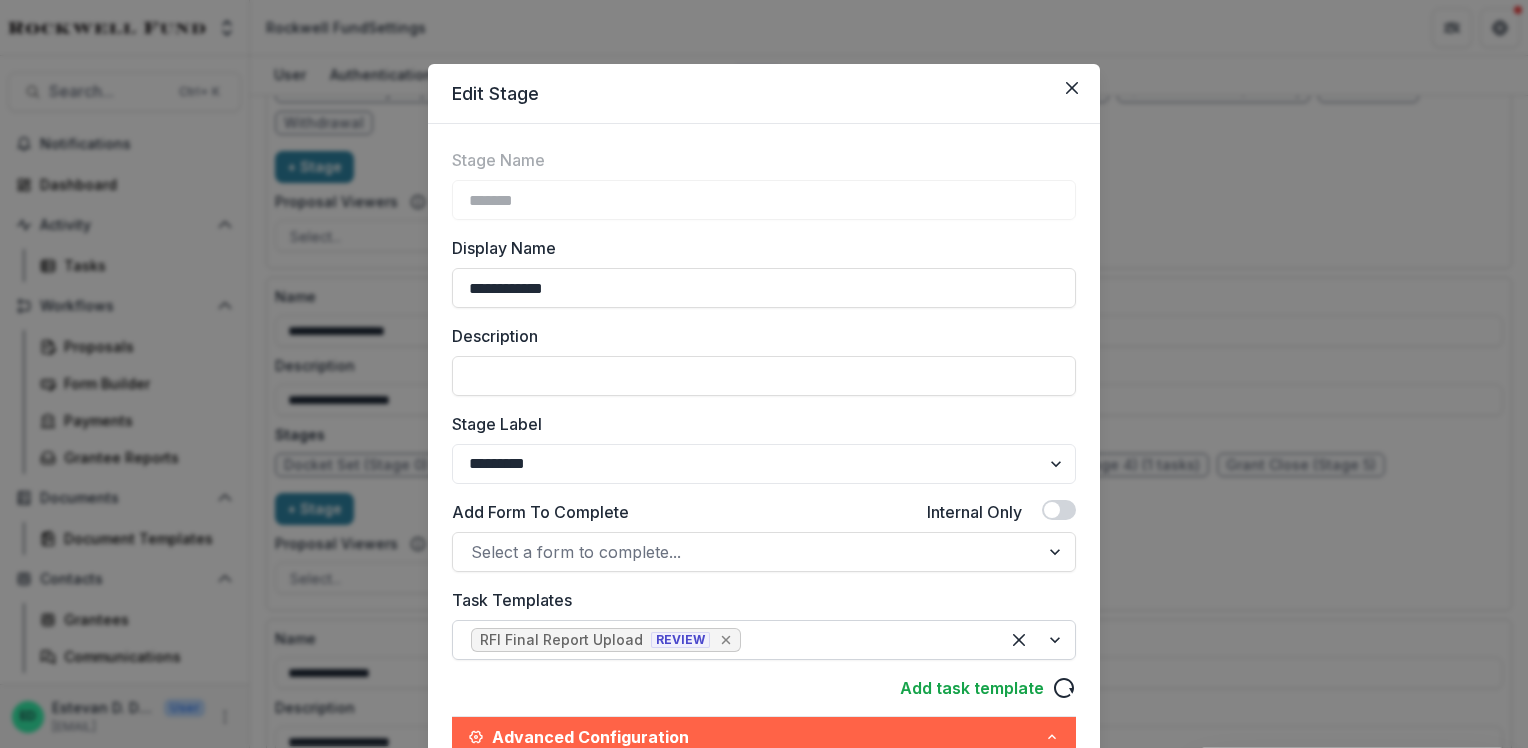 click 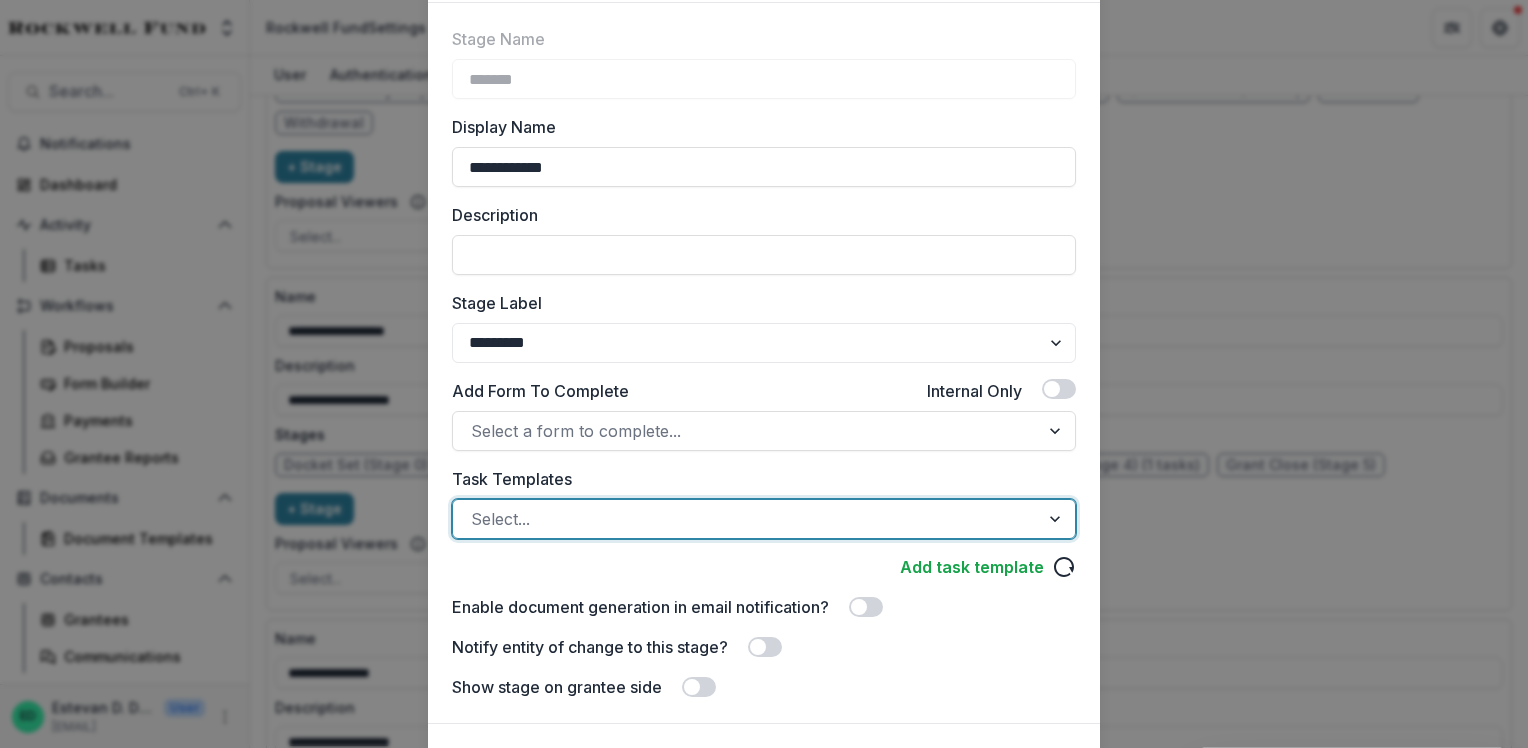 scroll, scrollTop: 200, scrollLeft: 0, axis: vertical 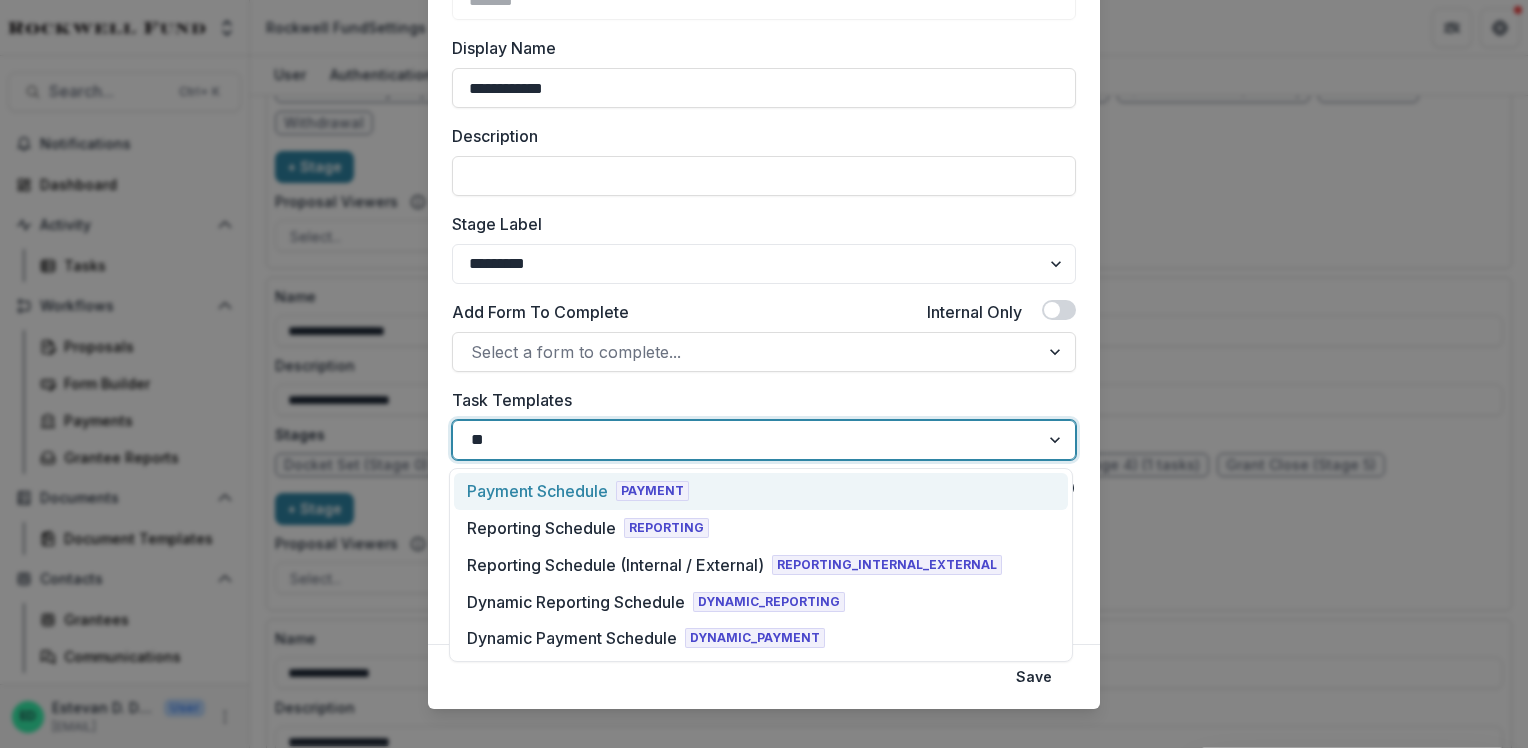 type on "*" 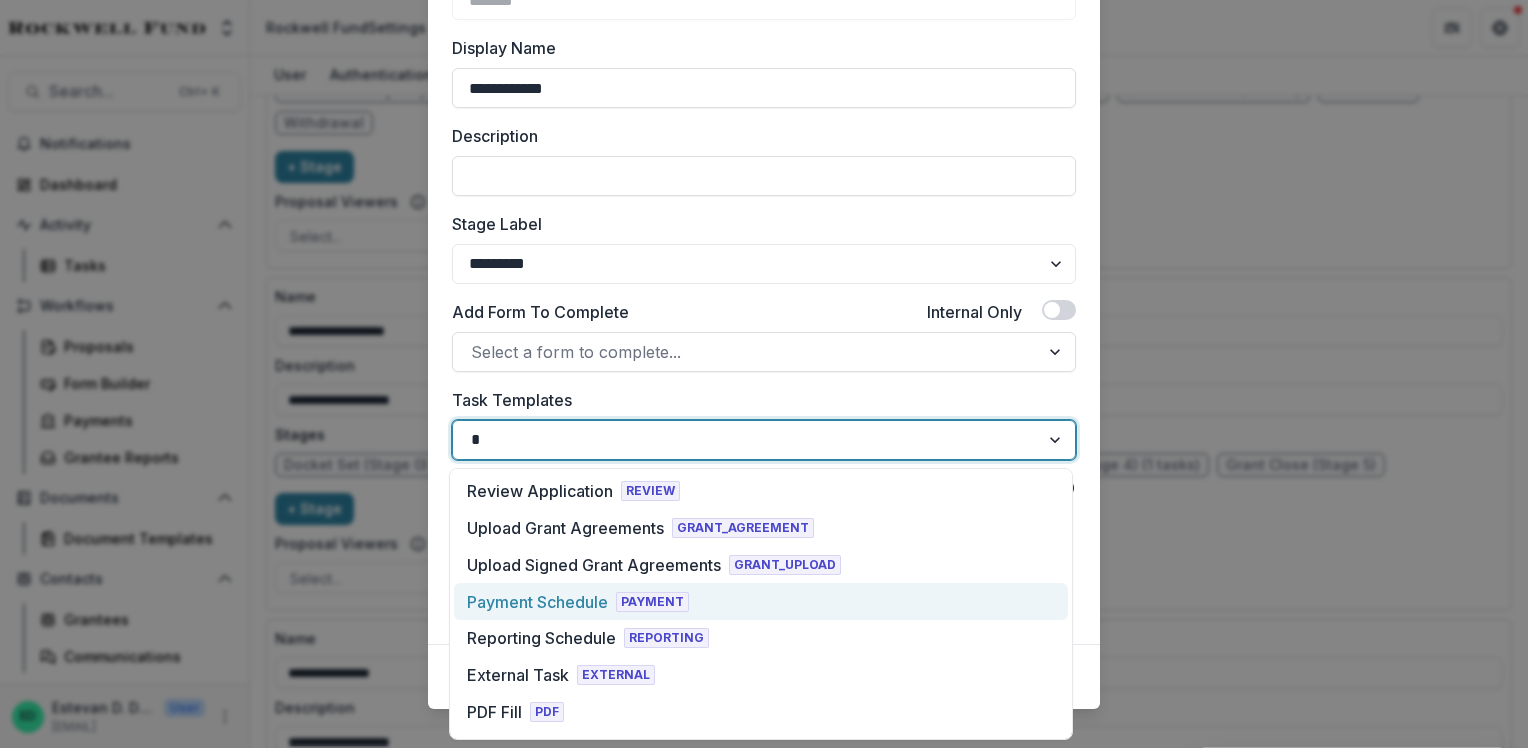 type 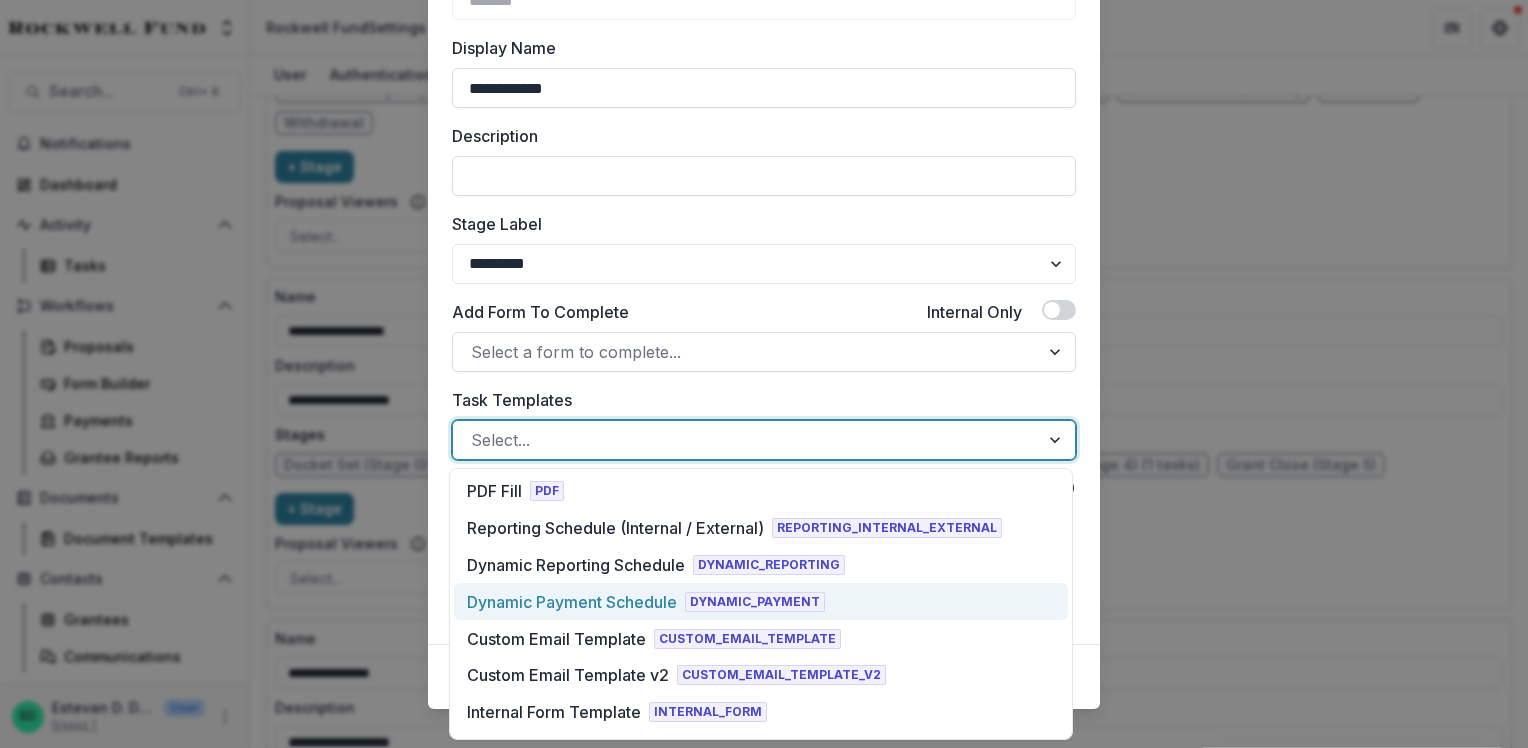 scroll, scrollTop: 194, scrollLeft: 0, axis: vertical 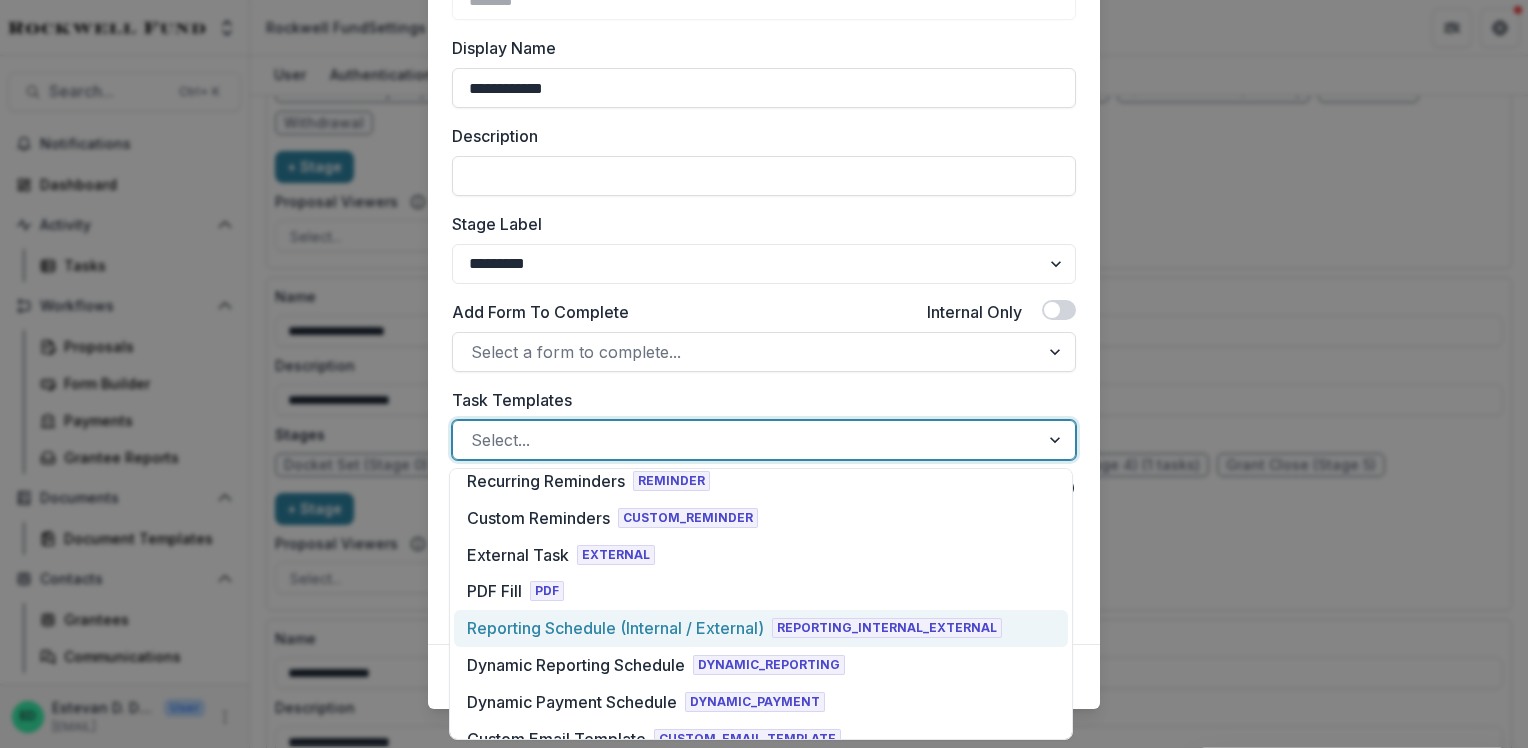 click on "Reporting Schedule (Internal / External)" at bounding box center [615, 628] 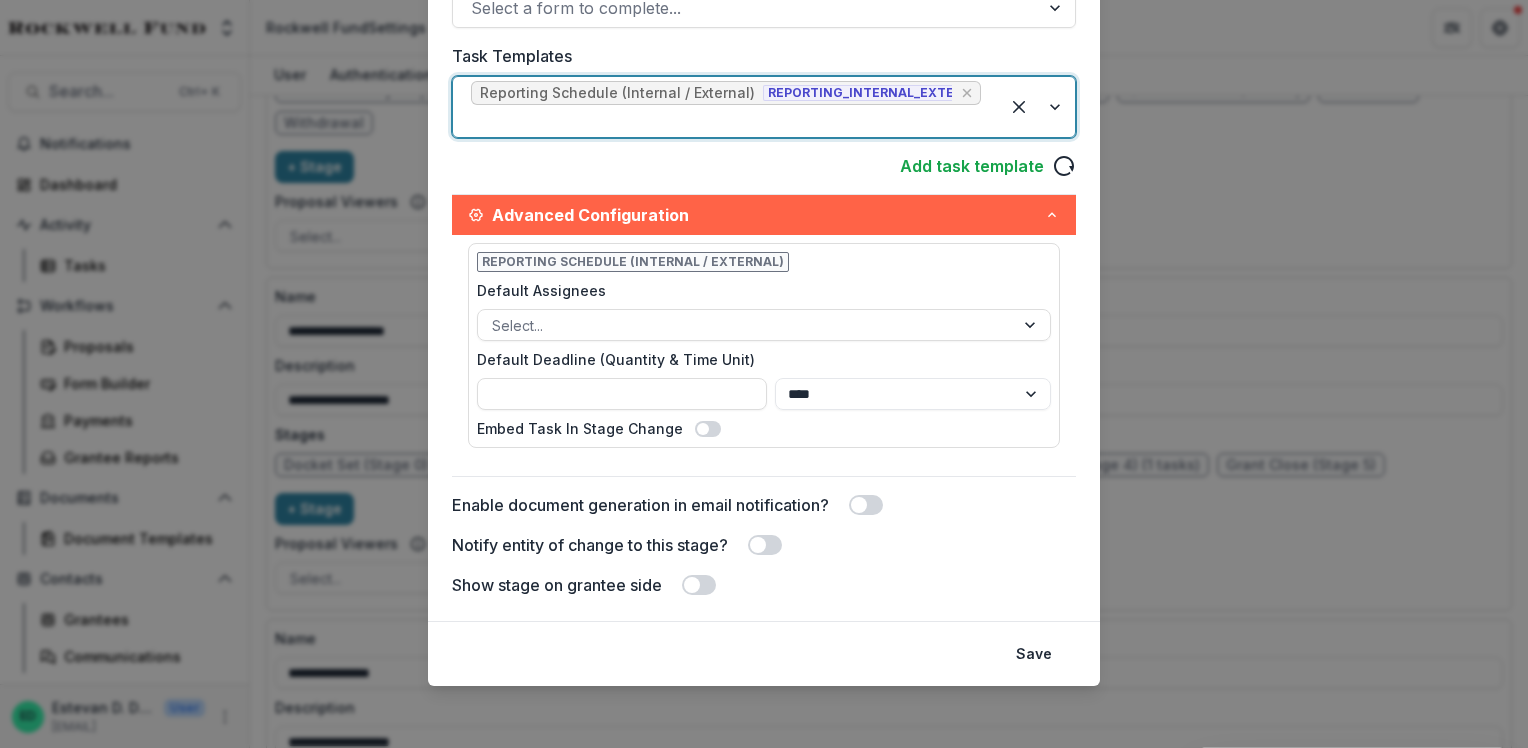 scroll, scrollTop: 244, scrollLeft: 0, axis: vertical 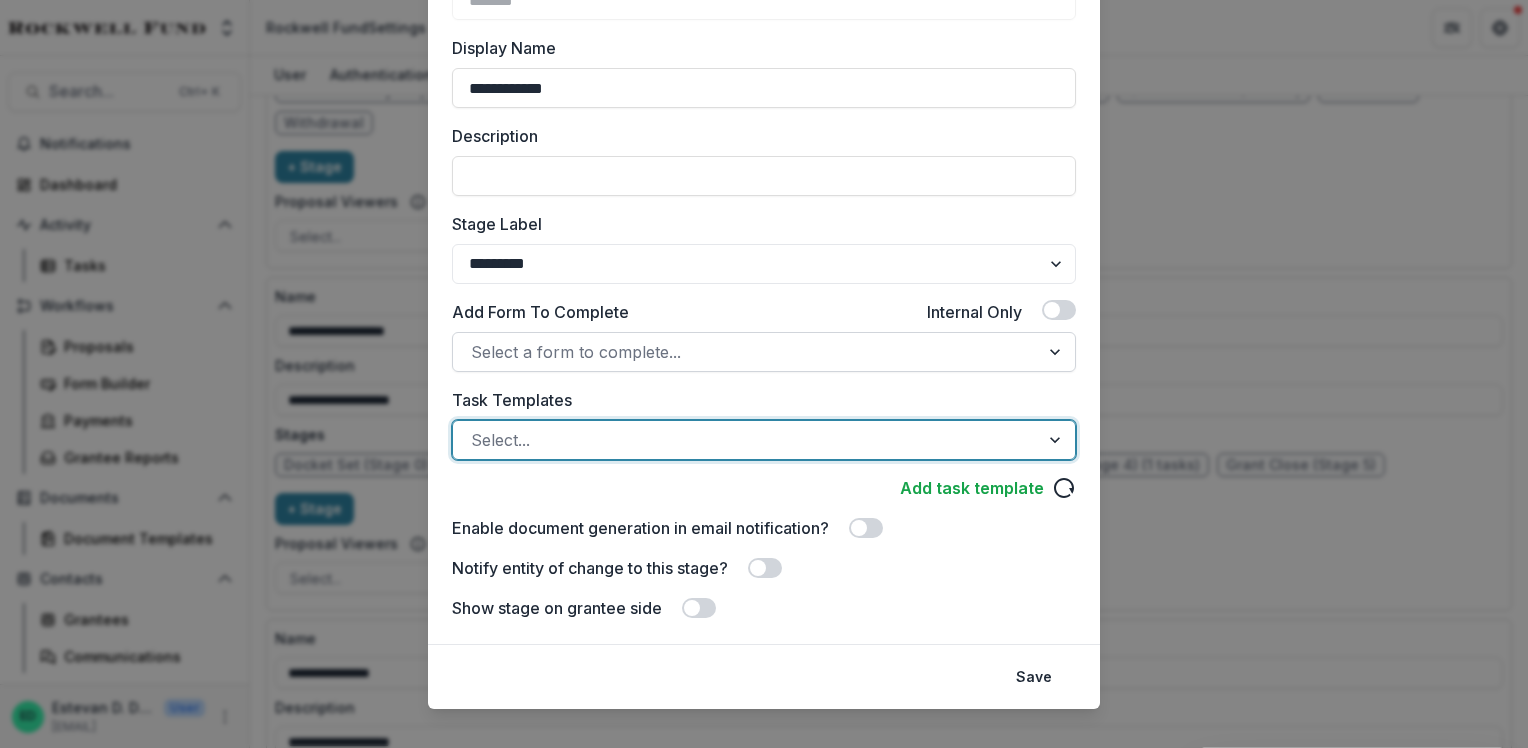 click at bounding box center (746, 352) 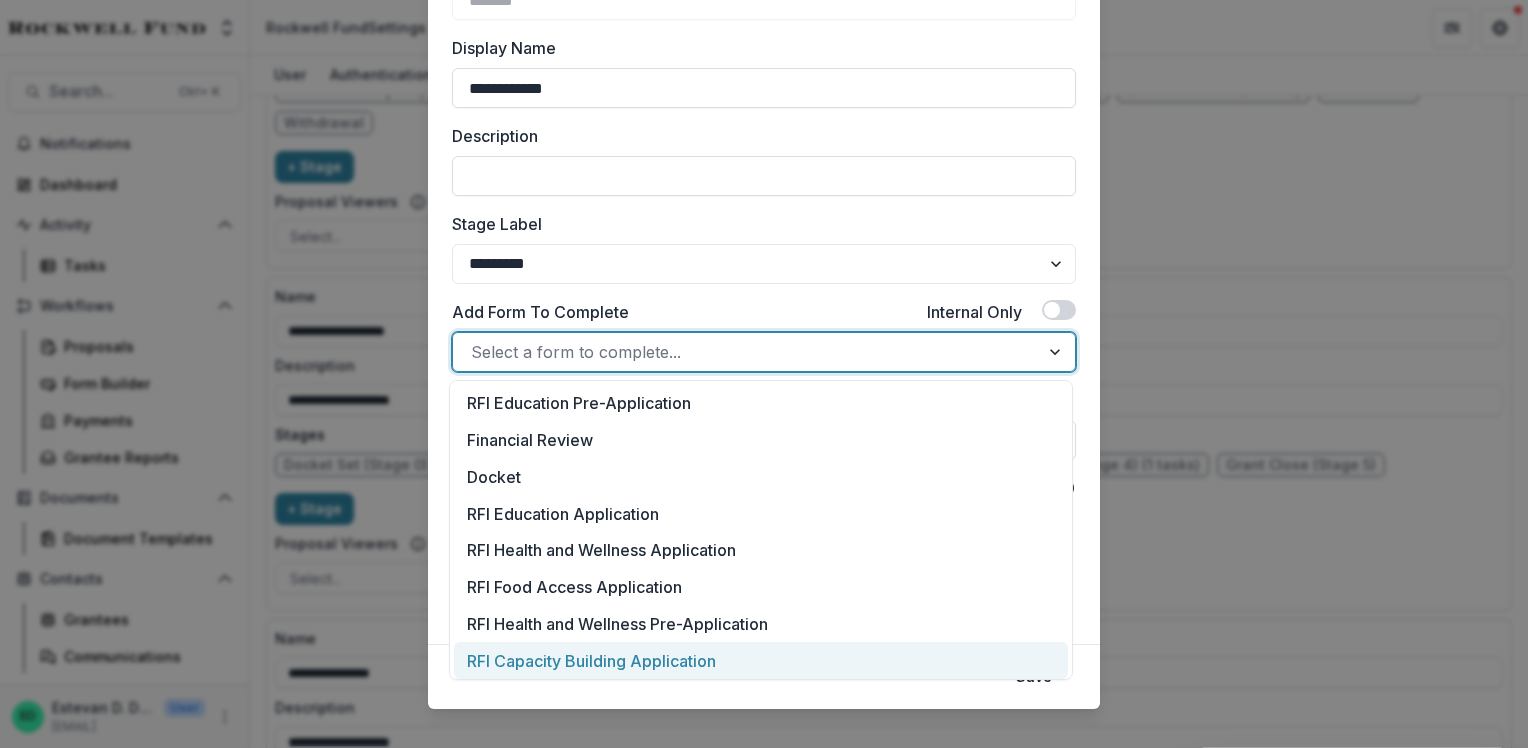 scroll, scrollTop: 188, scrollLeft: 0, axis: vertical 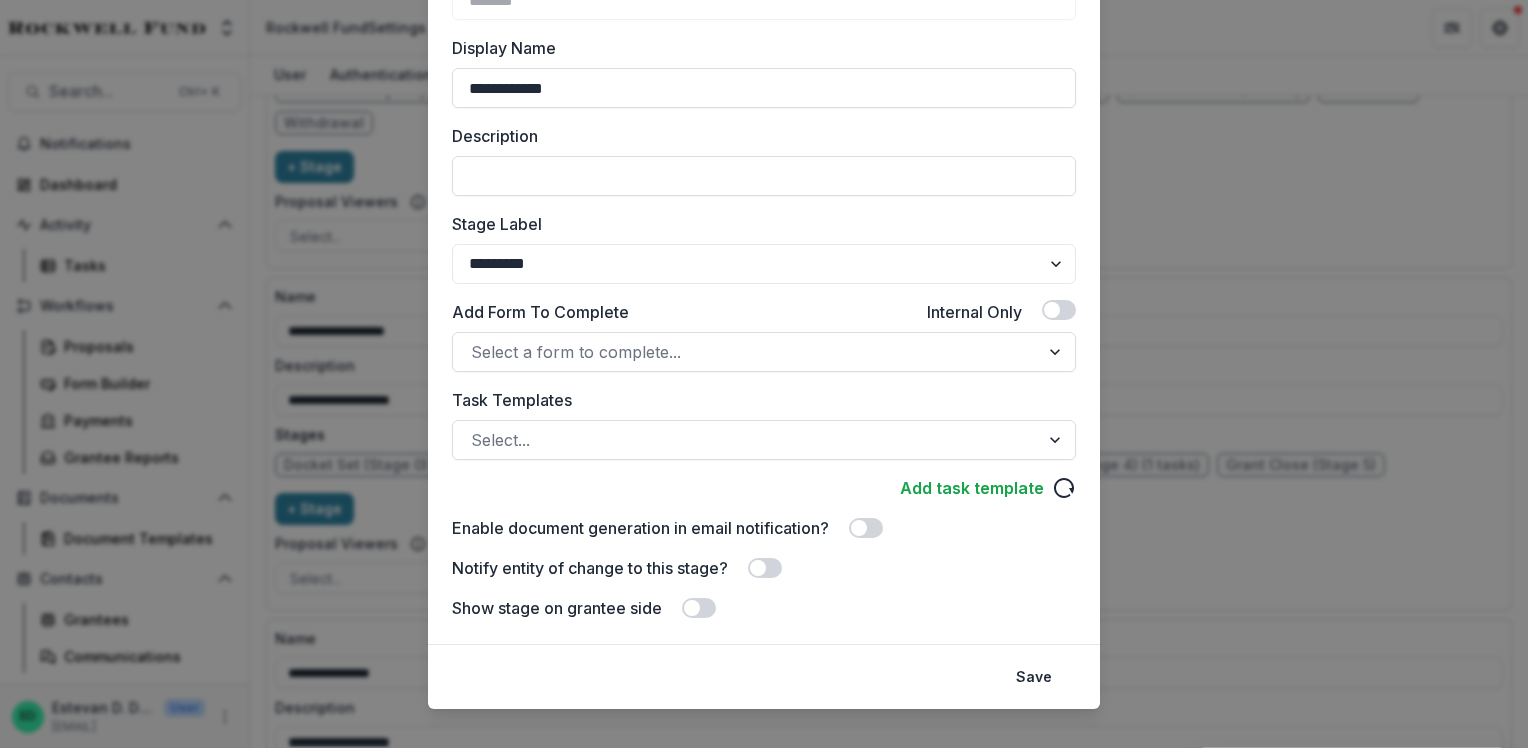 click on "**********" at bounding box center [764, 284] 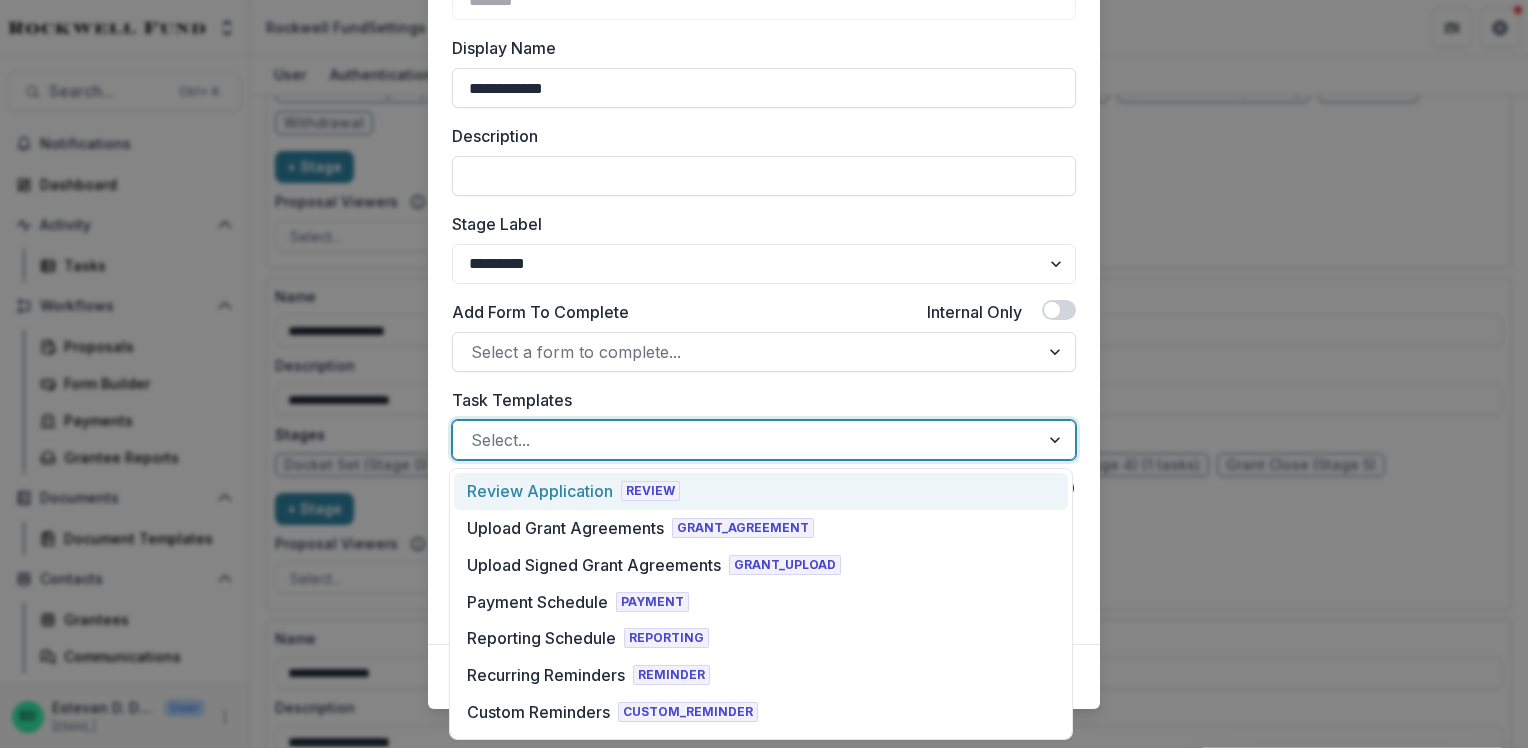 click at bounding box center [746, 440] 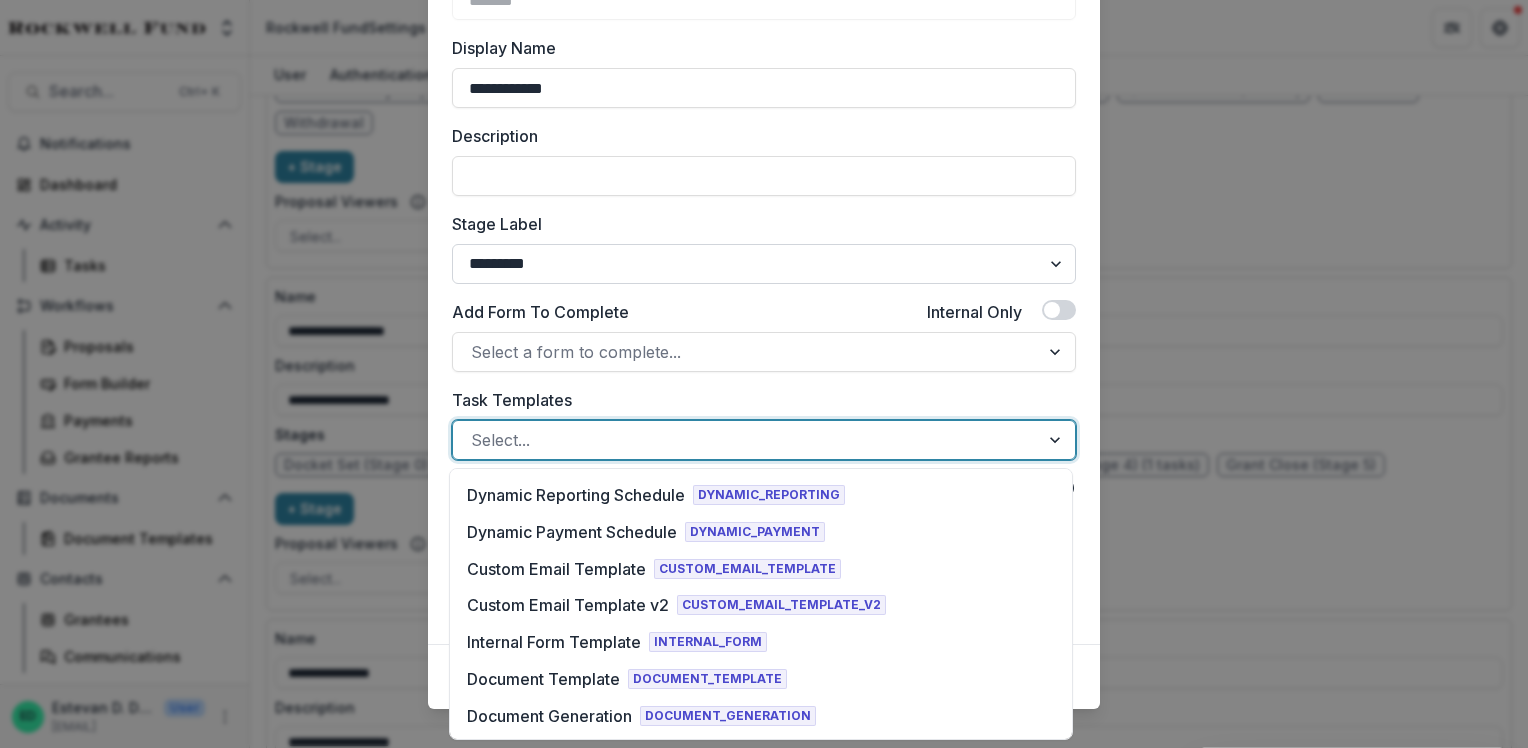 scroll, scrollTop: 294, scrollLeft: 0, axis: vertical 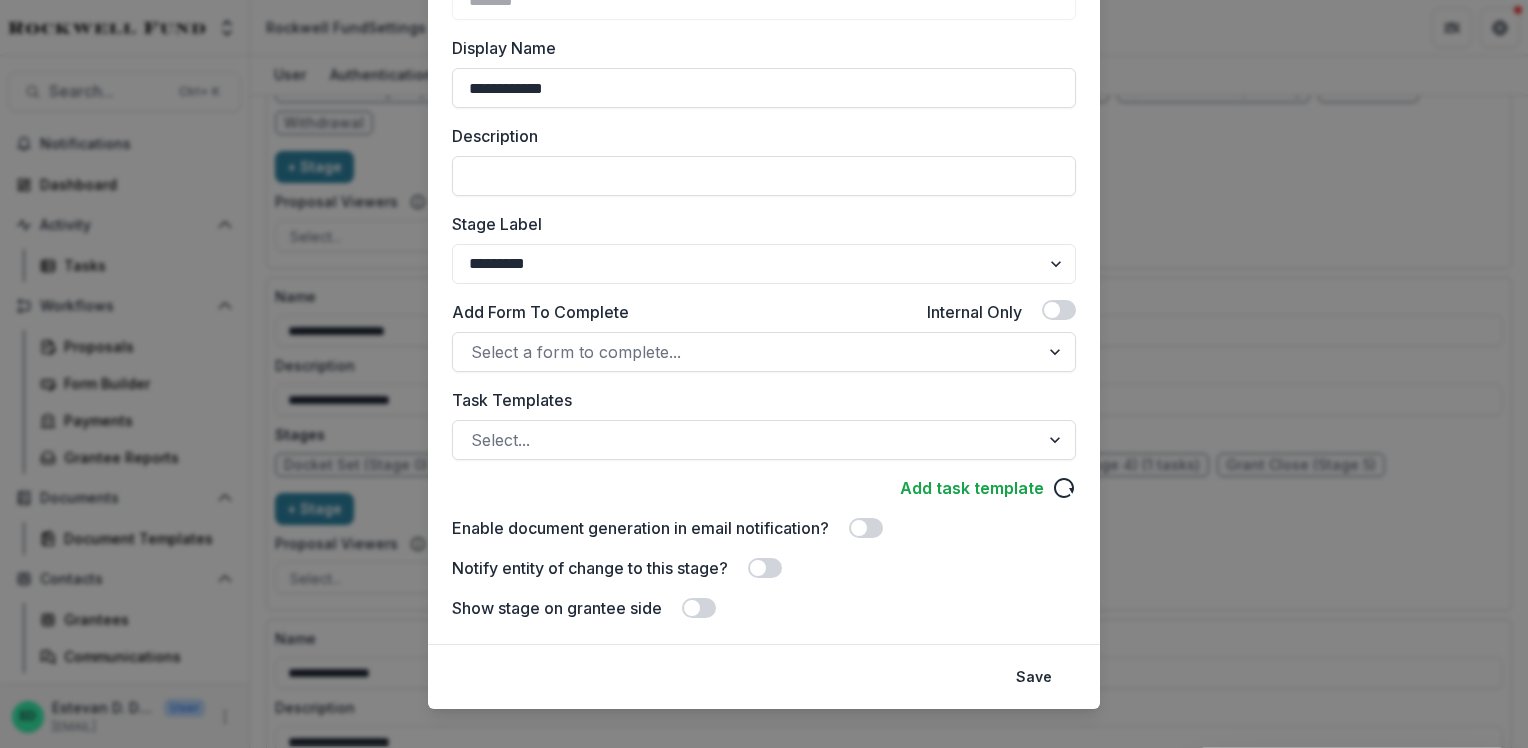 click on "Task Templates" at bounding box center [758, 400] 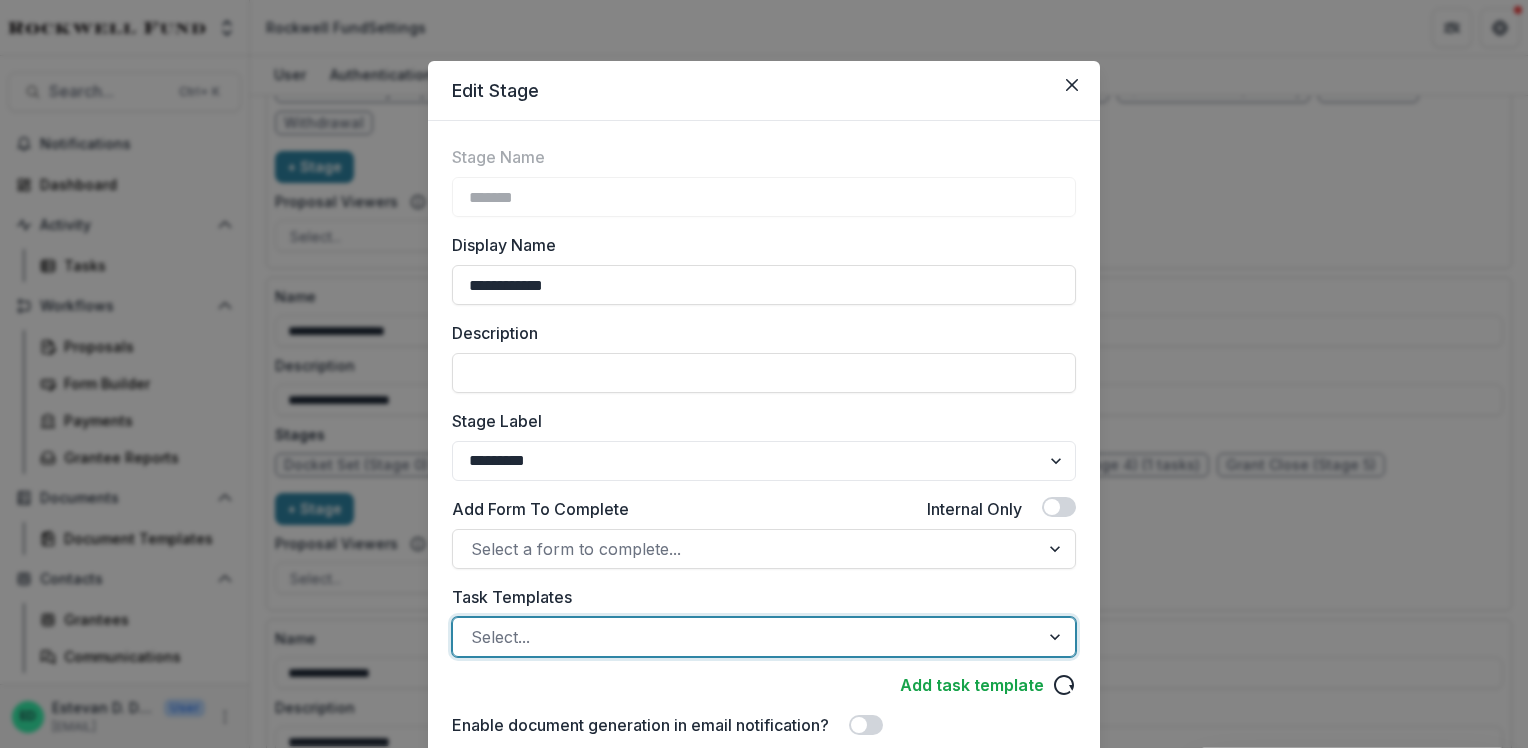 scroll, scrollTop: 0, scrollLeft: 0, axis: both 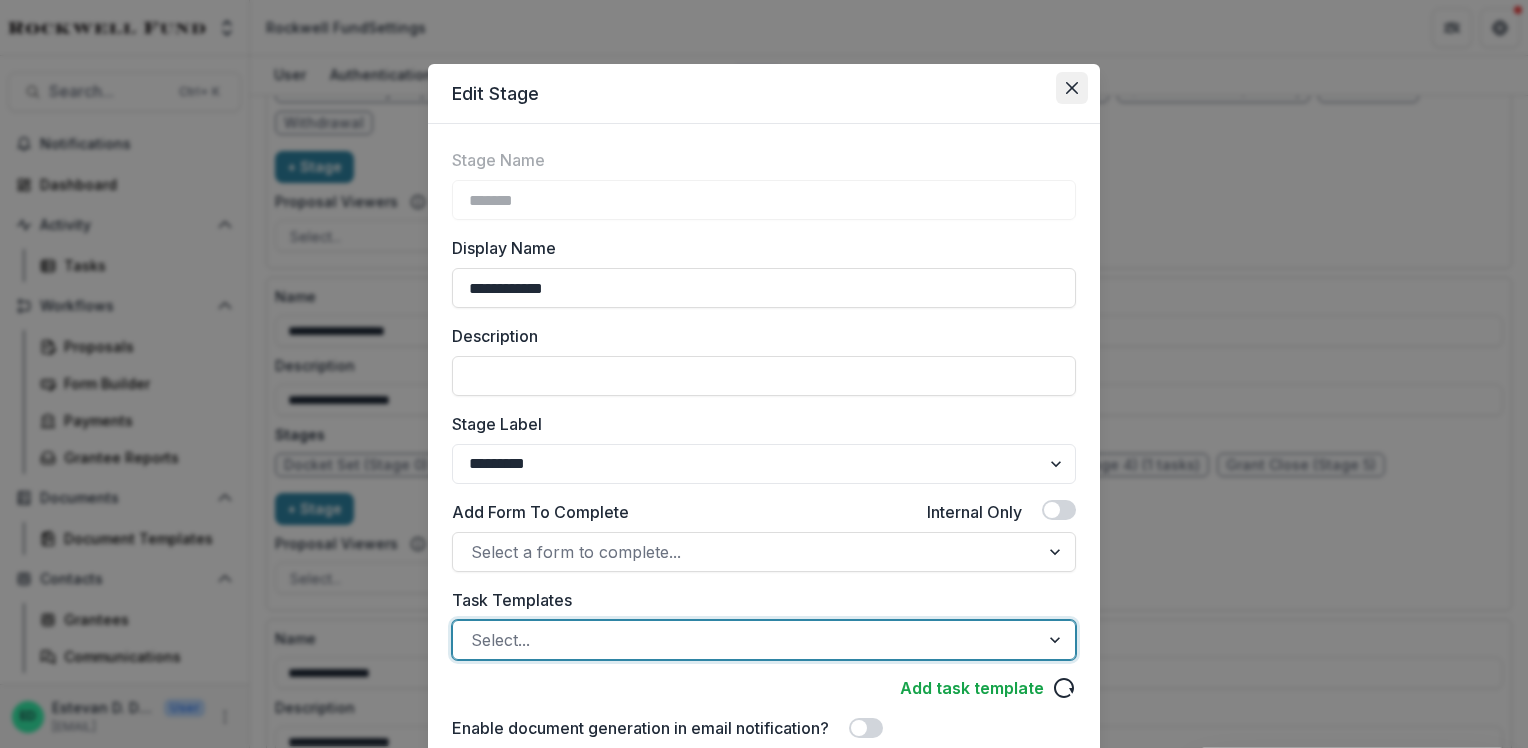 click at bounding box center [1072, 88] 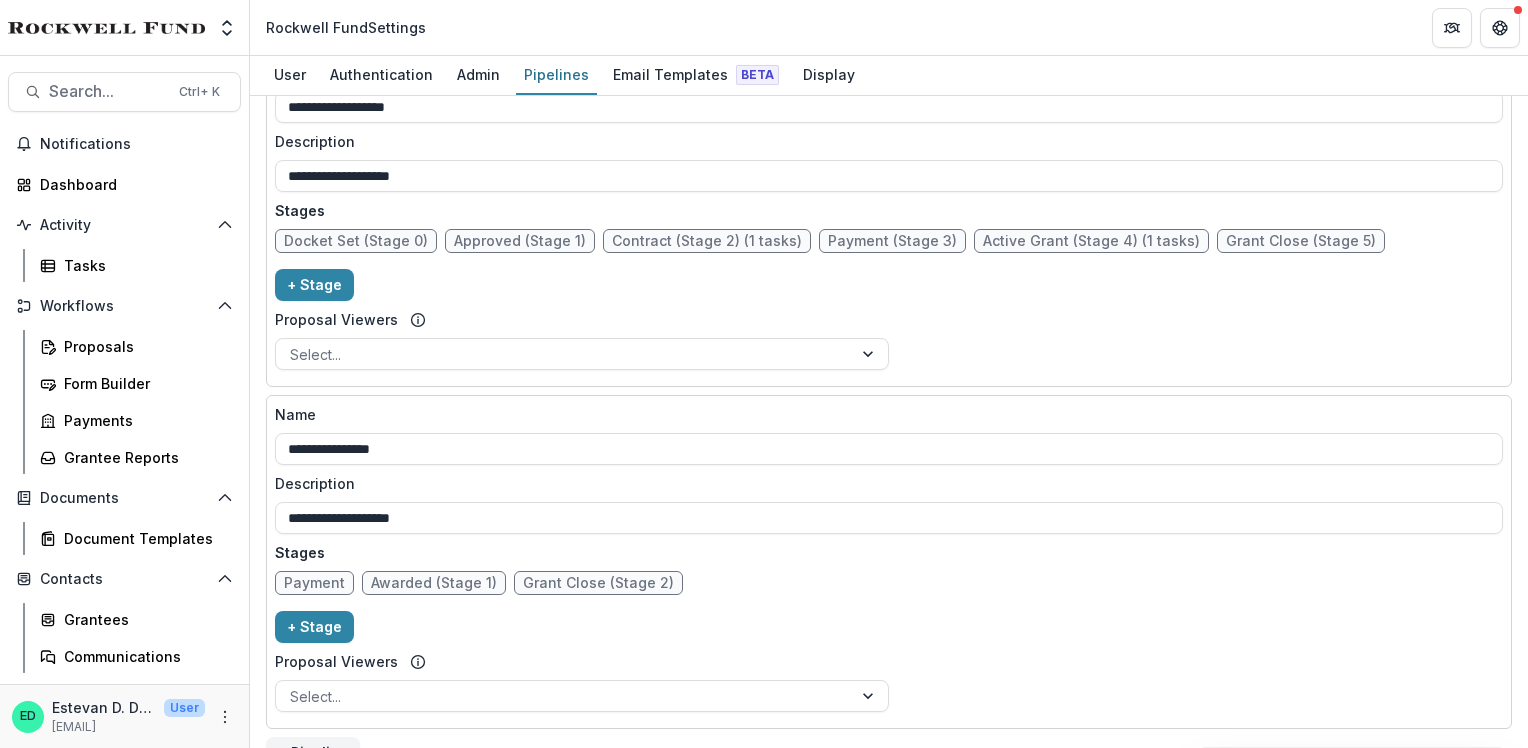 scroll, scrollTop: 827, scrollLeft: 0, axis: vertical 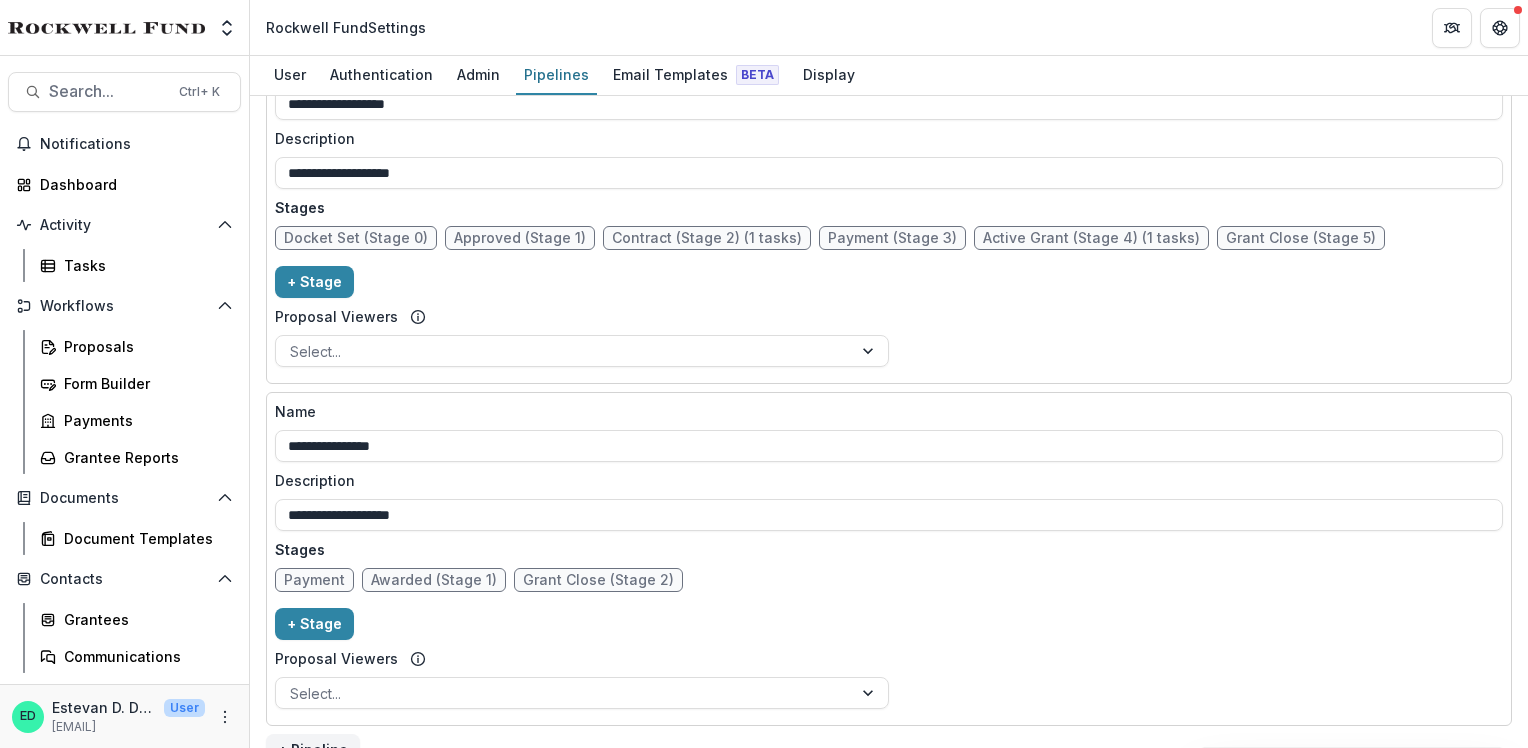 click on "Active Grant (Stage 4) (1 tasks)" at bounding box center [1091, 238] 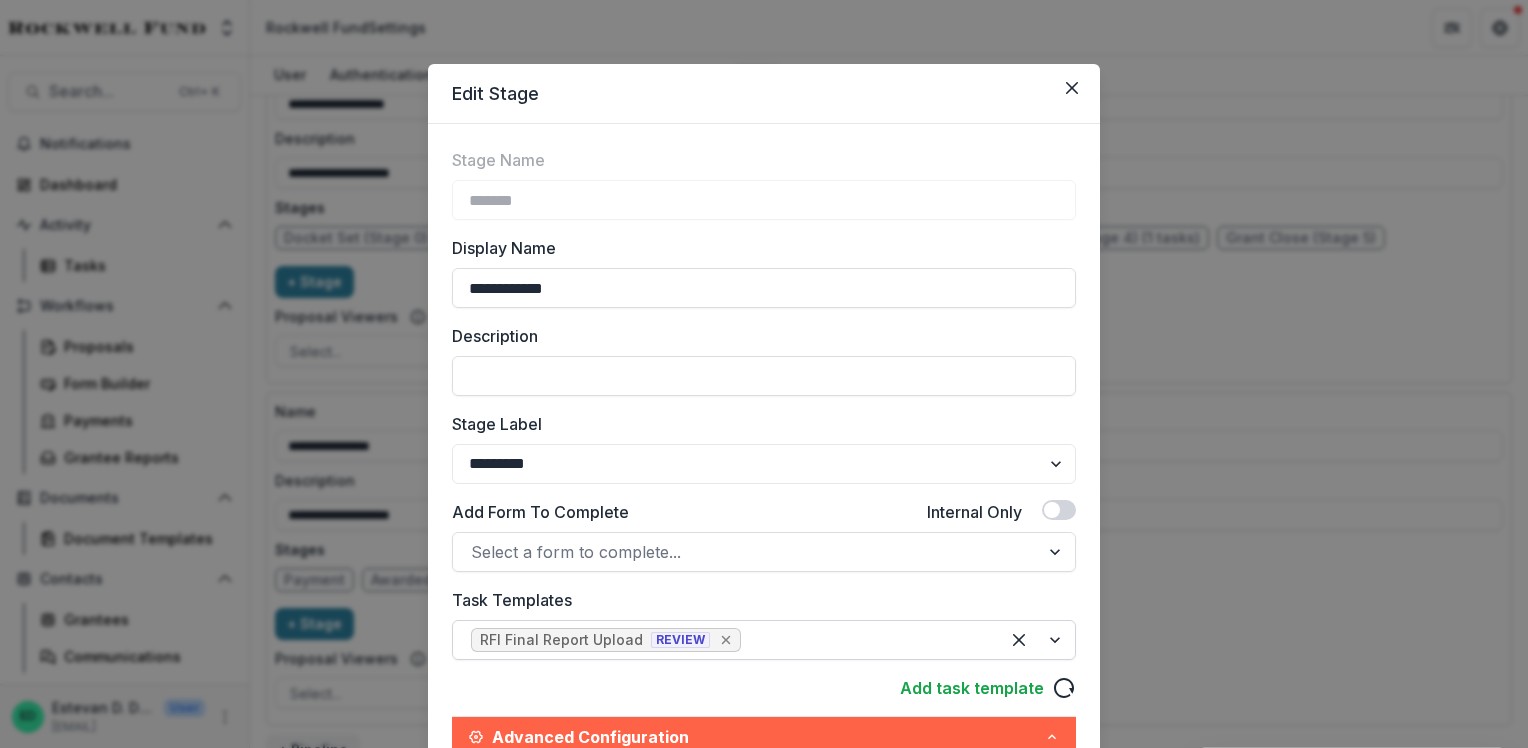 click 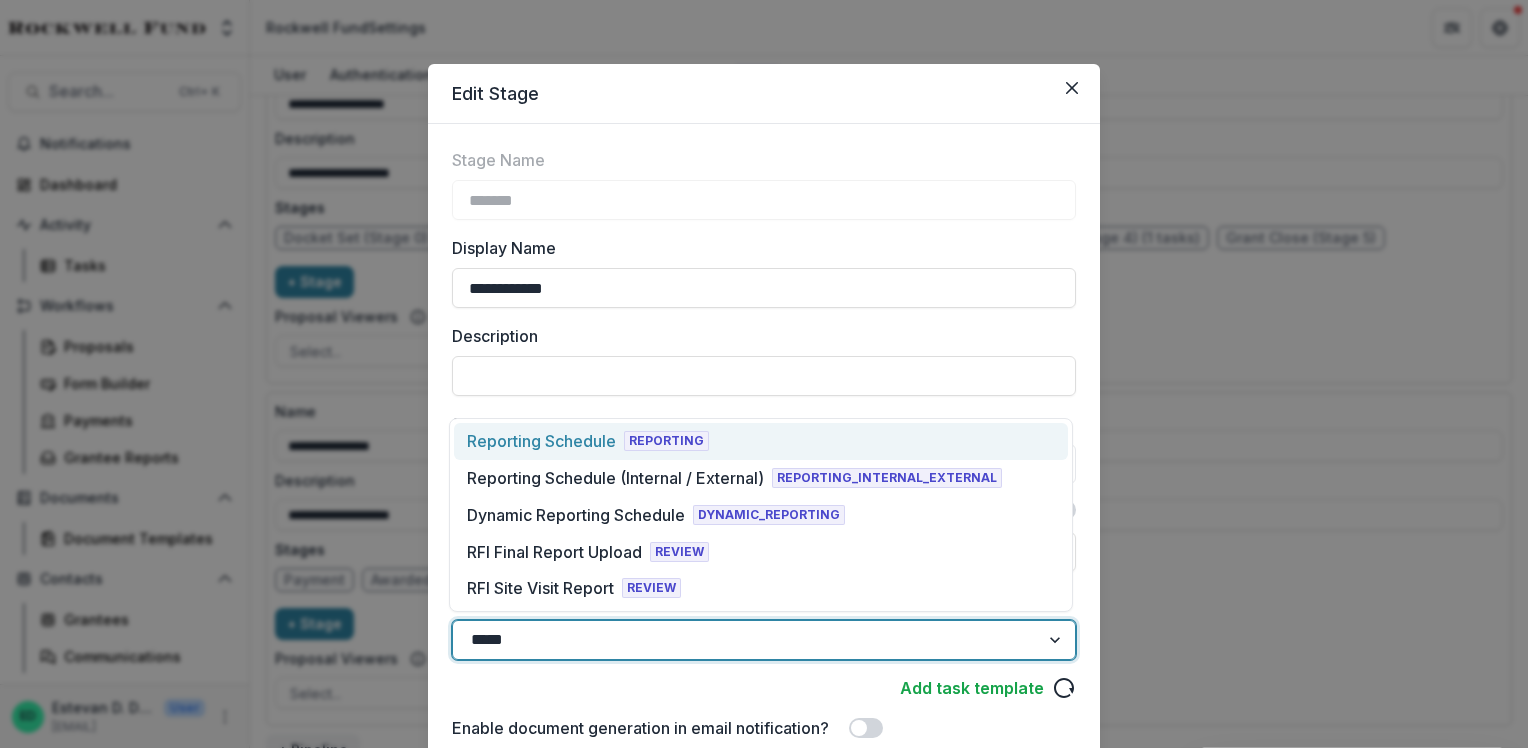 type on "******" 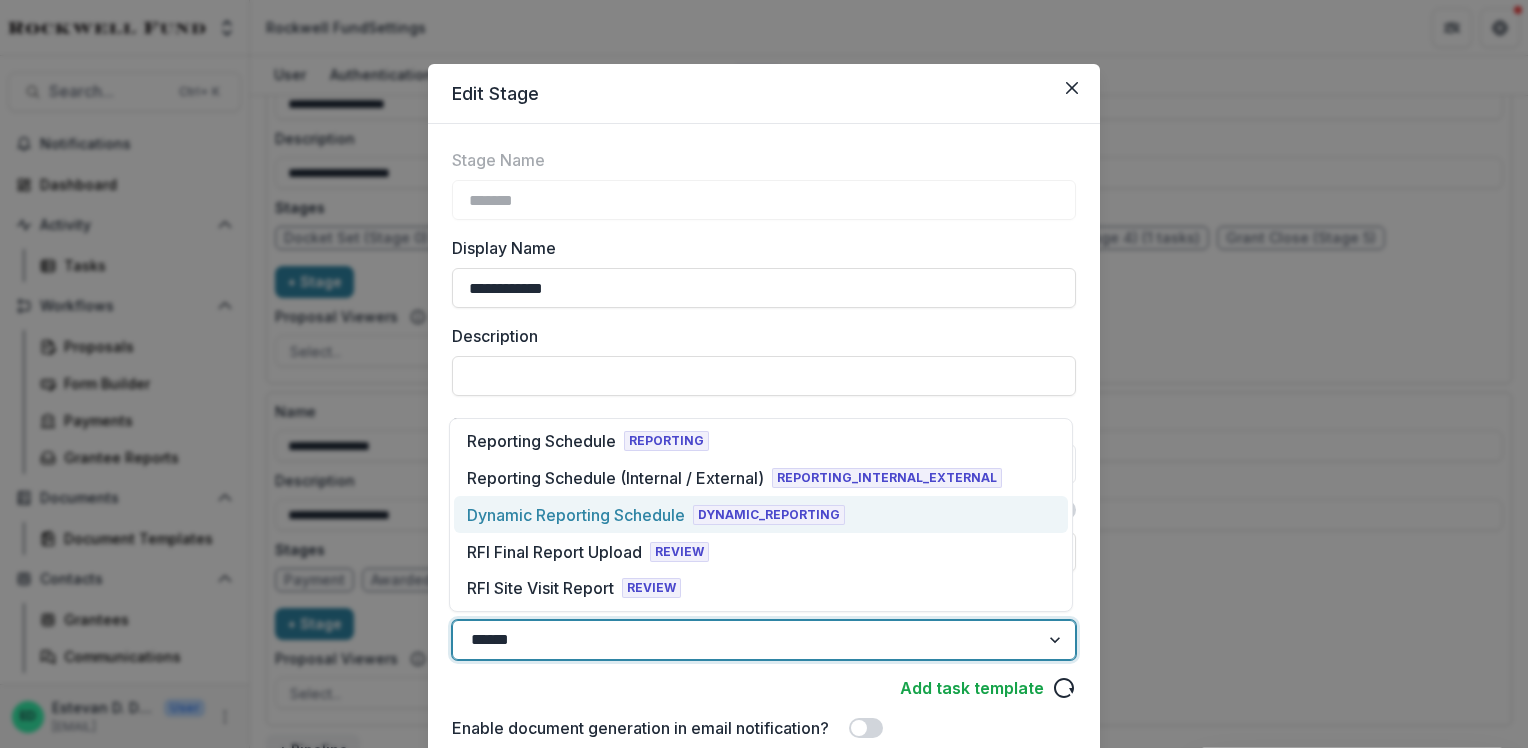 click on "Dynamic Reporting Schedule" at bounding box center [576, 515] 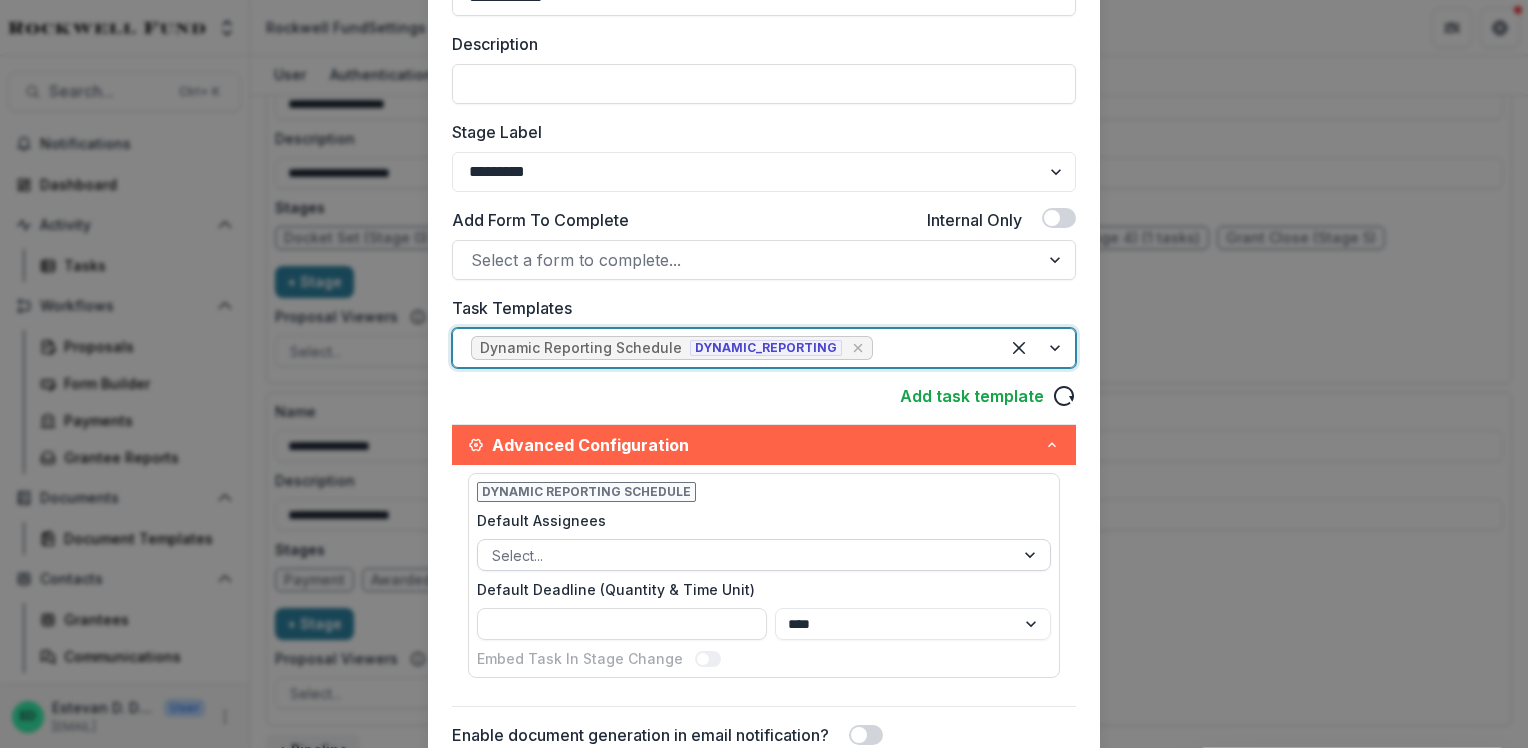 scroll, scrollTop: 300, scrollLeft: 0, axis: vertical 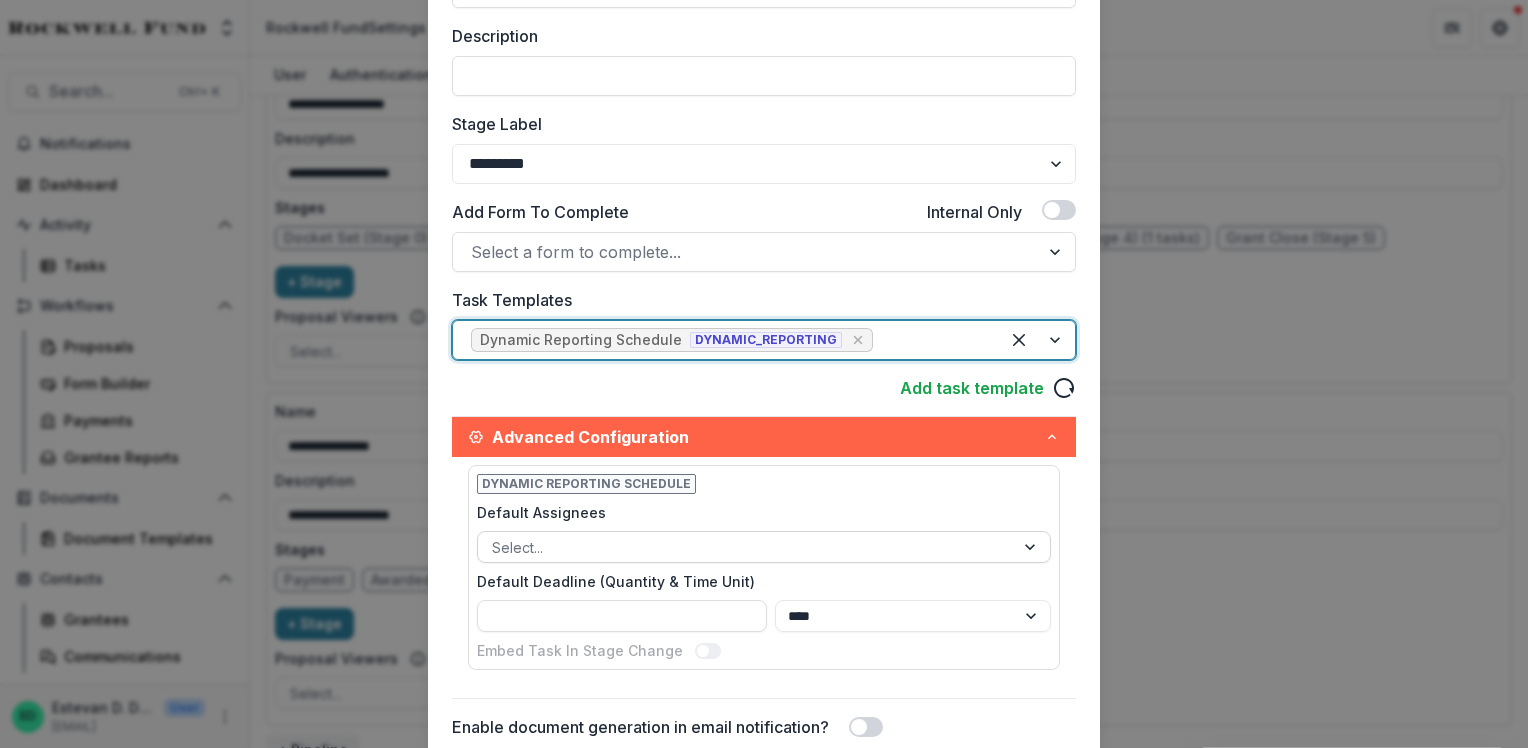 click at bounding box center (746, 547) 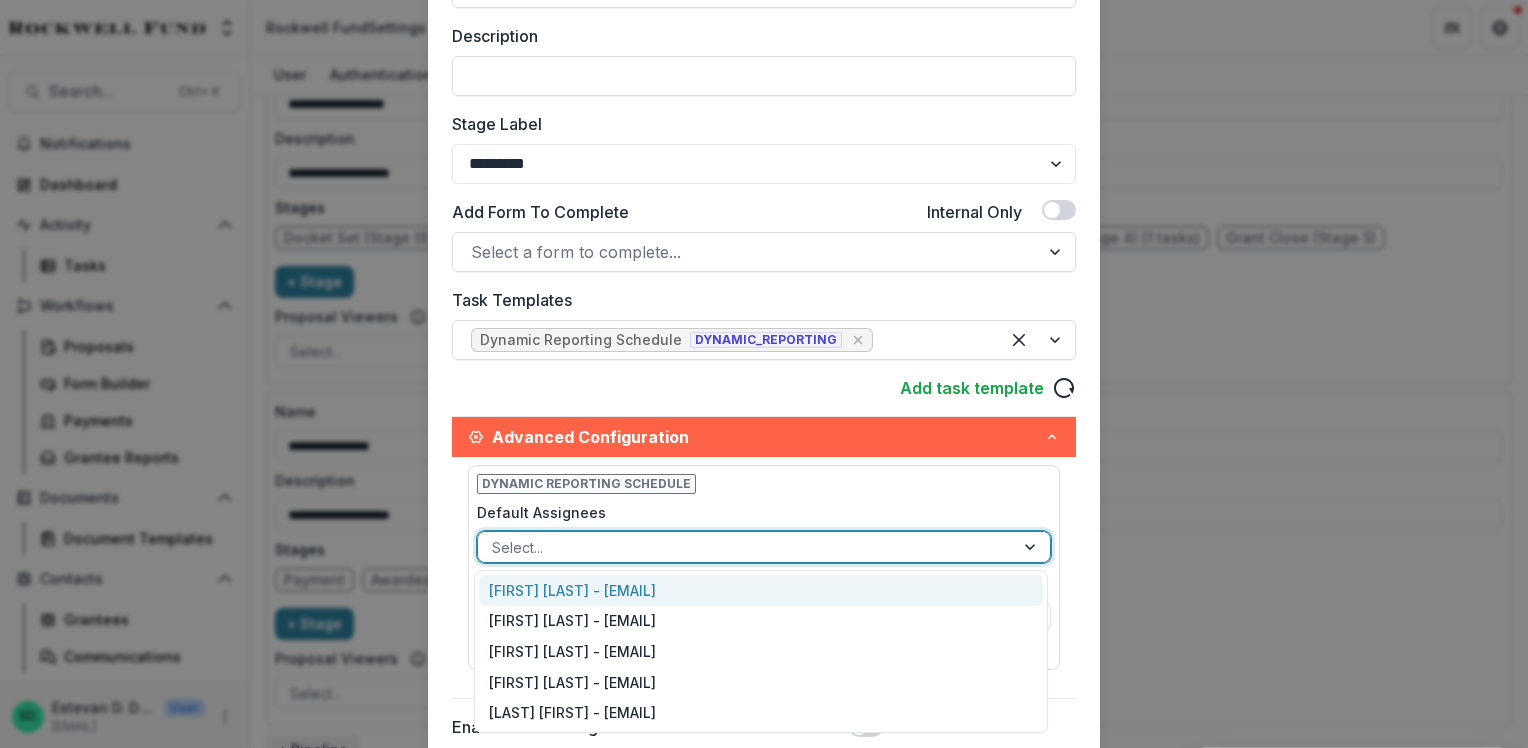 click on "[FIRST] [LAST] - [EMAIL]" at bounding box center [761, 590] 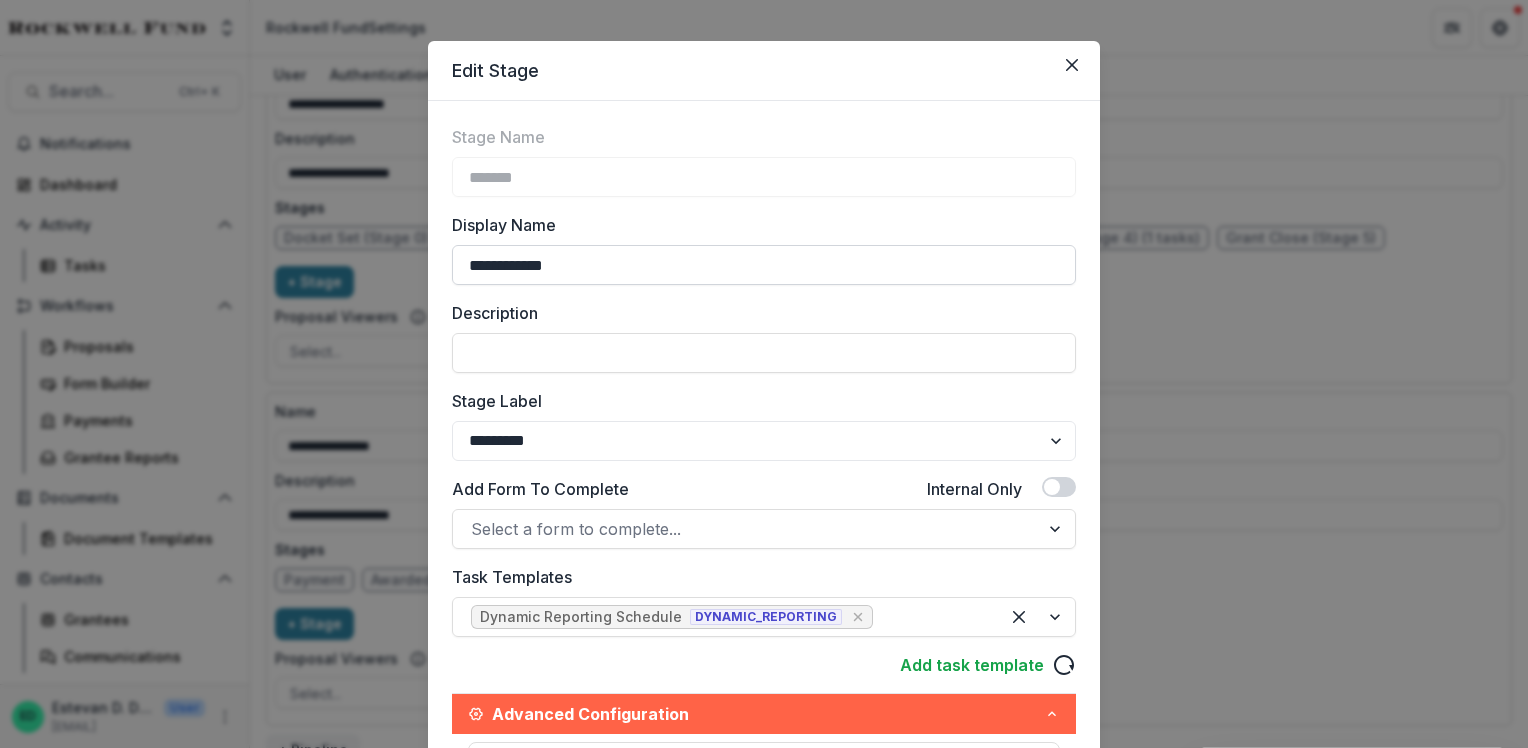 scroll, scrollTop: 22, scrollLeft: 0, axis: vertical 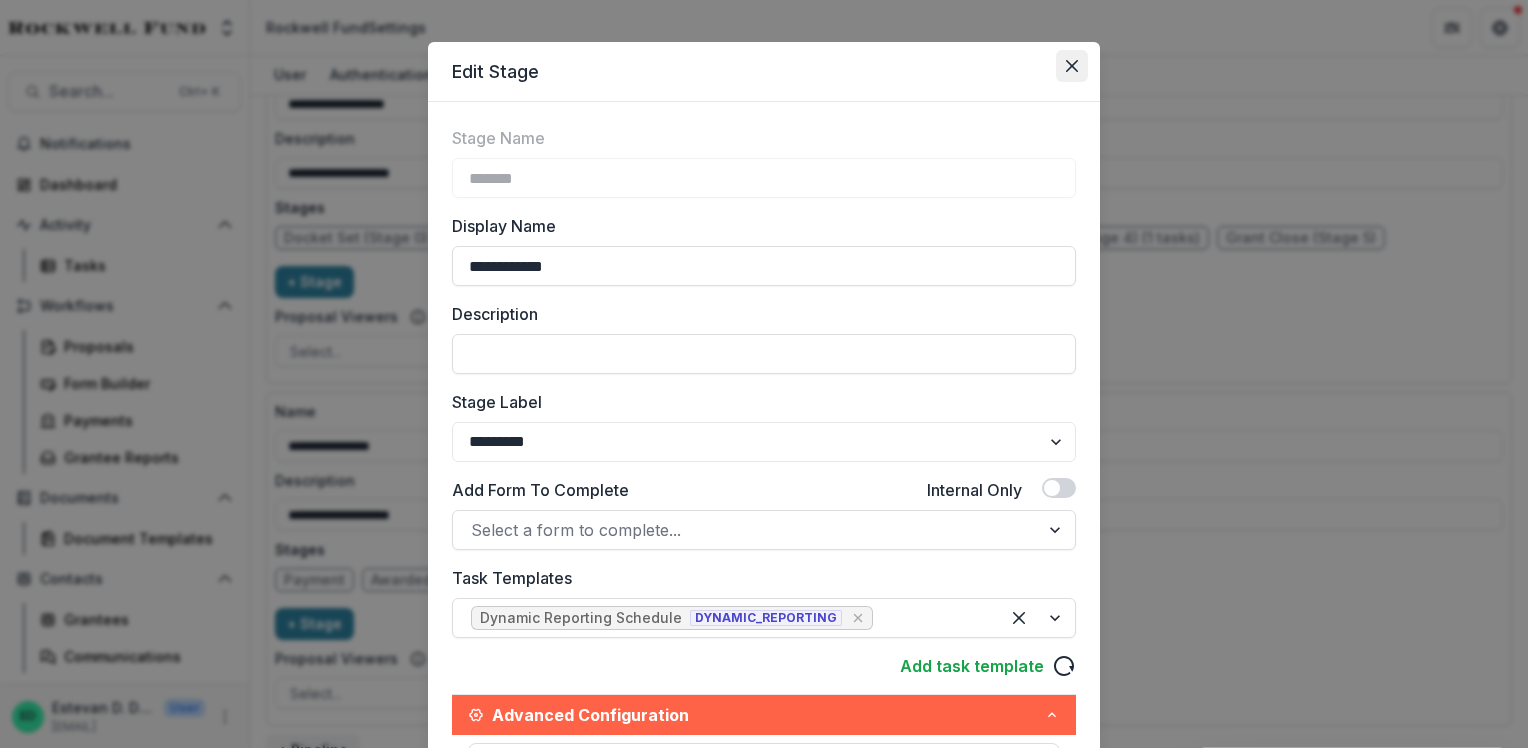 click at bounding box center (1072, 66) 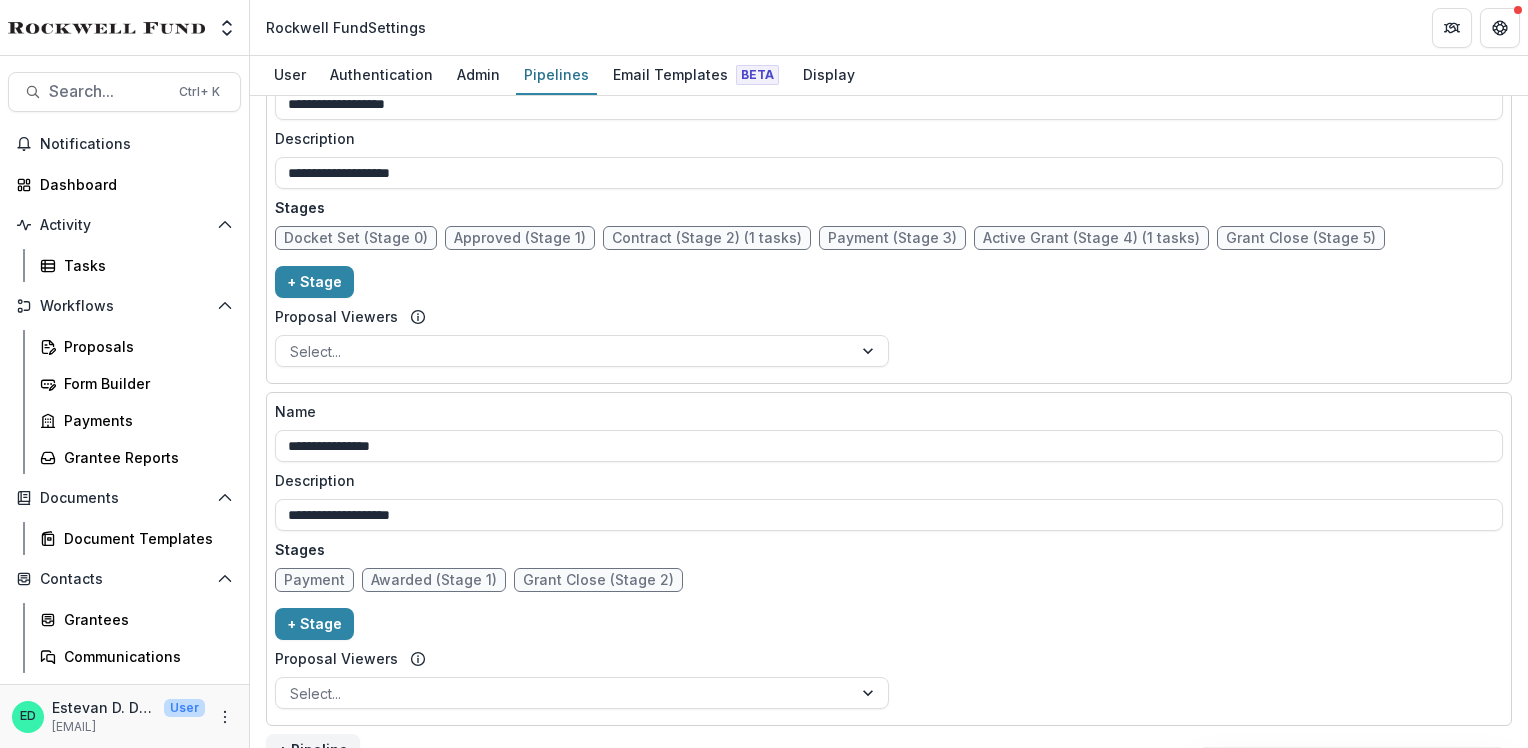click on "Active Grant (Stage 4) (1 tasks)" at bounding box center (1091, 238) 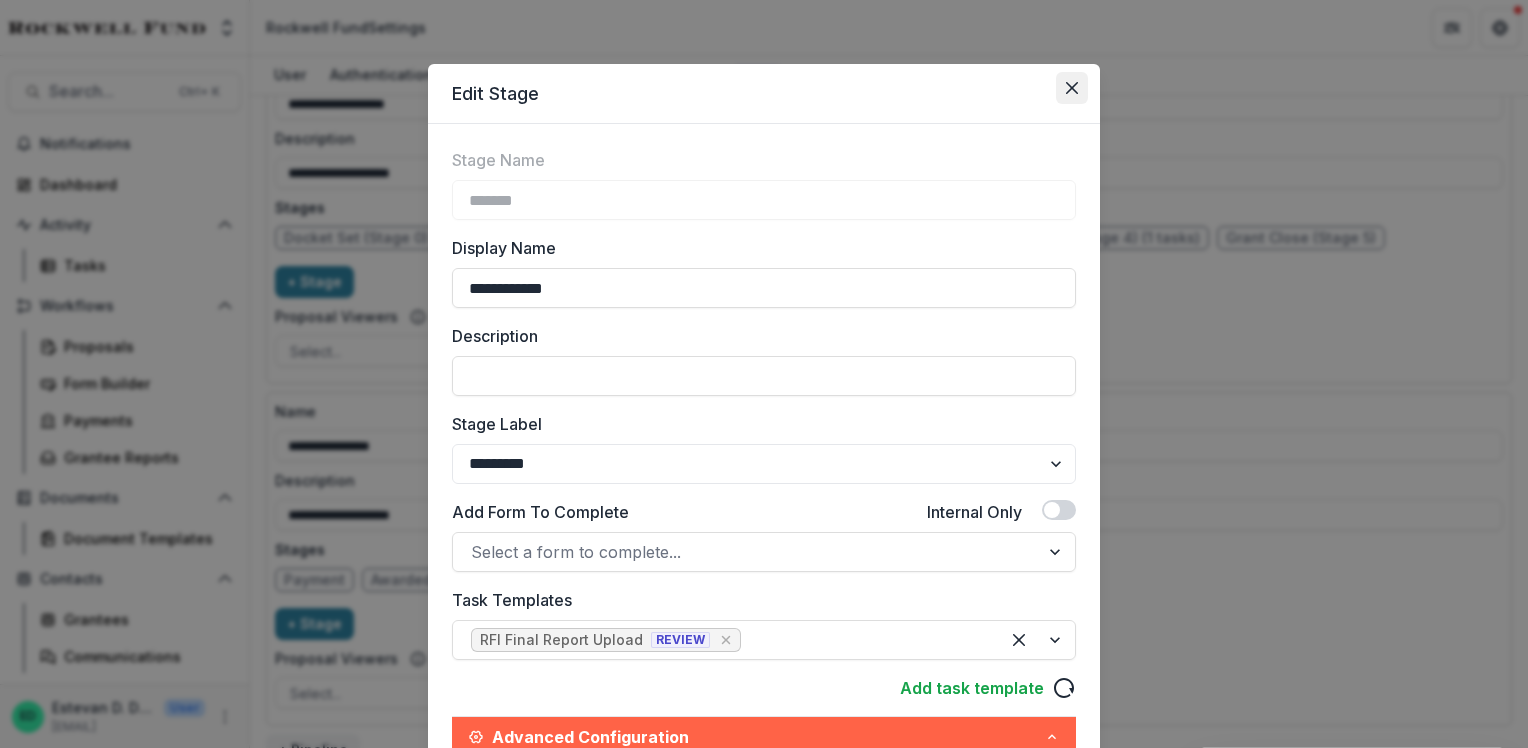 click 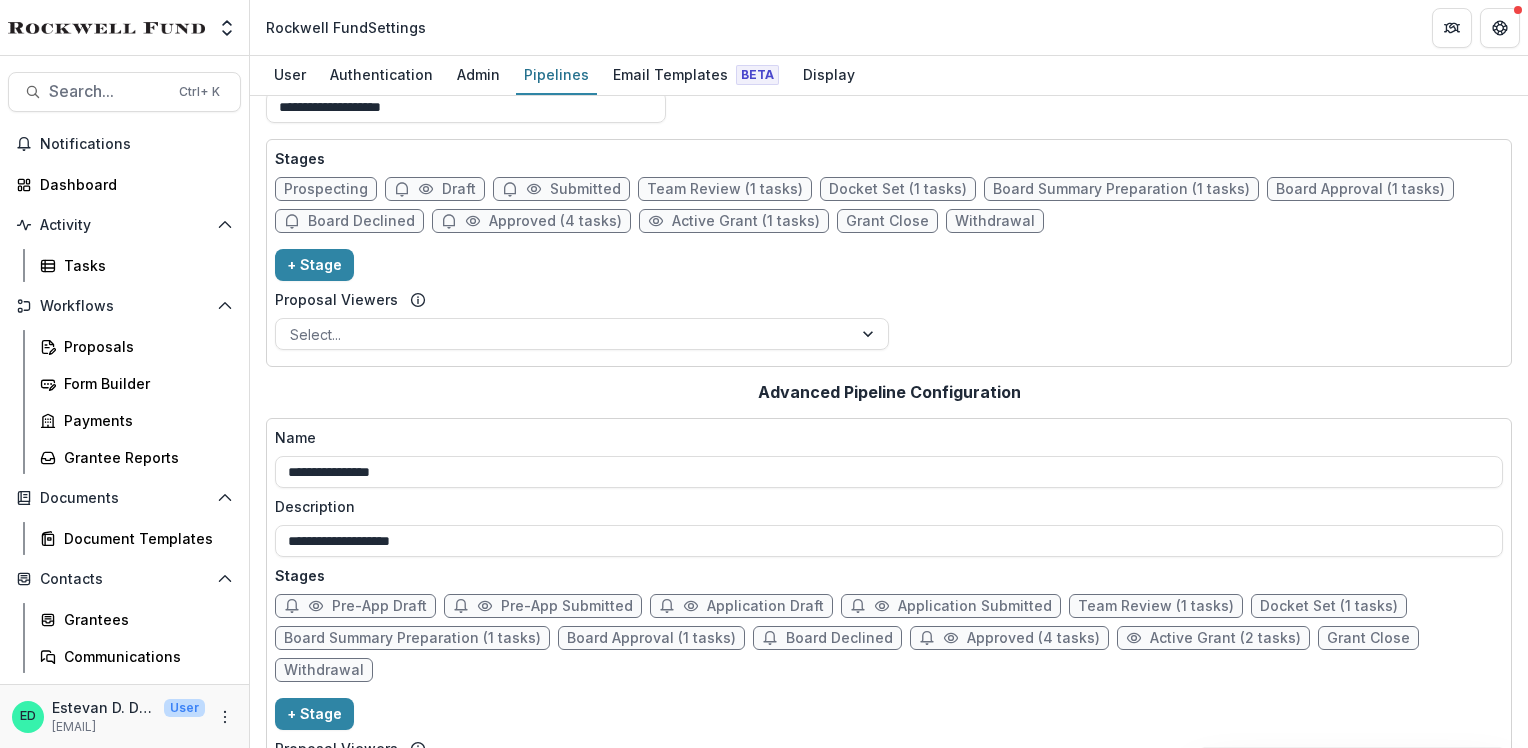 scroll, scrollTop: 0, scrollLeft: 0, axis: both 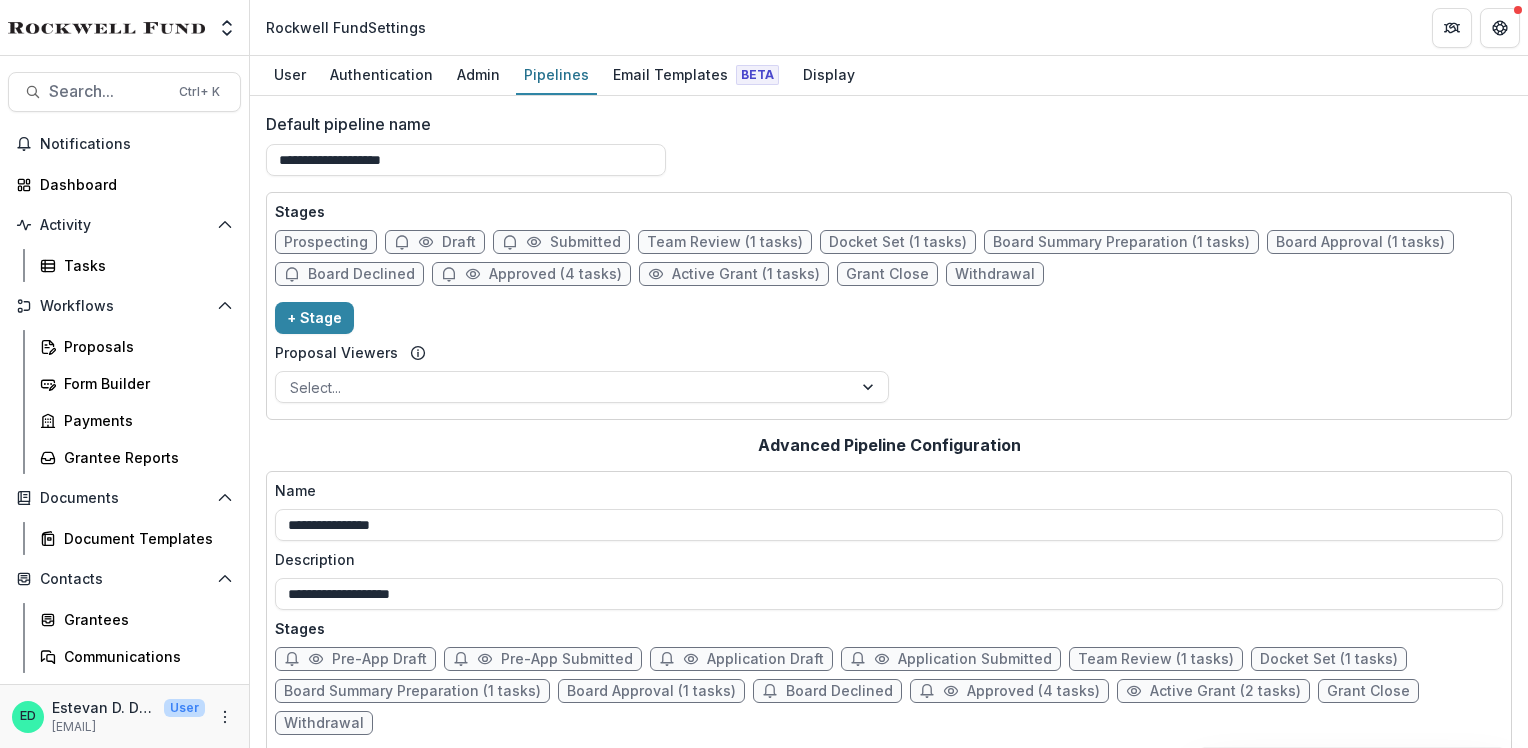 click on "Active Grant (1 tasks)" at bounding box center (746, 274) 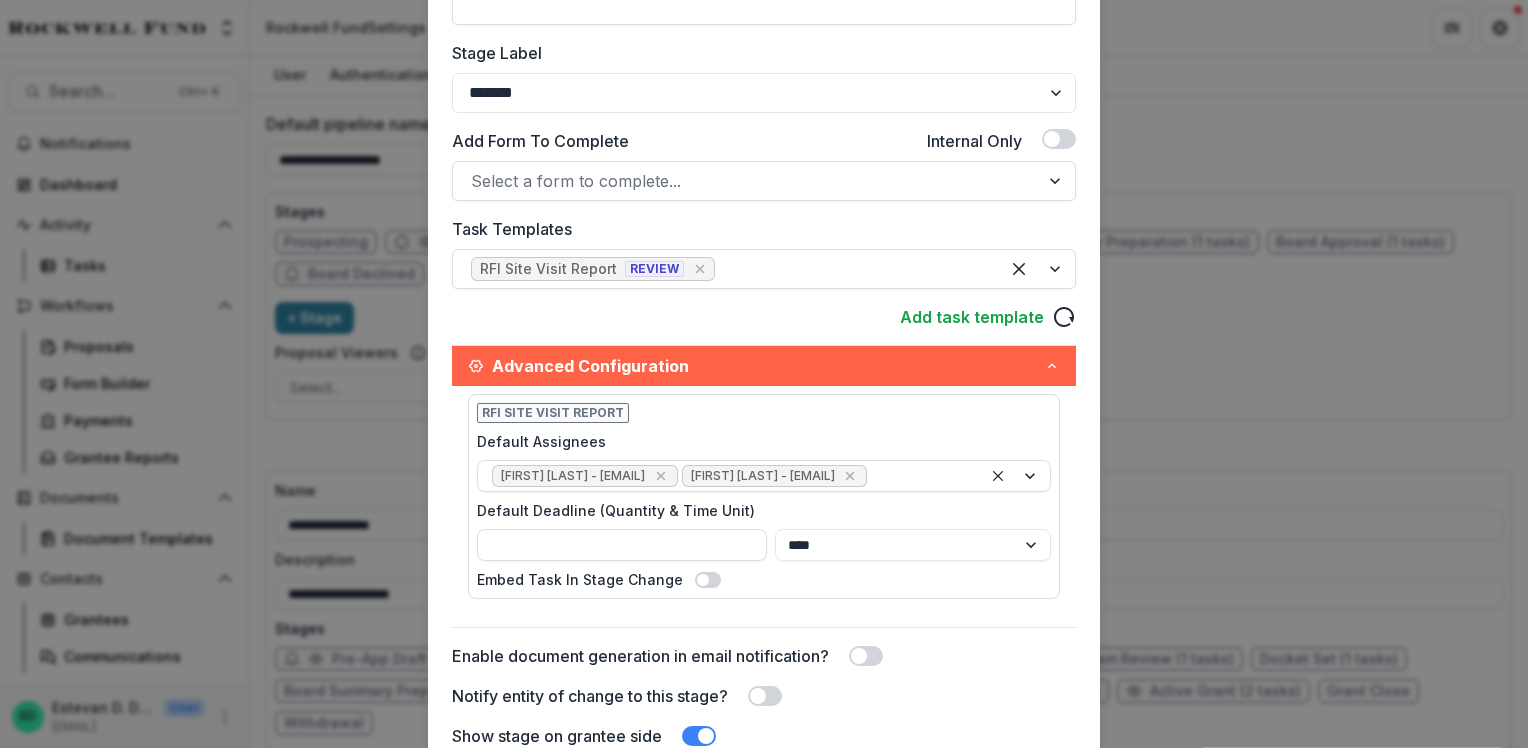 scroll, scrollTop: 400, scrollLeft: 0, axis: vertical 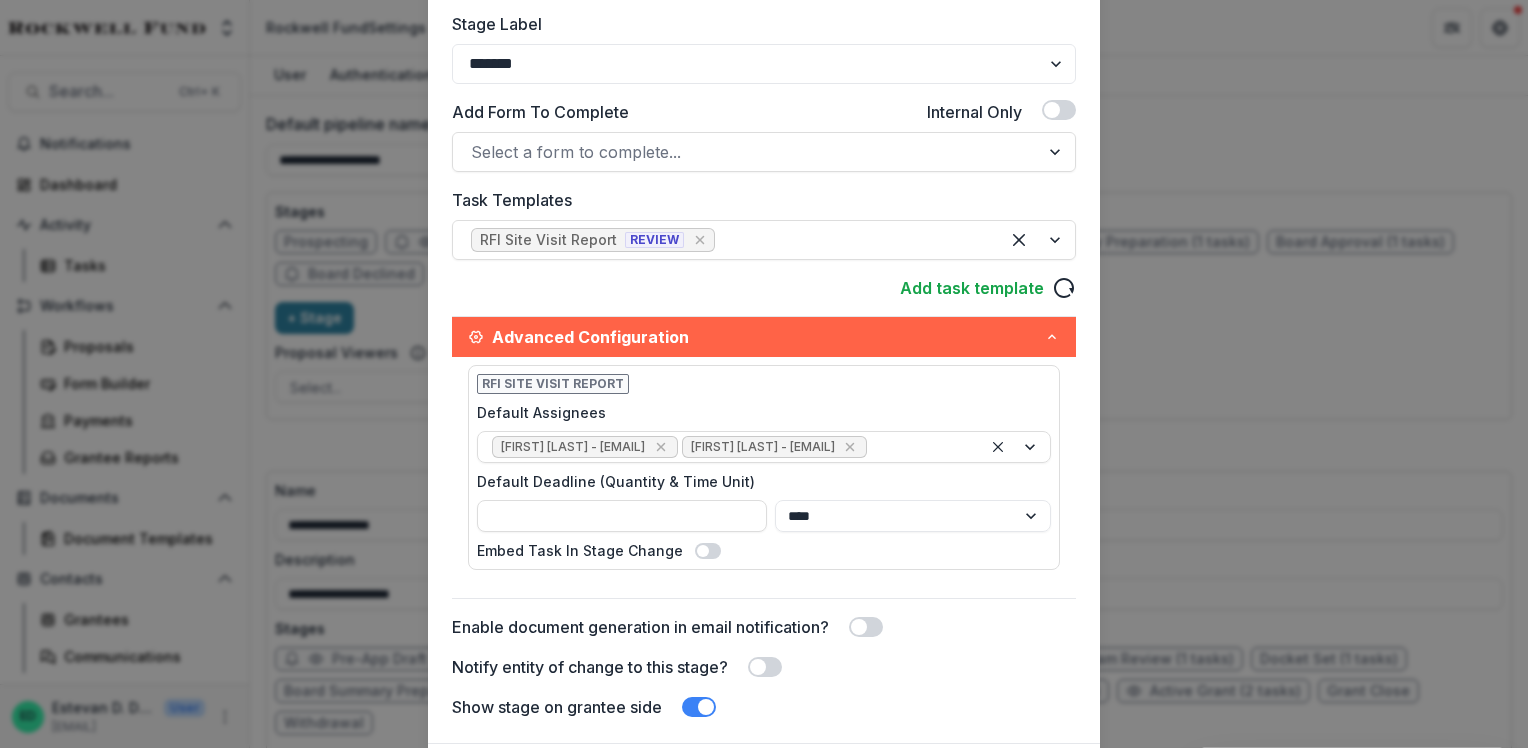 click on "Advanced Configuration" at bounding box center [768, 337] 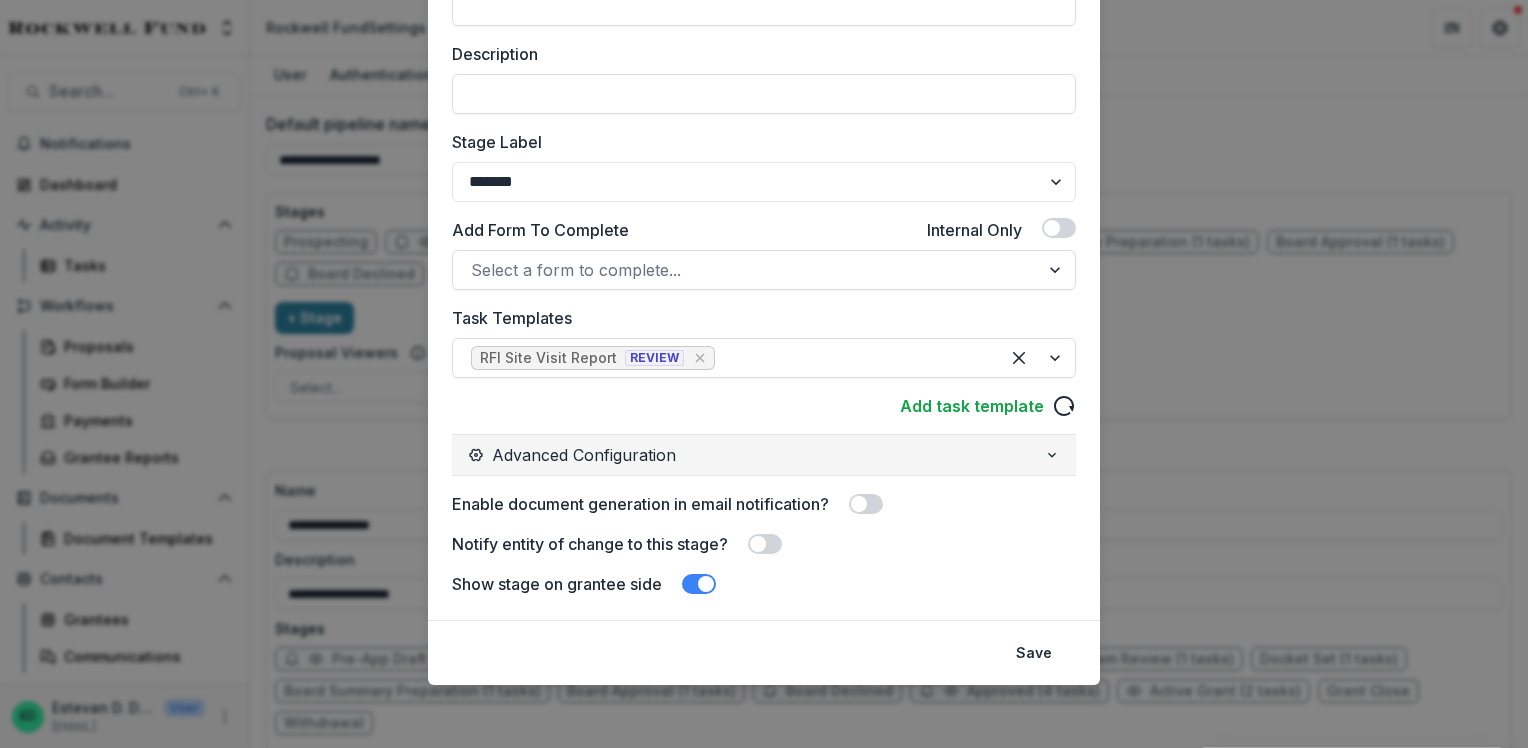 click on "Advanced Configuration" at bounding box center [768, 455] 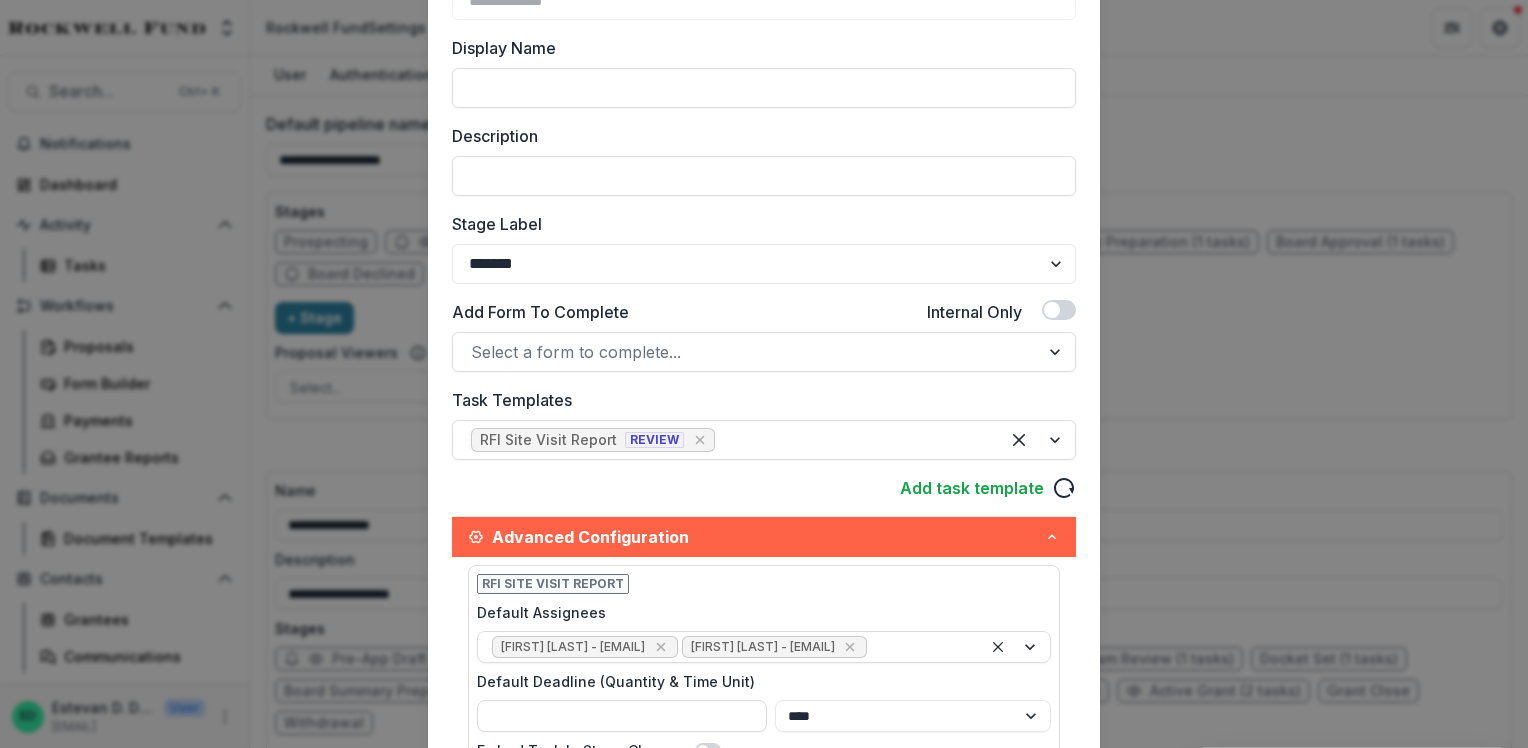 scroll, scrollTop: 0, scrollLeft: 0, axis: both 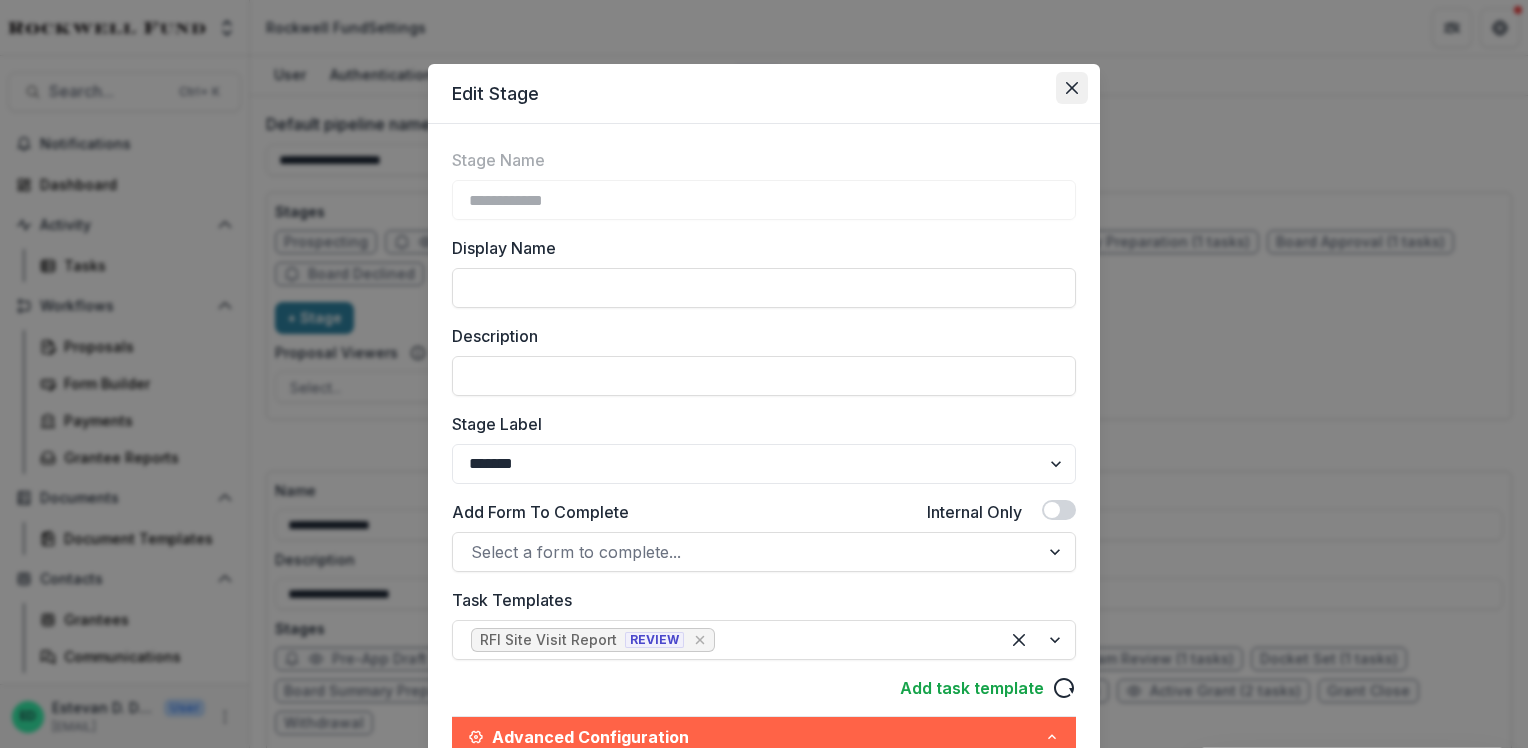 click at bounding box center [1072, 88] 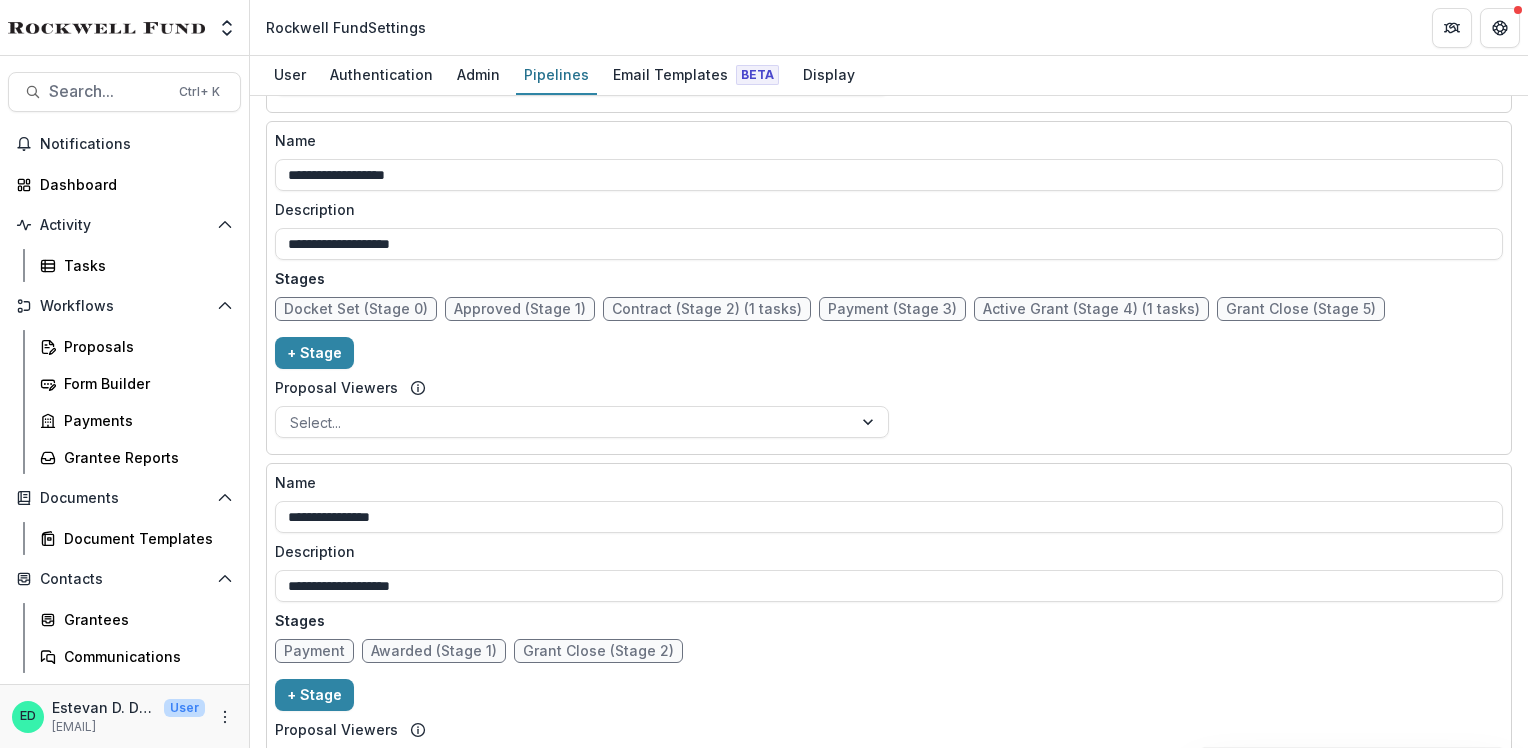 scroll, scrollTop: 727, scrollLeft: 0, axis: vertical 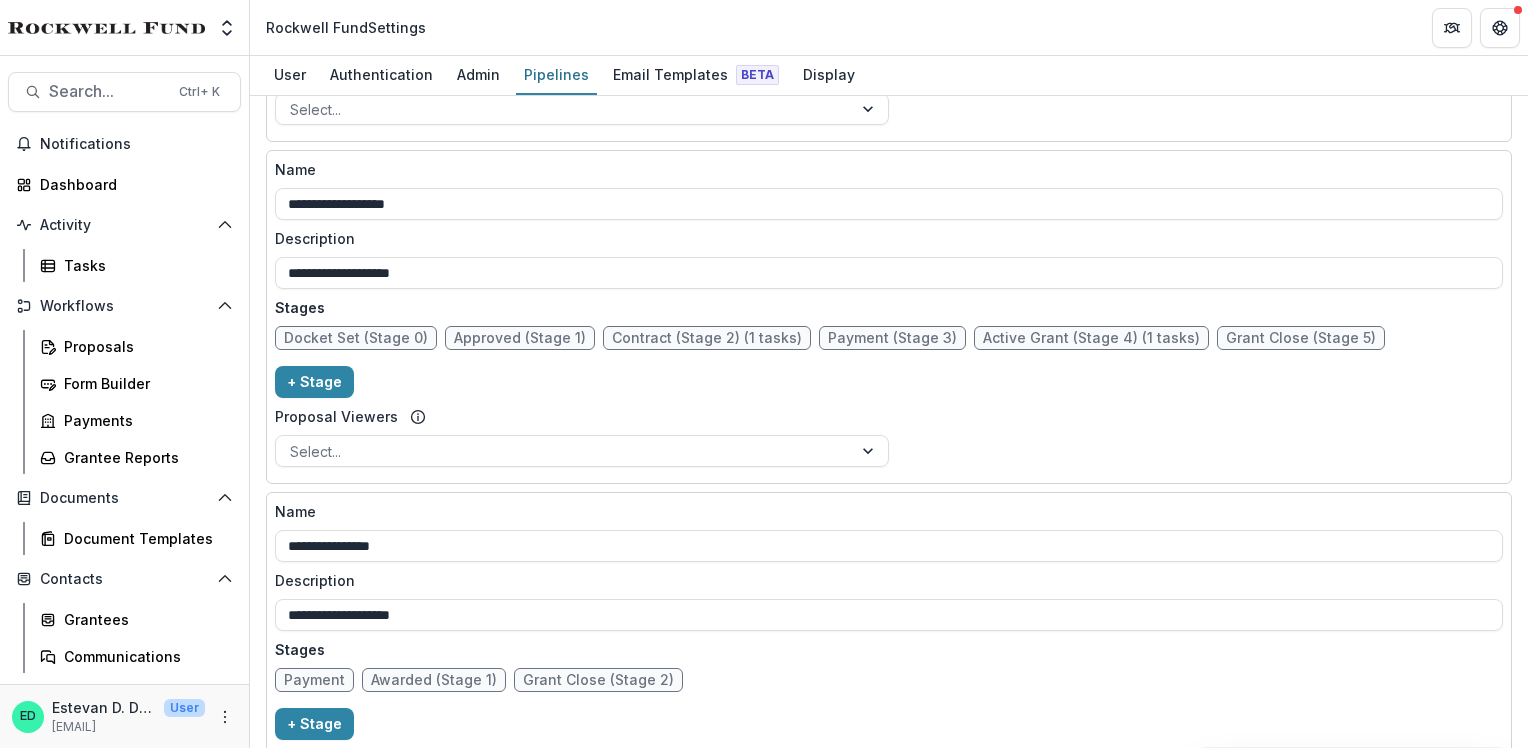 click on "Active Grant (Stage 4) (1 tasks)" at bounding box center (1091, 338) 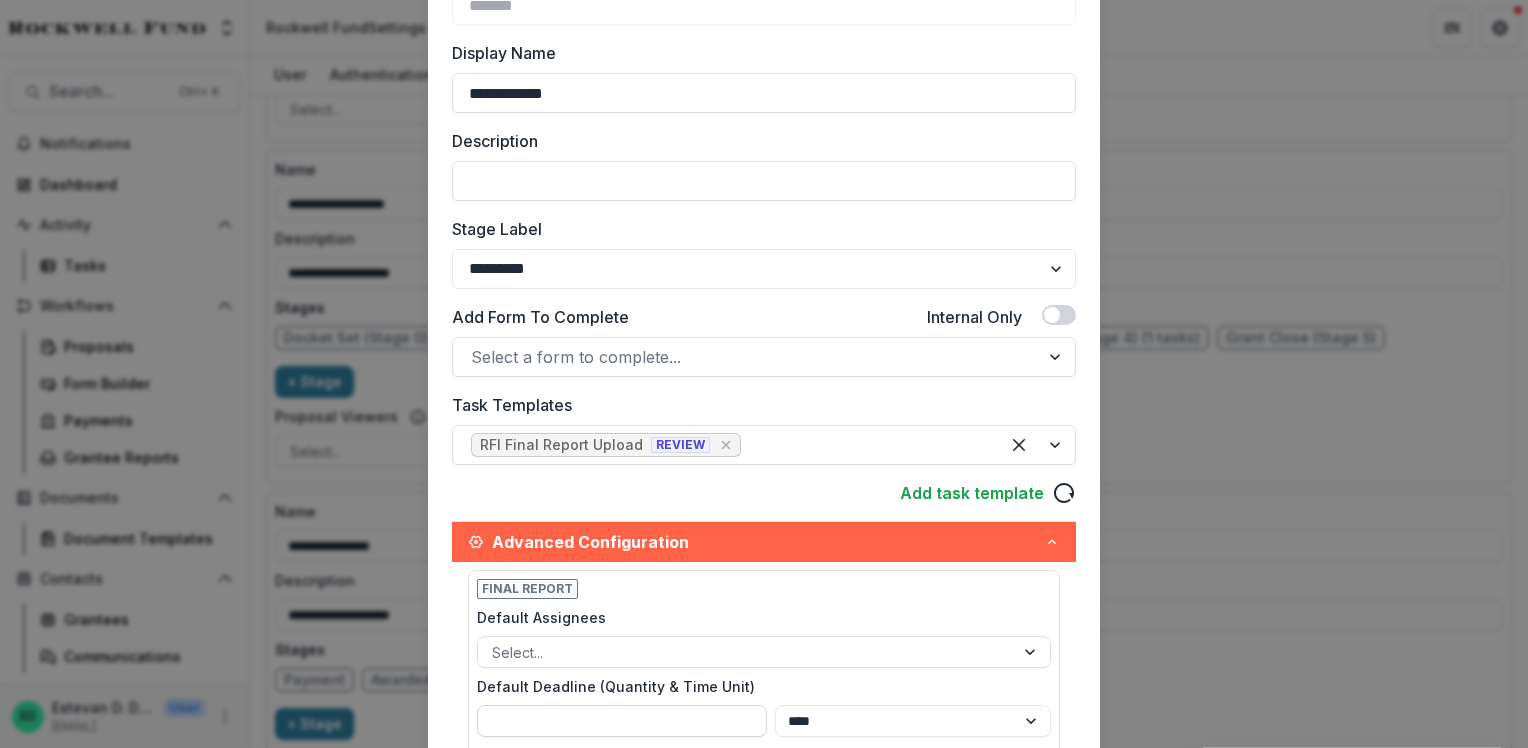 scroll, scrollTop: 400, scrollLeft: 0, axis: vertical 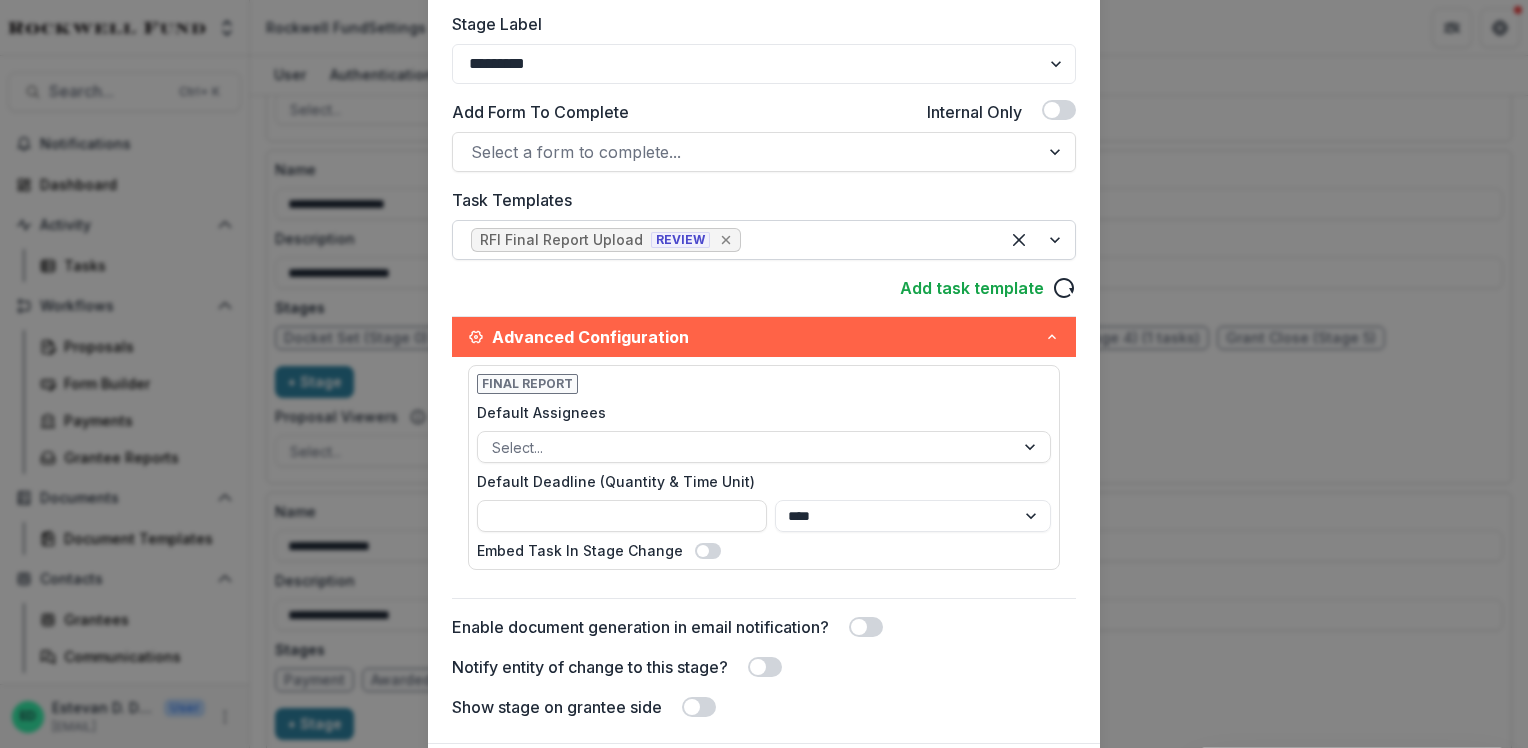 click 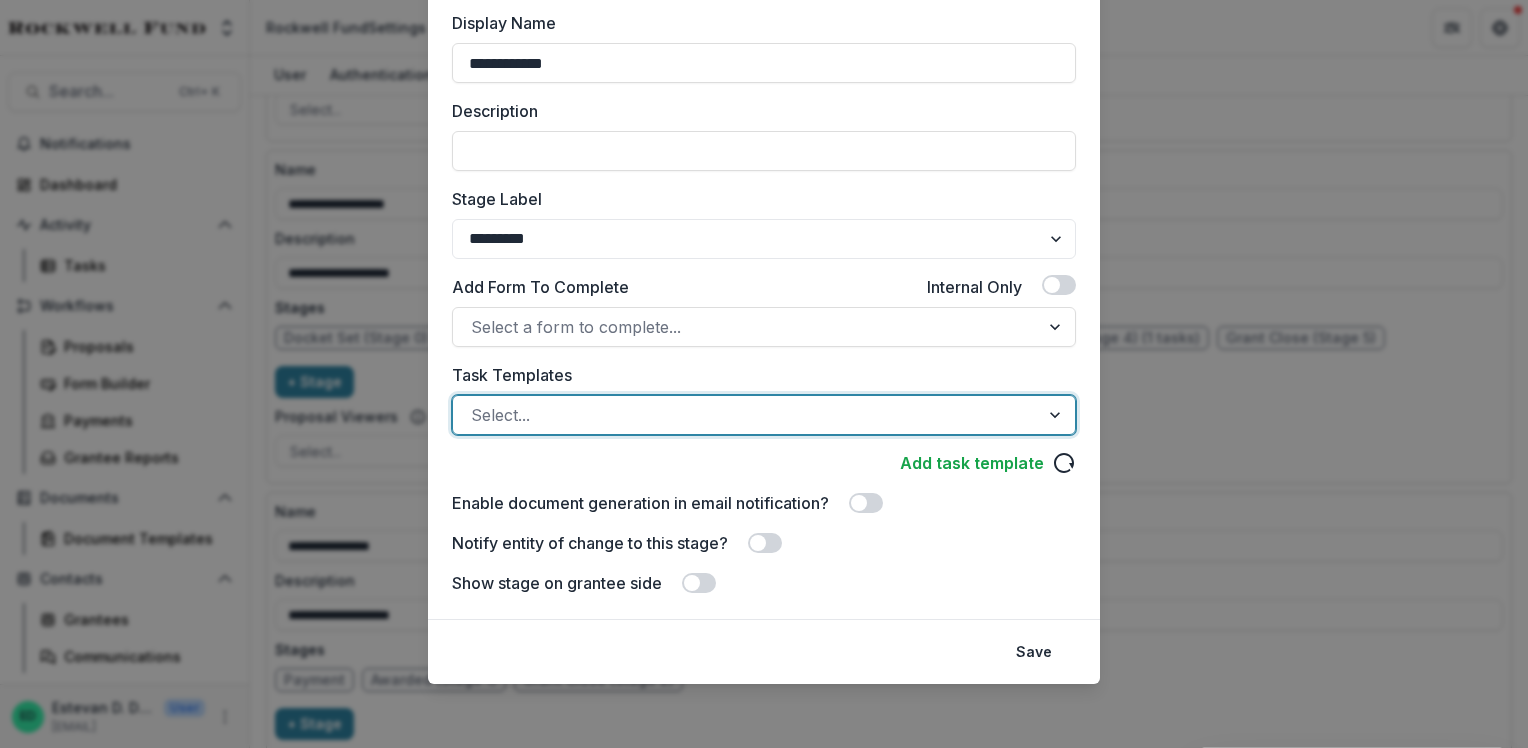scroll, scrollTop: 224, scrollLeft: 0, axis: vertical 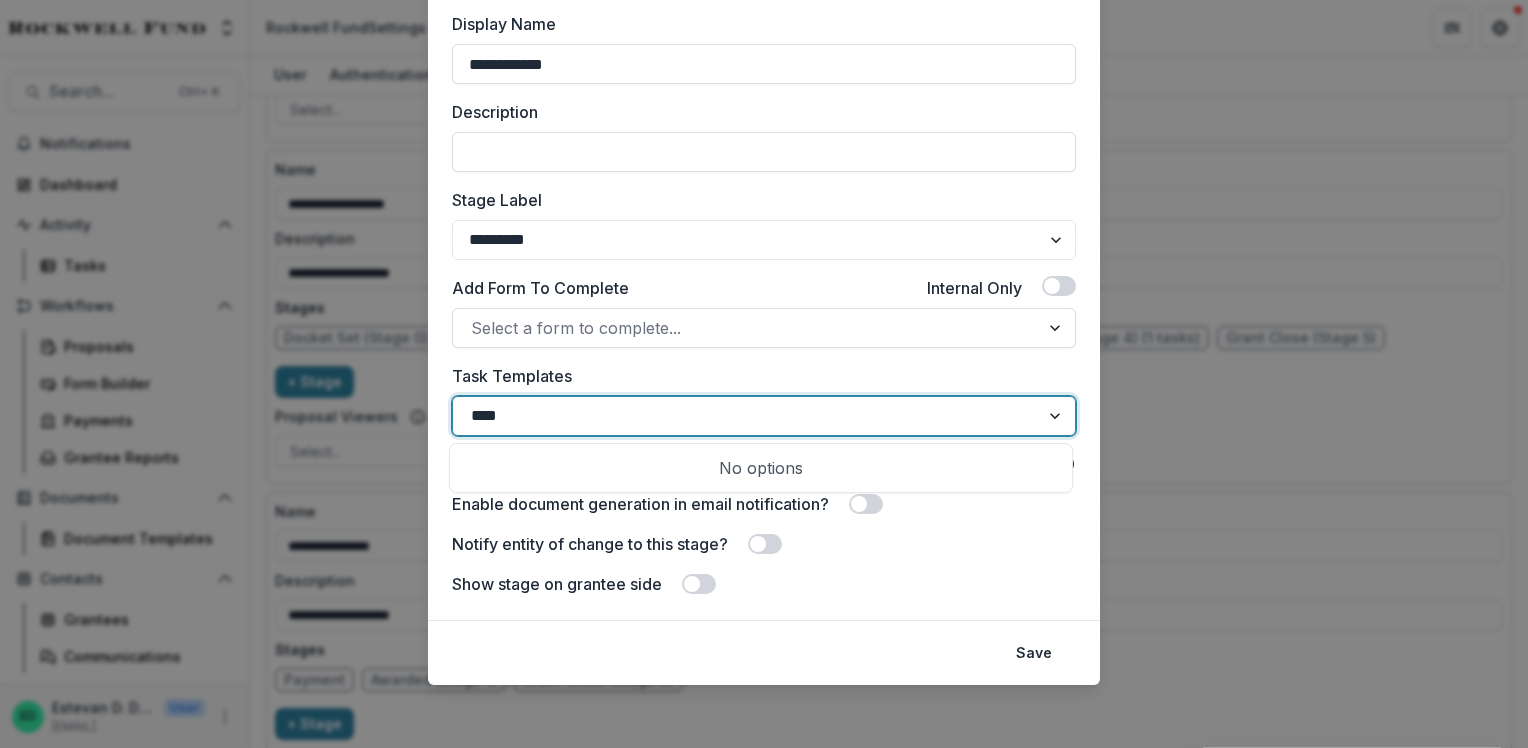 type on "***" 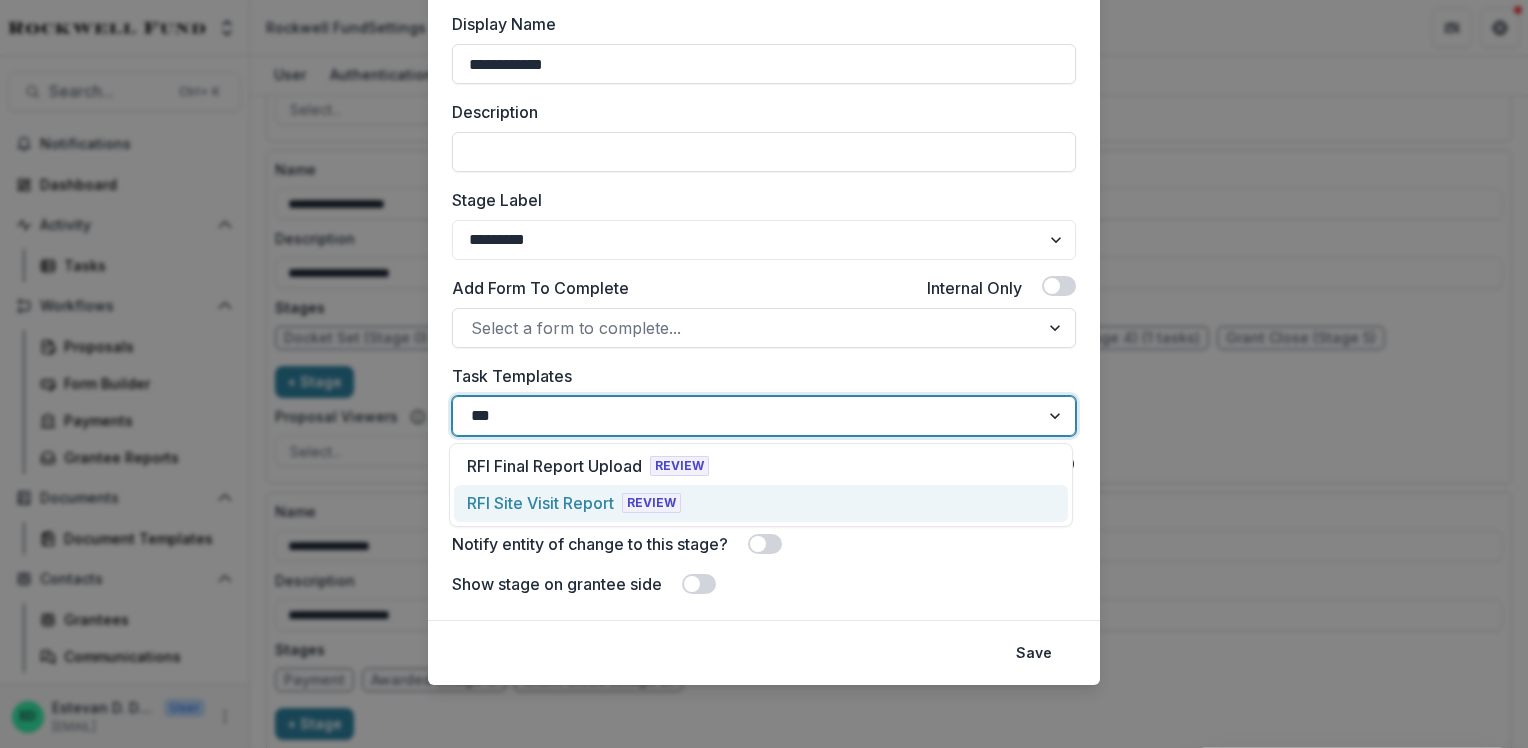 click on "RFI Site Visit Report" at bounding box center (540, 503) 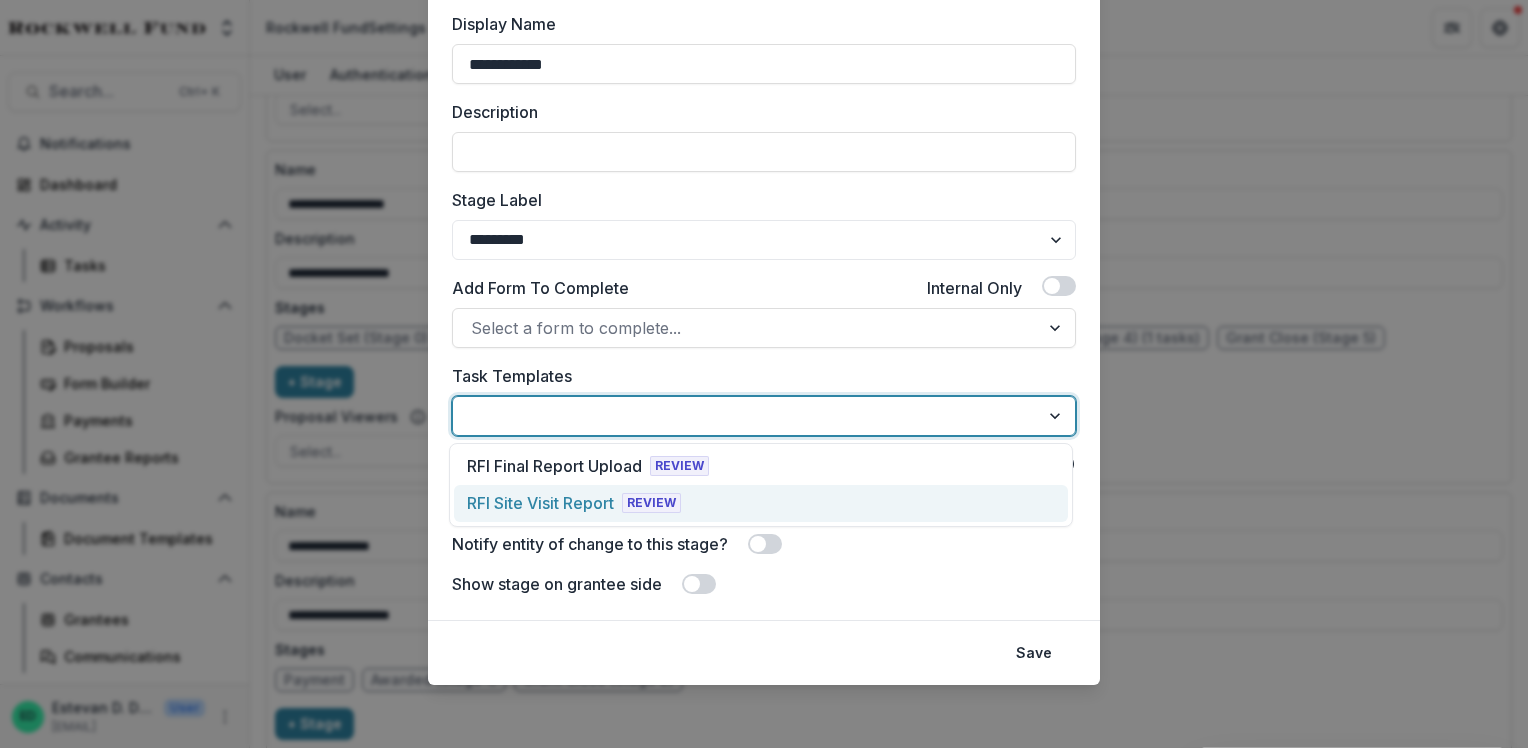 scroll, scrollTop: 400, scrollLeft: 0, axis: vertical 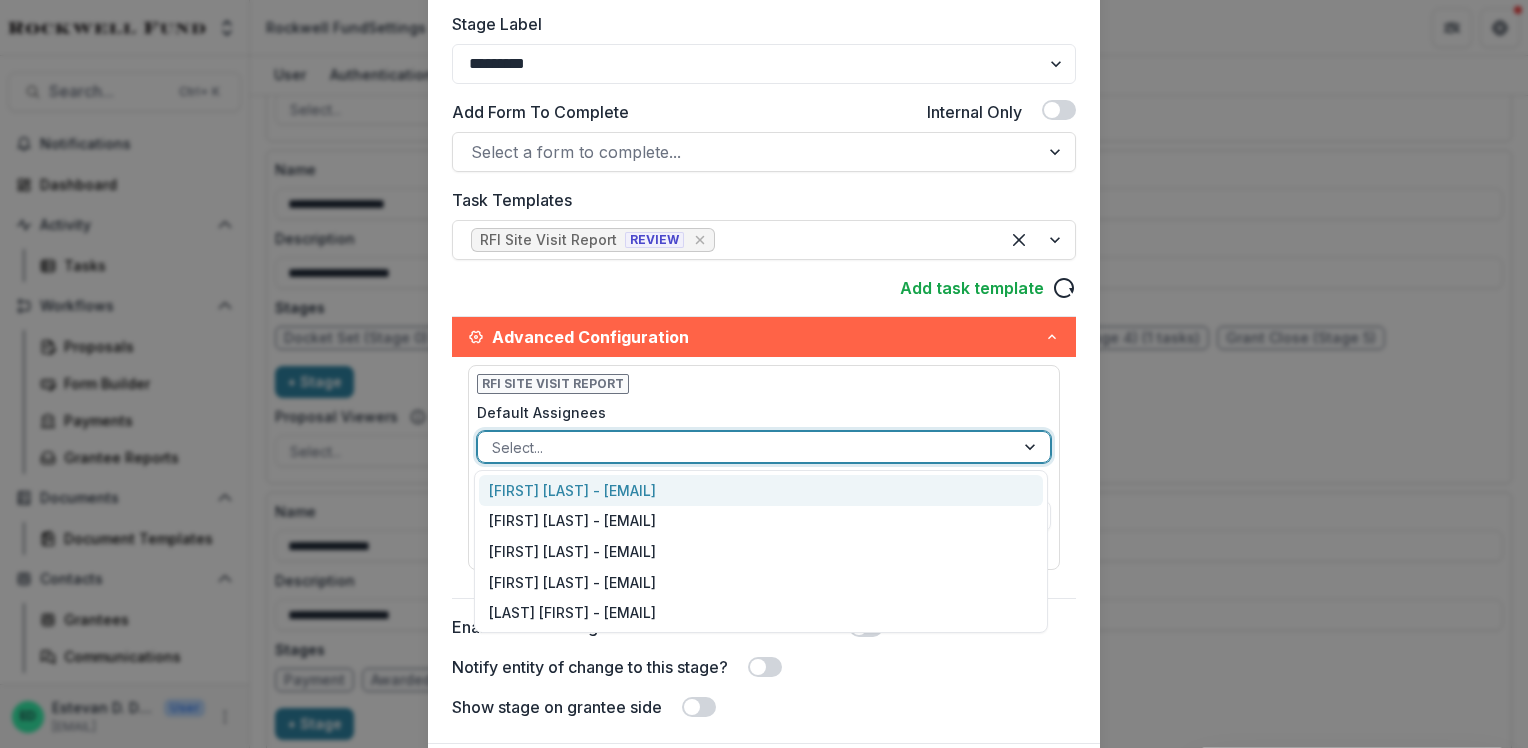 click at bounding box center [746, 447] 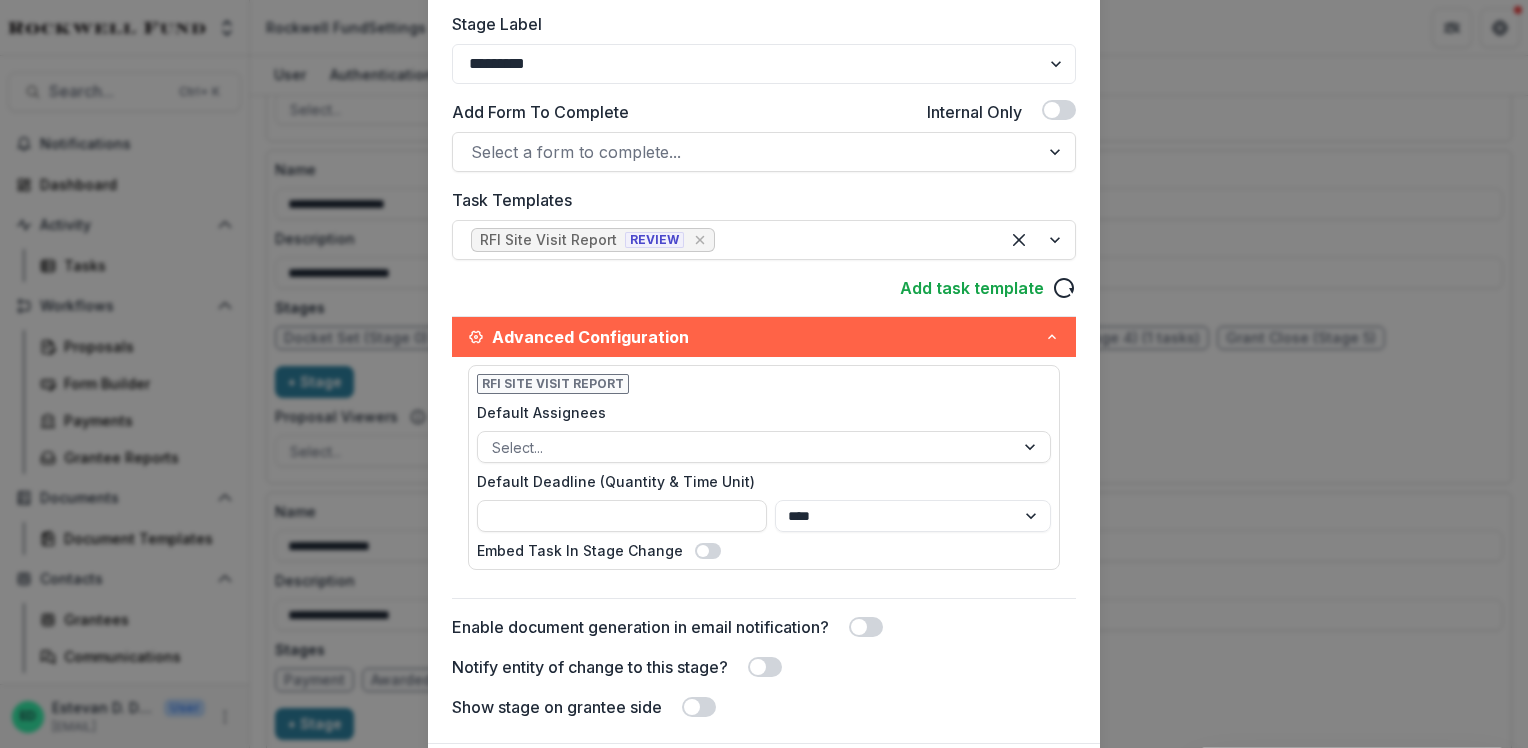 click on "Default Assignees" at bounding box center (758, 412) 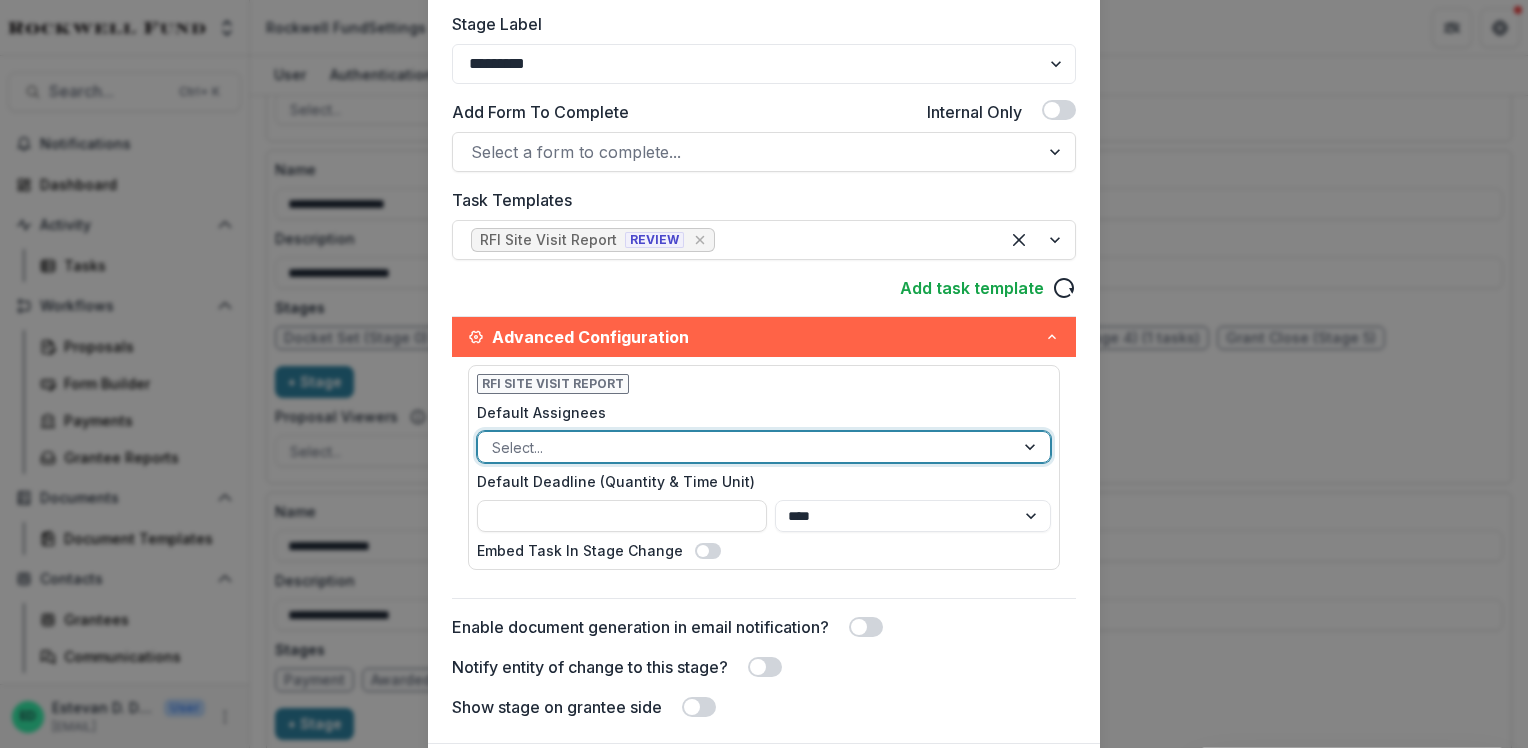 click on "**********" at bounding box center [764, 374] 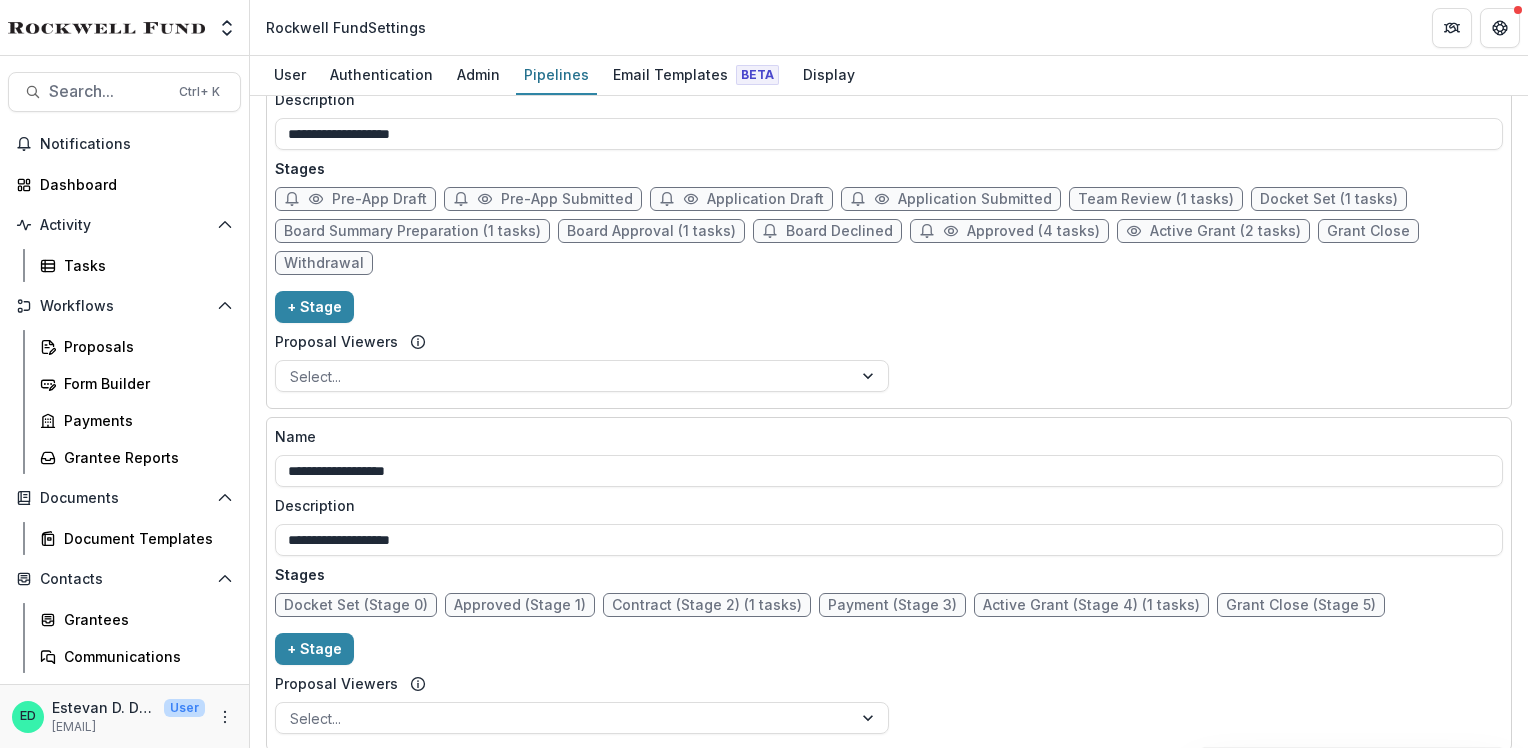 scroll, scrollTop: 427, scrollLeft: 0, axis: vertical 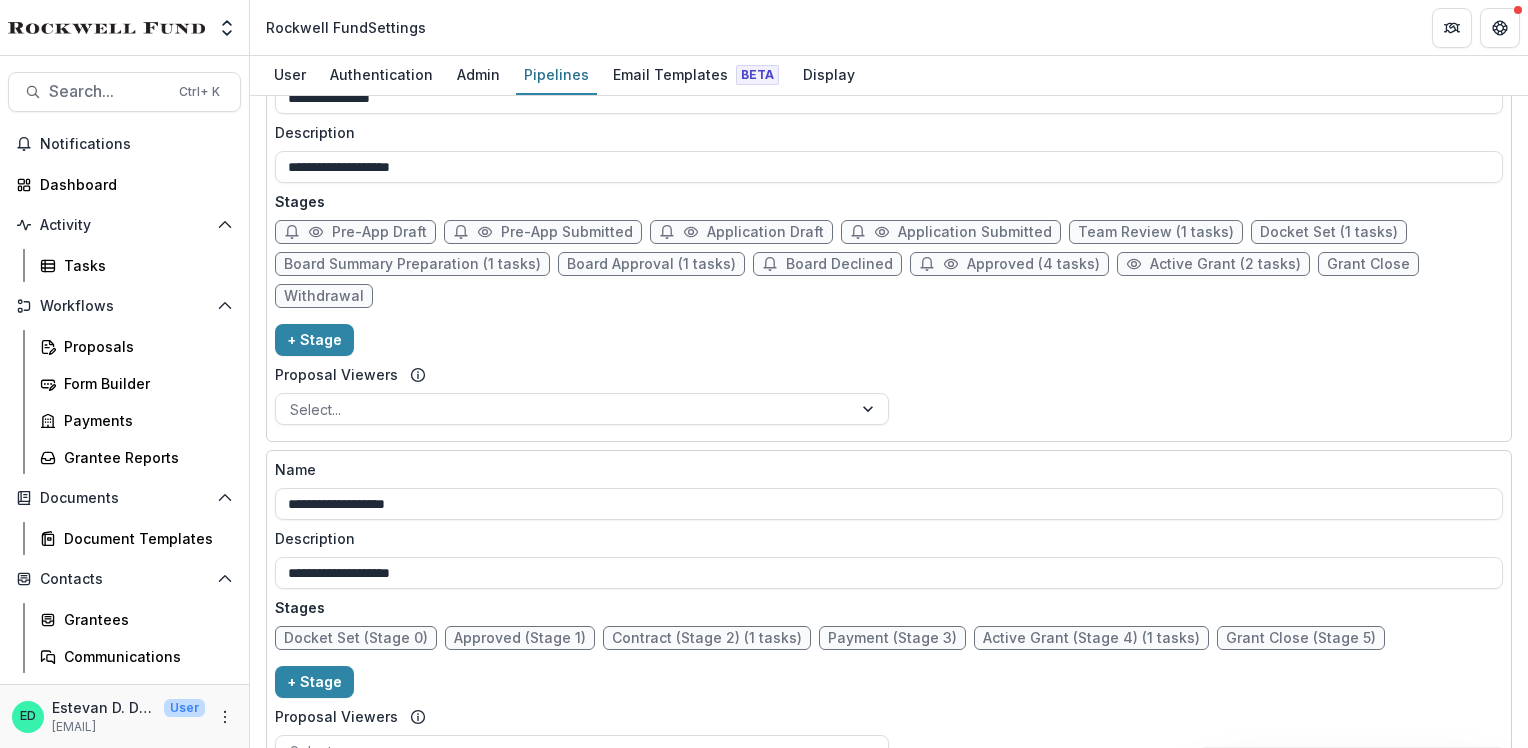 click on "Active Grant (2 tasks)" at bounding box center [1225, 264] 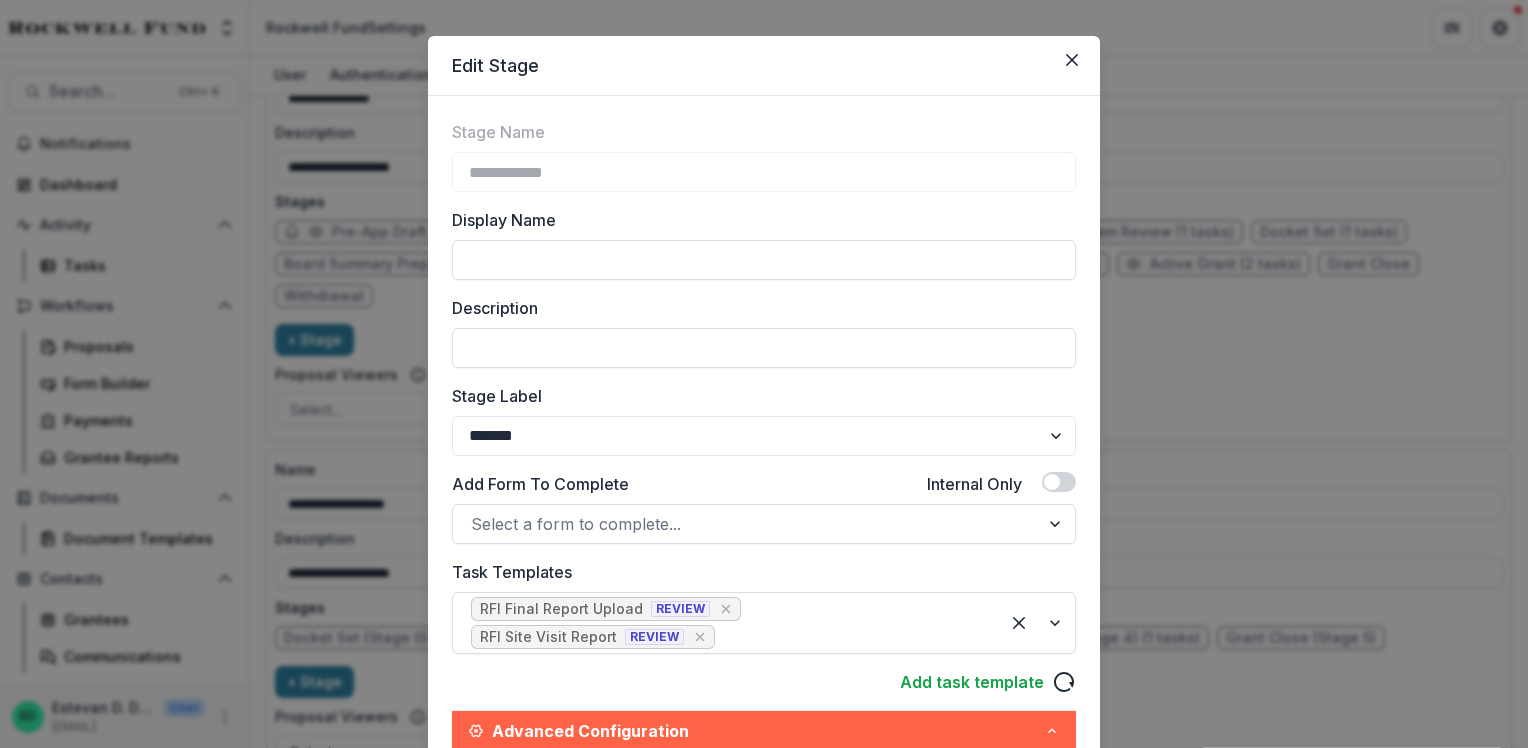 scroll, scrollTop: 0, scrollLeft: 0, axis: both 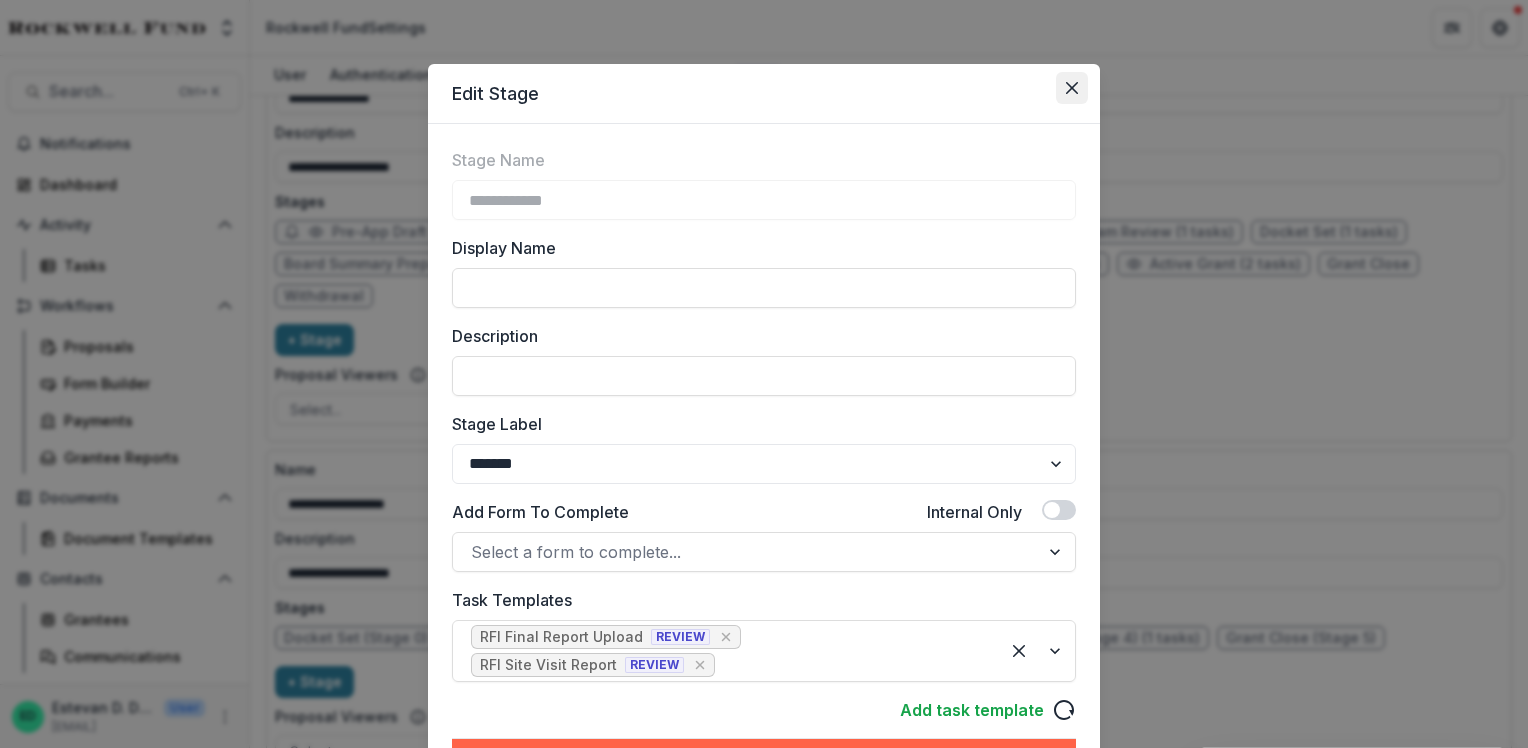 click at bounding box center (1072, 88) 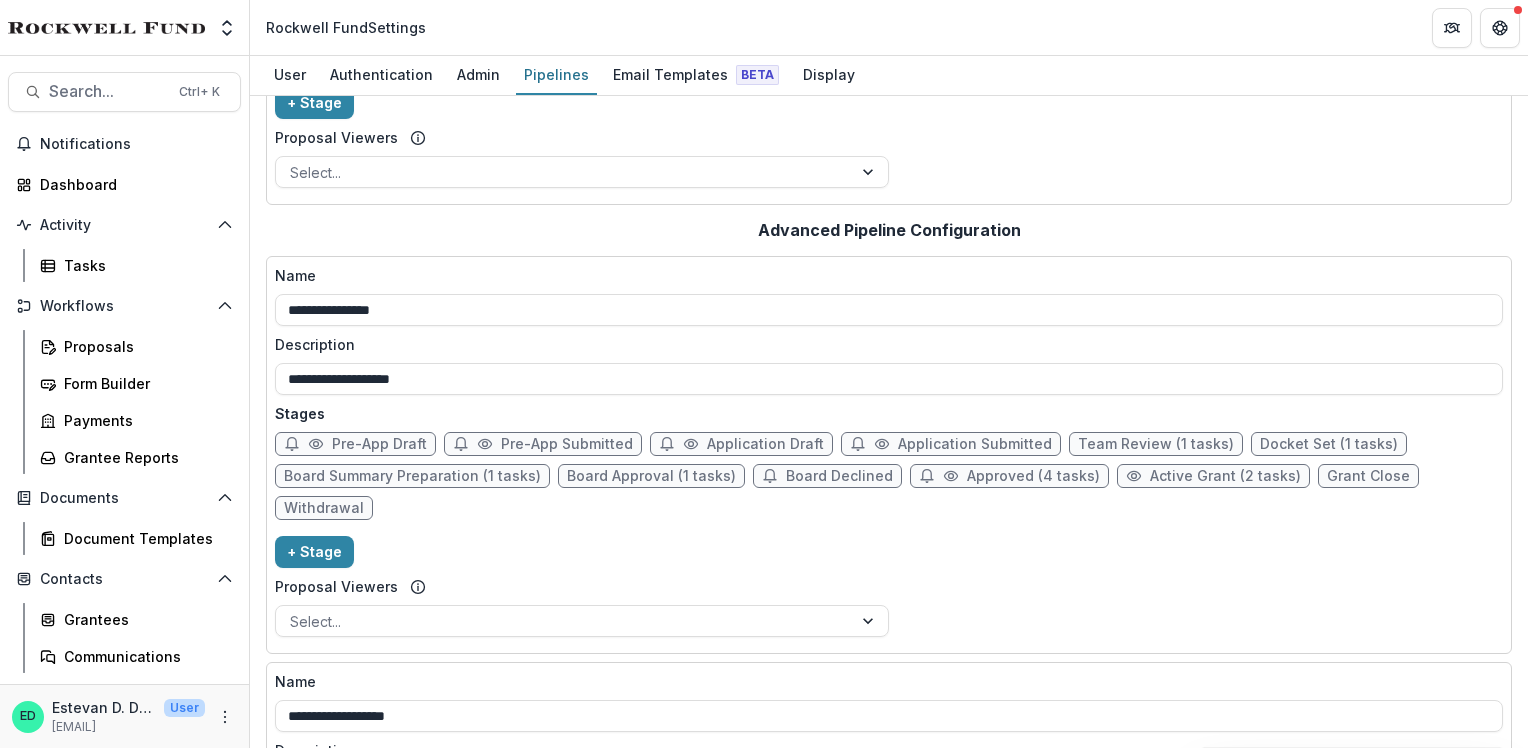 scroll, scrollTop: 0, scrollLeft: 0, axis: both 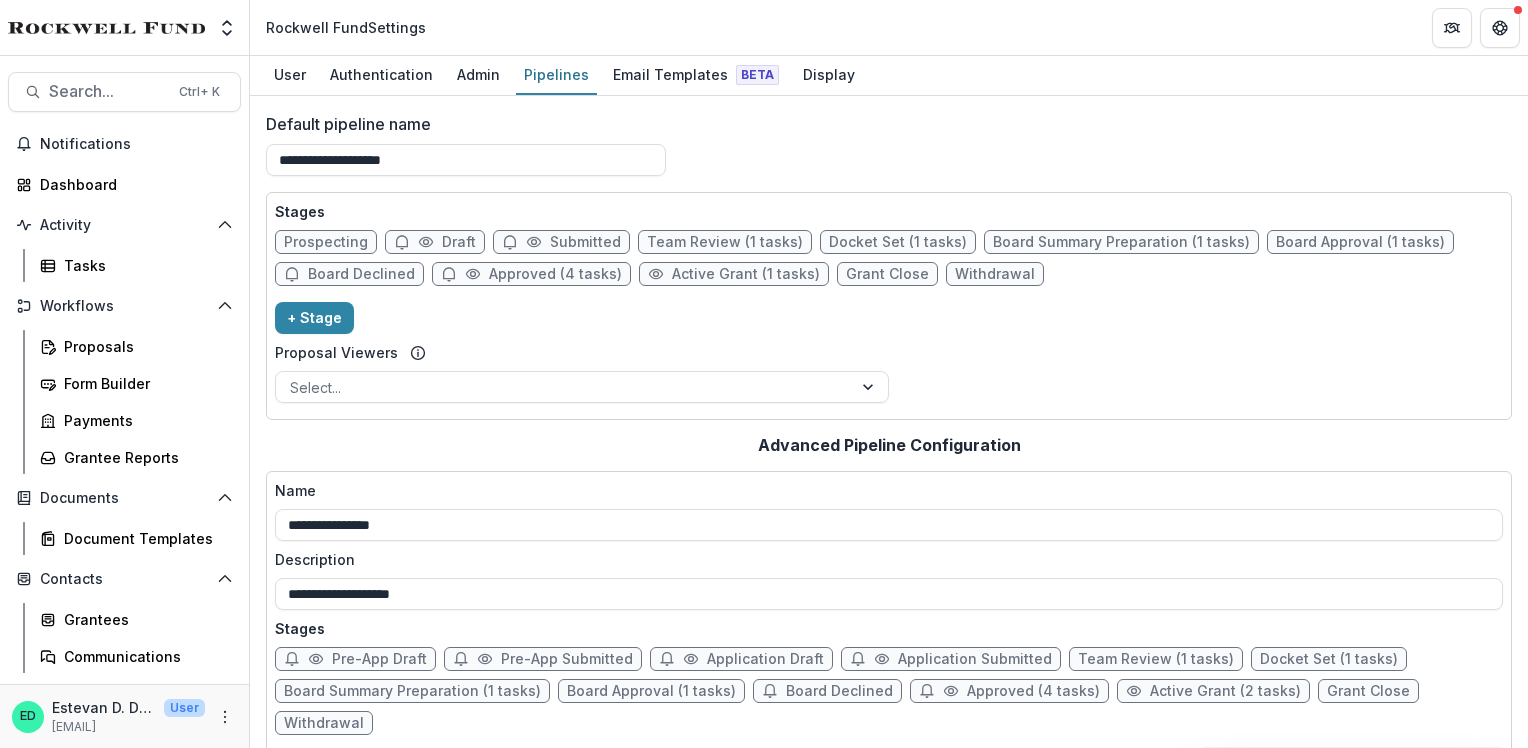 click on "Active Grant (1 tasks)" at bounding box center [746, 274] 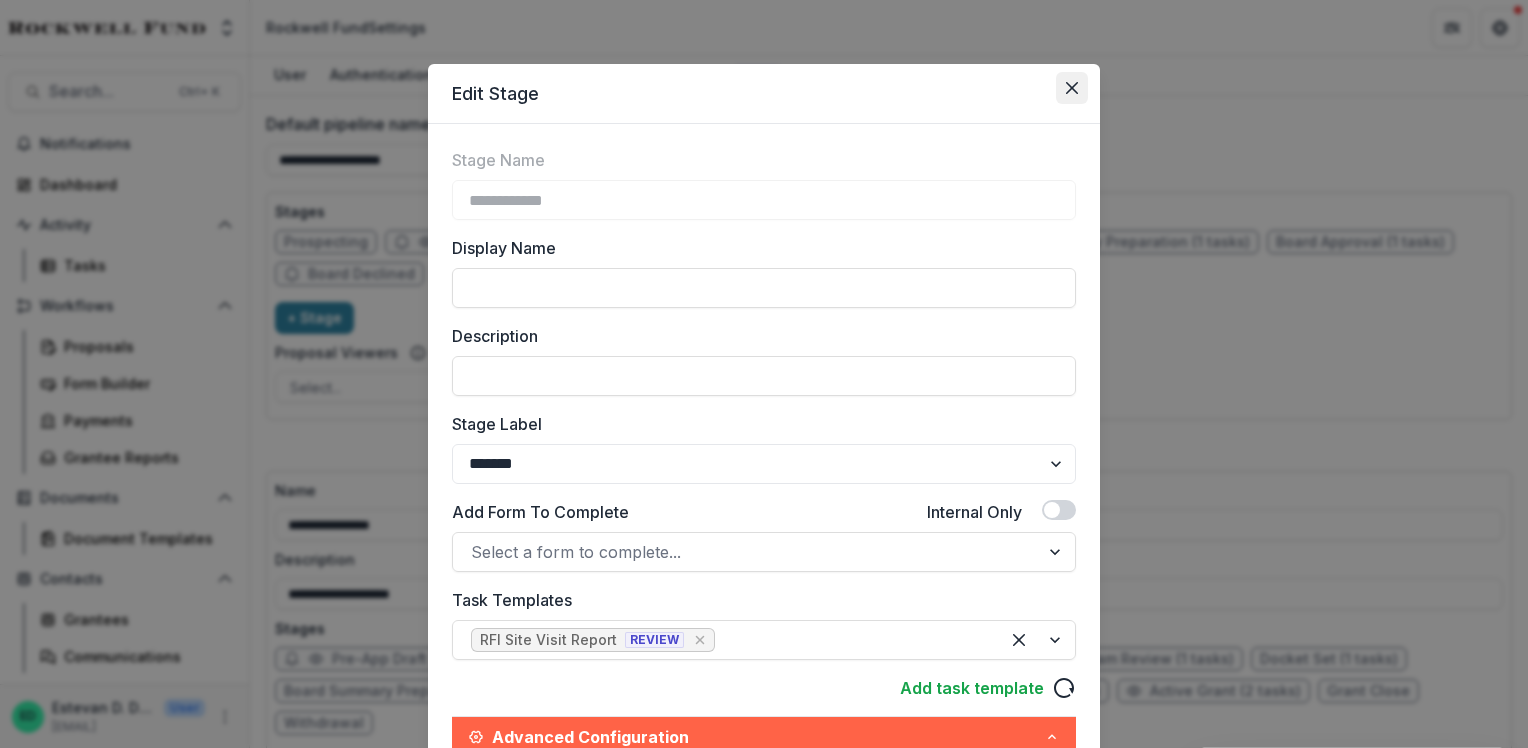 click at bounding box center (1072, 88) 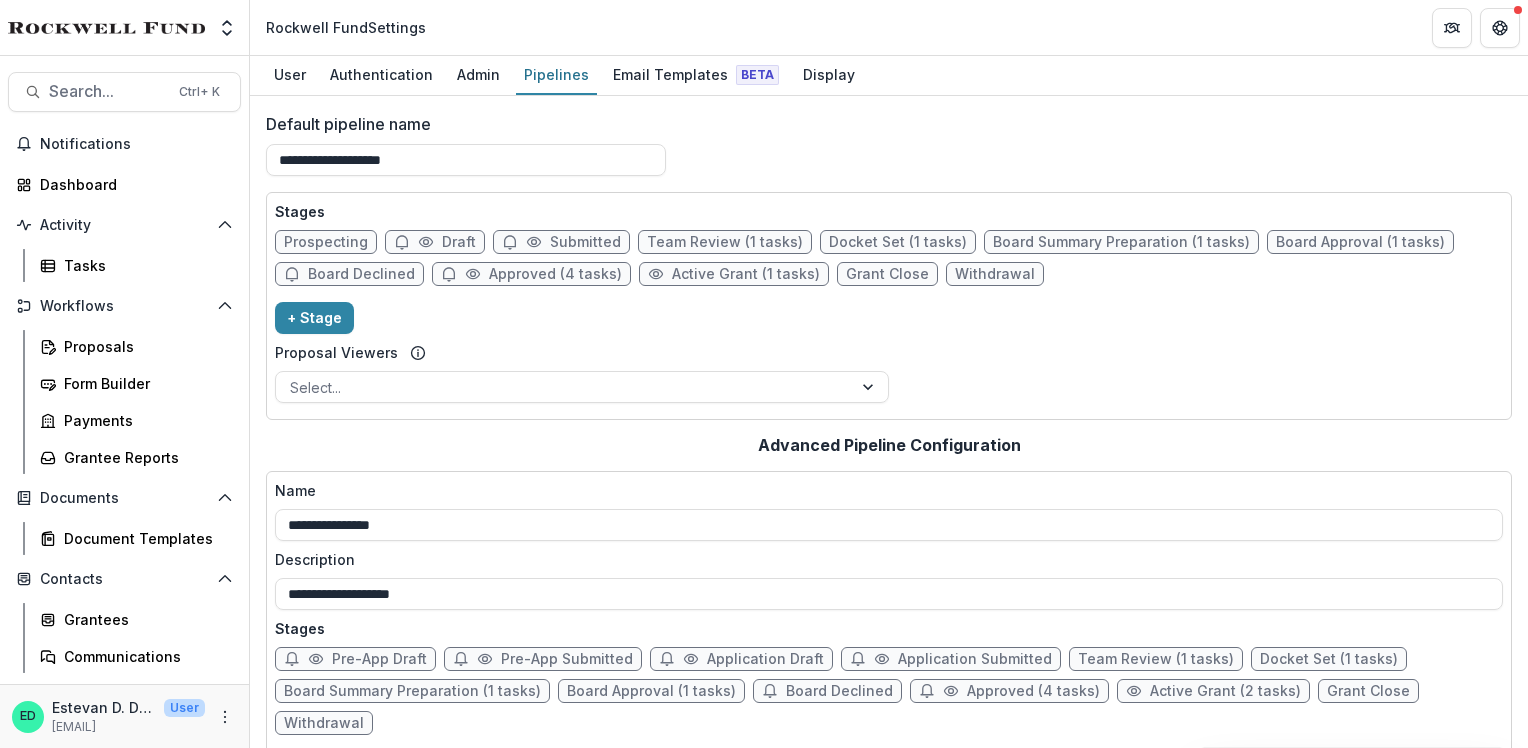 click on "Active Grant (2 tasks)" at bounding box center [1225, 691] 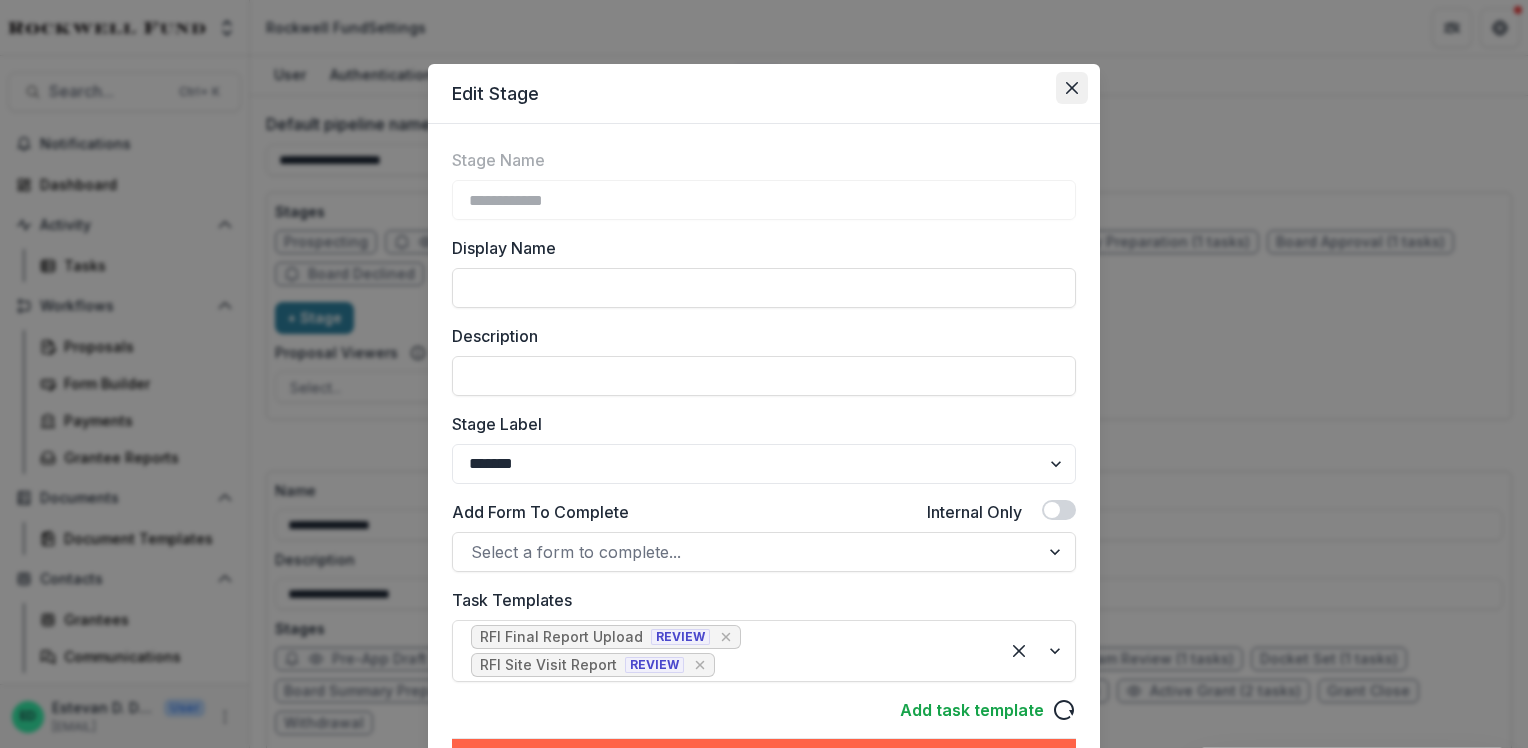 click 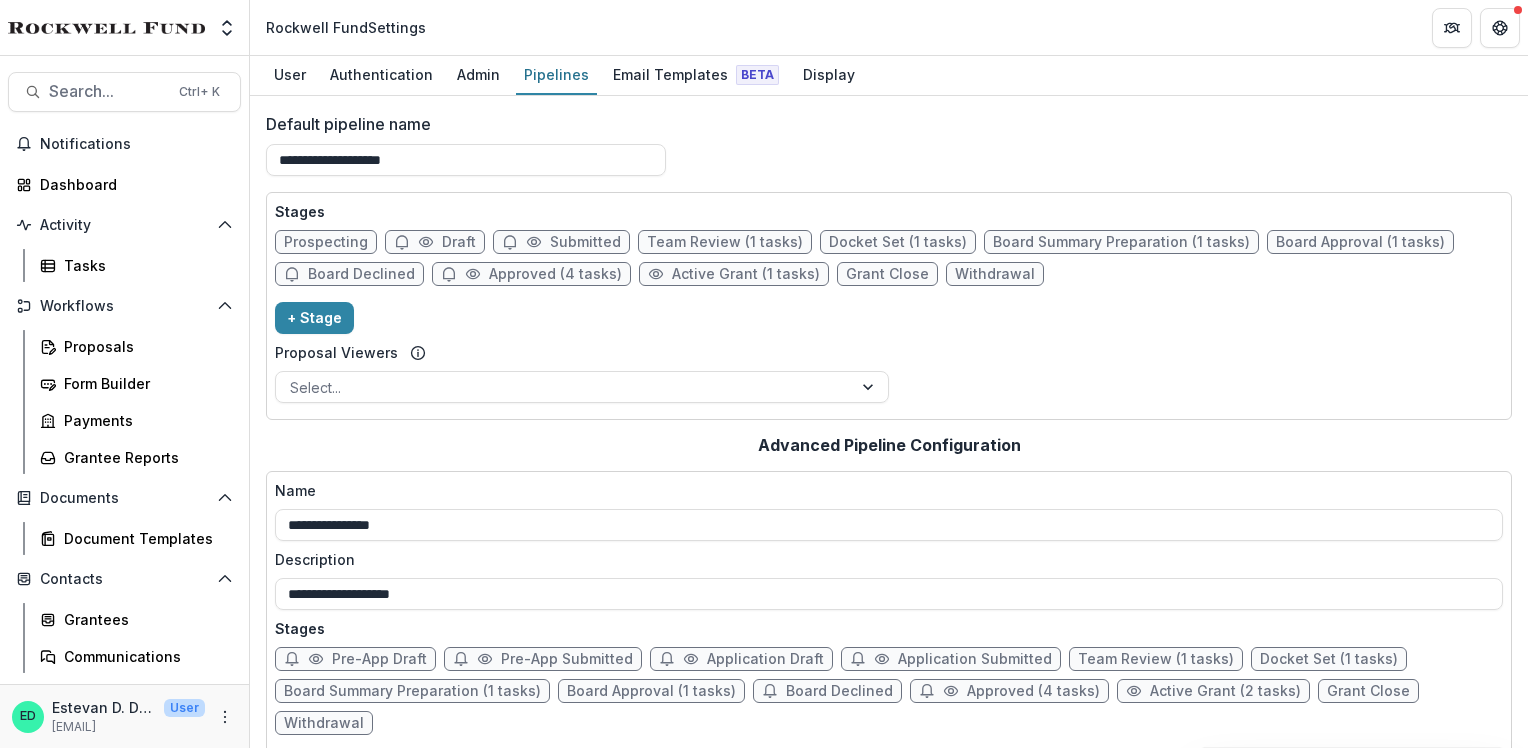 click on "Active Grant (1 tasks)" at bounding box center (746, 274) 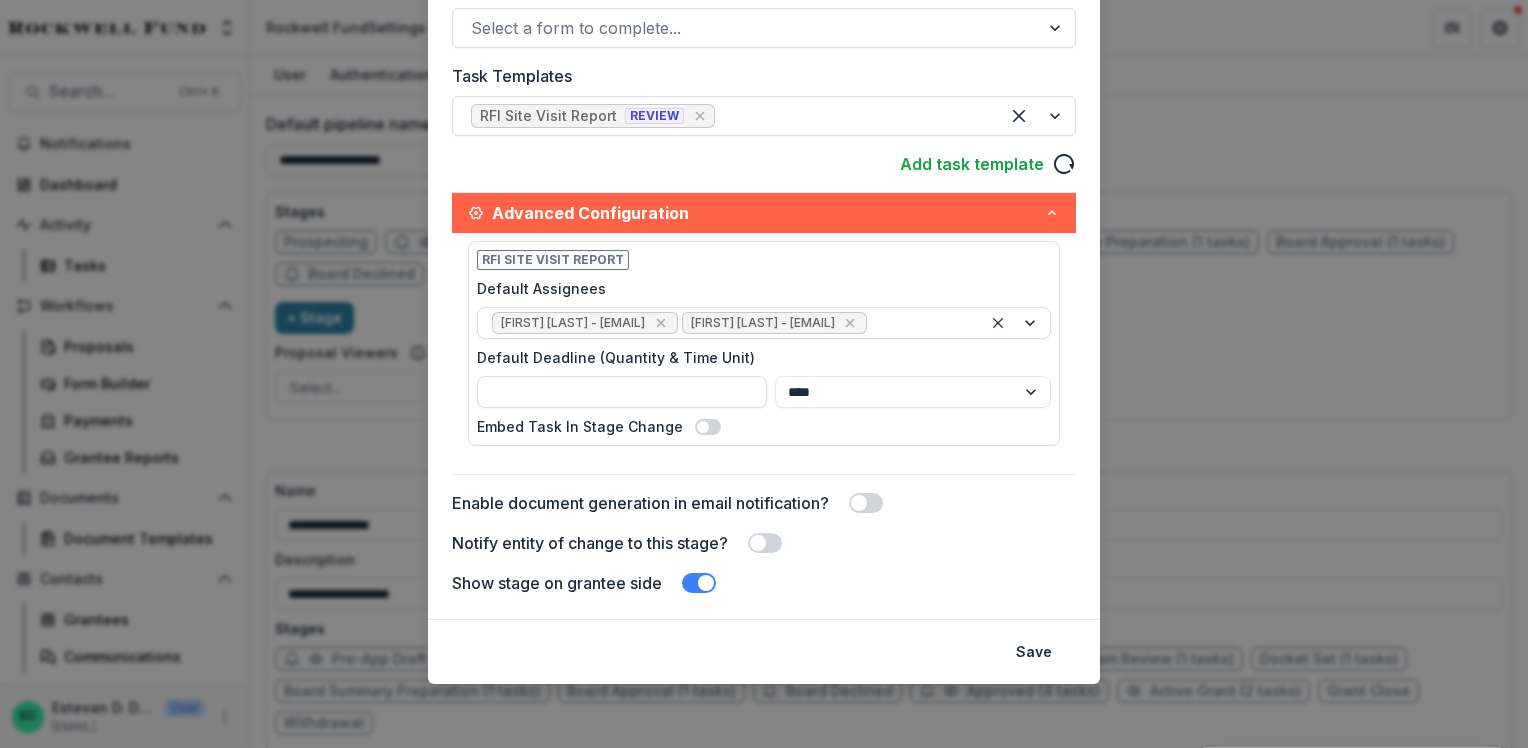scroll, scrollTop: 0, scrollLeft: 0, axis: both 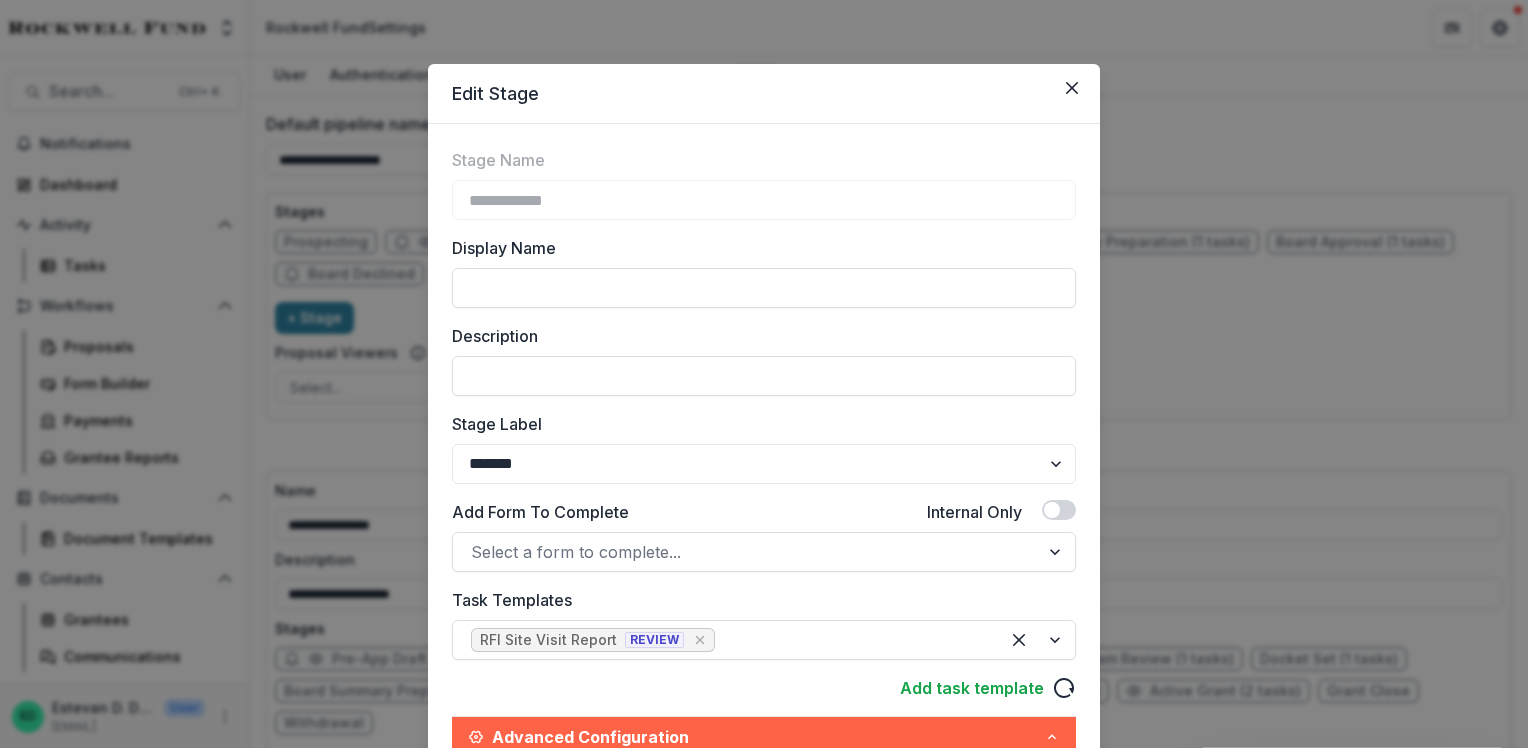 click on "Edit Stage" at bounding box center (764, 94) 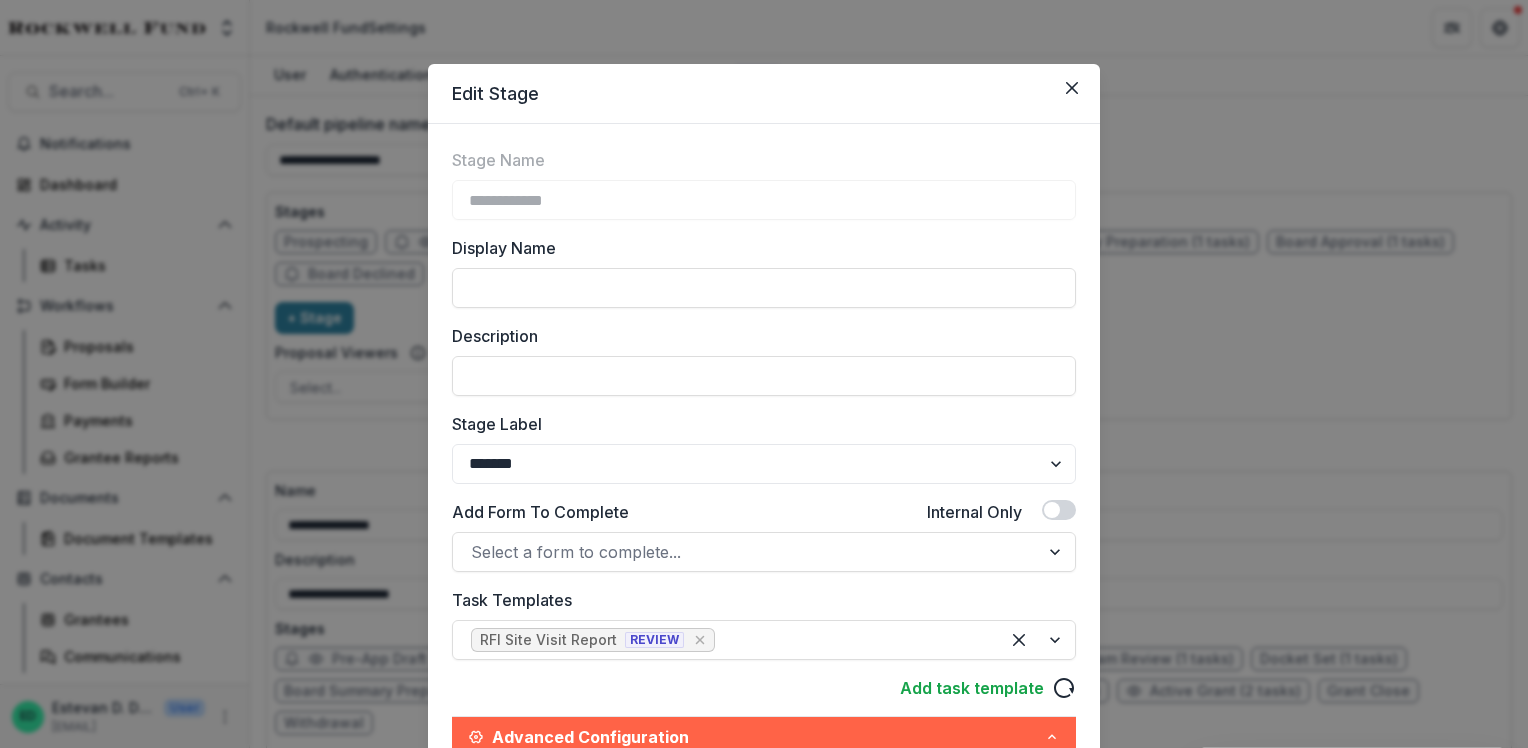 click 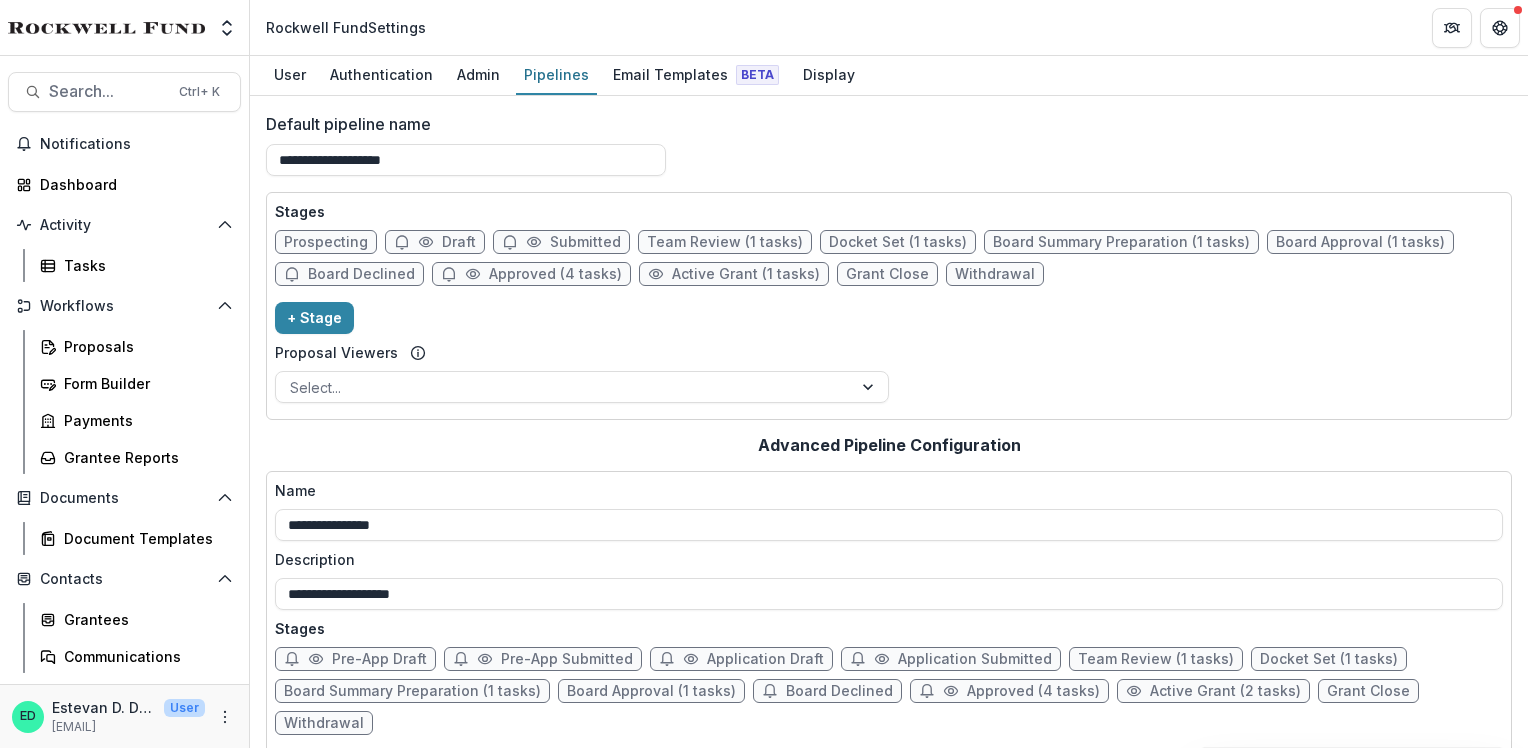 scroll, scrollTop: 100, scrollLeft: 0, axis: vertical 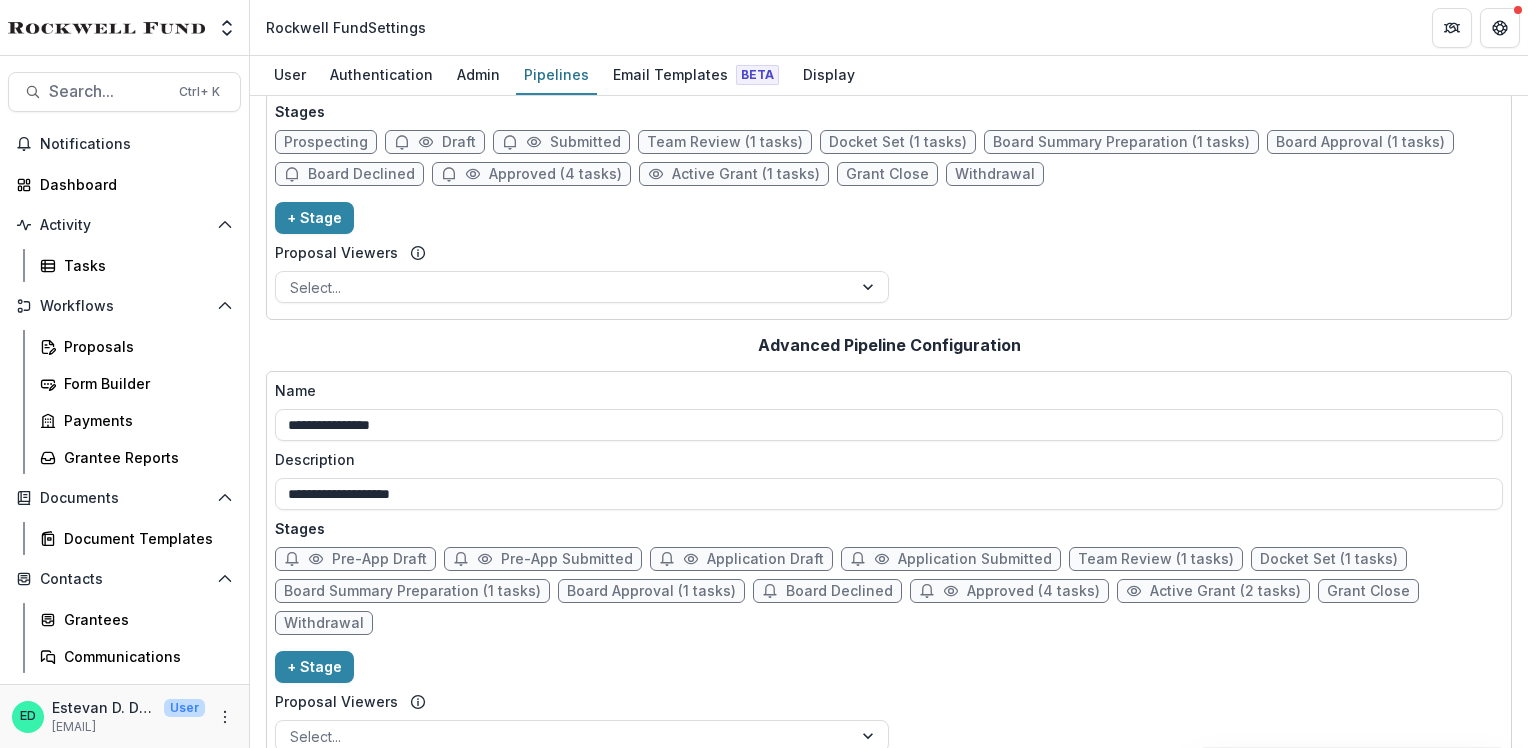 click on "Active Grant (2 tasks)" at bounding box center [1213, 591] 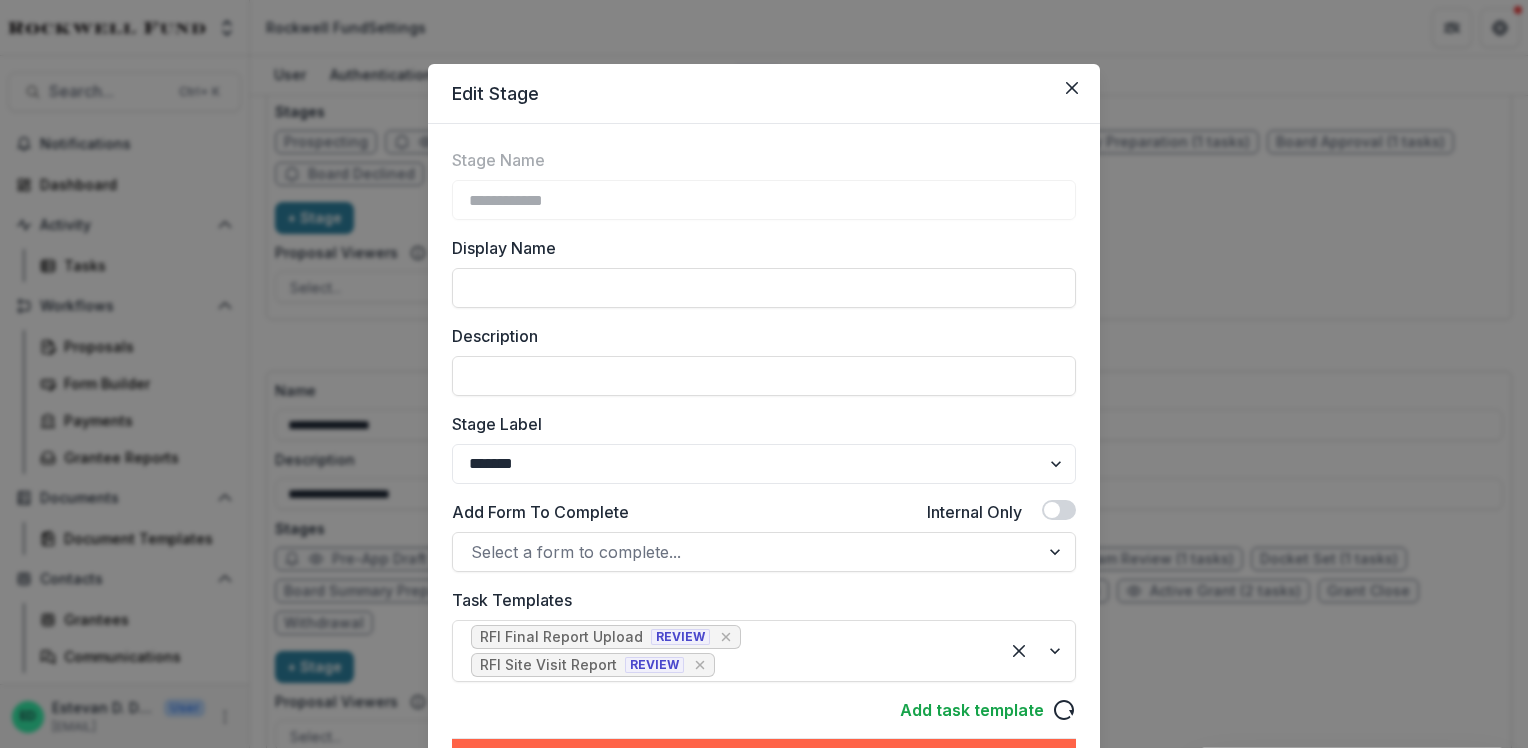 click on "Edit Stage" at bounding box center (764, 94) 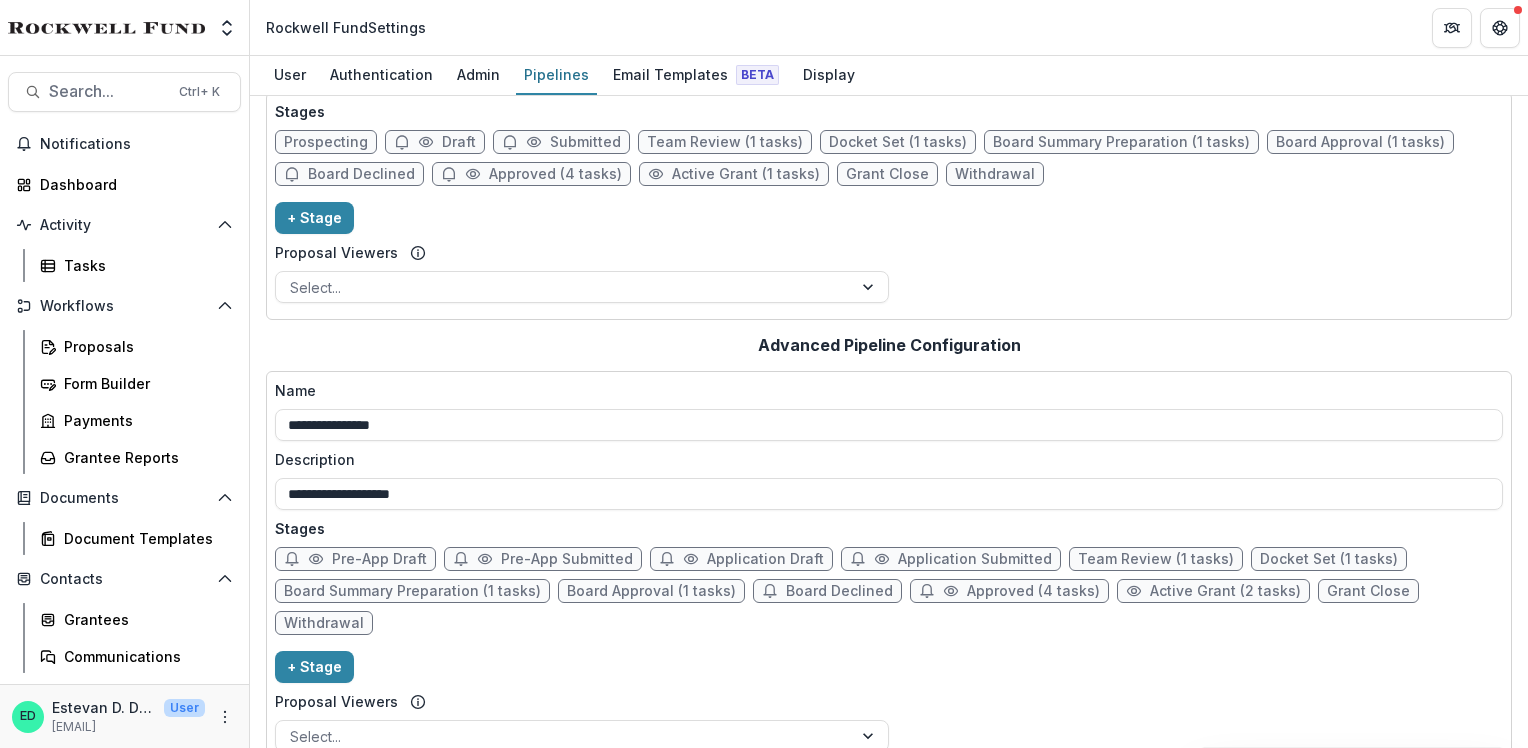 click on "Board Summary Preparation (1 tasks)" at bounding box center (1121, 142) 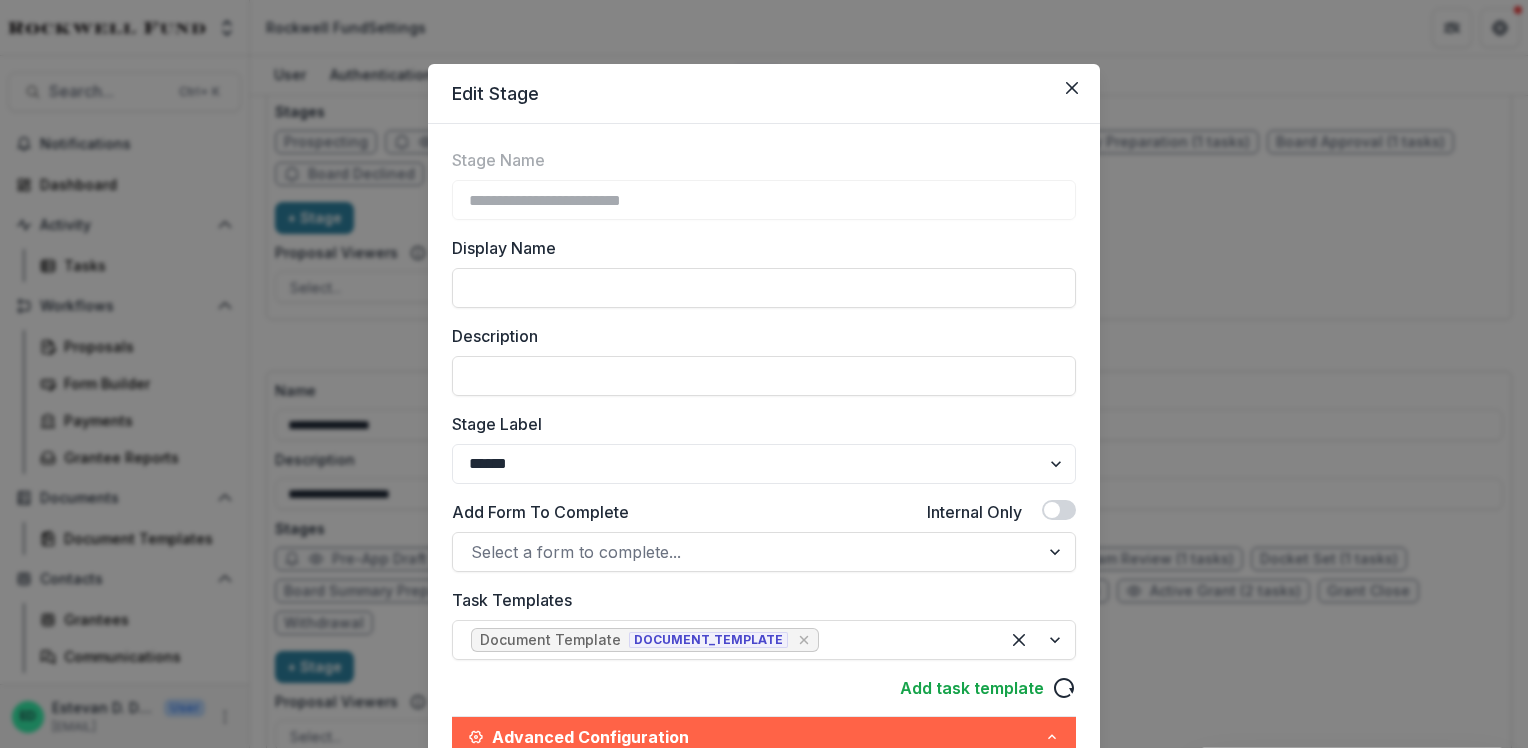 click on "**********" at bounding box center [764, 374] 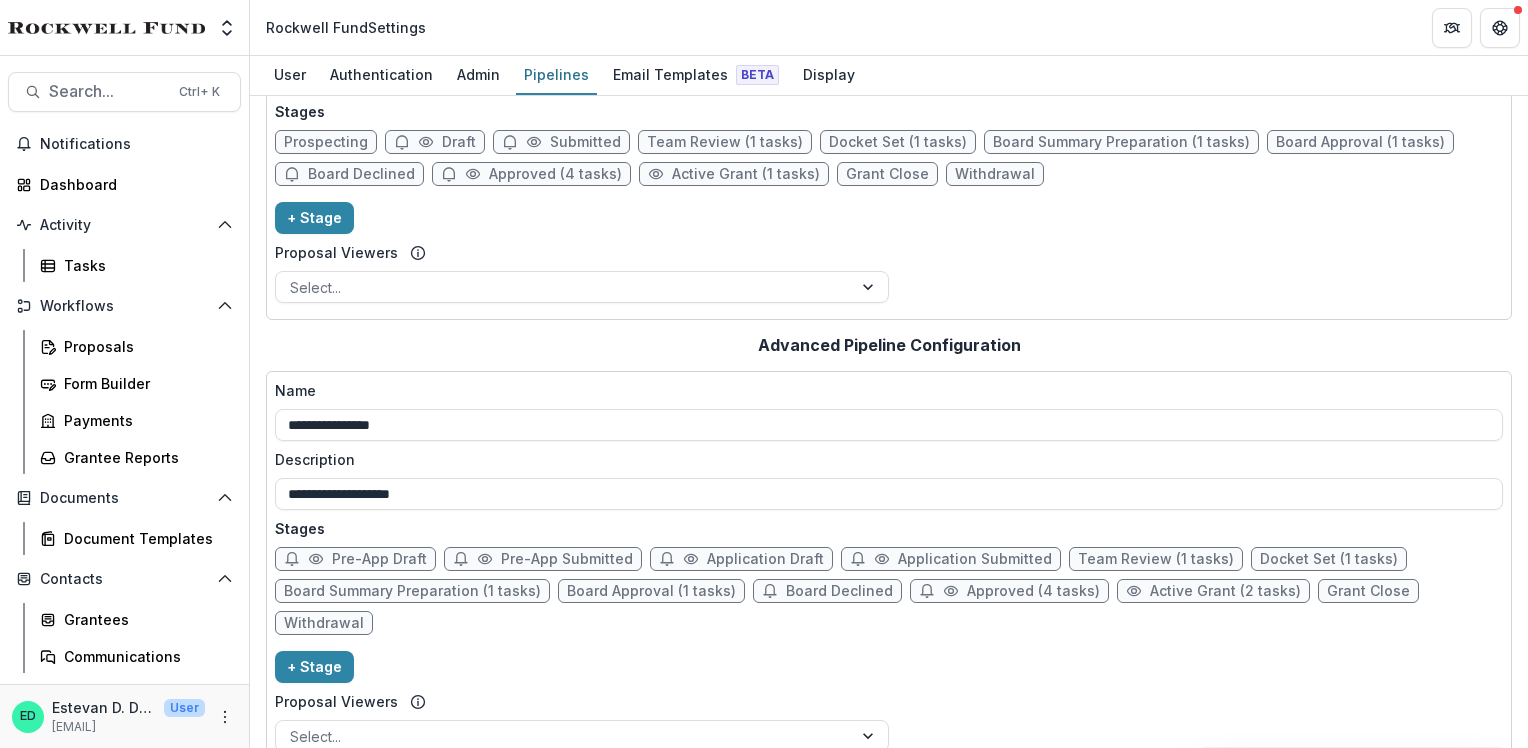 click on "Active Grant (1 tasks)" at bounding box center (746, 174) 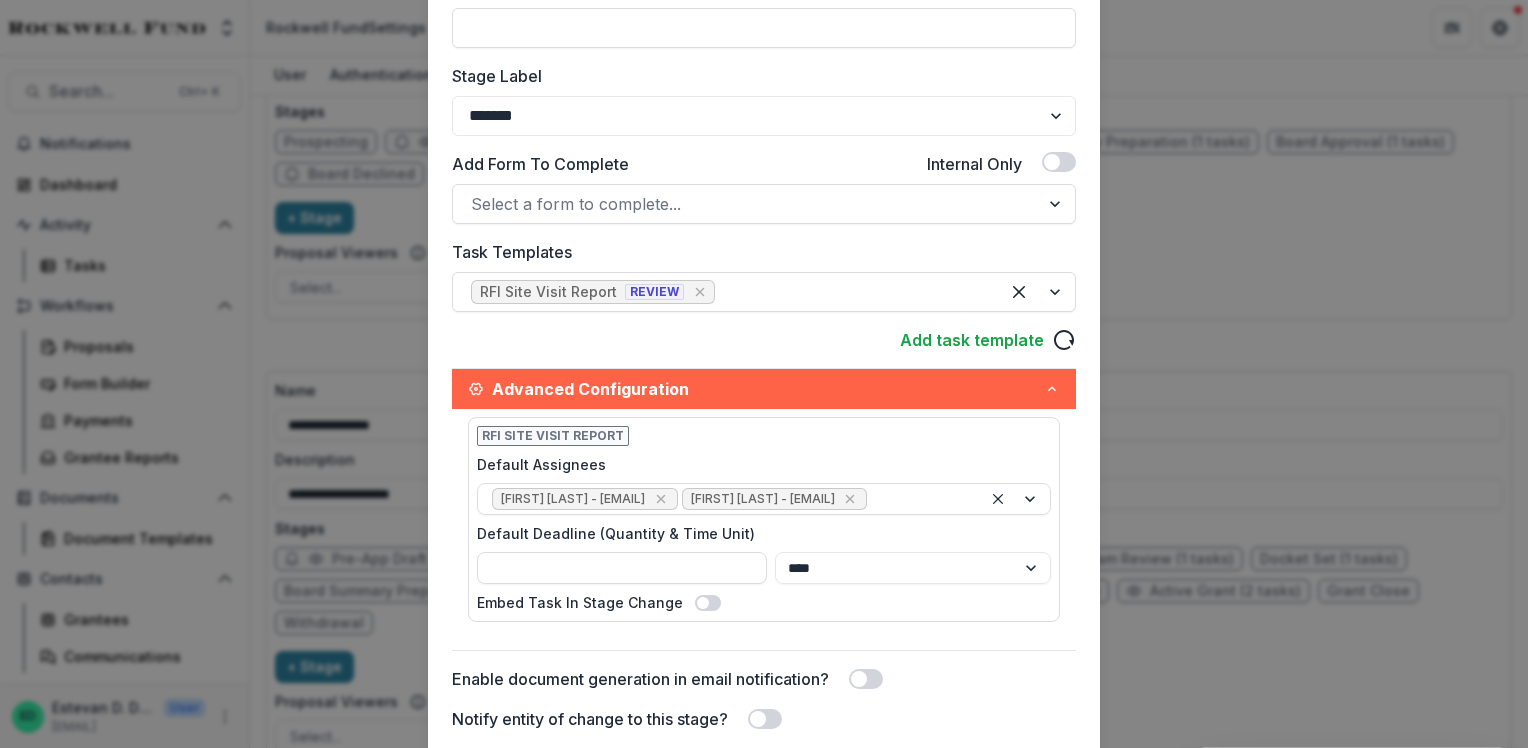 scroll, scrollTop: 347, scrollLeft: 0, axis: vertical 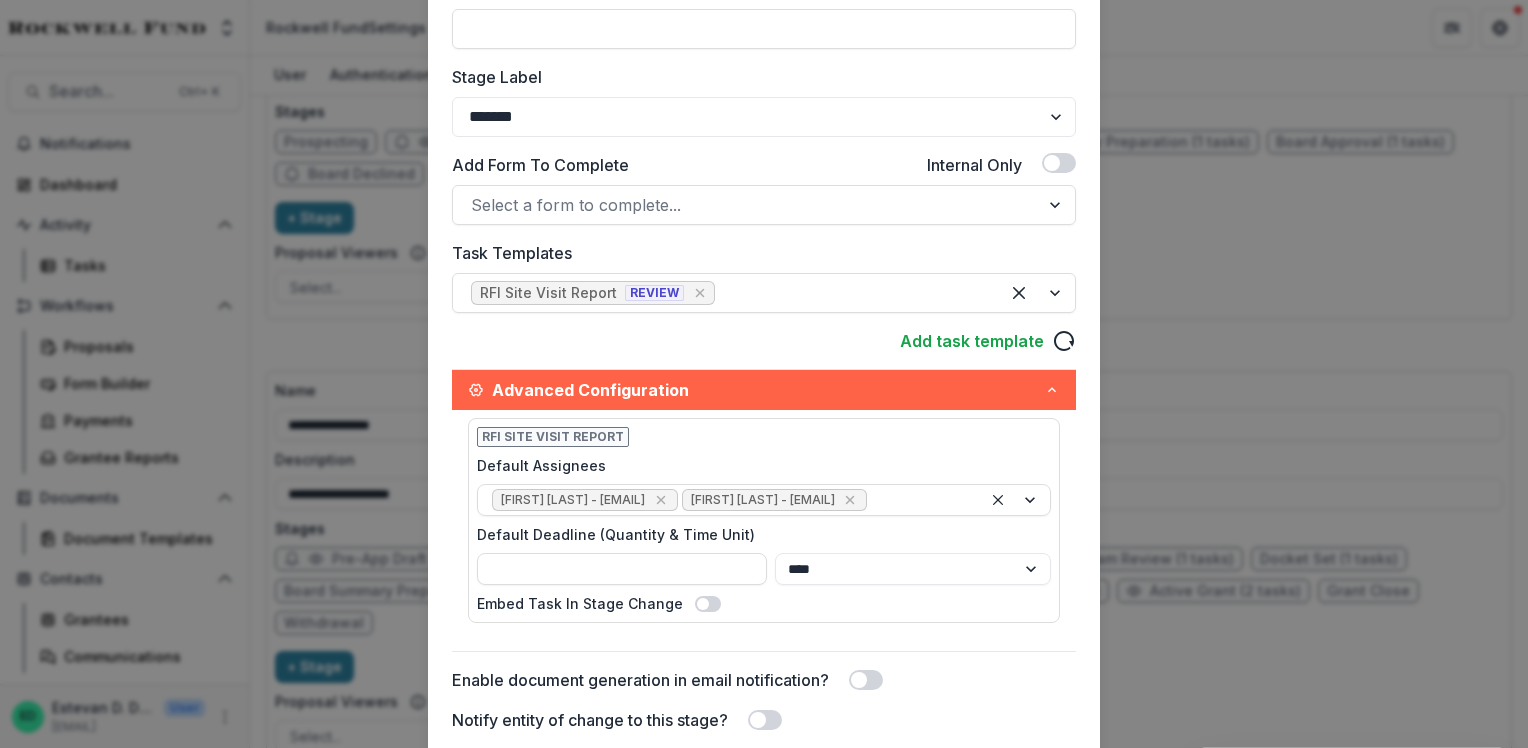 click on "**********" at bounding box center (764, 374) 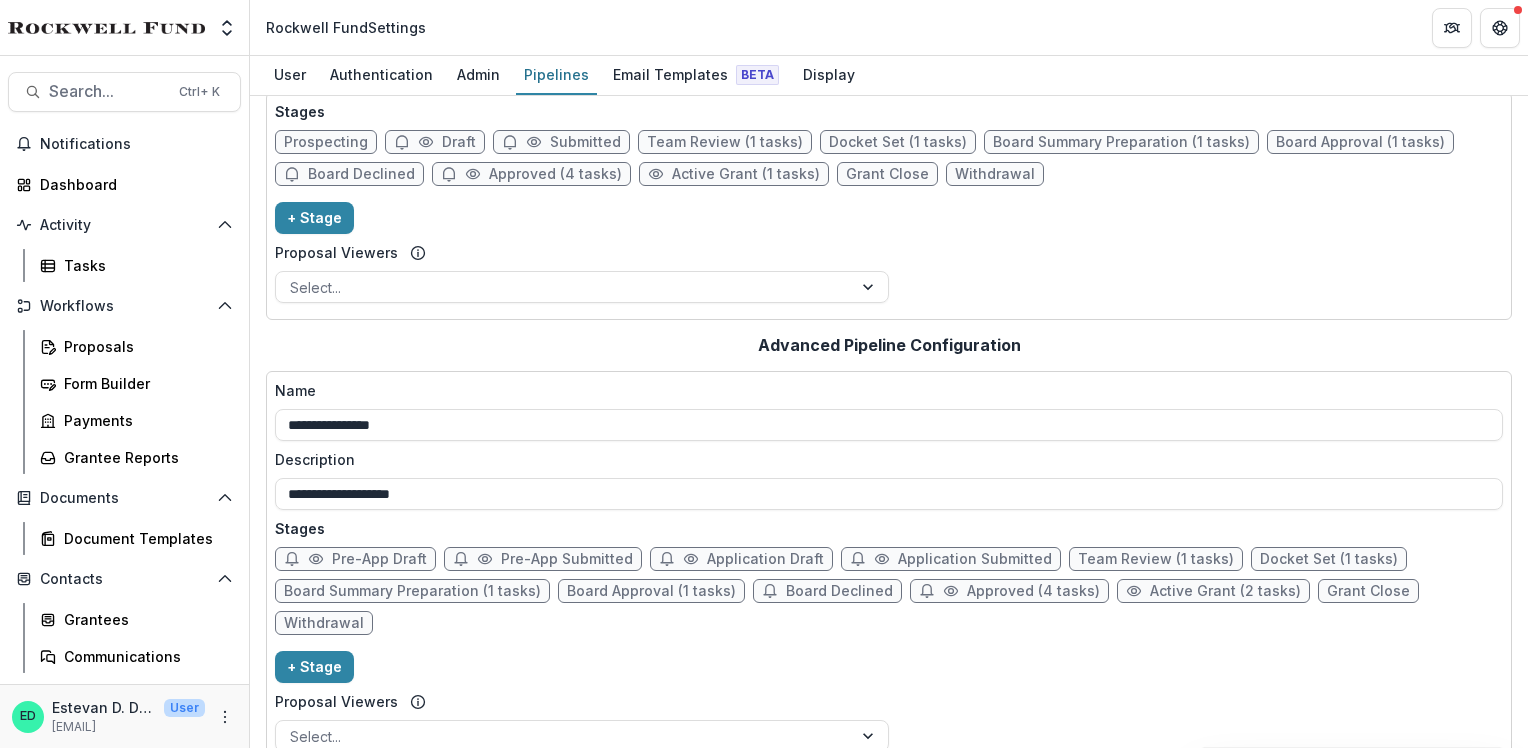 scroll, scrollTop: 0, scrollLeft: 0, axis: both 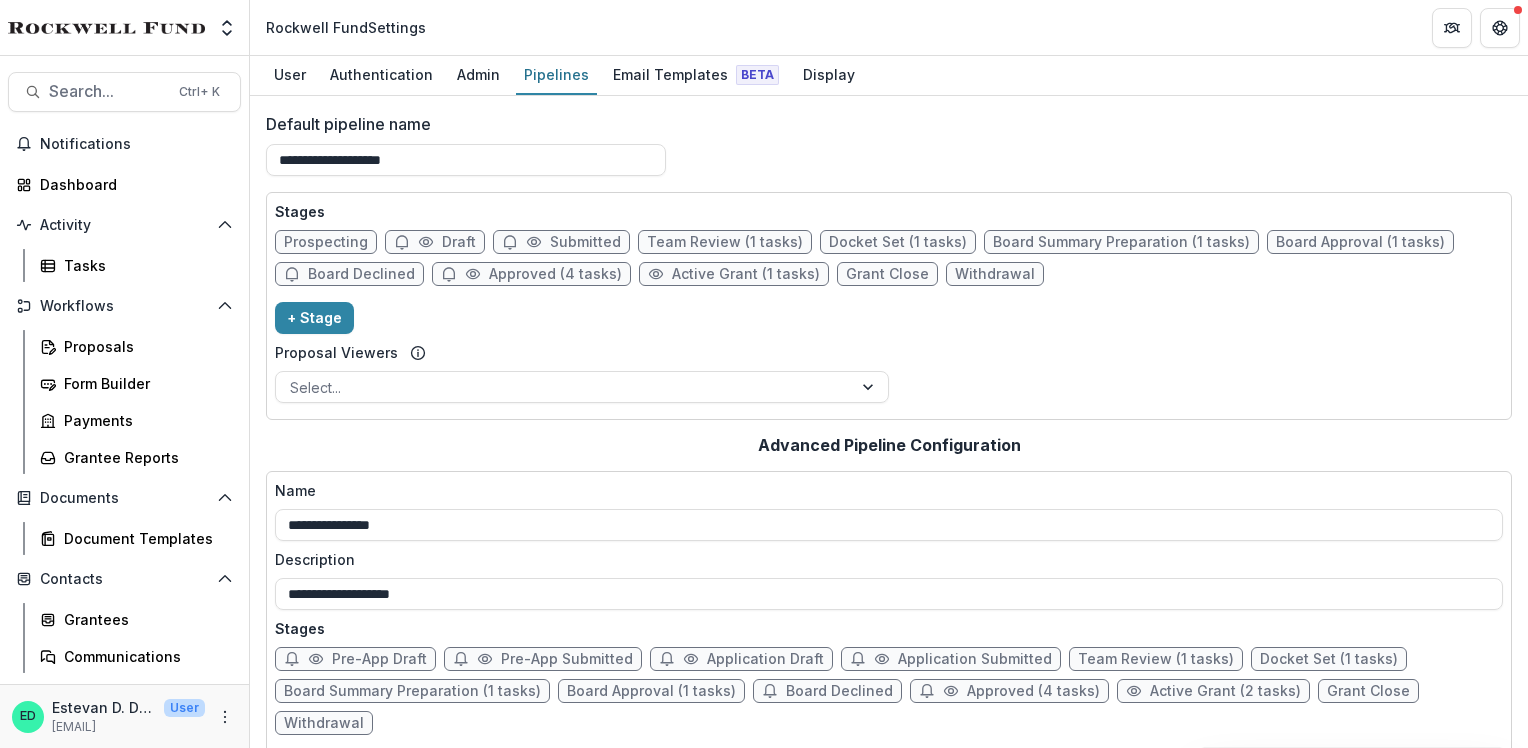 click on "Active Grant (1 tasks)" at bounding box center [746, 274] 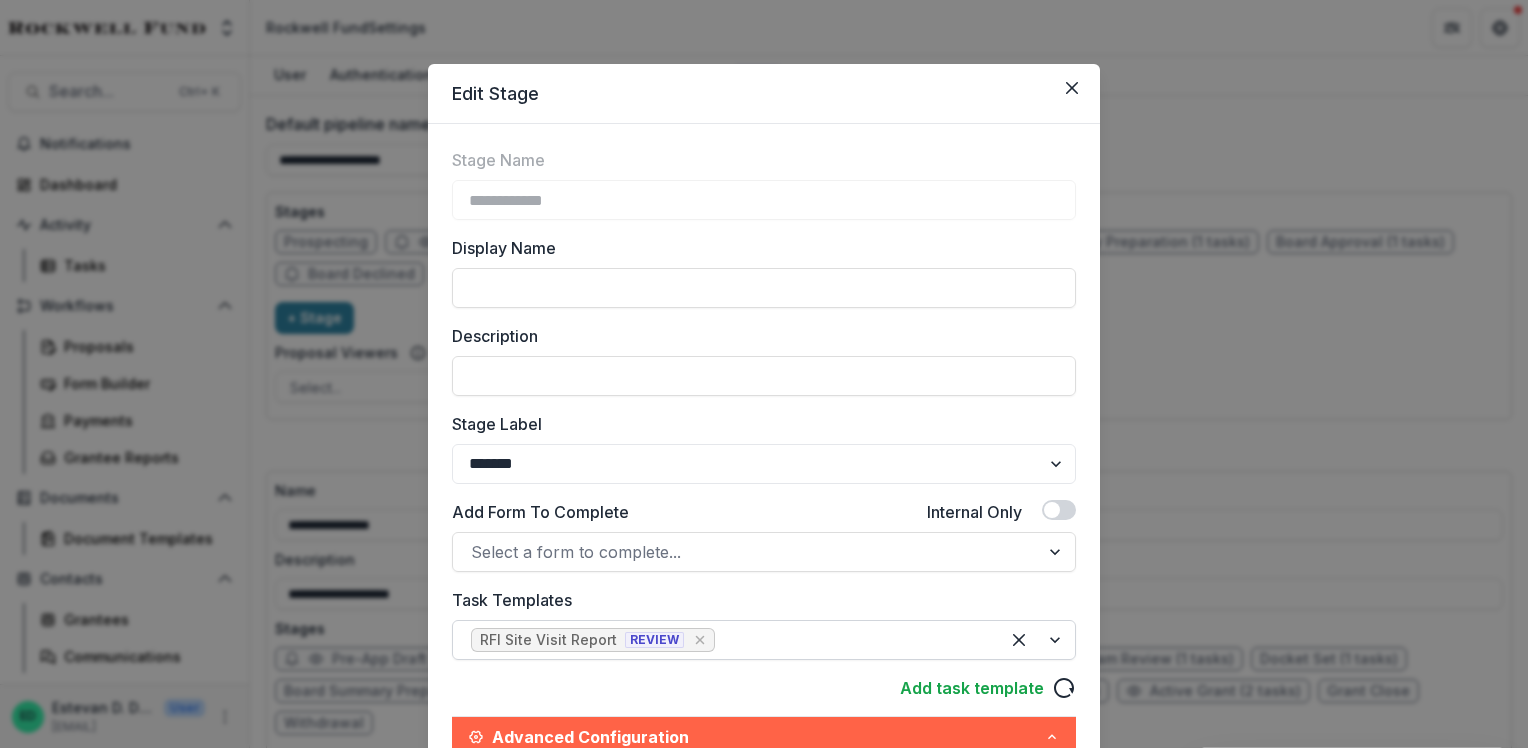 click at bounding box center (850, 640) 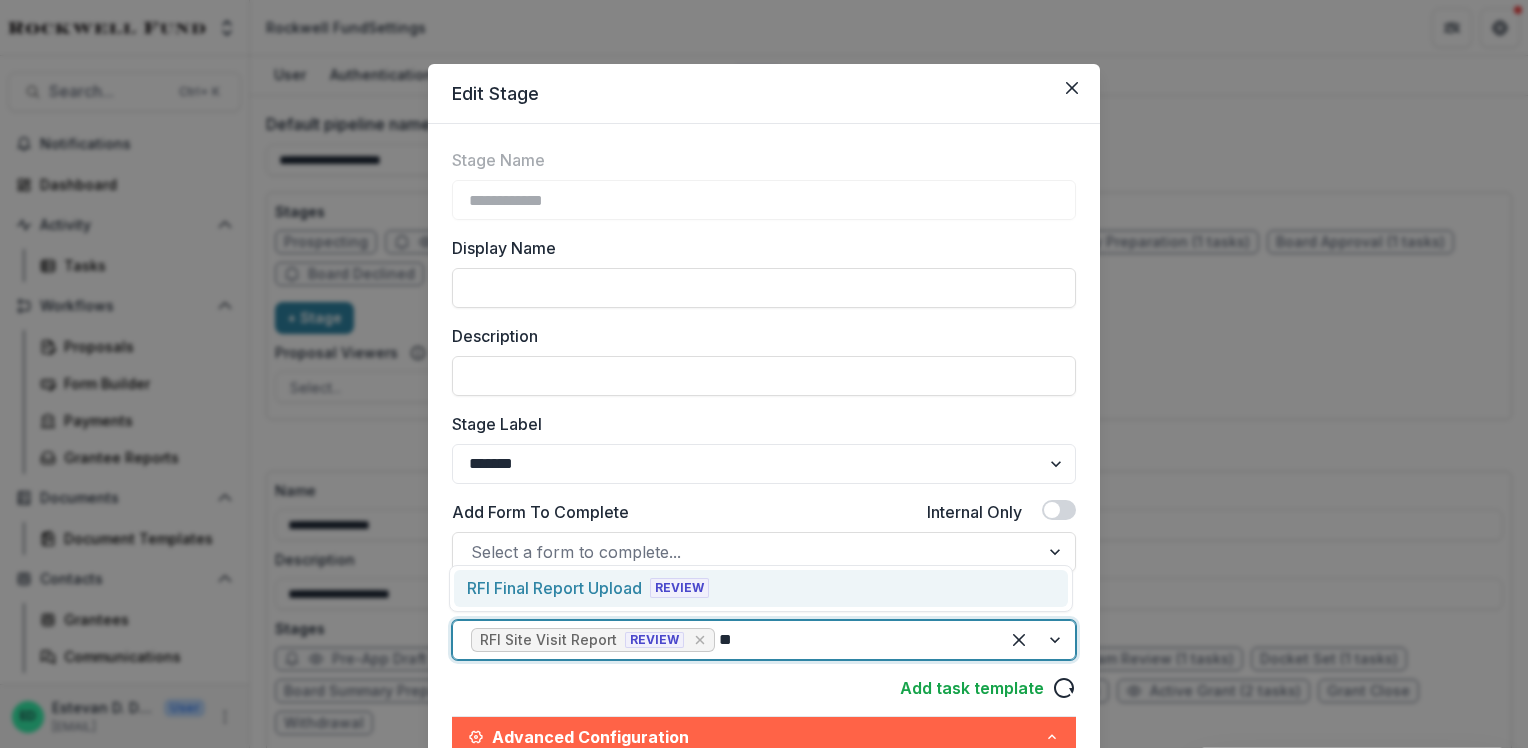 type on "*" 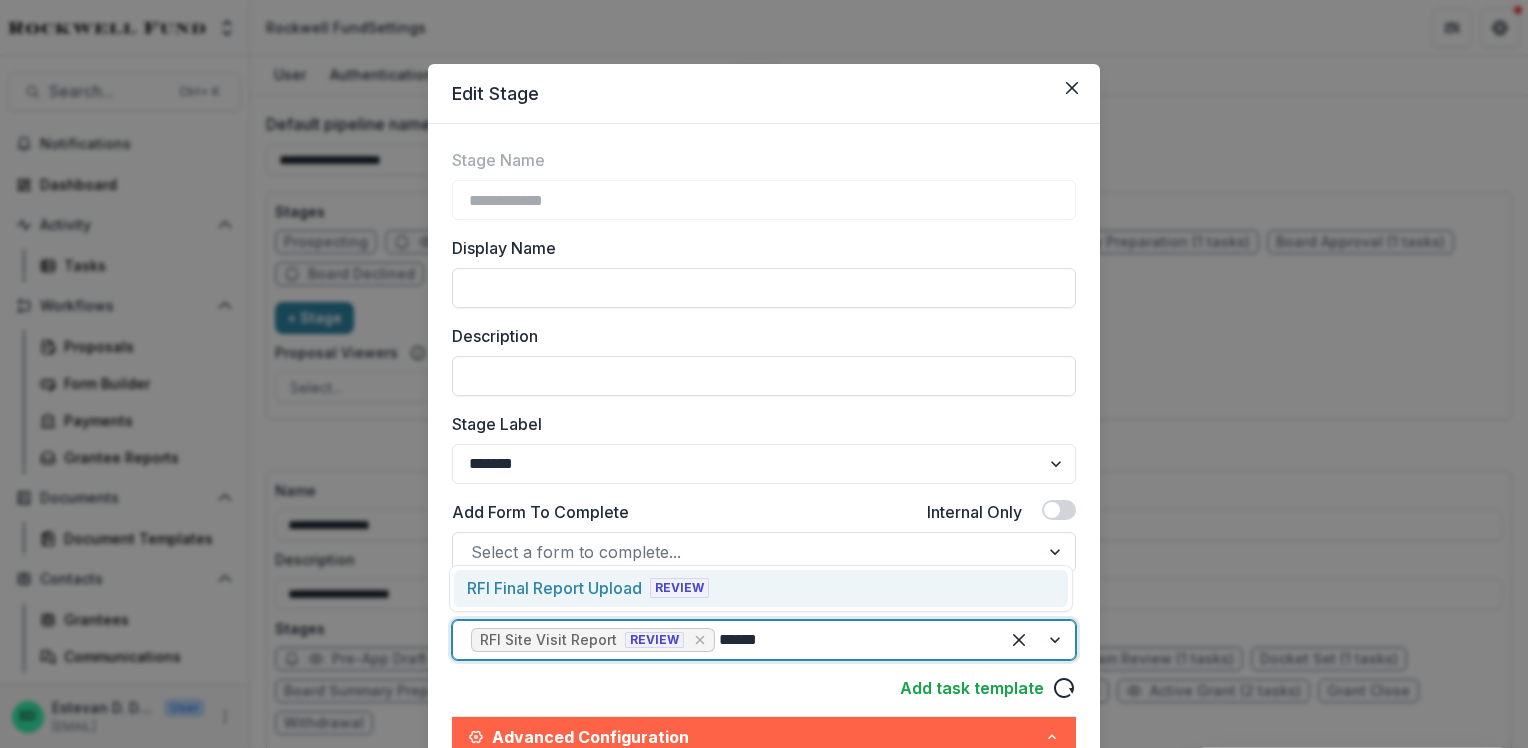 type on "*****" 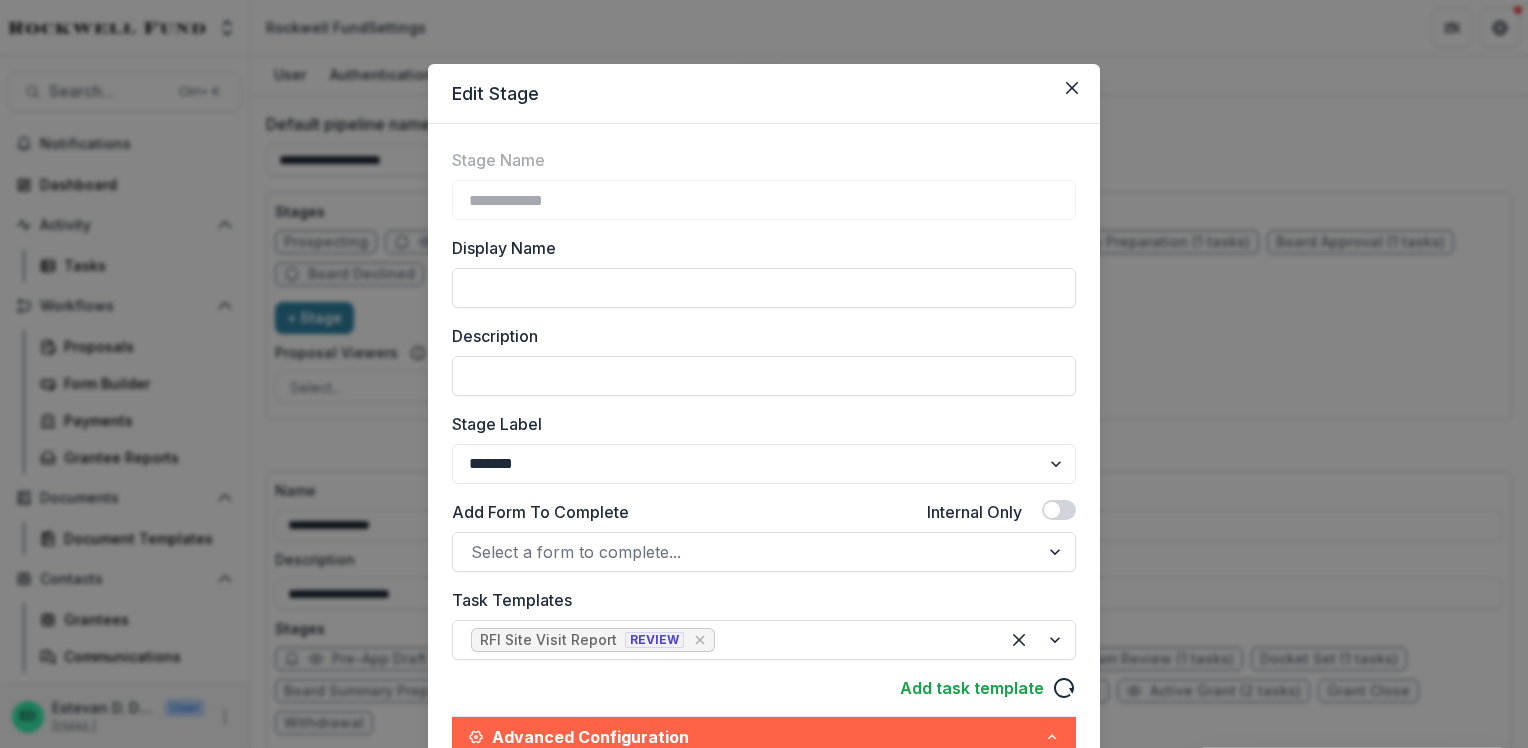 click on "Add Form To Complete Internal Only" at bounding box center [764, 516] 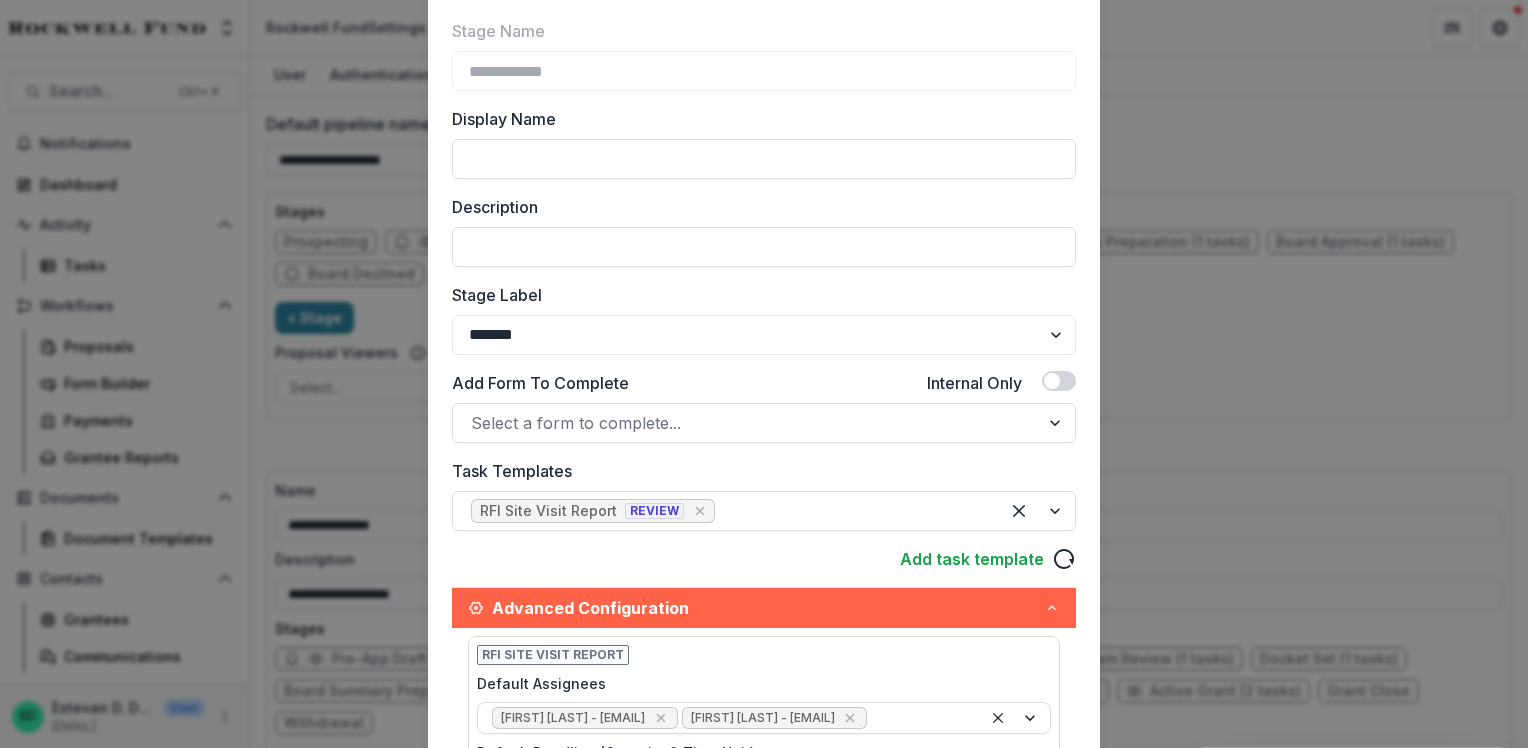 scroll, scrollTop: 0, scrollLeft: 0, axis: both 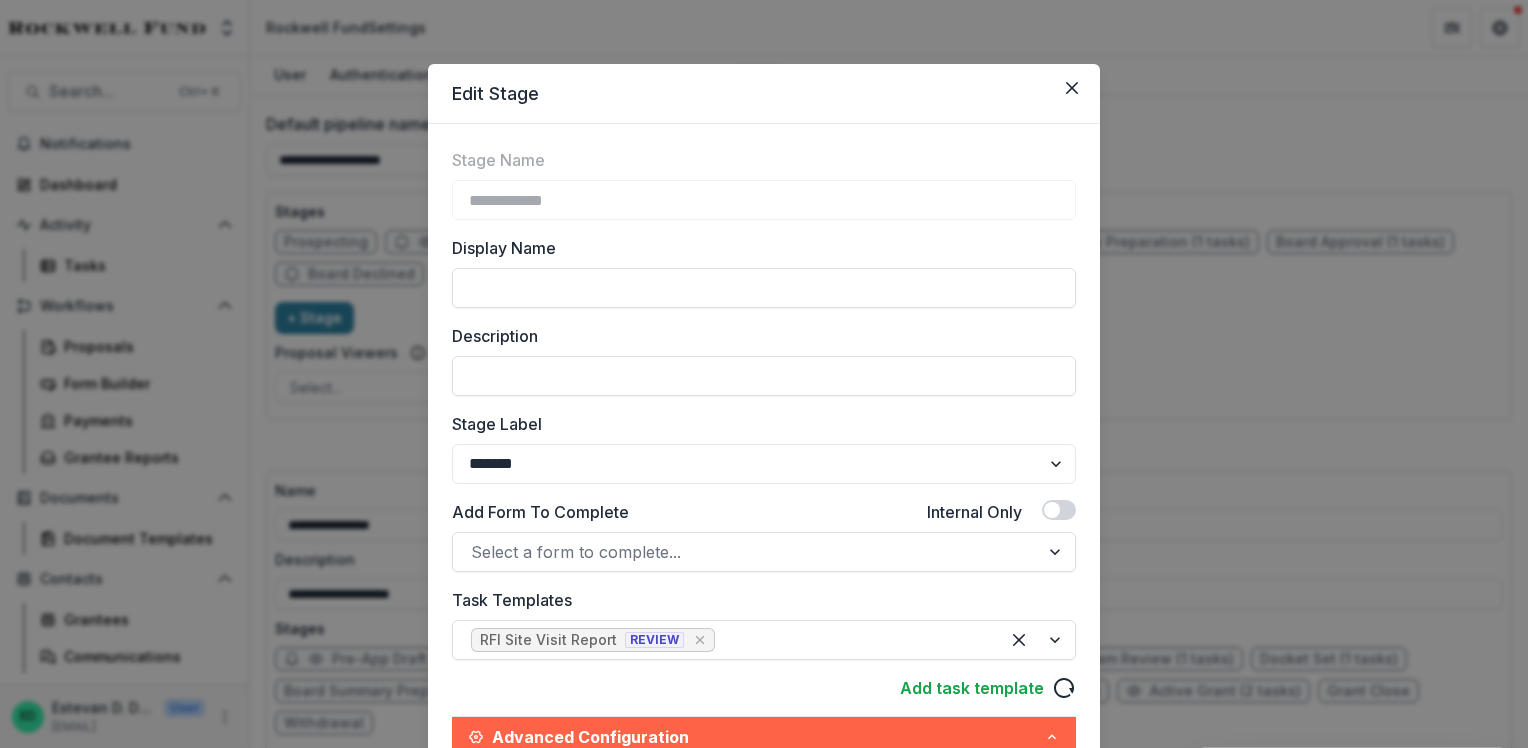 click on "Edit Stage" at bounding box center [764, 94] 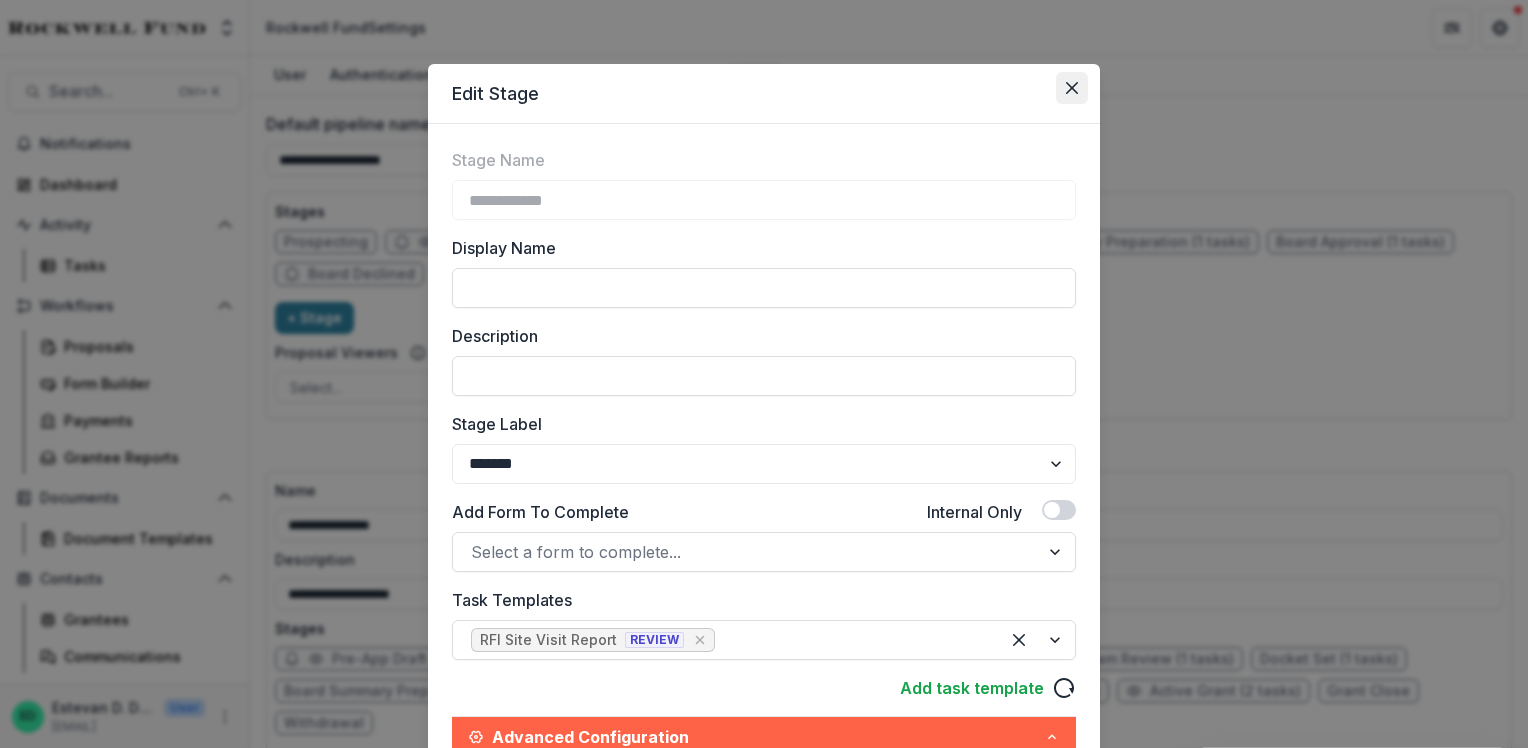click at bounding box center [1072, 88] 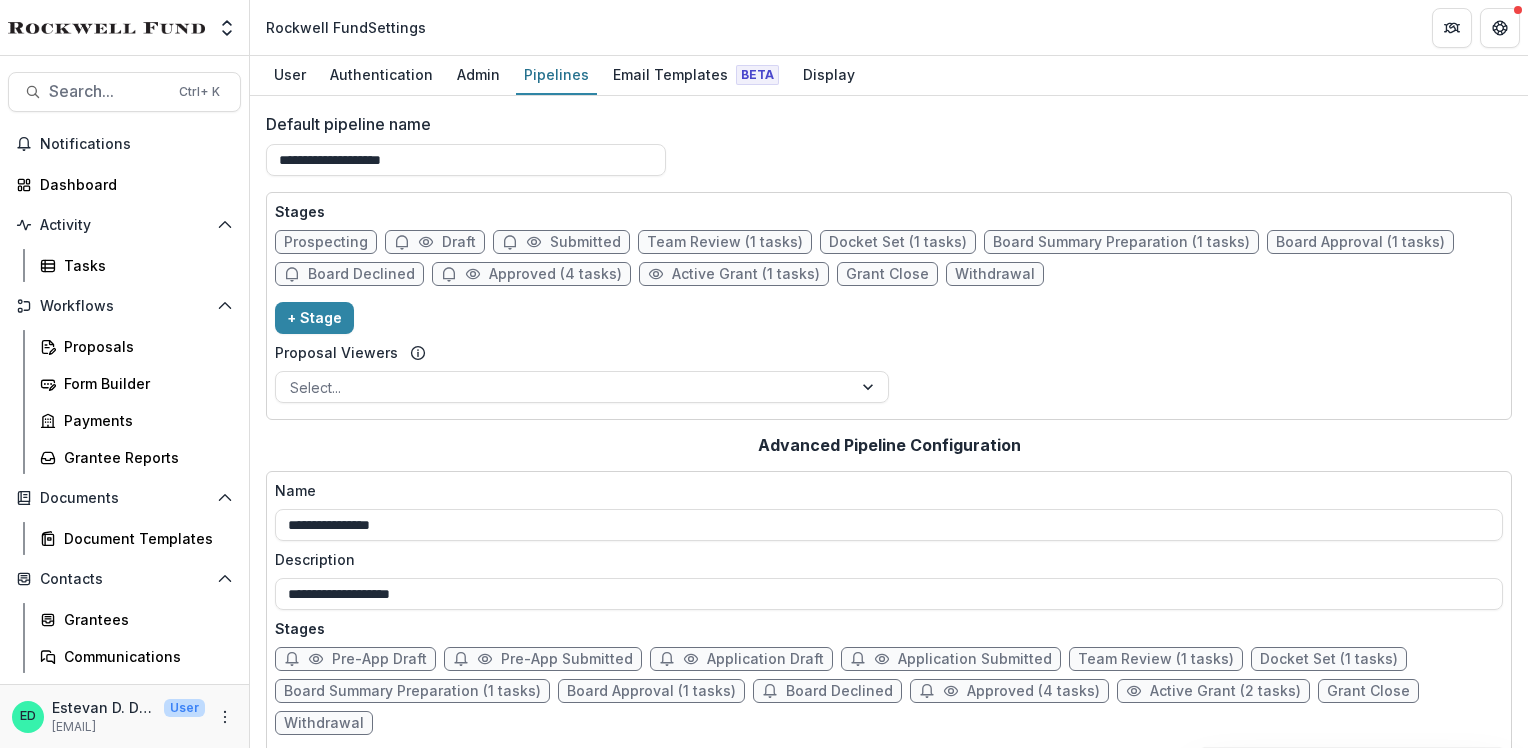 click on "Approved (4 tasks)" at bounding box center [555, 274] 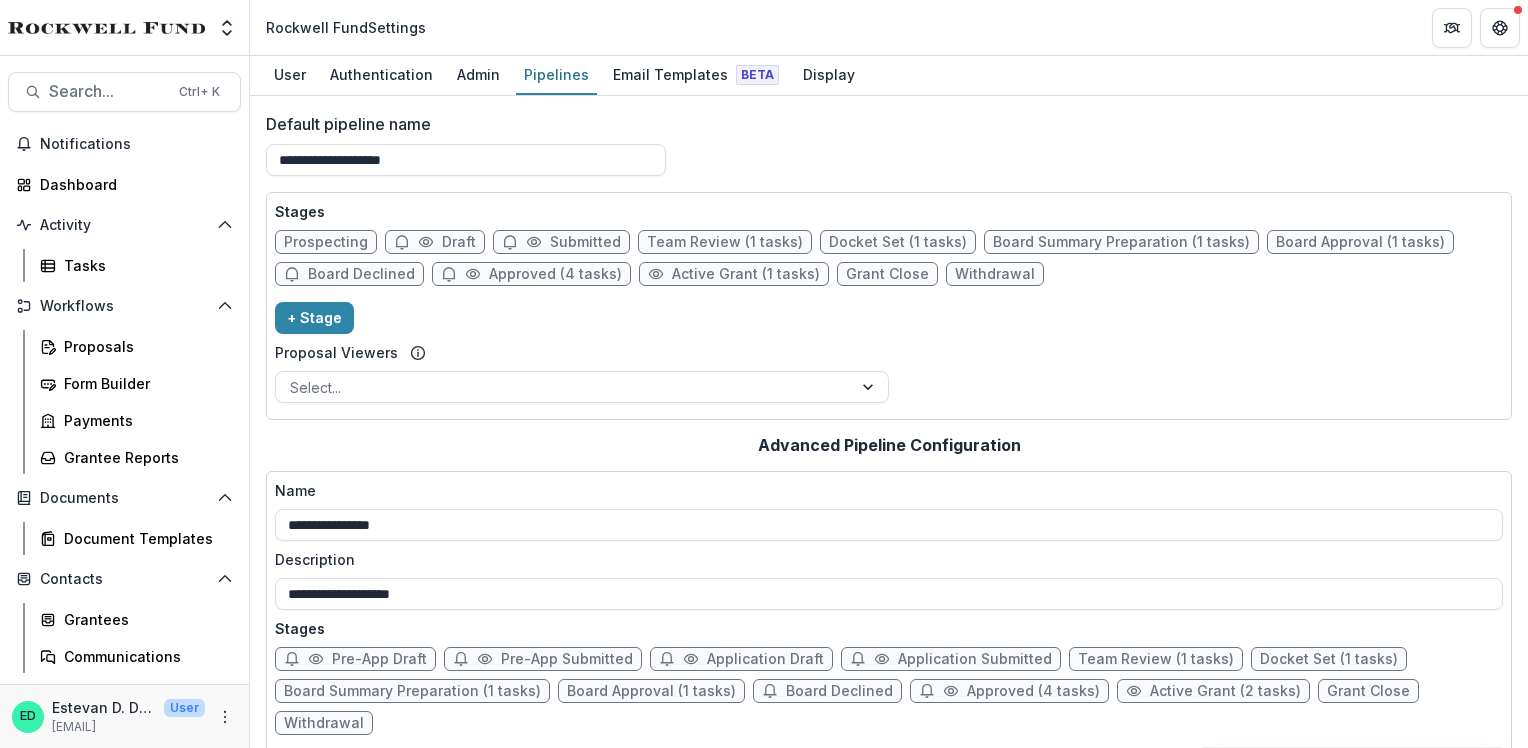 select on "********" 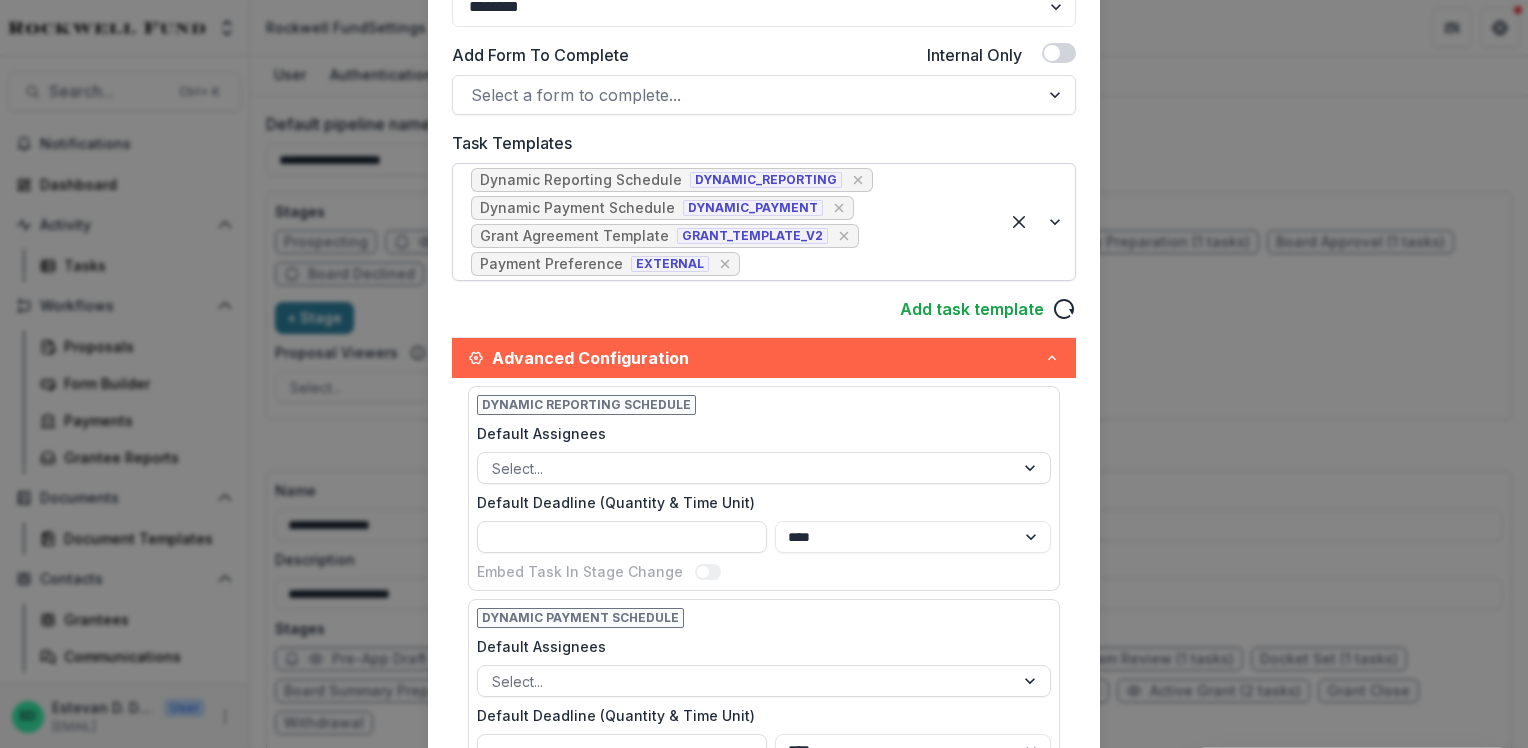 scroll, scrollTop: 500, scrollLeft: 0, axis: vertical 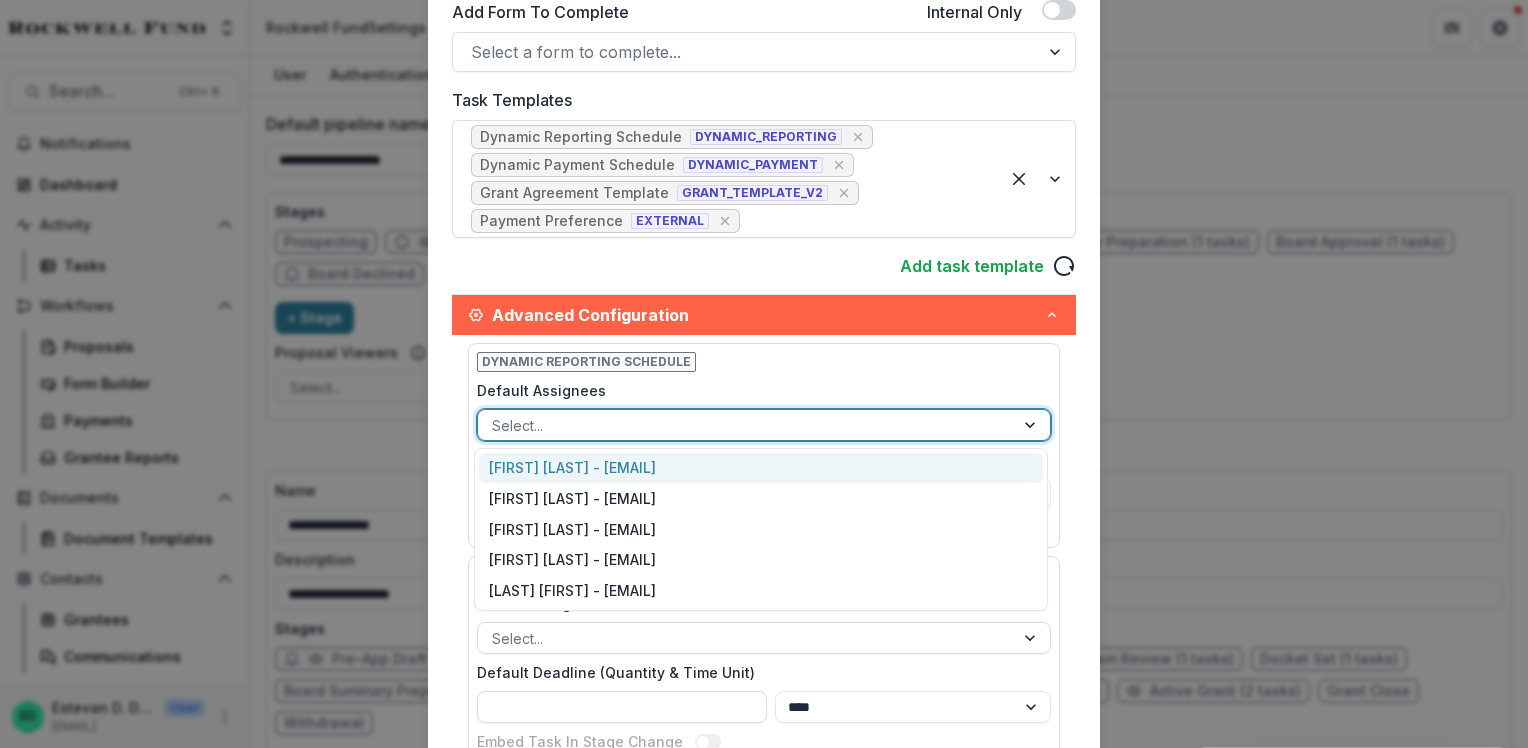 click at bounding box center [746, 425] 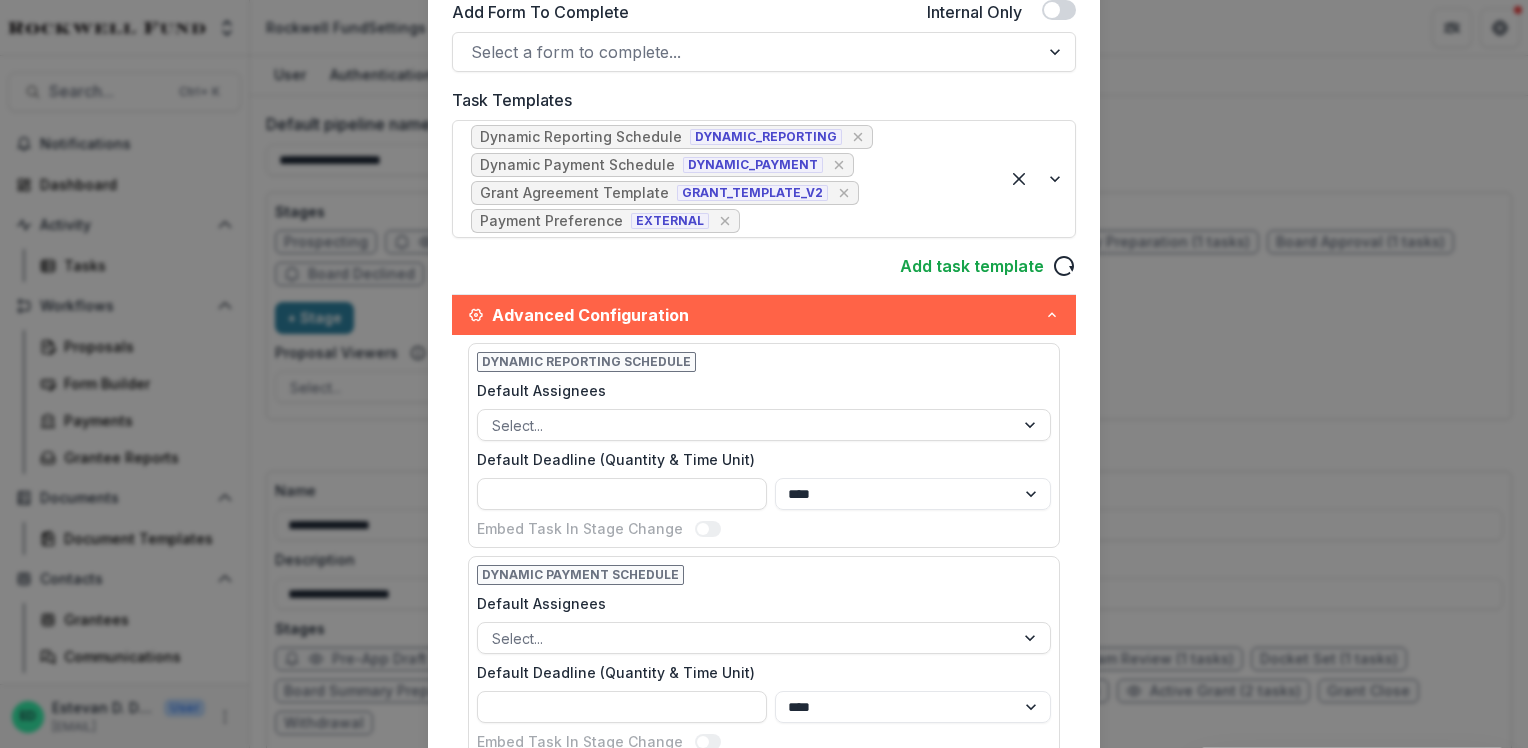click on "Default Assignees" at bounding box center (758, 390) 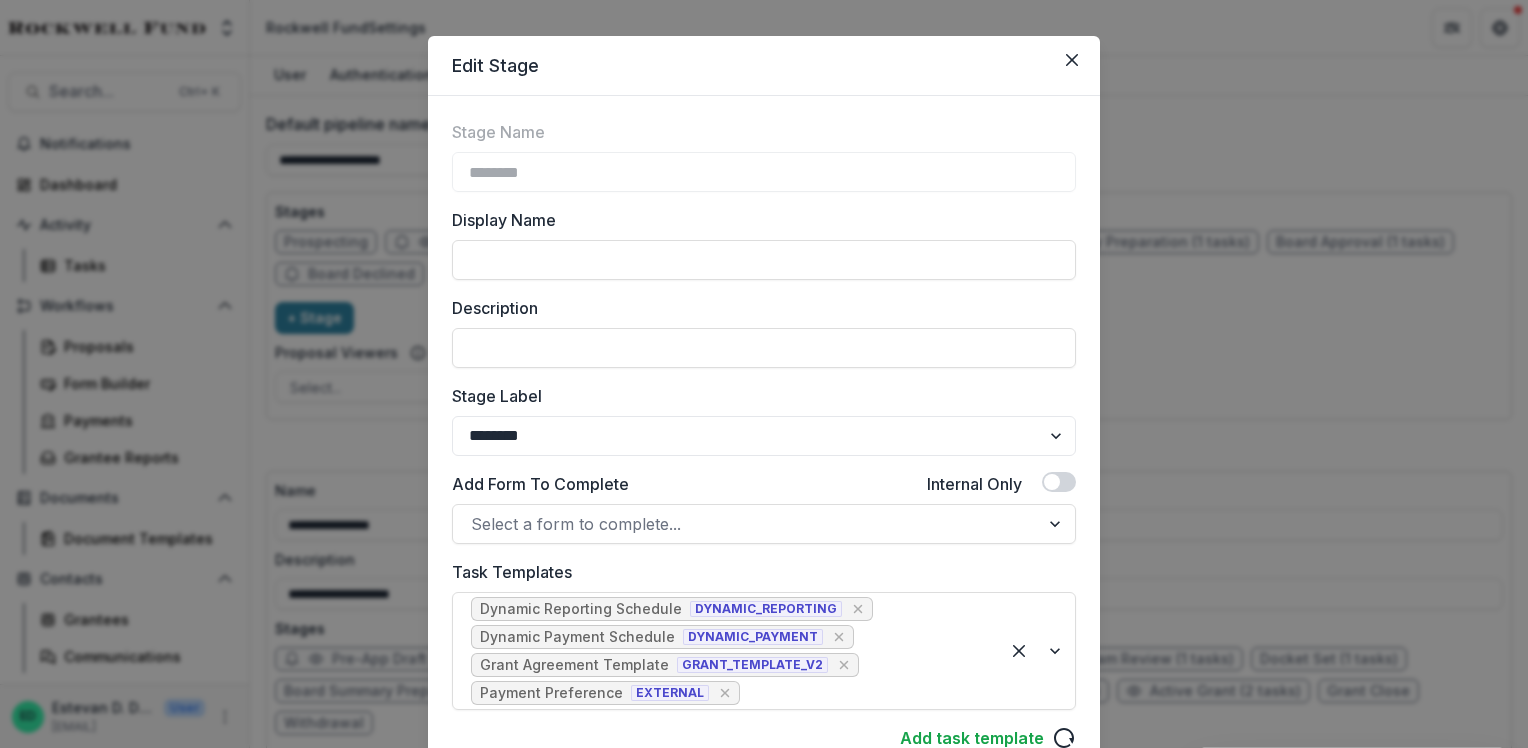 scroll, scrollTop: 0, scrollLeft: 0, axis: both 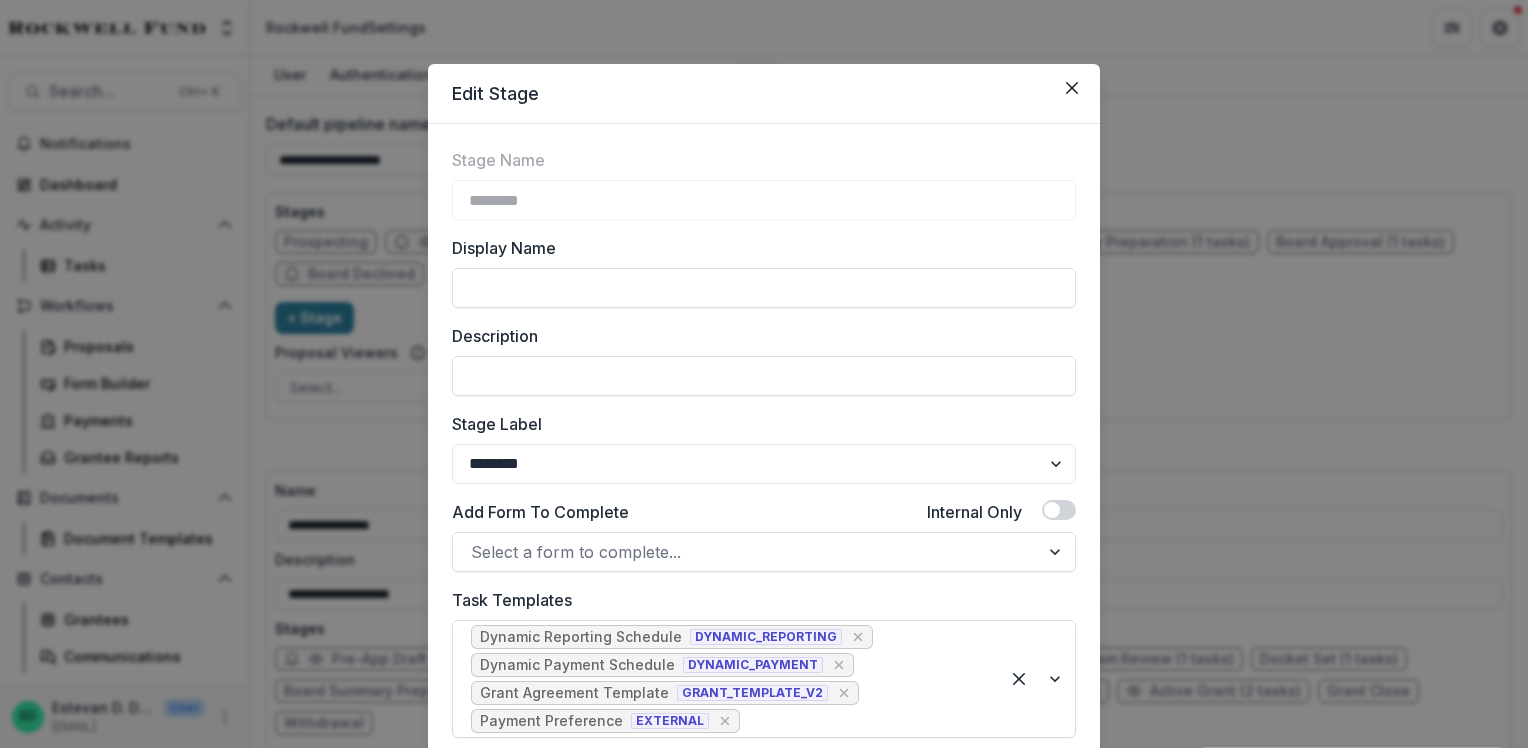 click 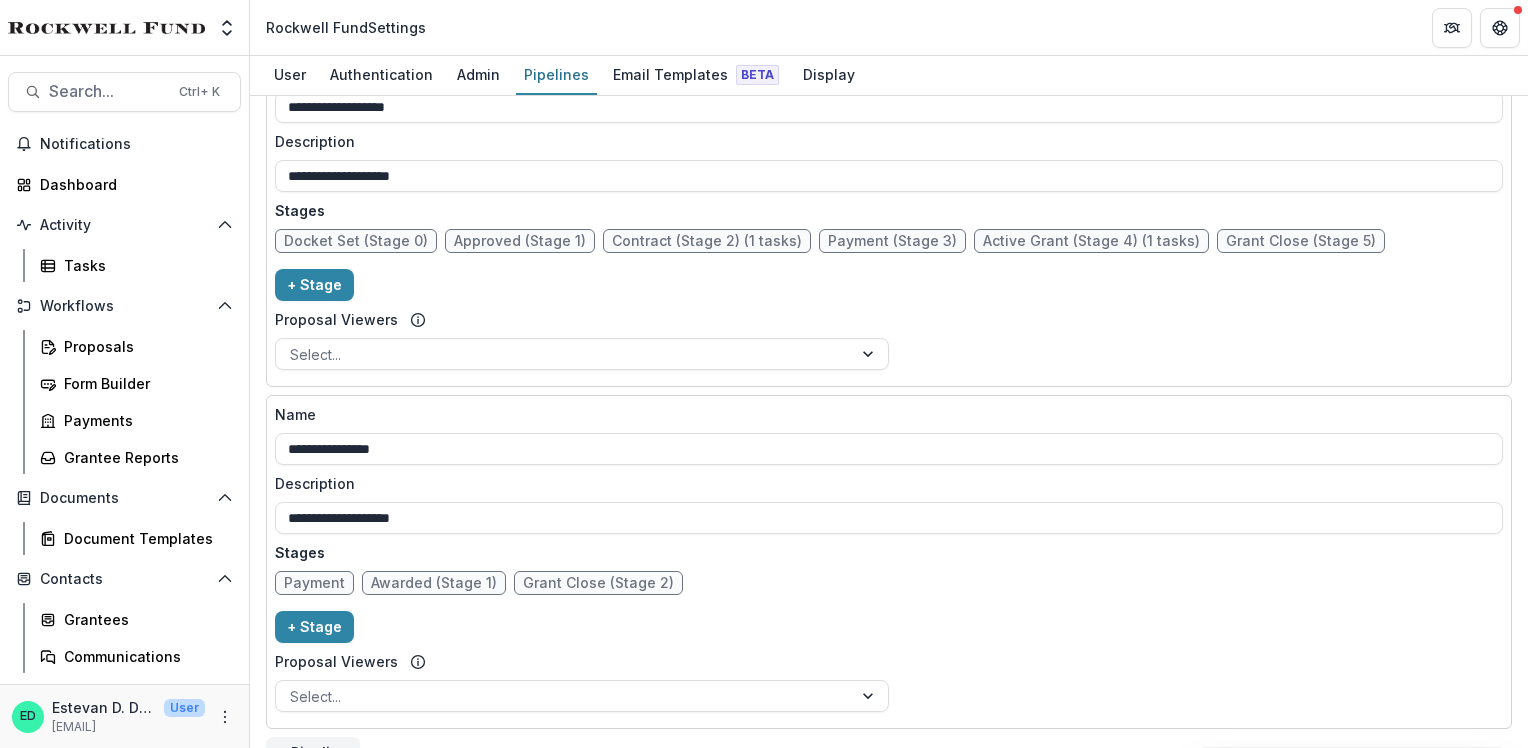 scroll, scrollTop: 827, scrollLeft: 0, axis: vertical 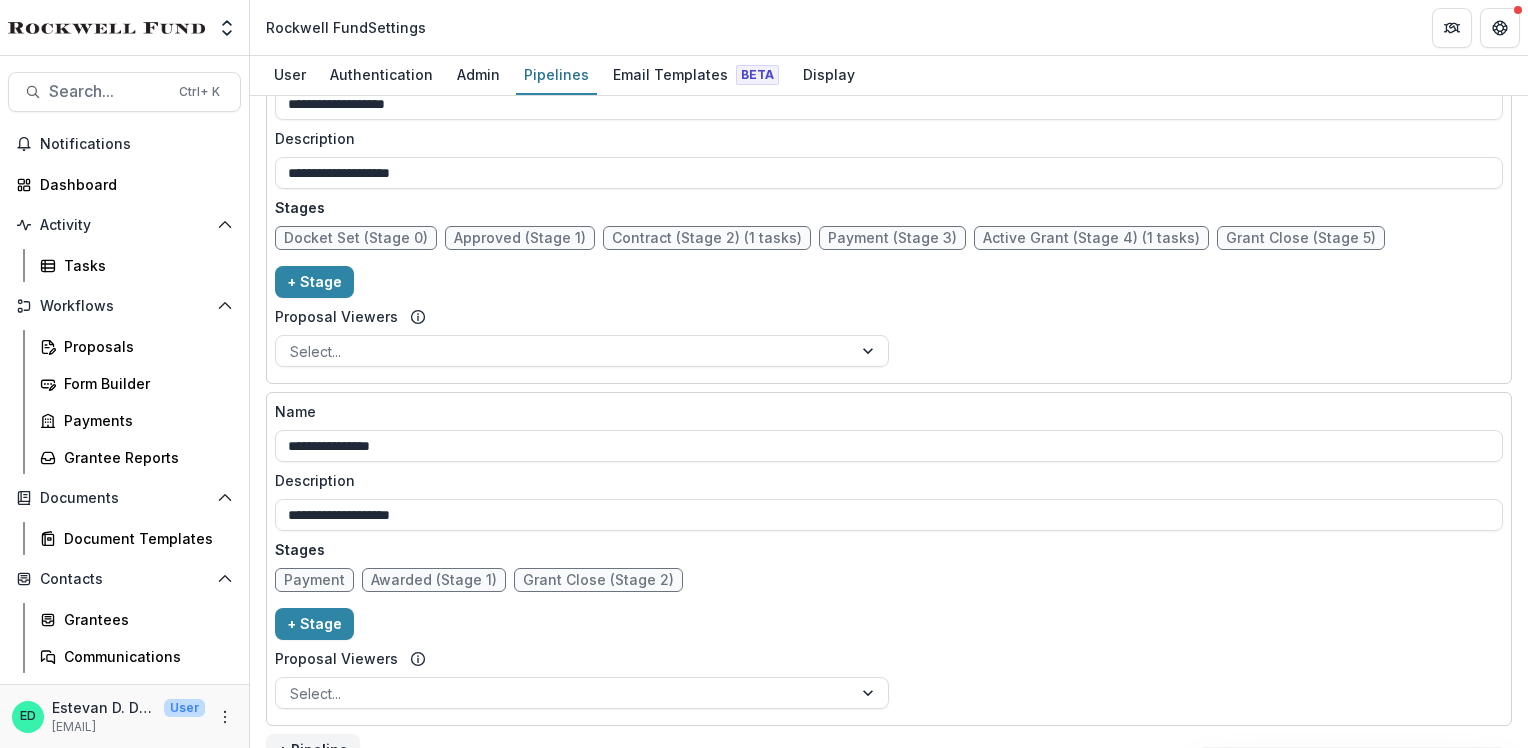 click on "Active Grant (Stage 4) (1 tasks)" at bounding box center [1091, 238] 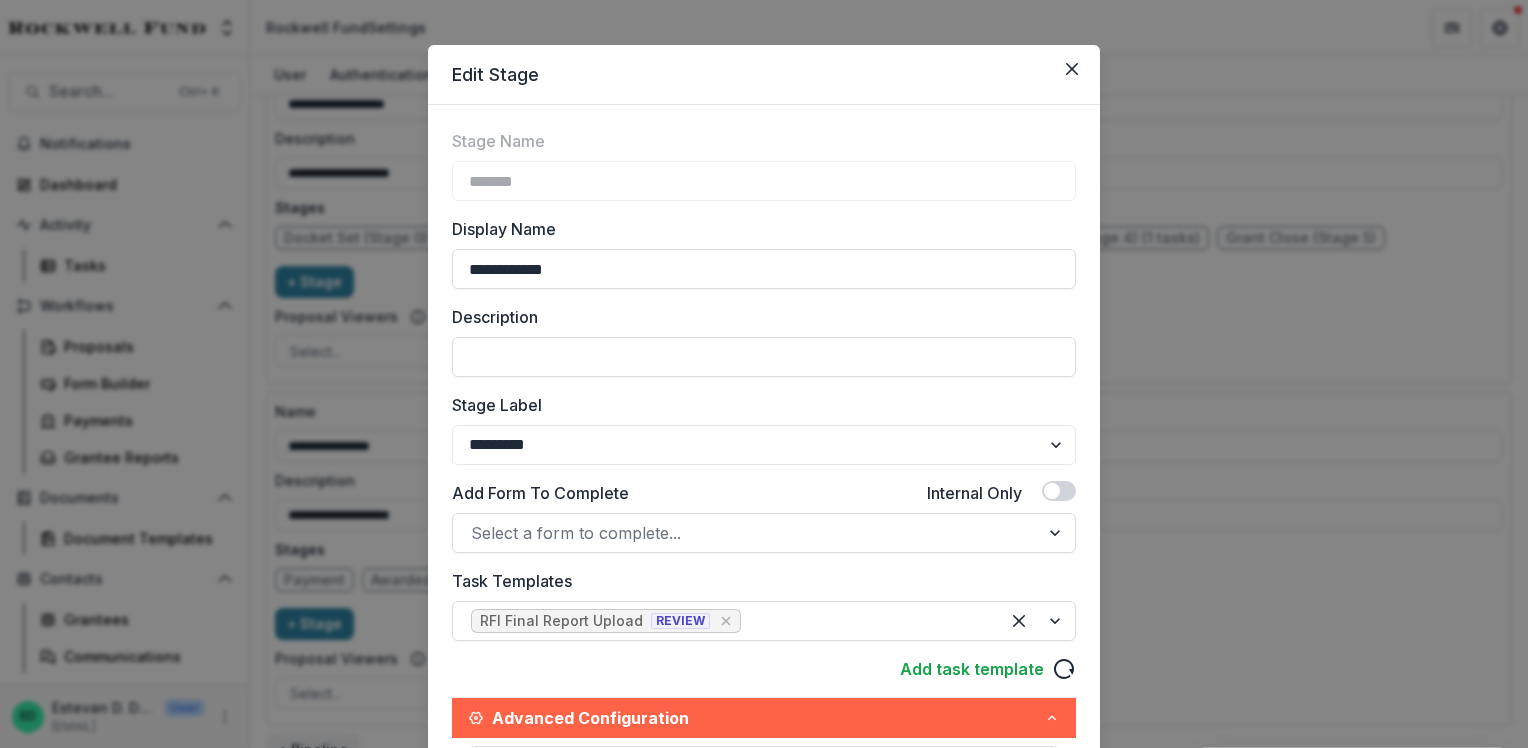 scroll, scrollTop: 0, scrollLeft: 0, axis: both 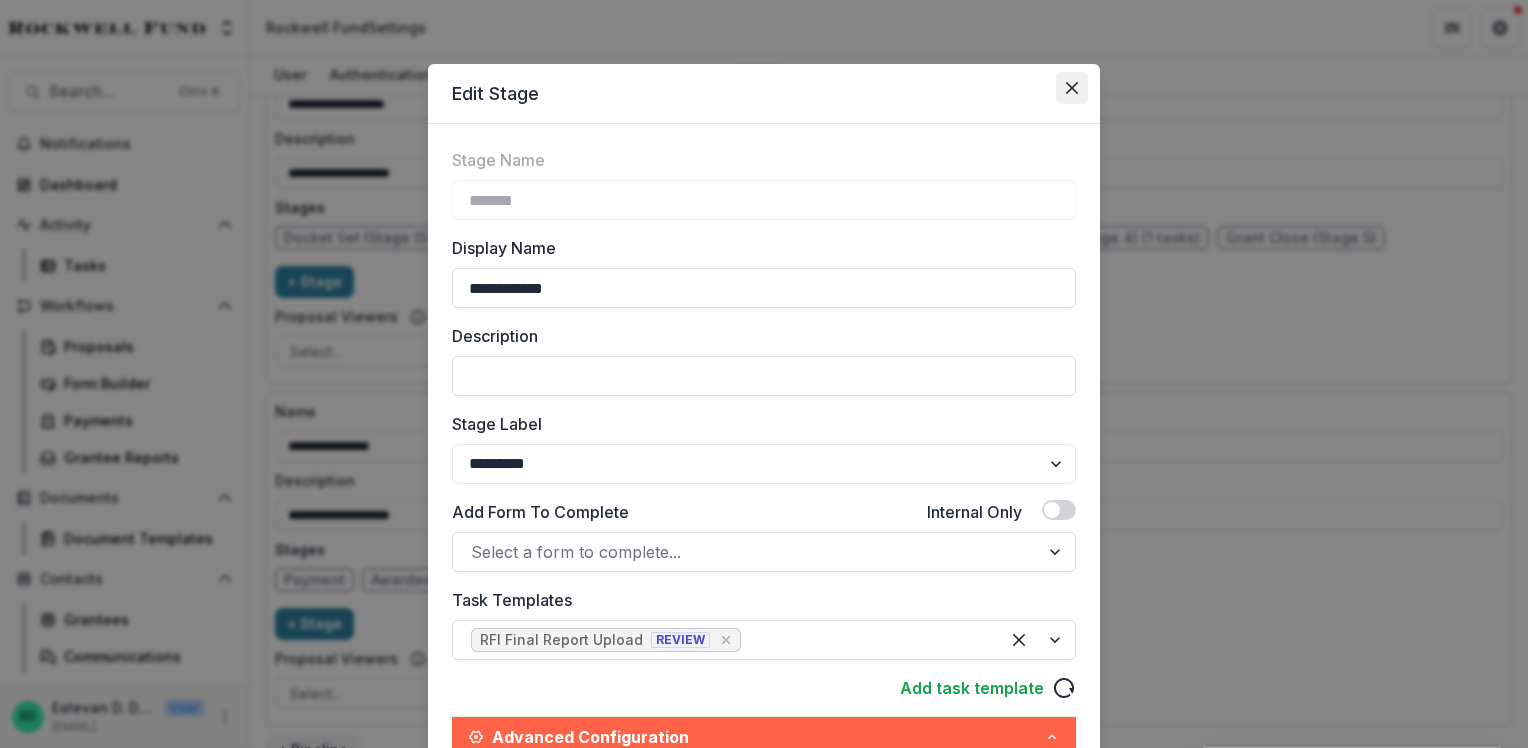 click 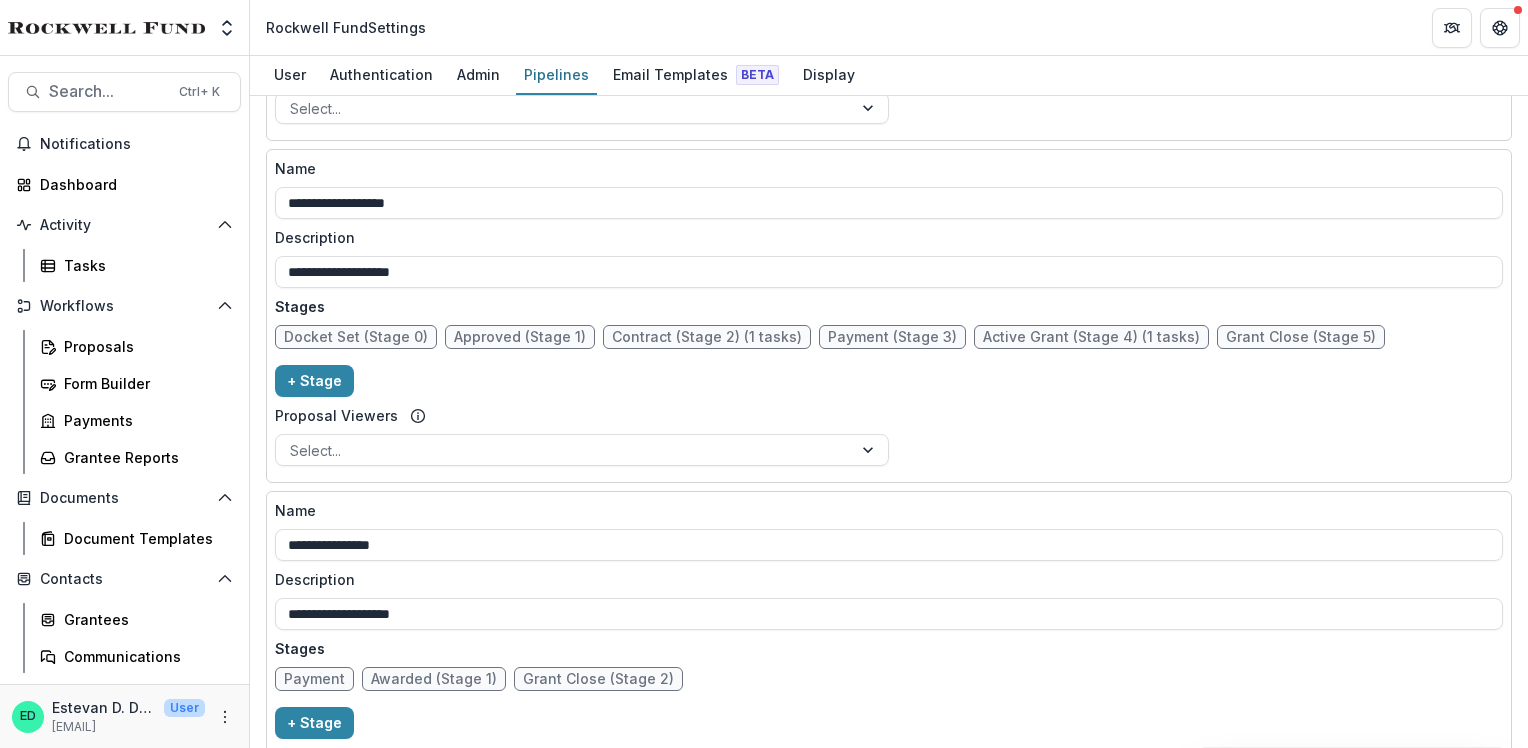scroll, scrollTop: 627, scrollLeft: 0, axis: vertical 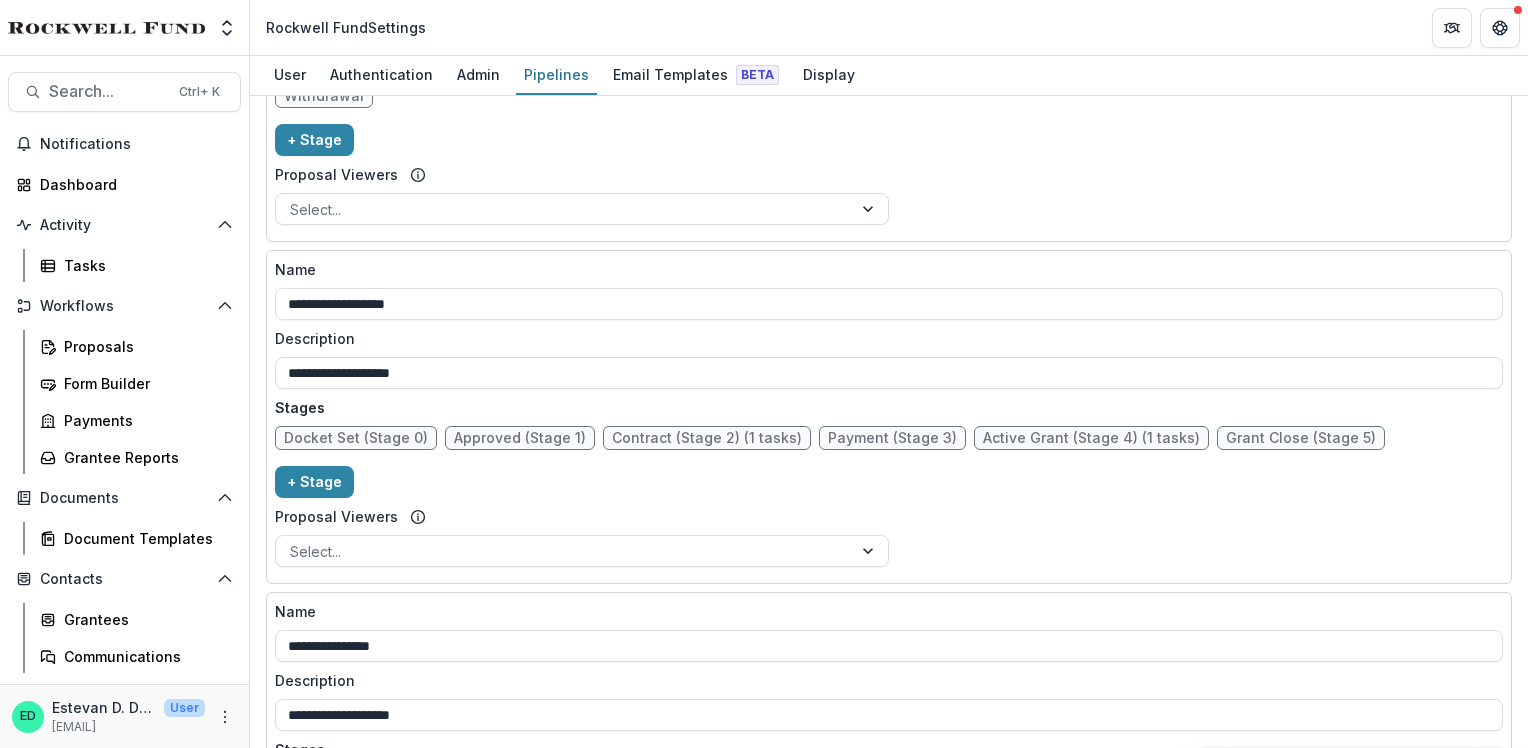 click on "Active Grant (Stage 4) (1 tasks)" at bounding box center [1091, 438] 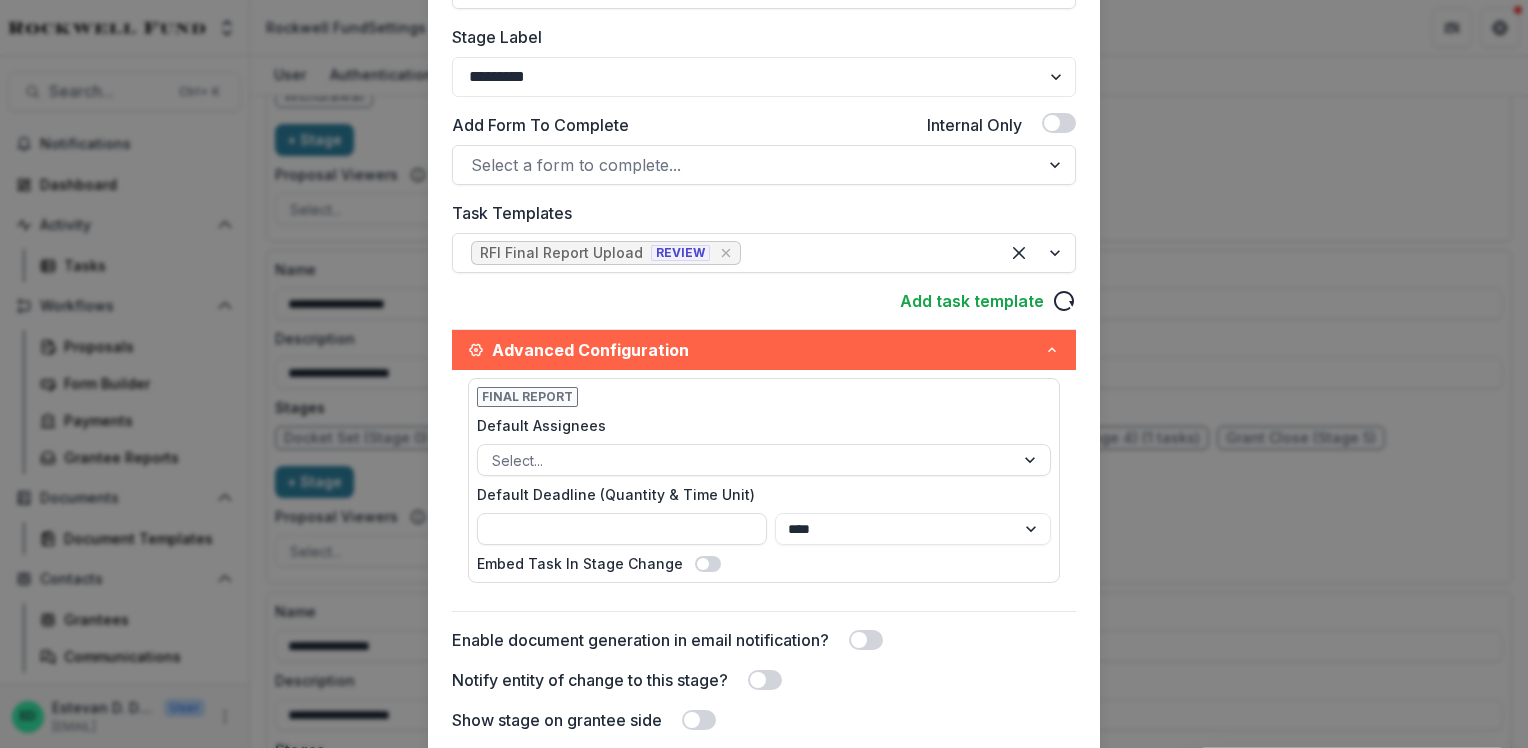 scroll, scrollTop: 400, scrollLeft: 0, axis: vertical 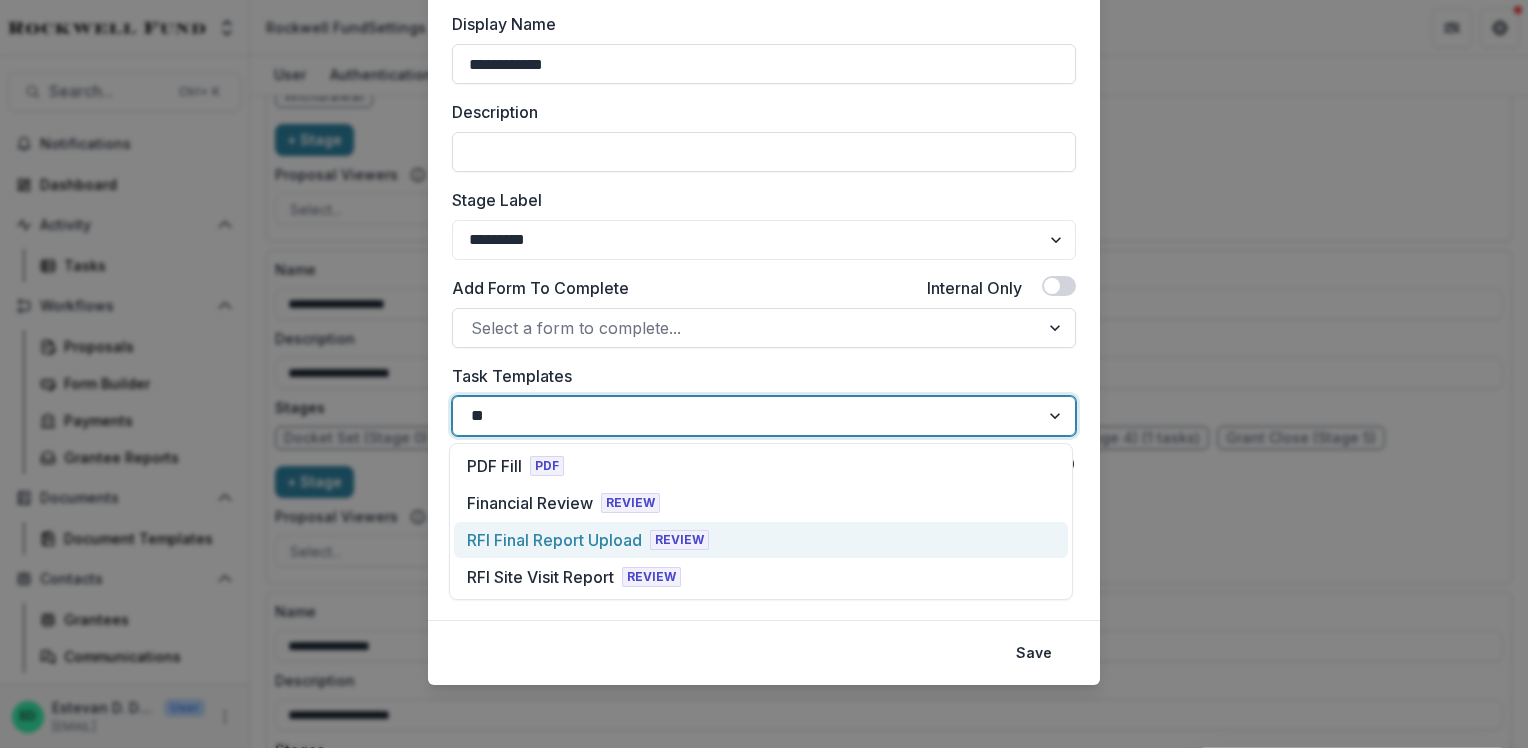 type on "*" 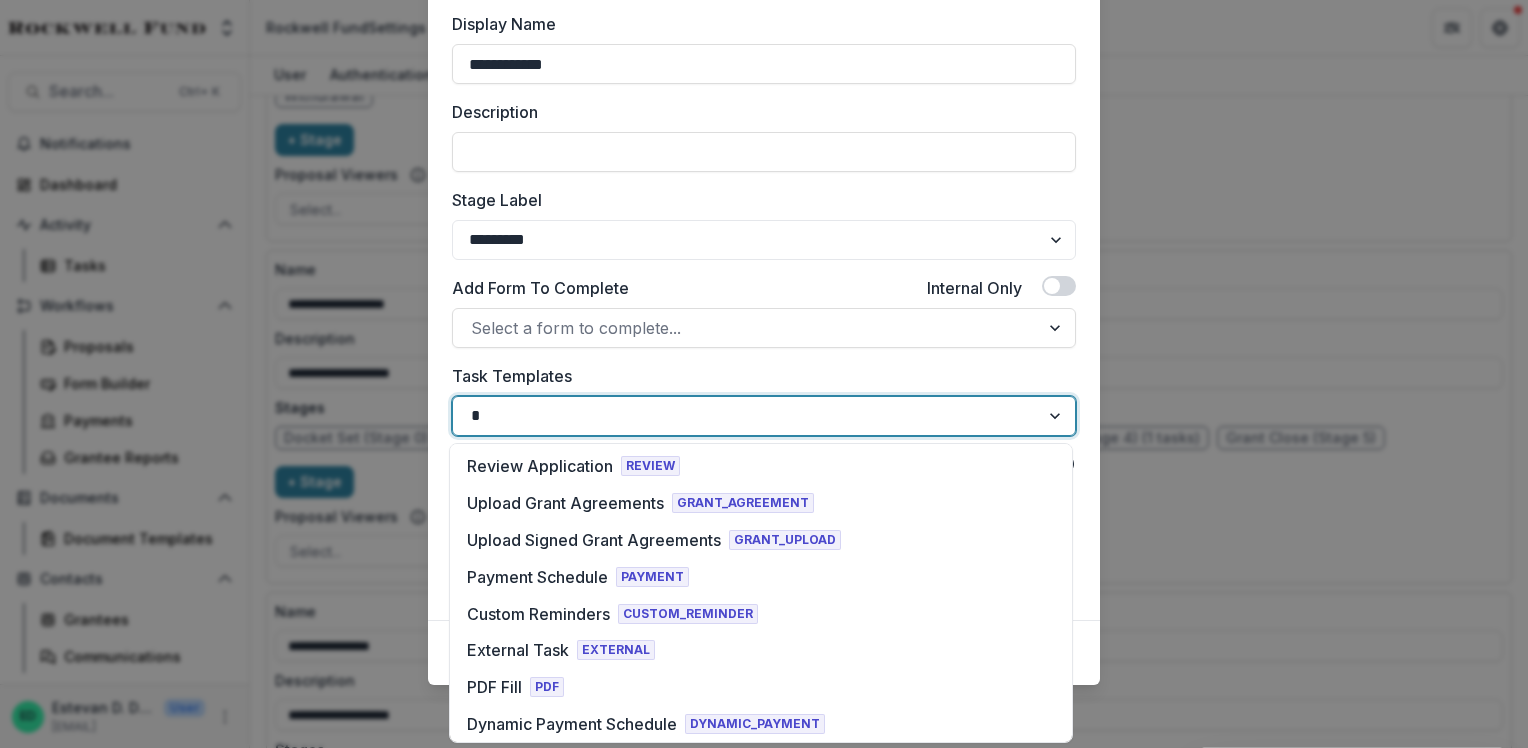 type 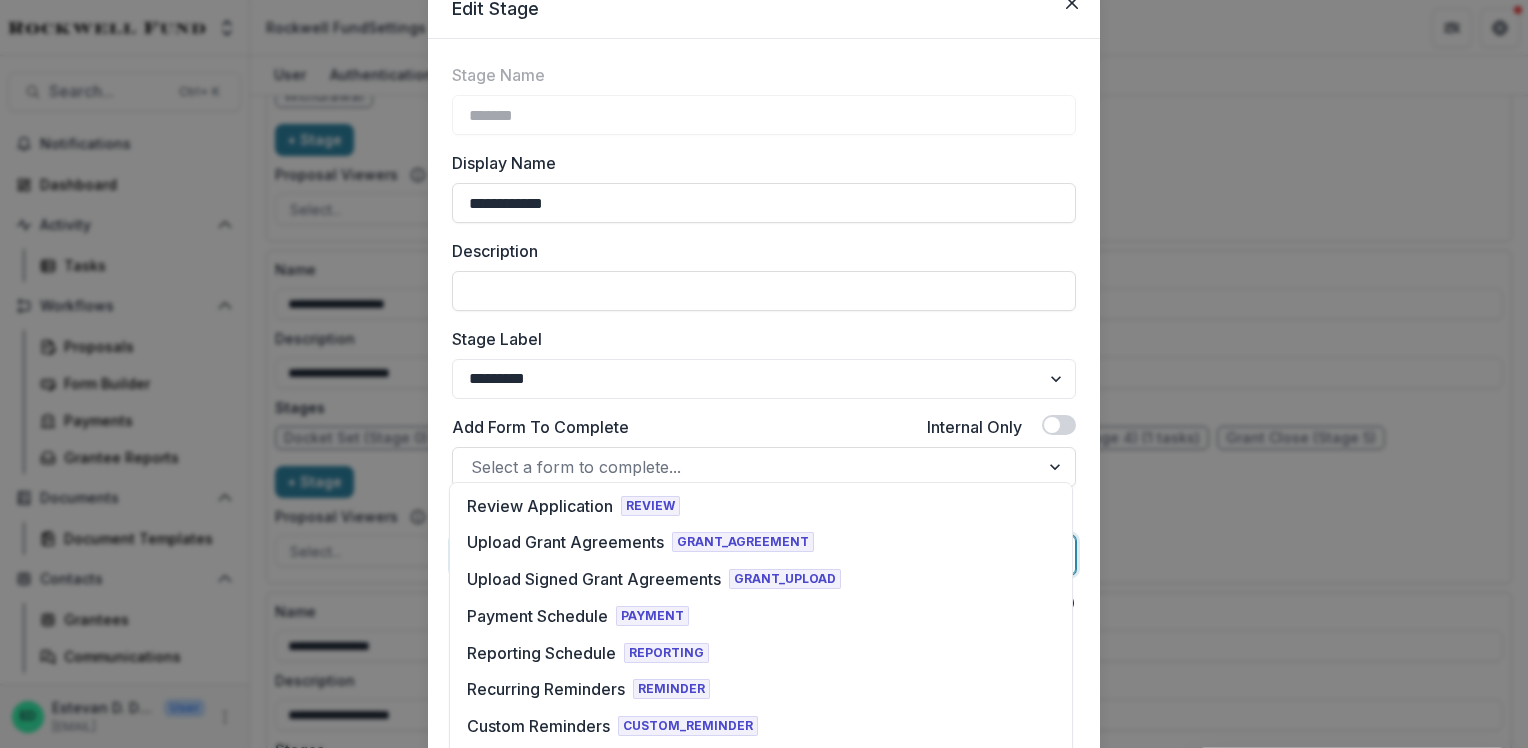 scroll, scrollTop: 0, scrollLeft: 0, axis: both 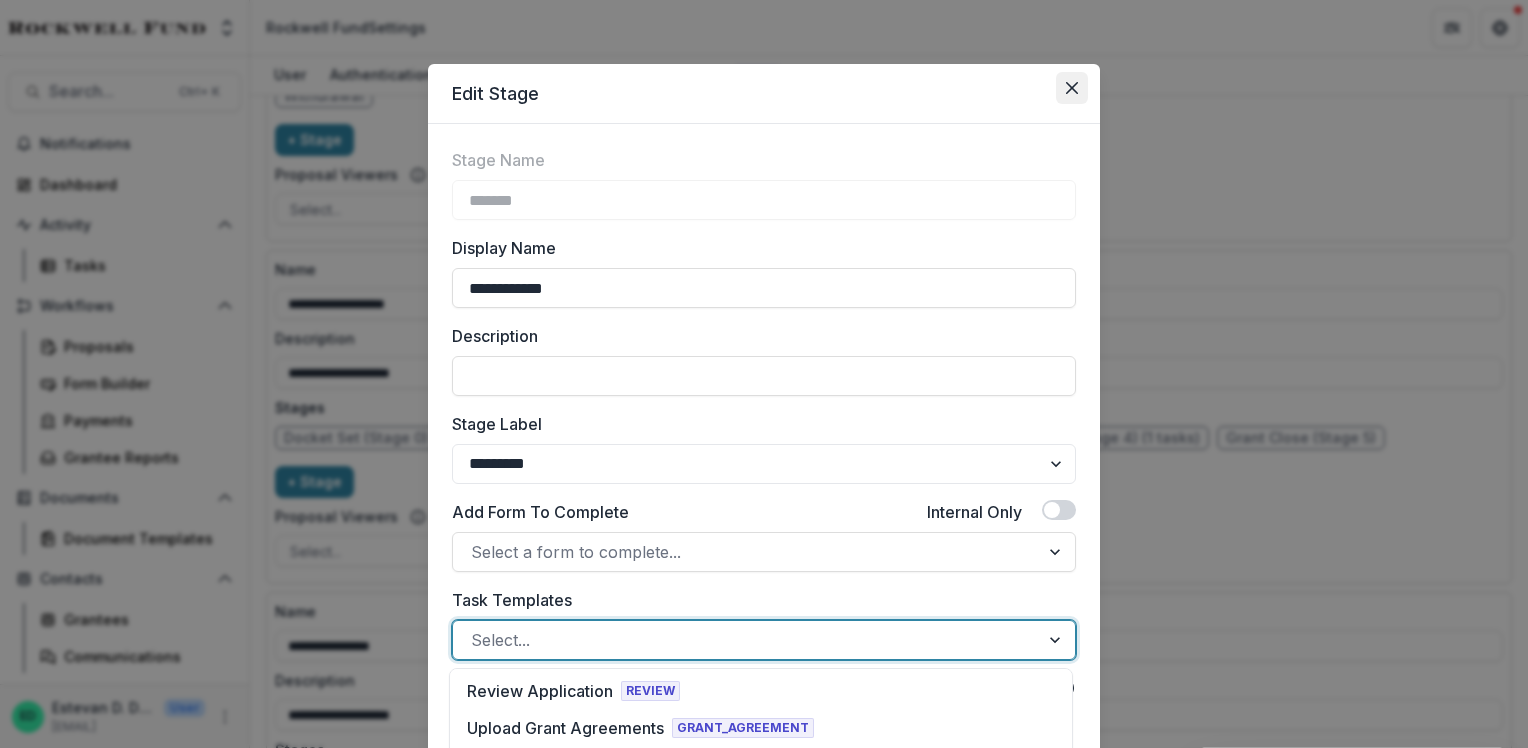 click at bounding box center (1072, 88) 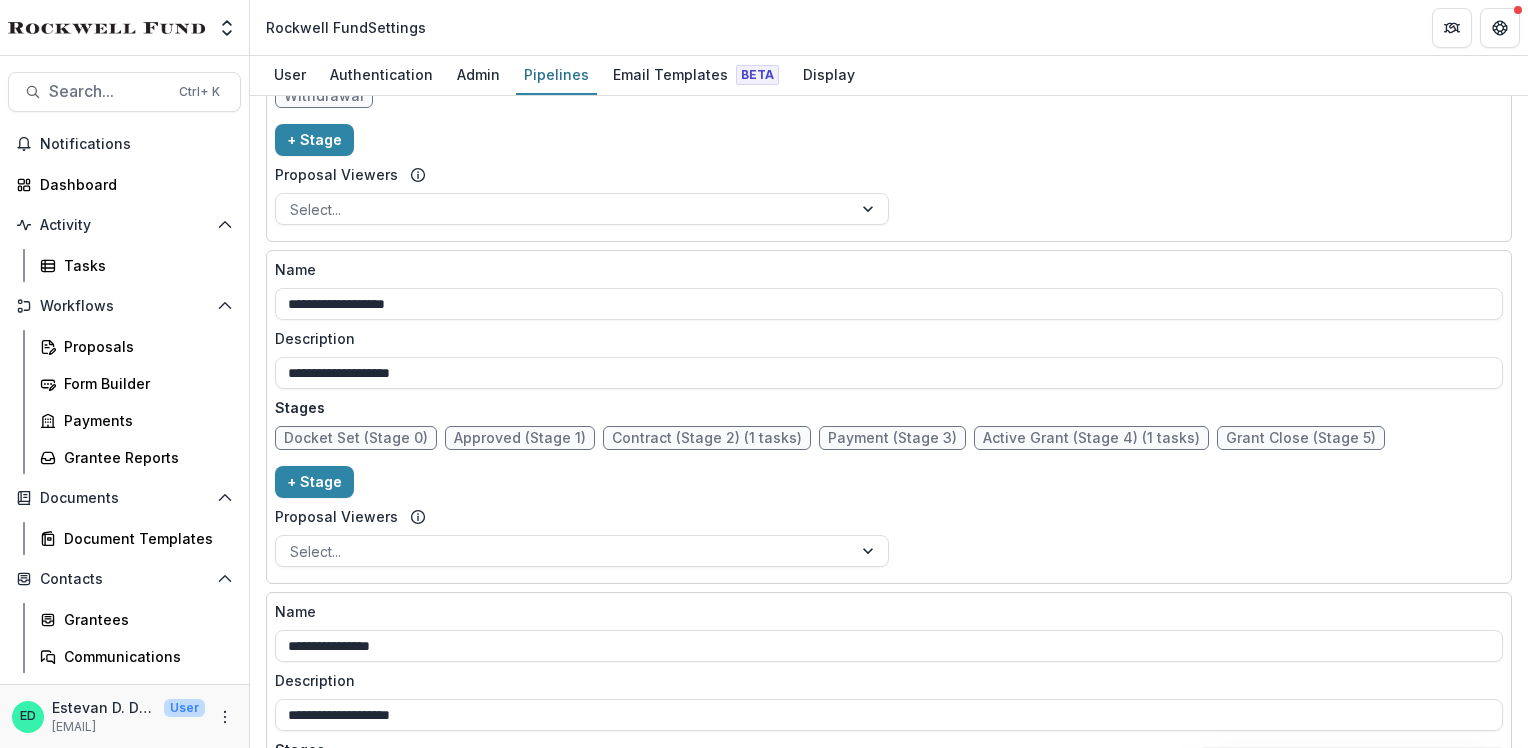 click on "Active Grant (Stage 4) (1 tasks)" at bounding box center [1091, 438] 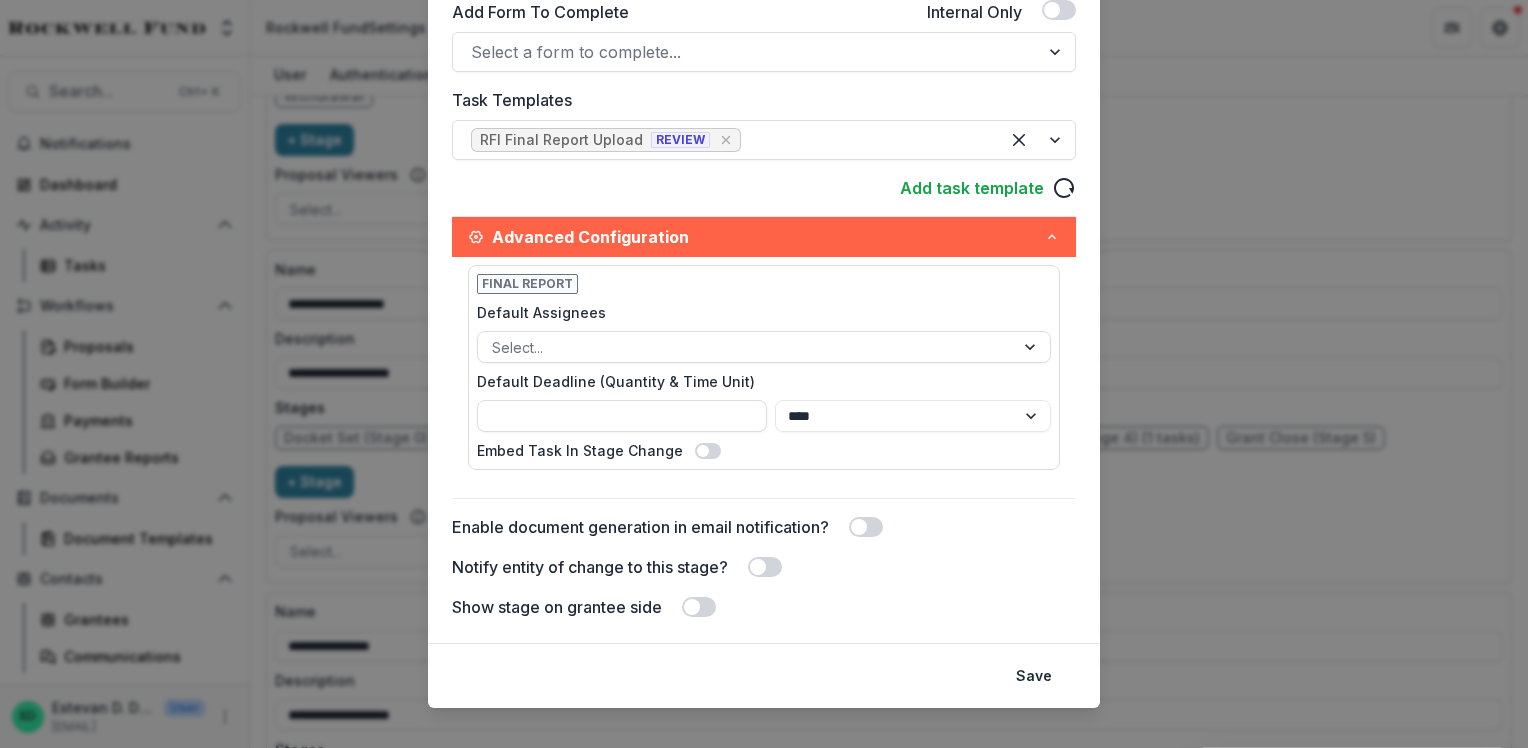 scroll, scrollTop: 400, scrollLeft: 0, axis: vertical 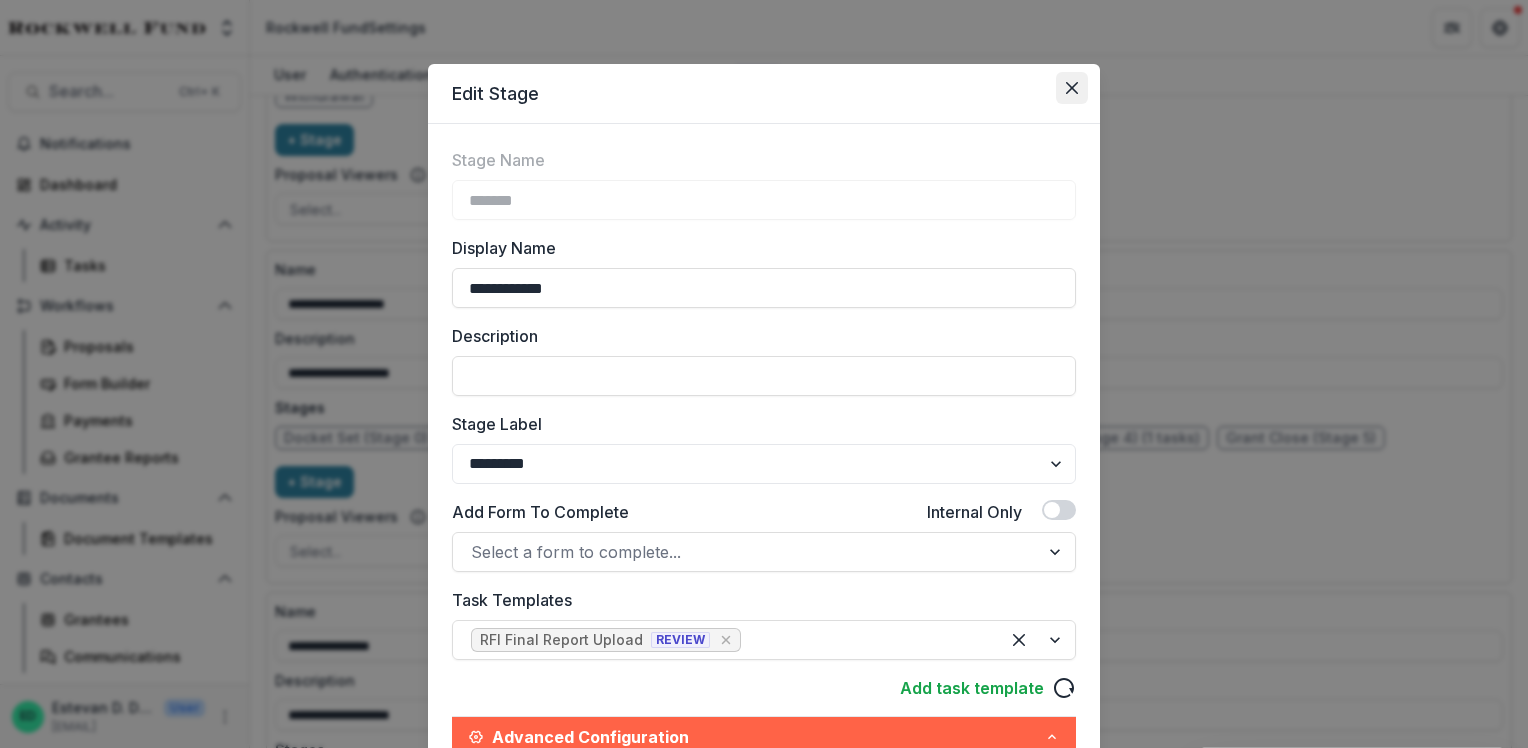click at bounding box center [1072, 88] 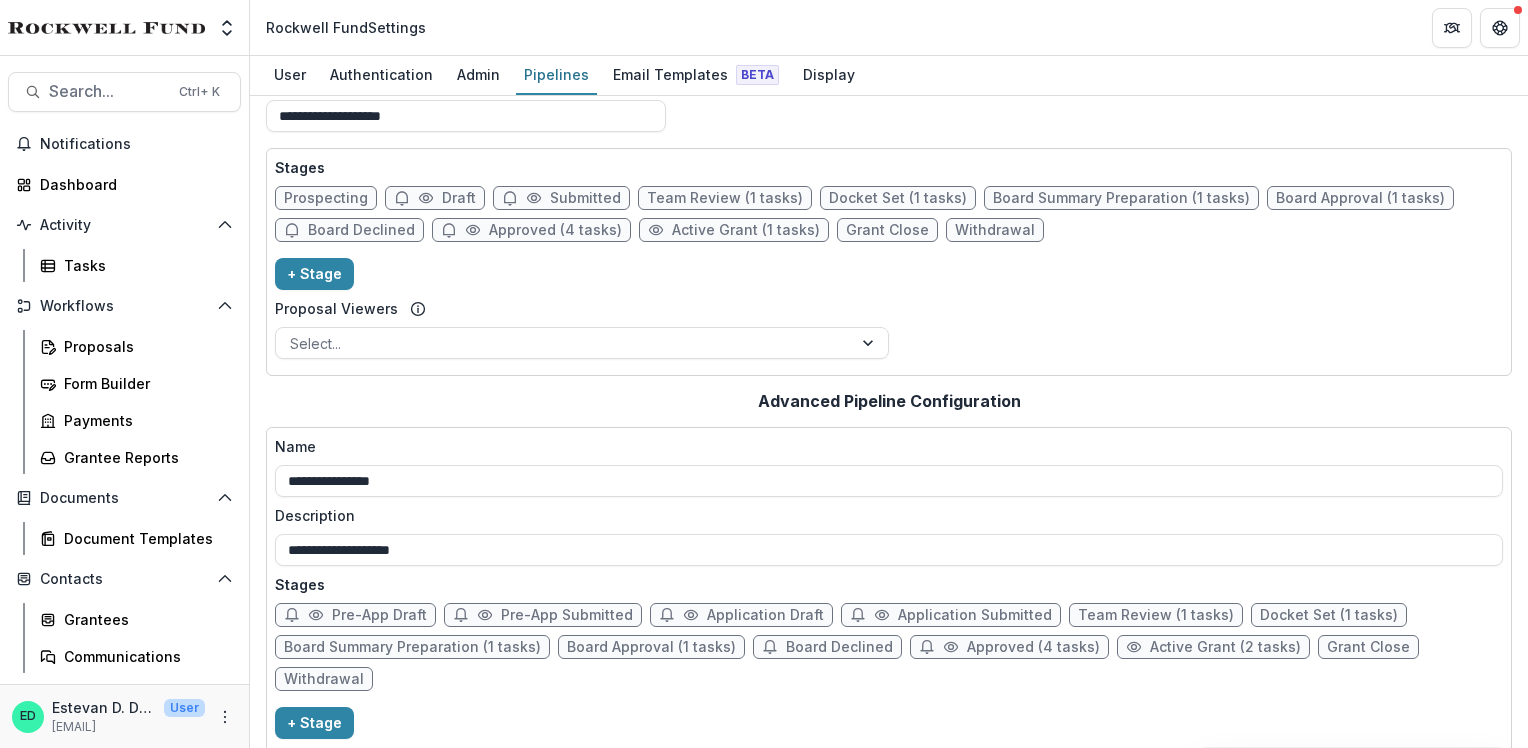 scroll, scrollTop: 0, scrollLeft: 0, axis: both 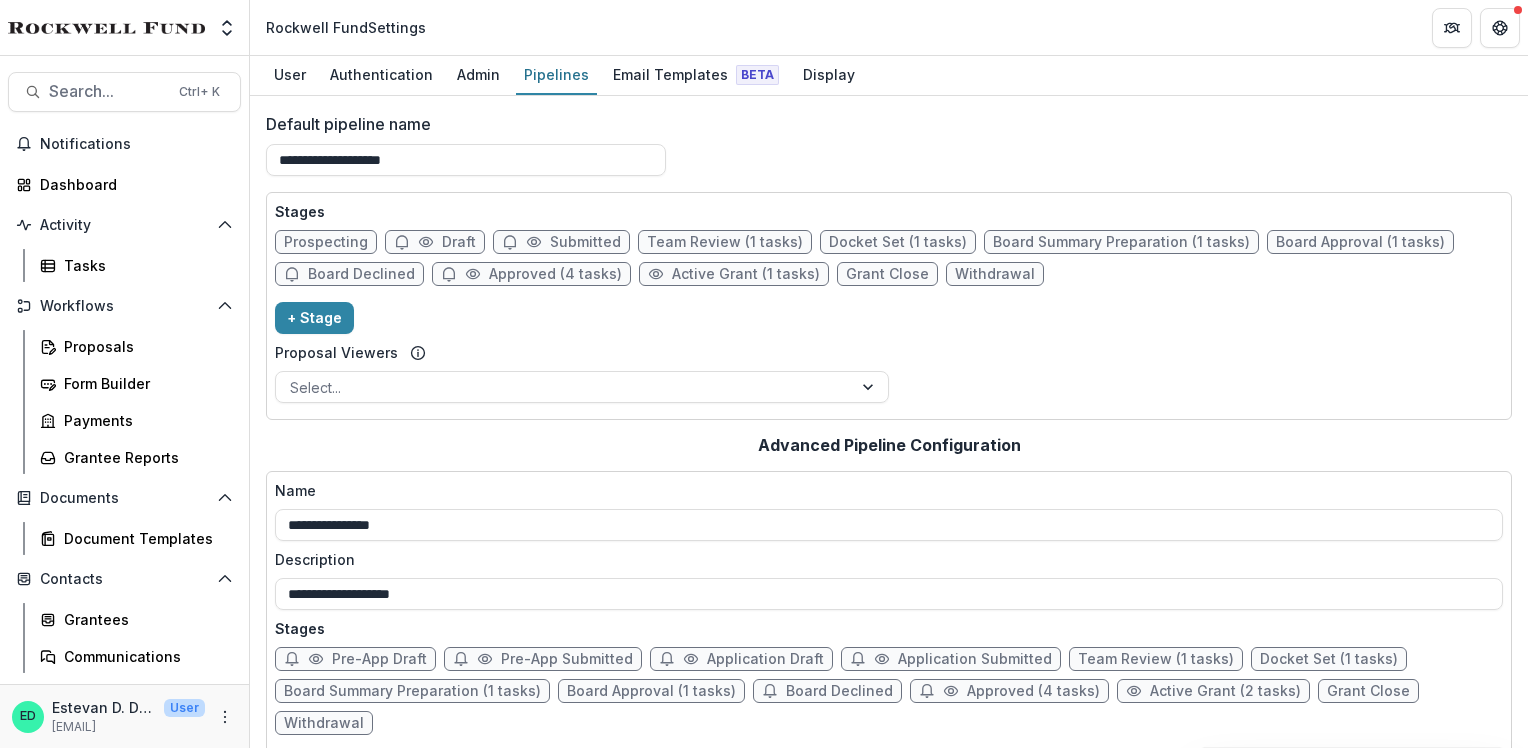 click on "Active Grant (1 tasks)" at bounding box center [746, 274] 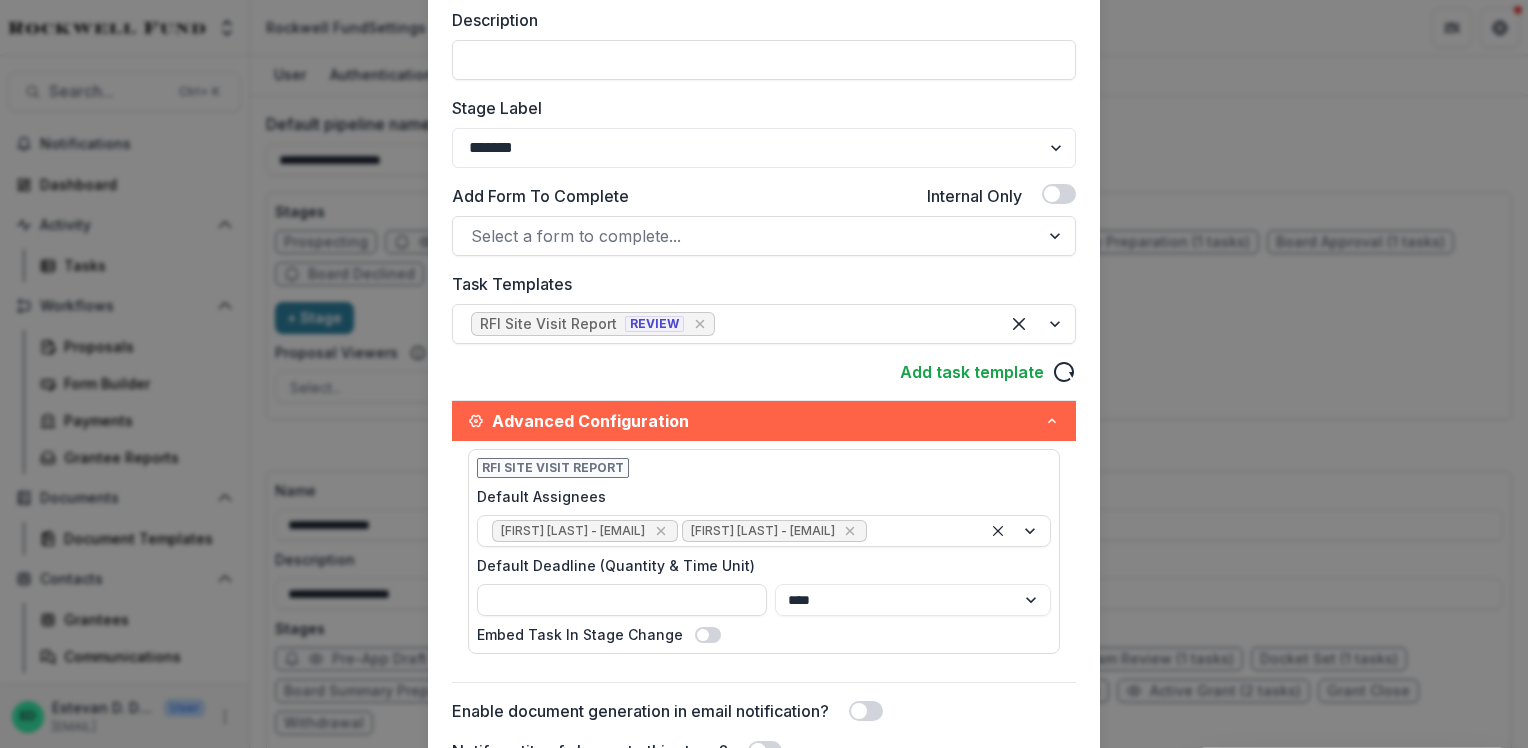 scroll, scrollTop: 400, scrollLeft: 0, axis: vertical 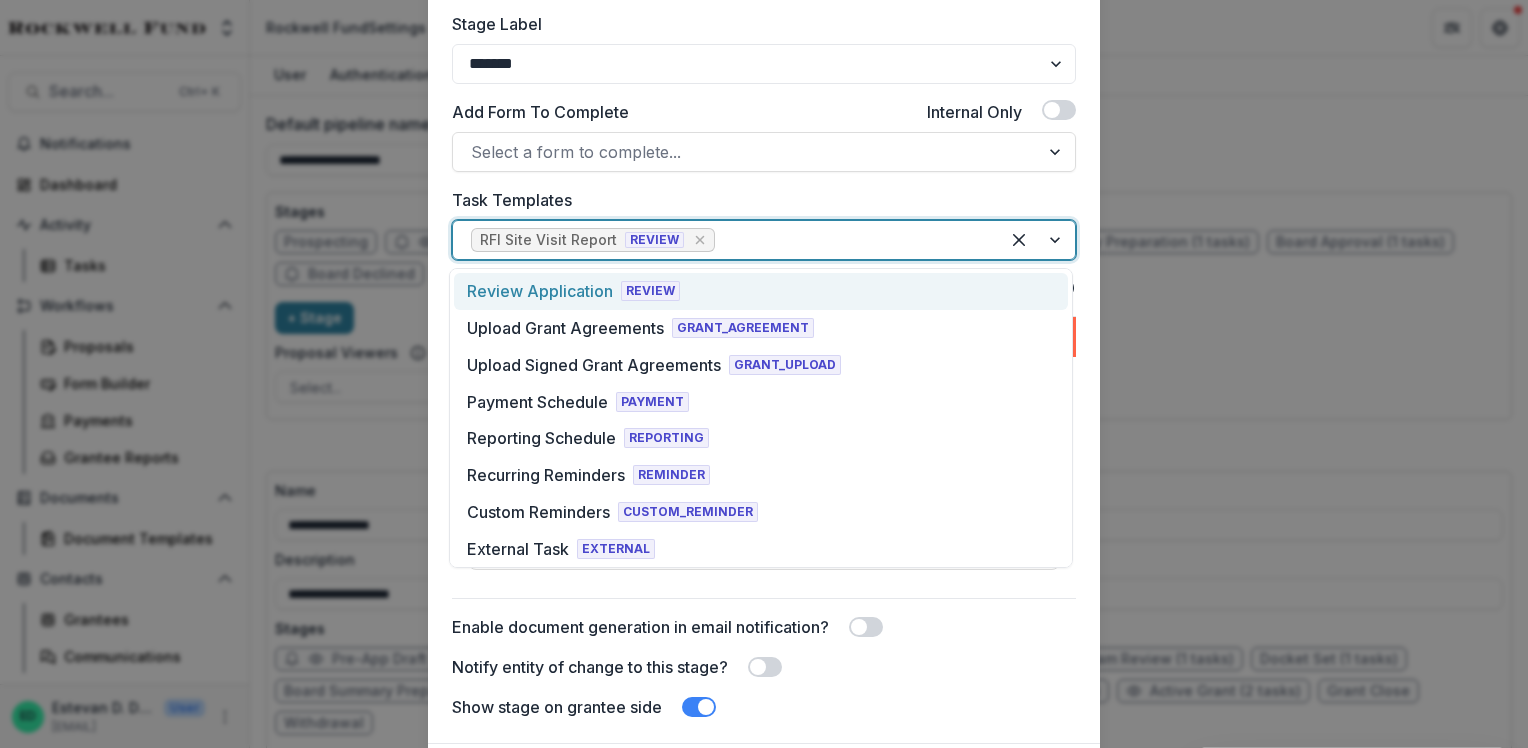 click at bounding box center [850, 240] 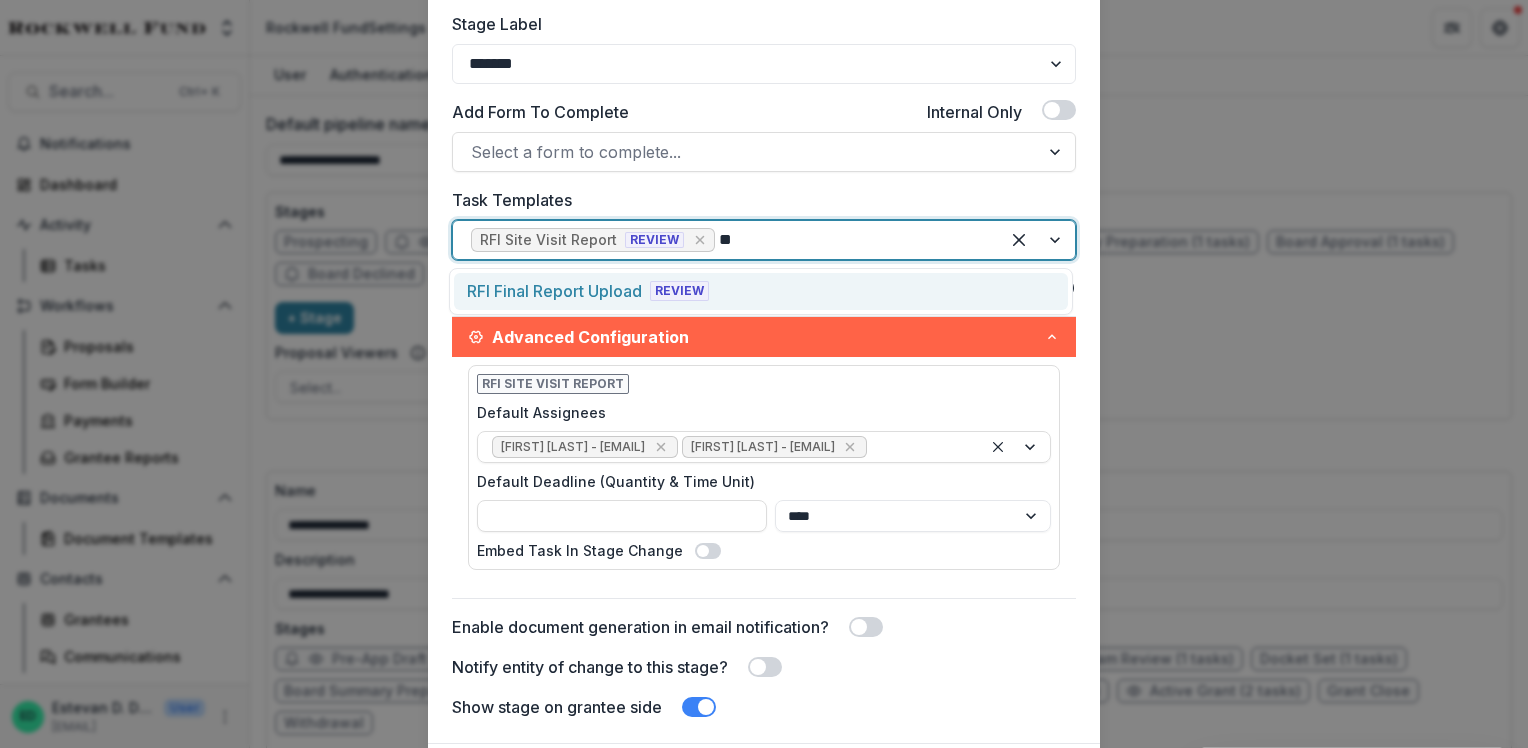 type on "*" 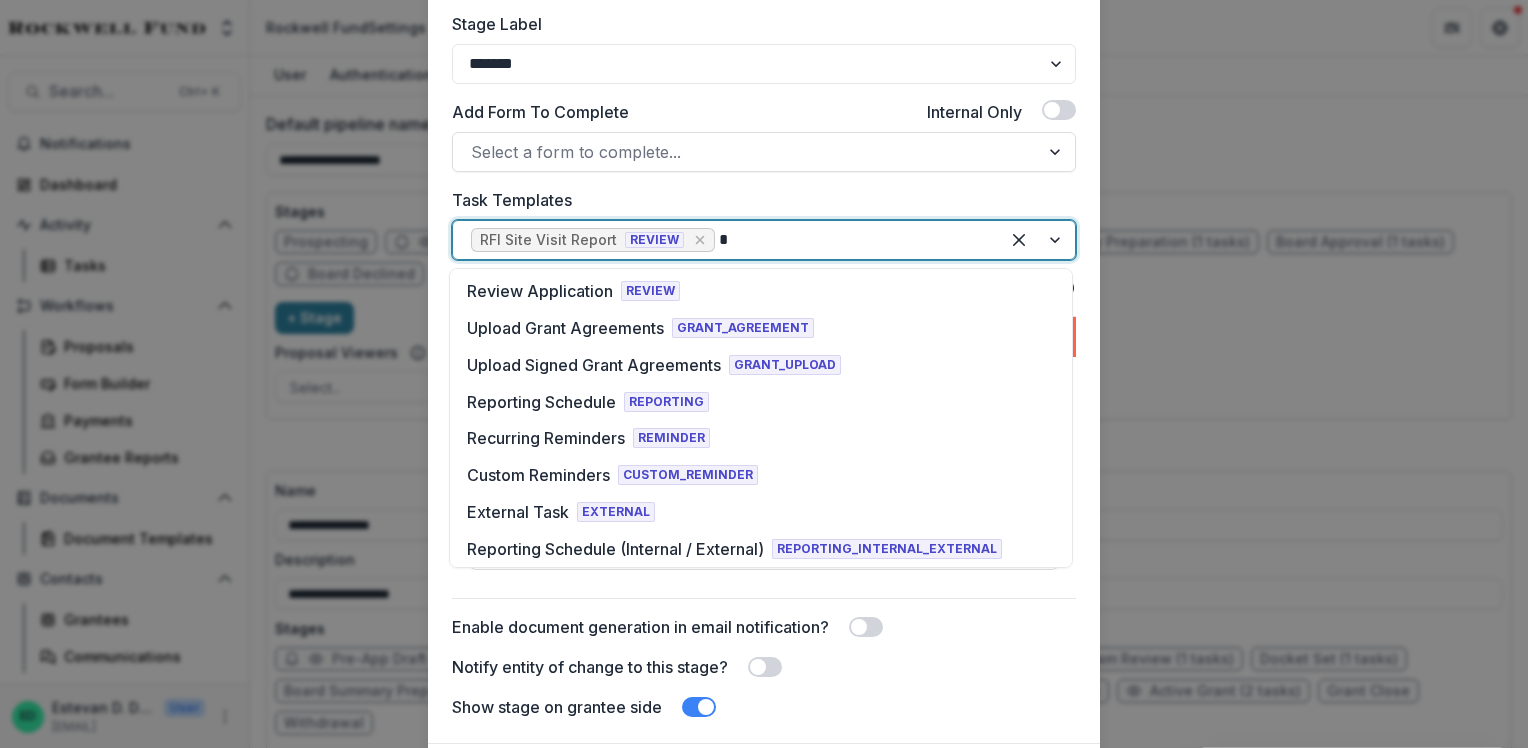type 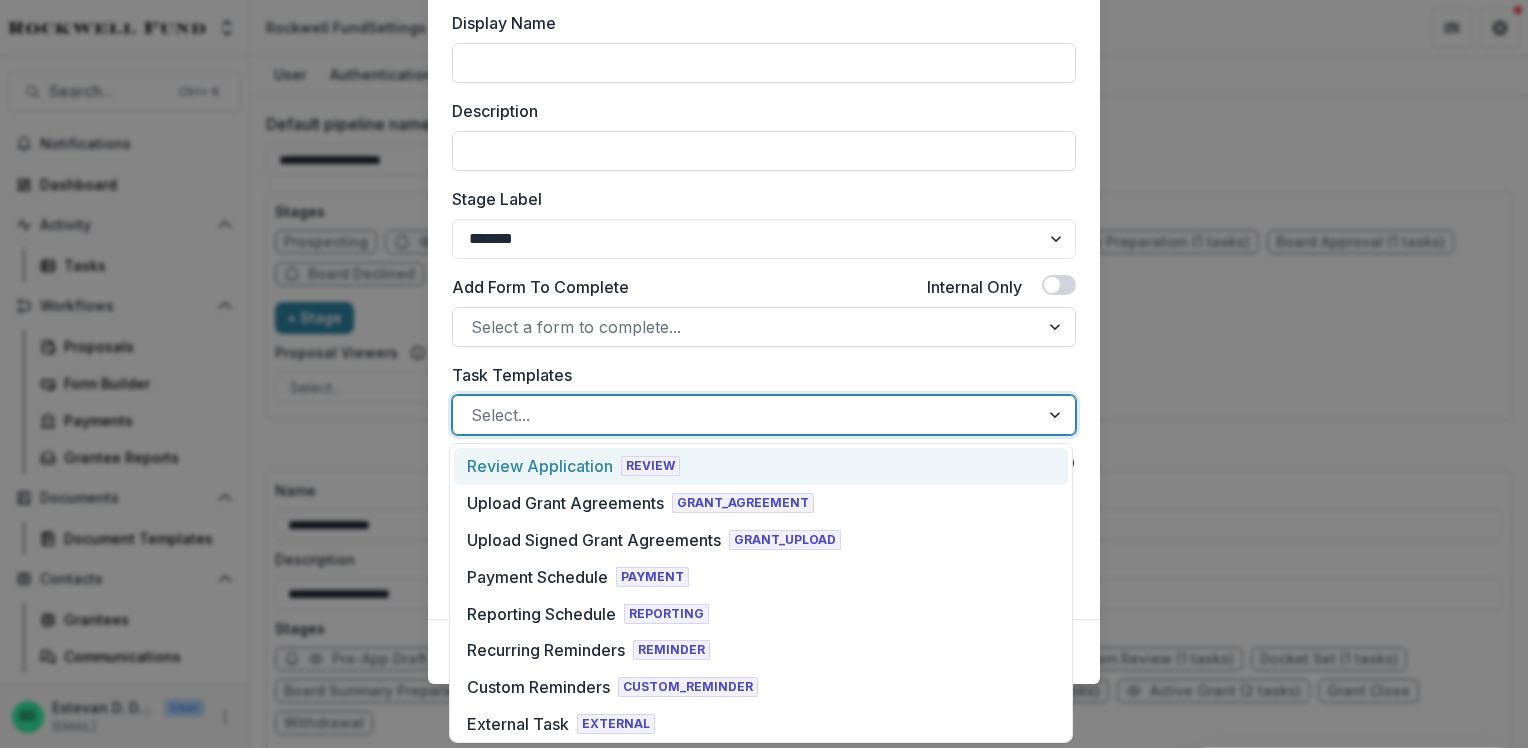 scroll, scrollTop: 224, scrollLeft: 0, axis: vertical 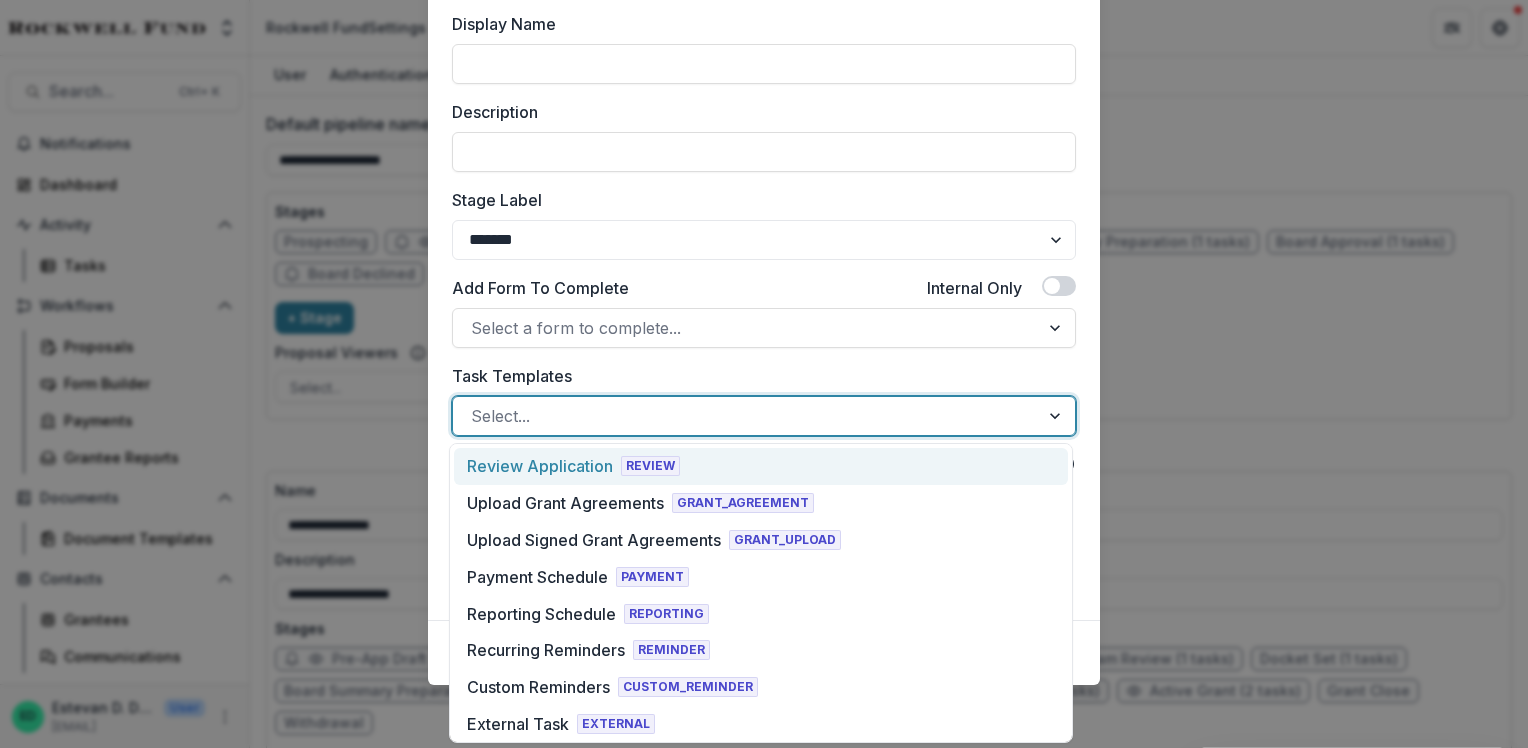 click on "**********" at bounding box center [764, 374] 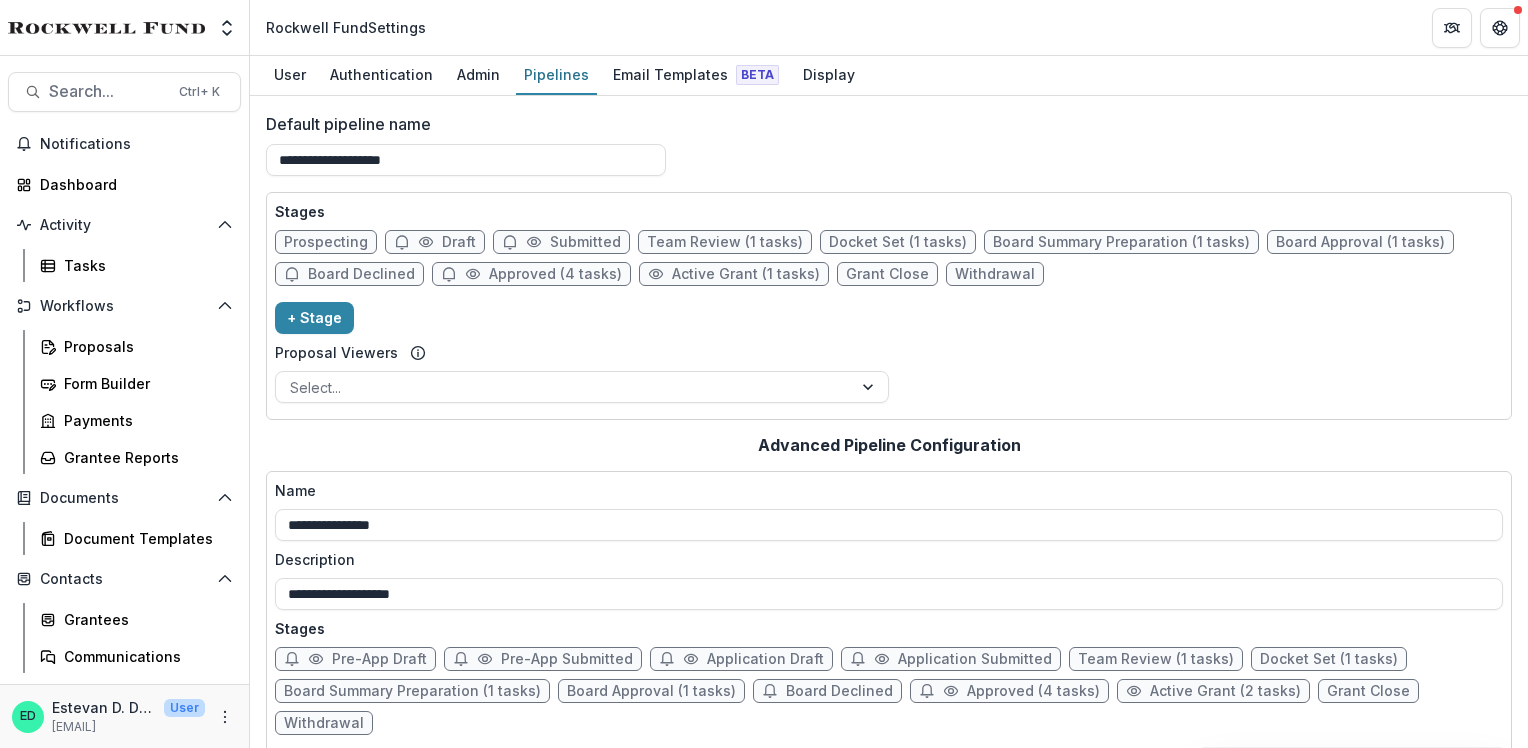 click on "Active Grant (1 tasks)" at bounding box center [746, 274] 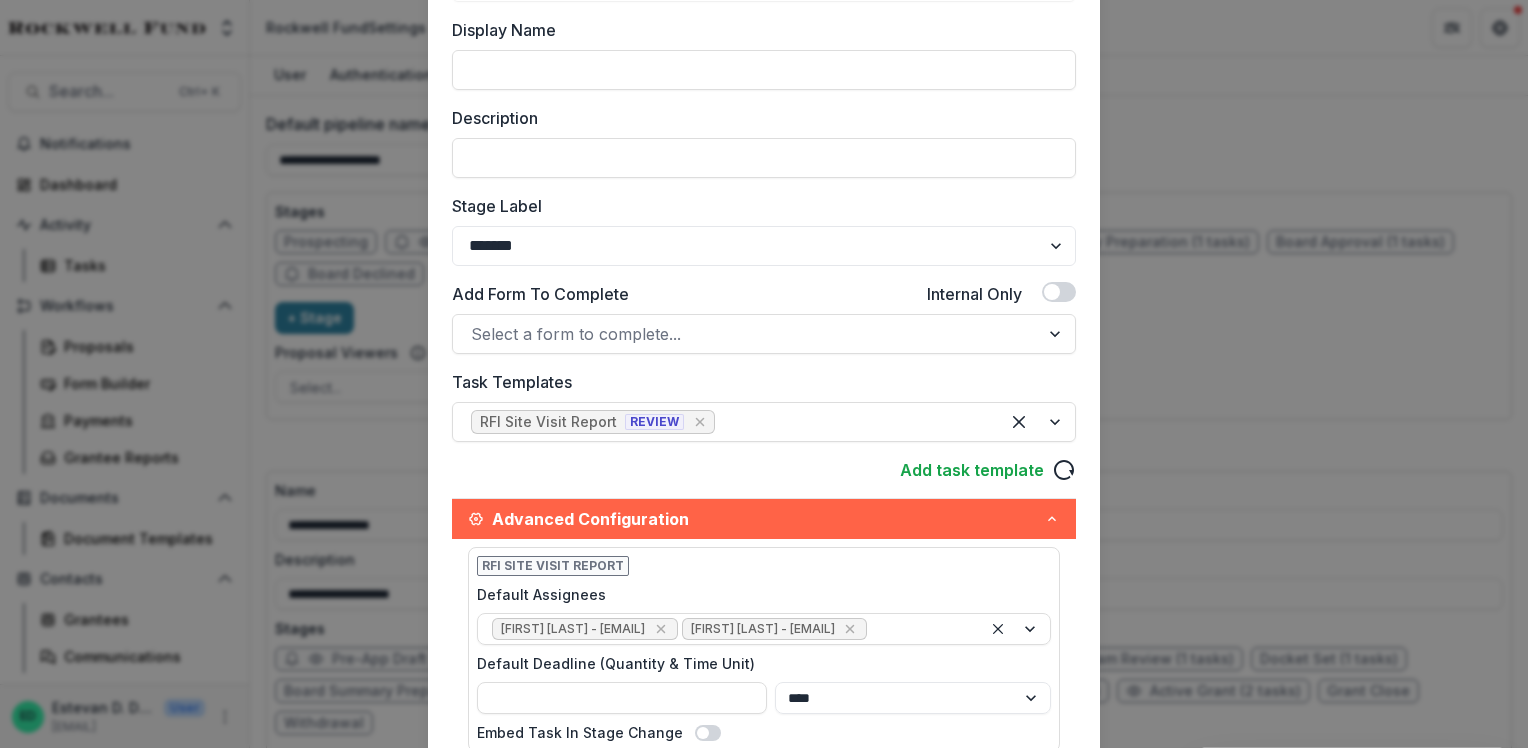 scroll, scrollTop: 0, scrollLeft: 0, axis: both 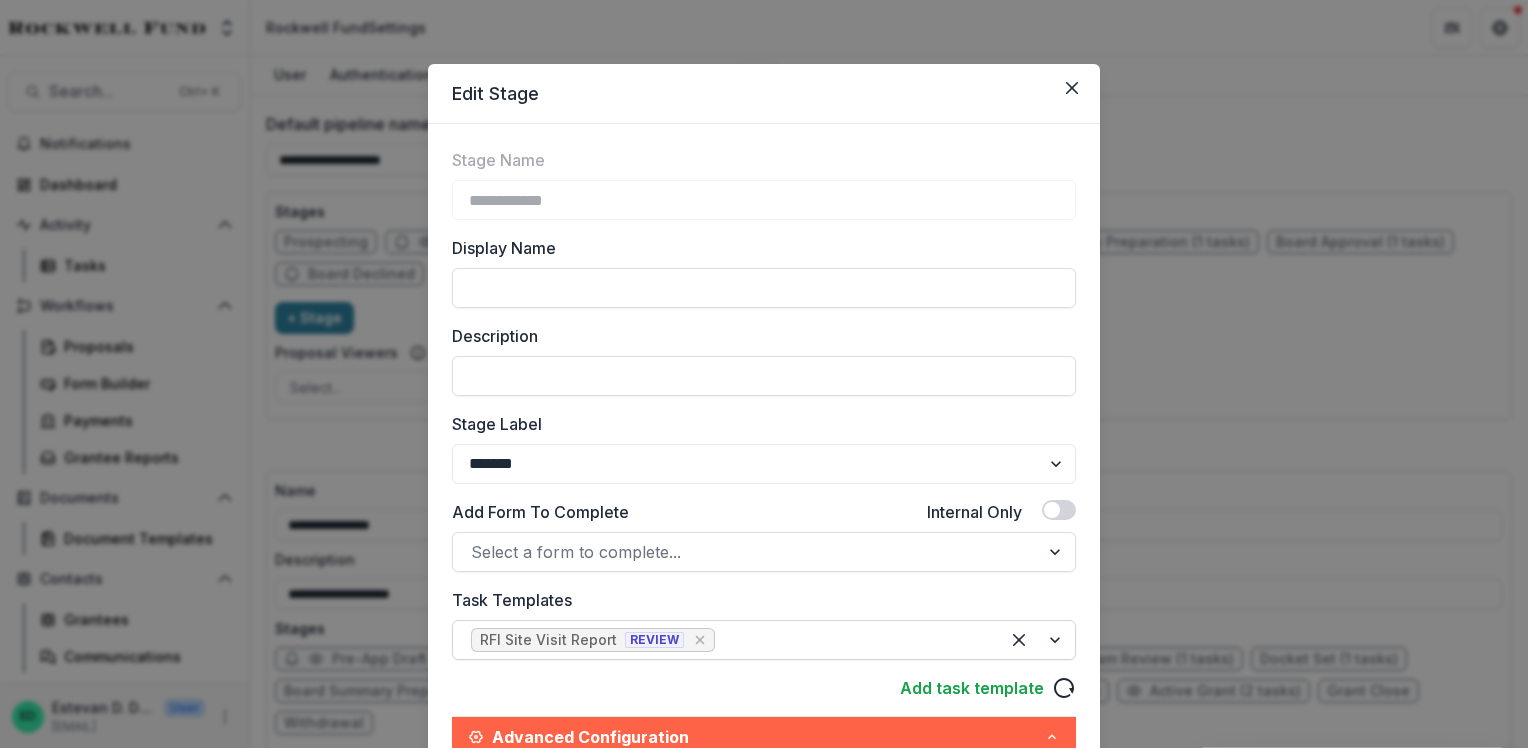 click on "RFI Site Visit Report REVIEW" at bounding box center [726, 640] 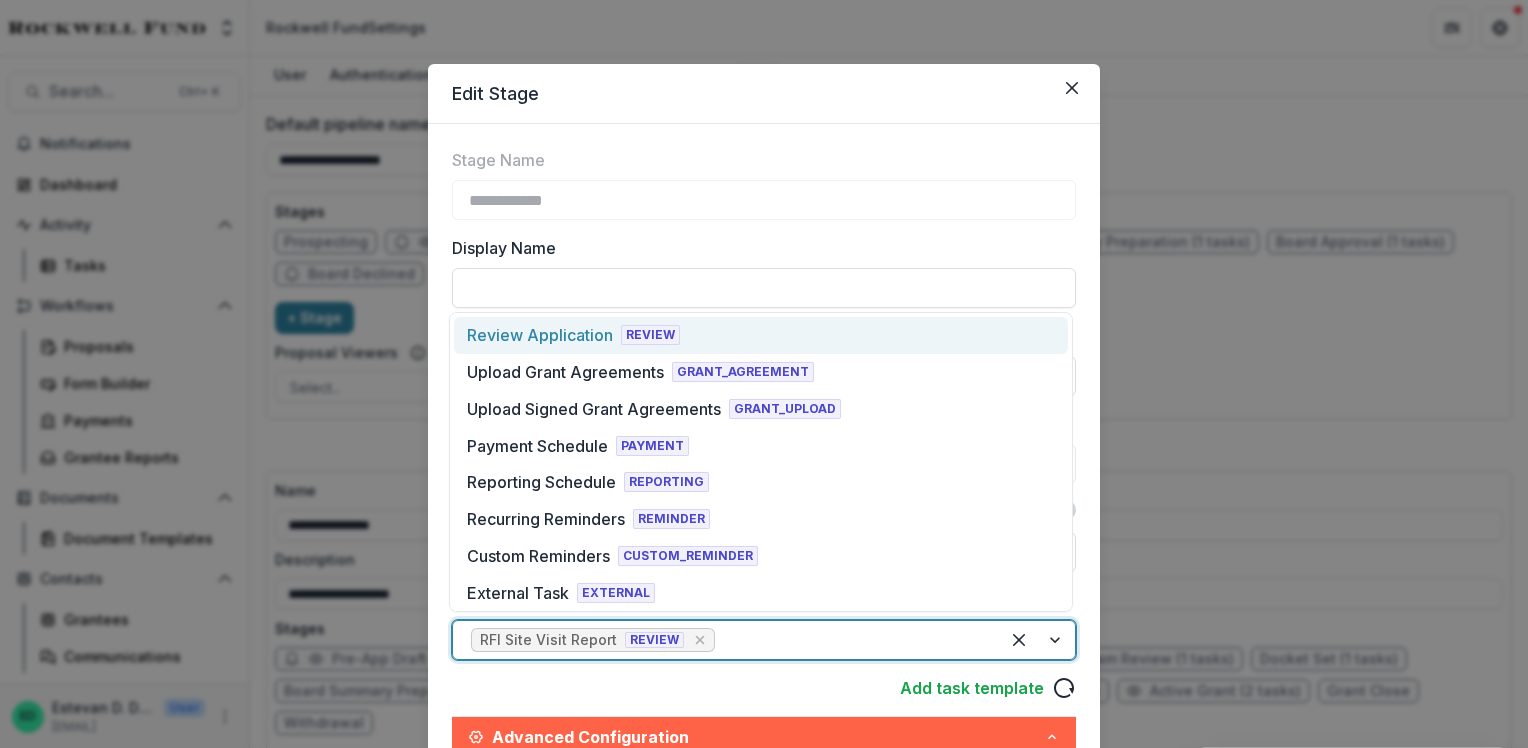 type on "*" 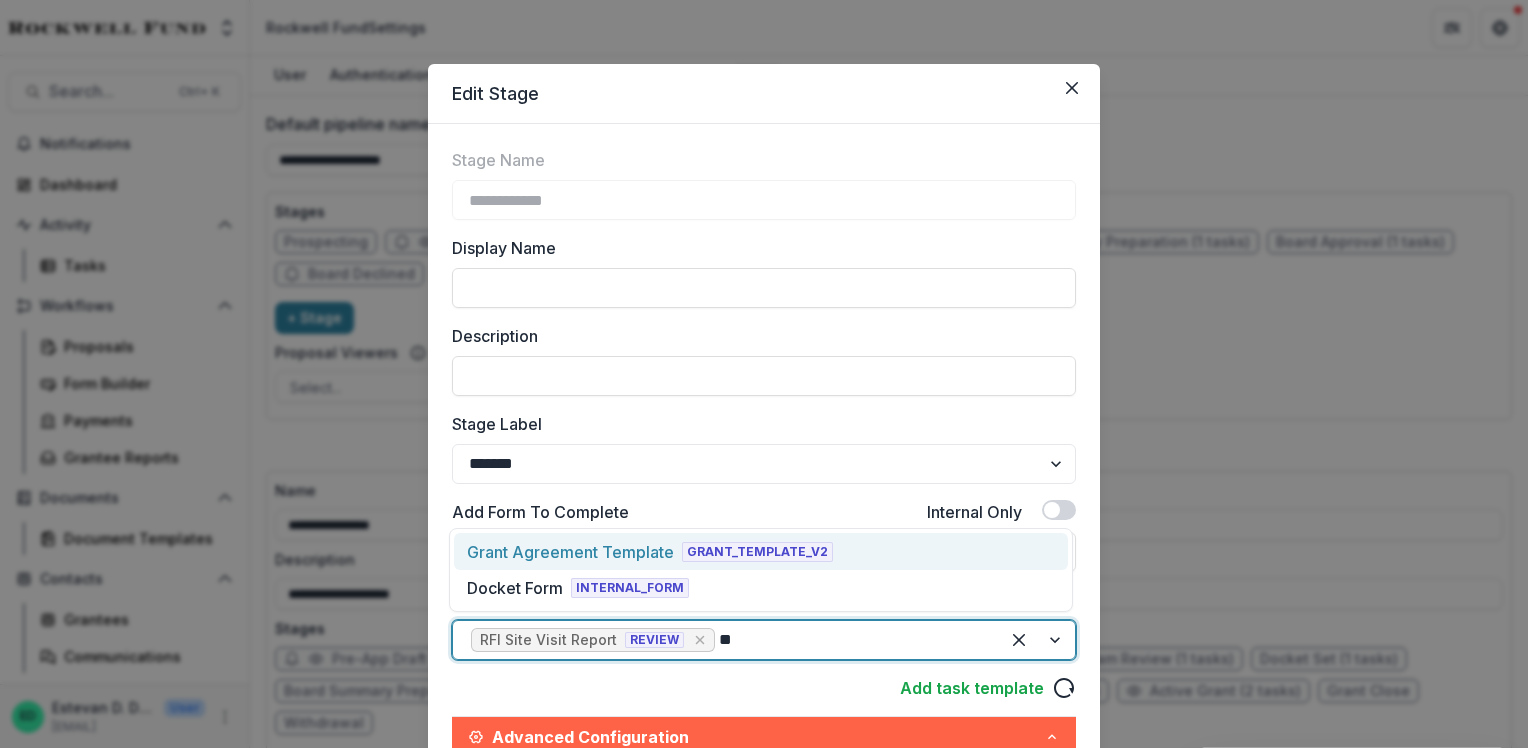 type on "*" 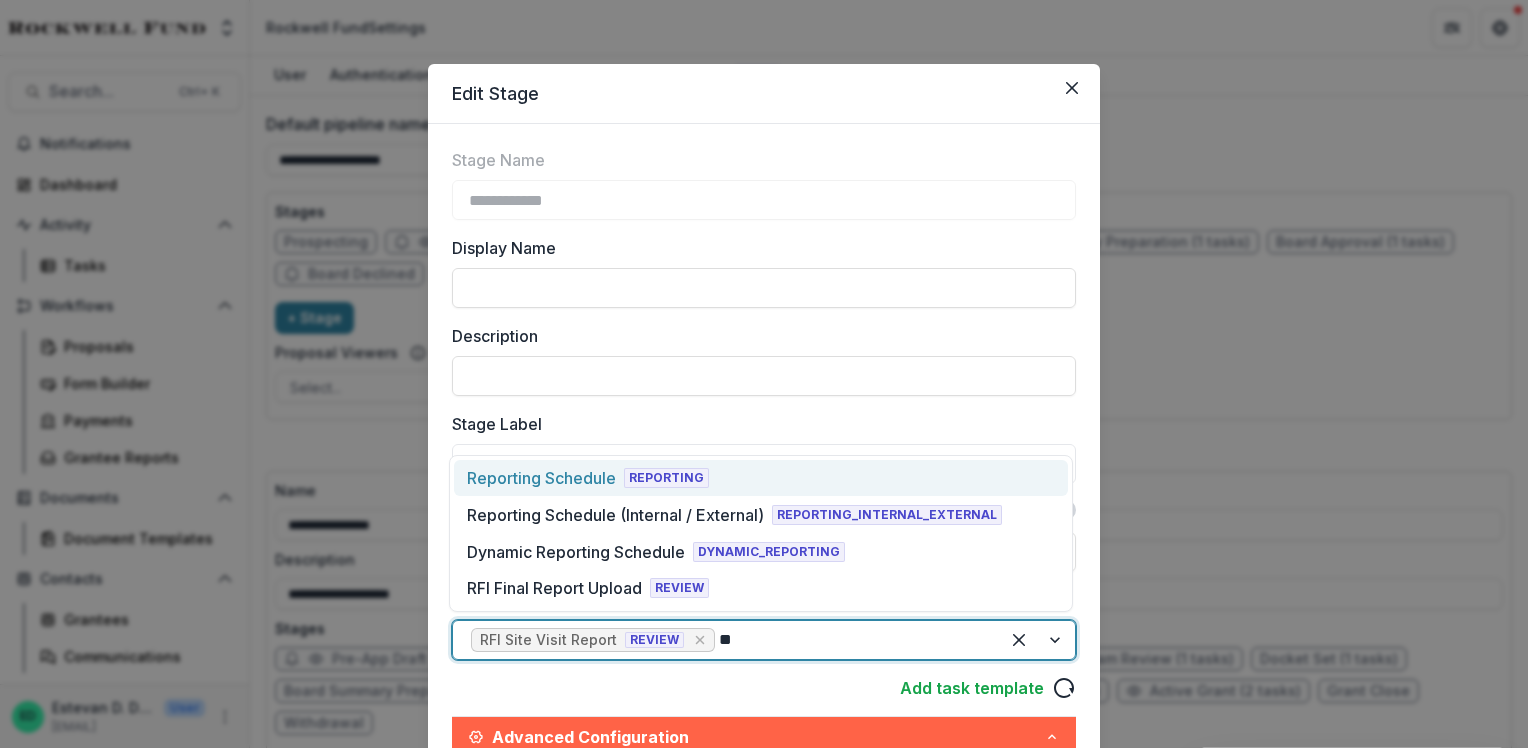type on "*" 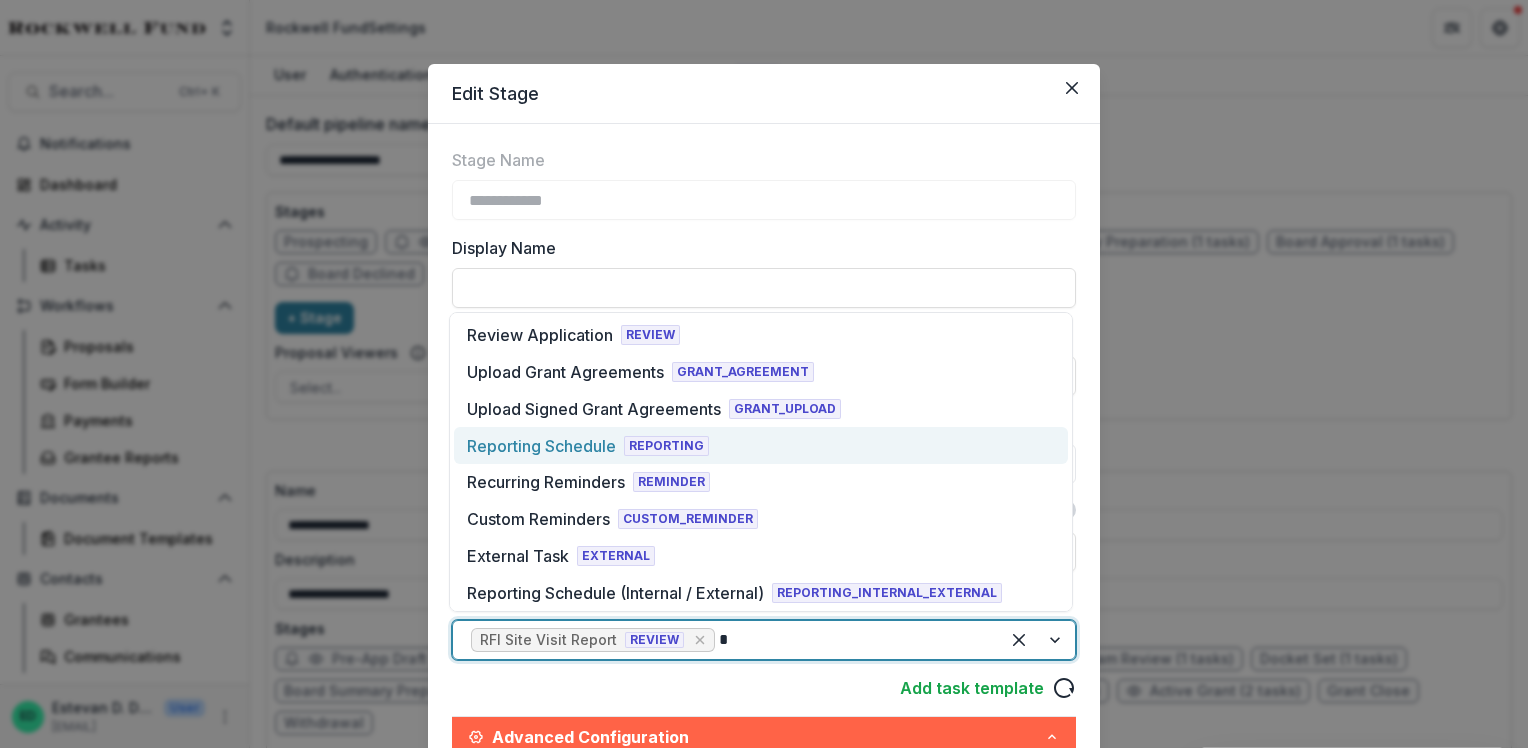 type 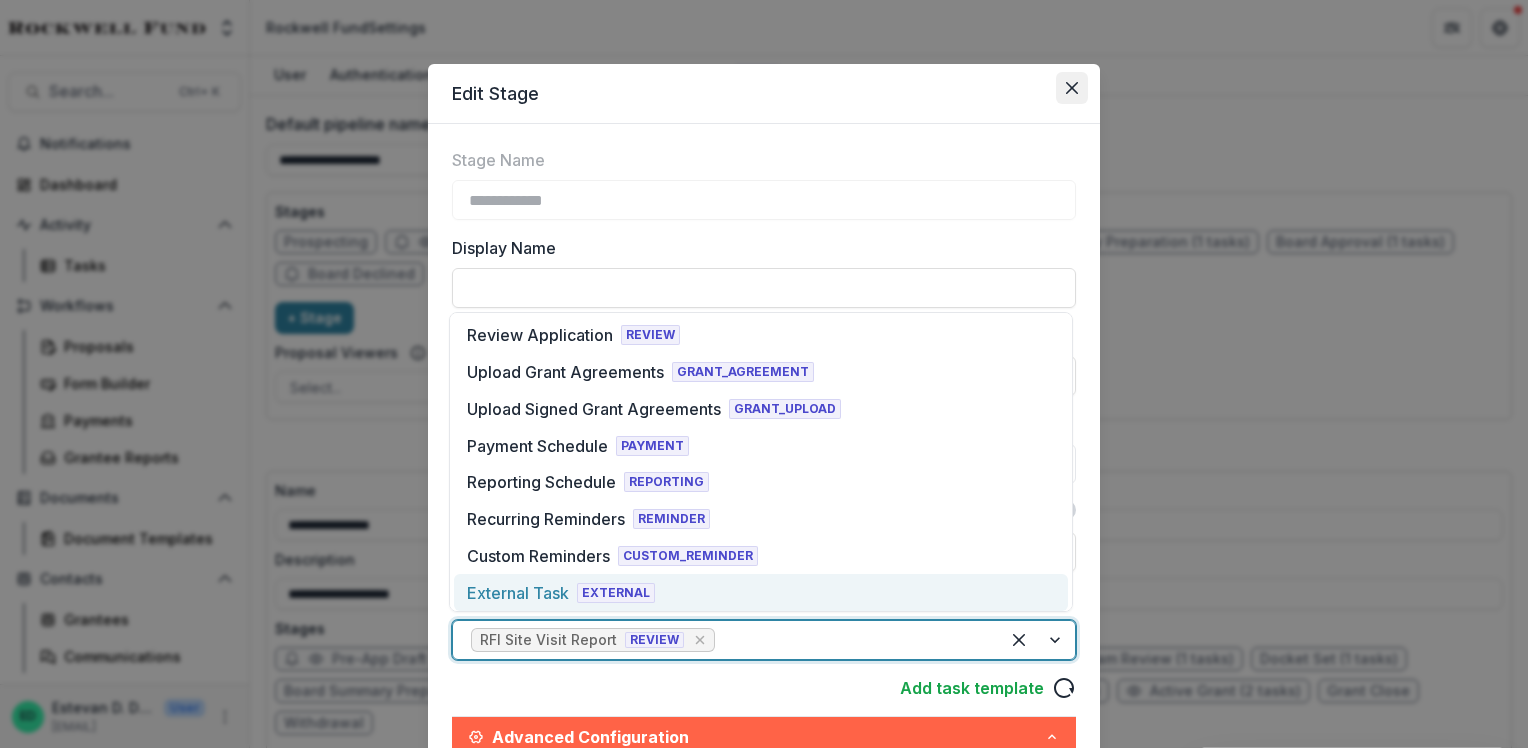 click 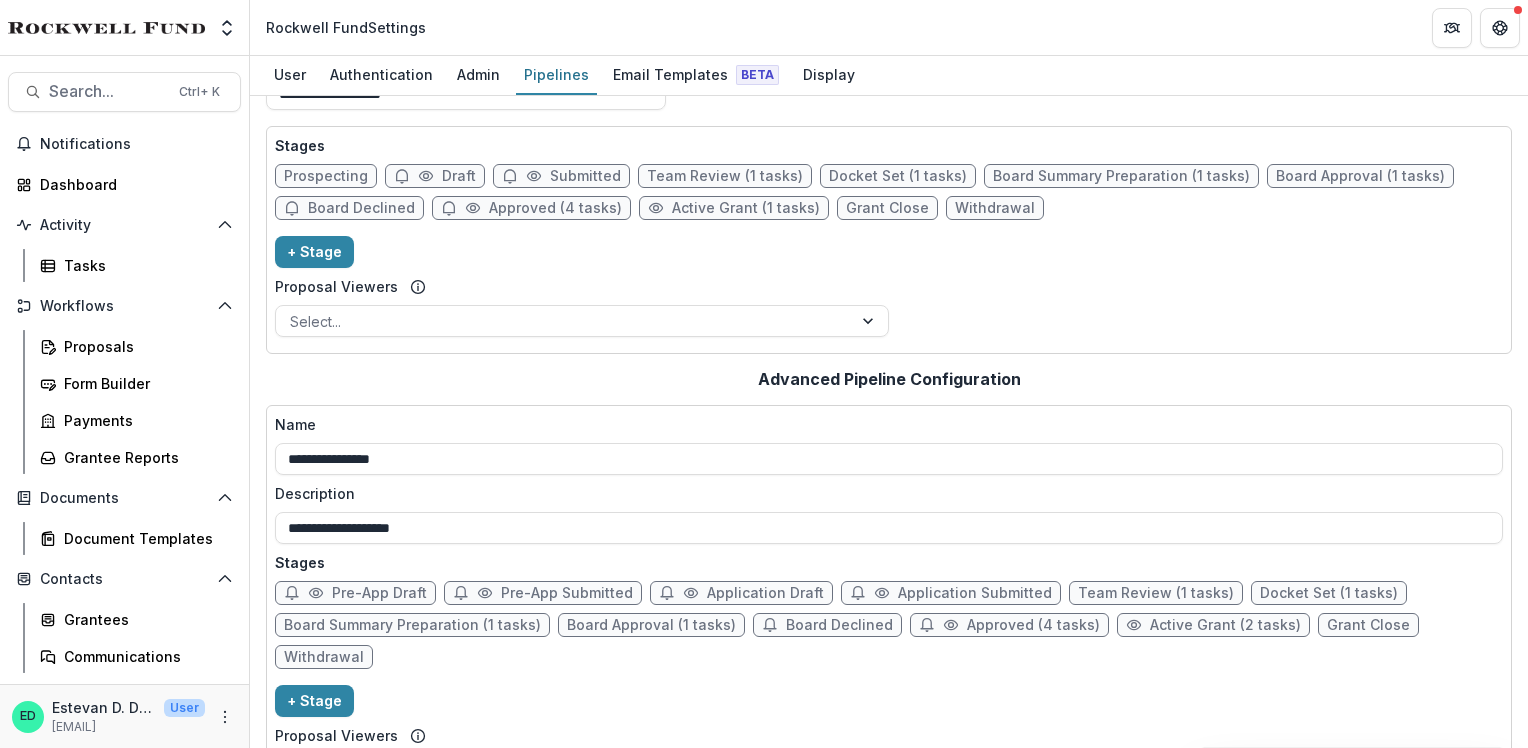 scroll, scrollTop: 100, scrollLeft: 0, axis: vertical 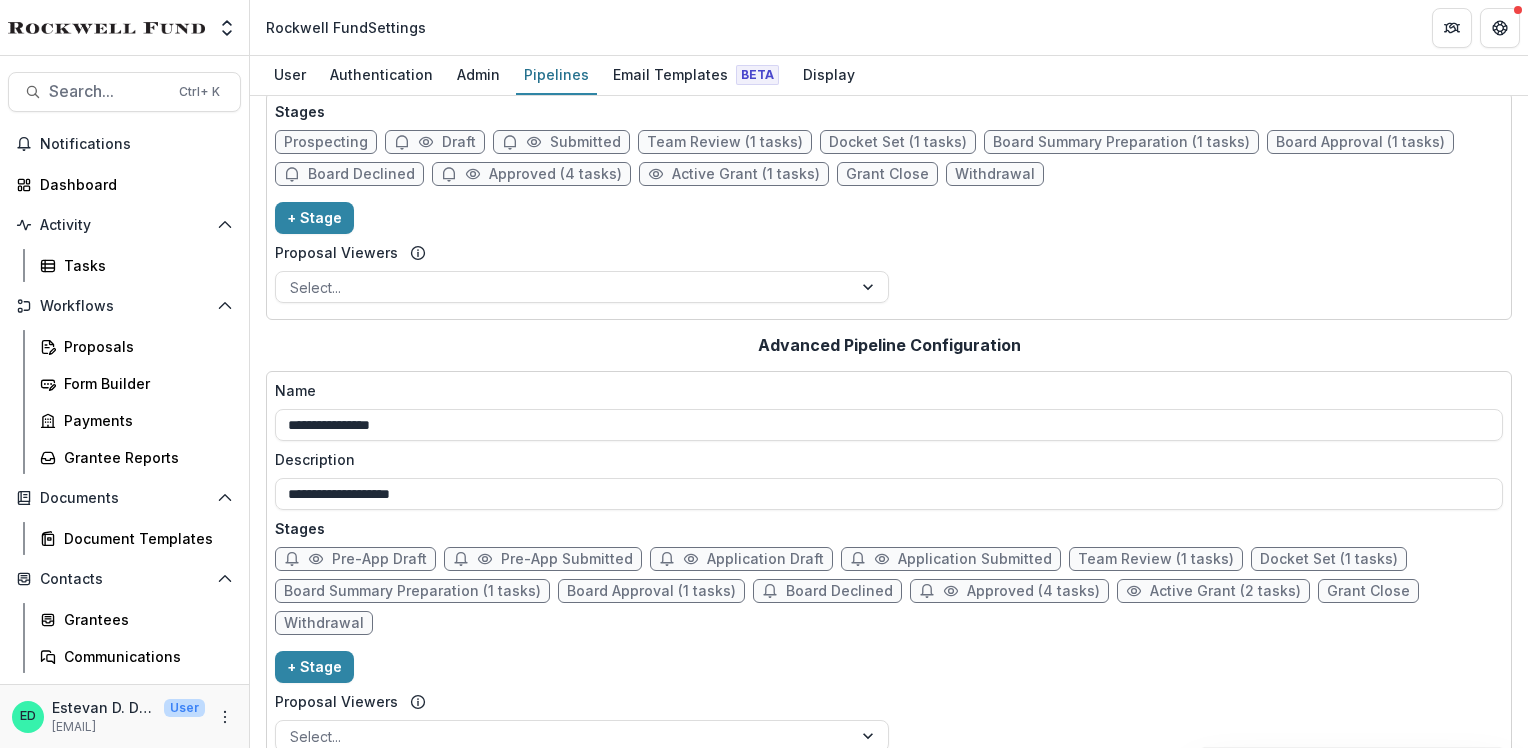 click on "Active Grant (2 tasks)" at bounding box center [1225, 591] 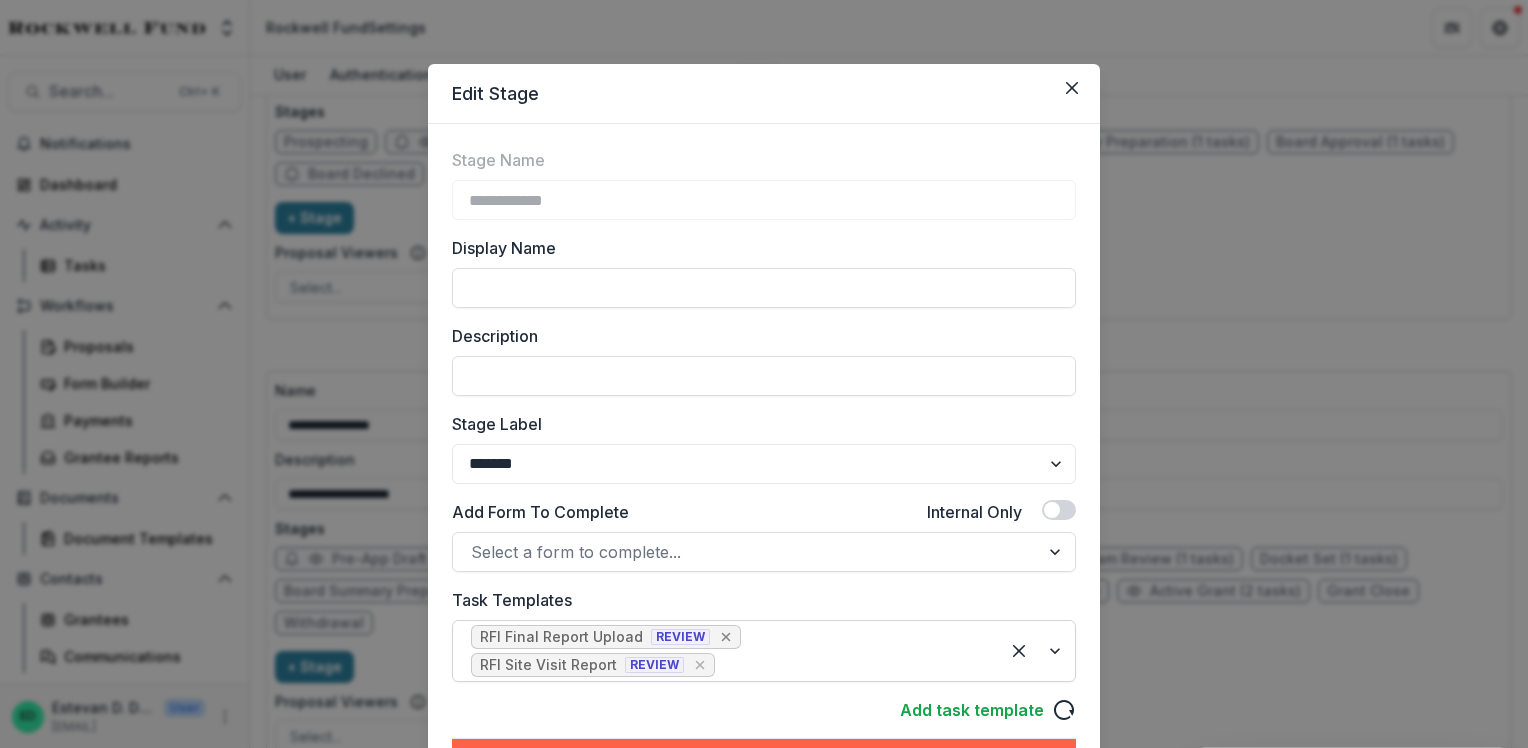 click 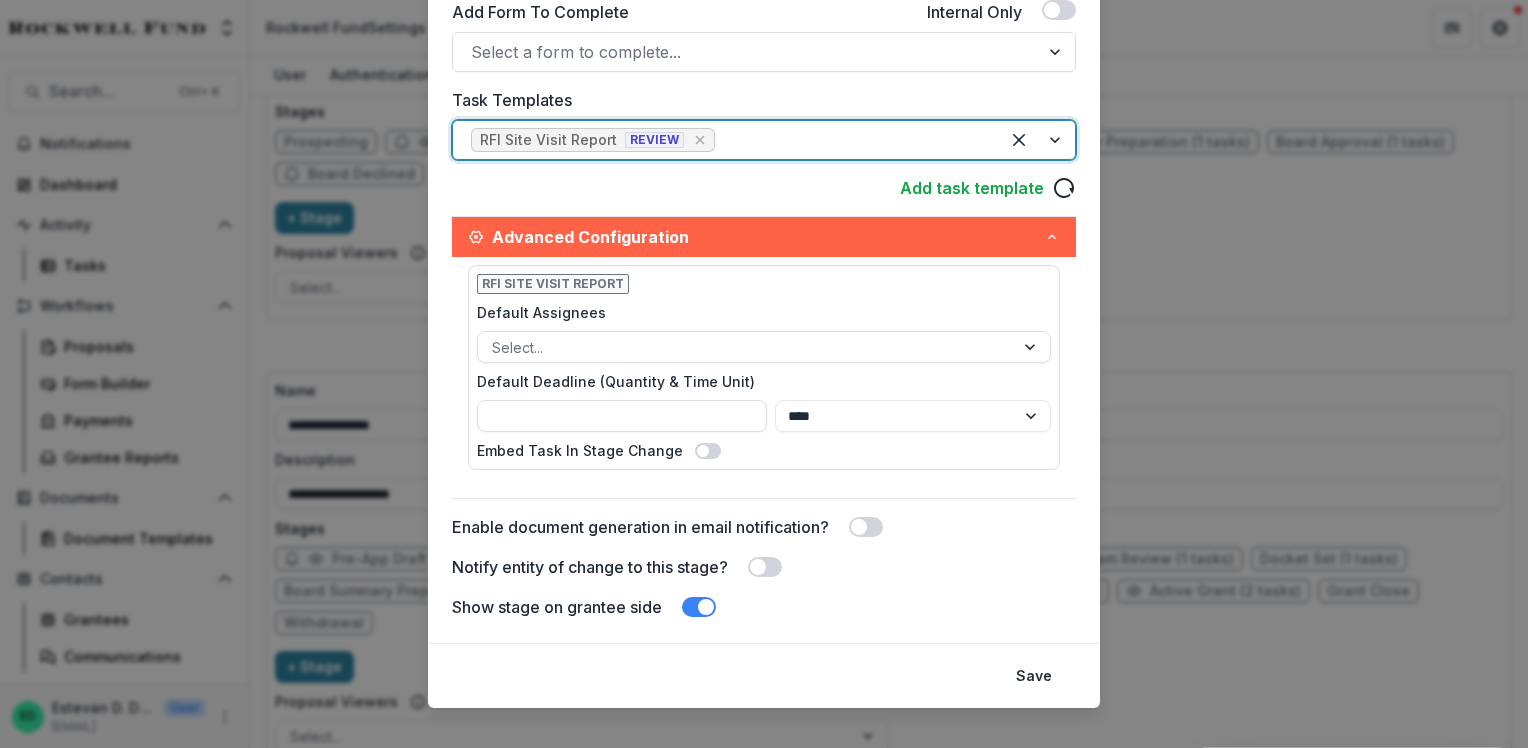 scroll, scrollTop: 522, scrollLeft: 0, axis: vertical 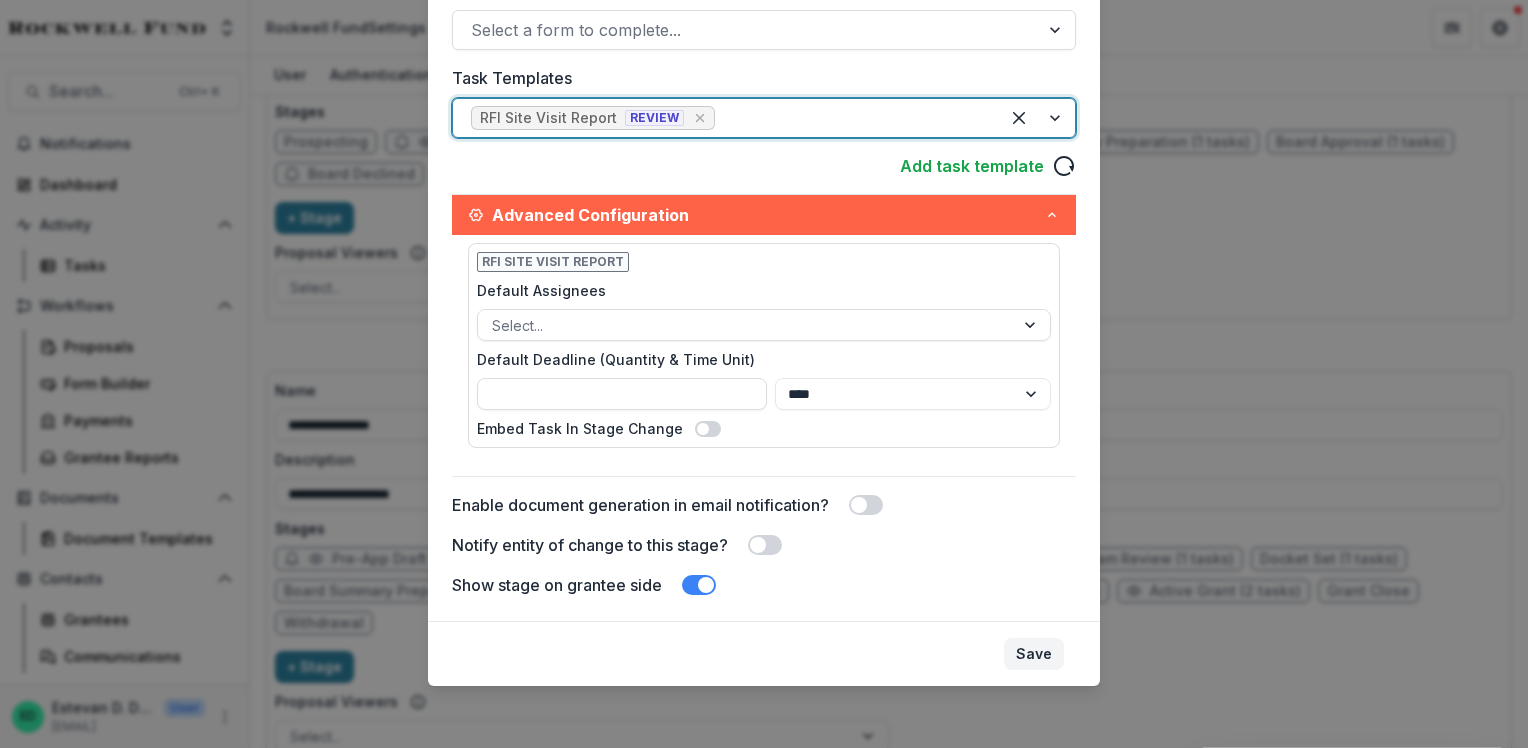 click on "Save" at bounding box center [1034, 654] 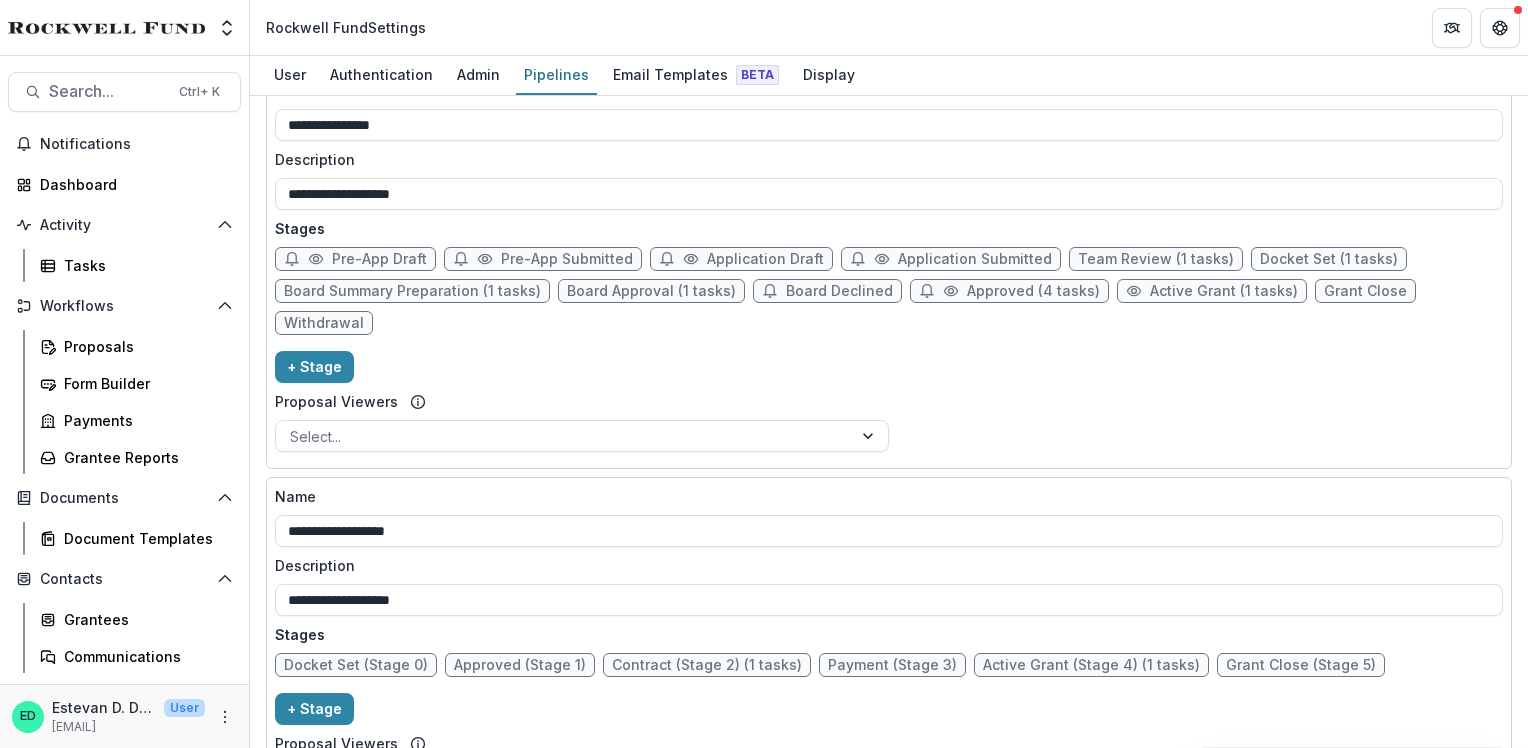 scroll, scrollTop: 500, scrollLeft: 0, axis: vertical 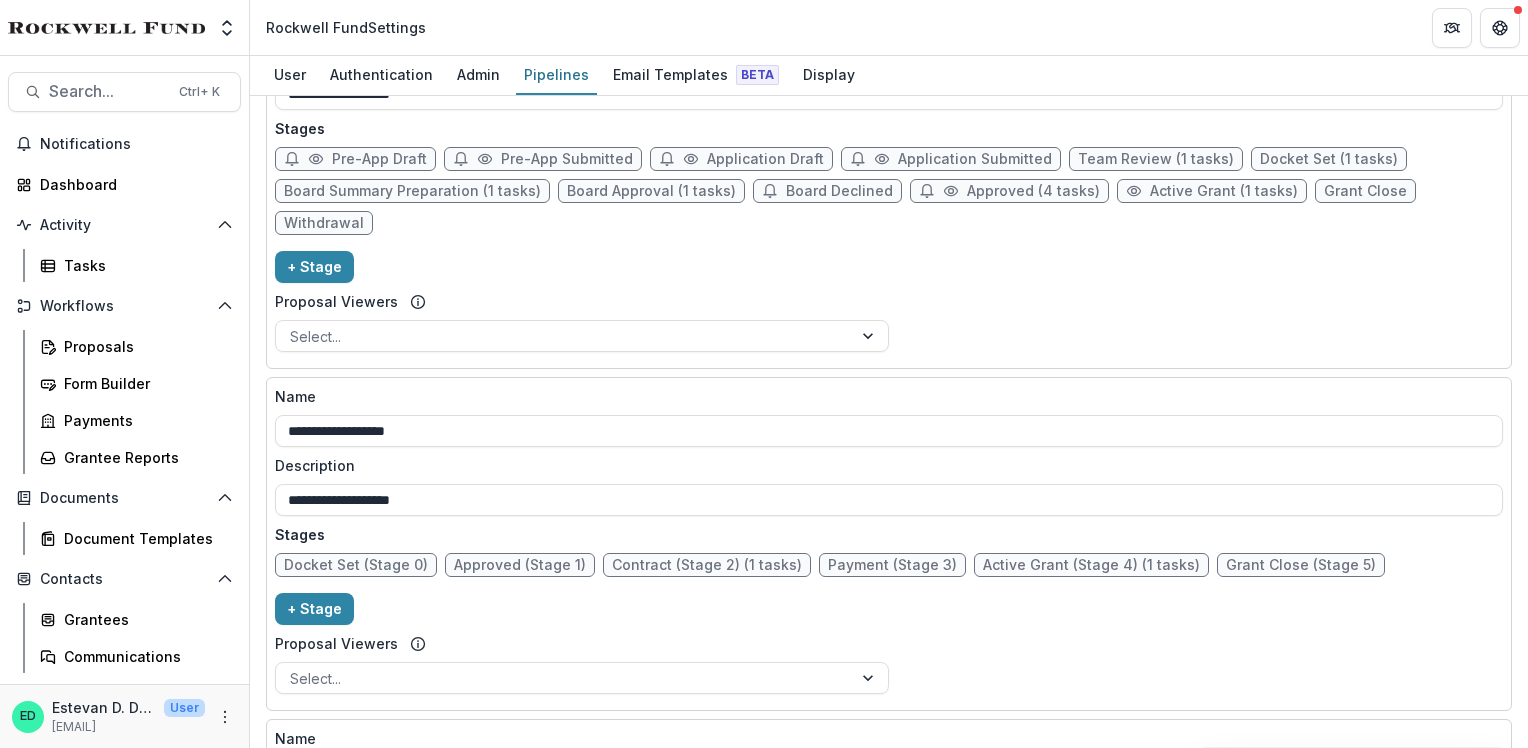 click on "Active Grant (Stage 4) (1 tasks)" at bounding box center [1091, 565] 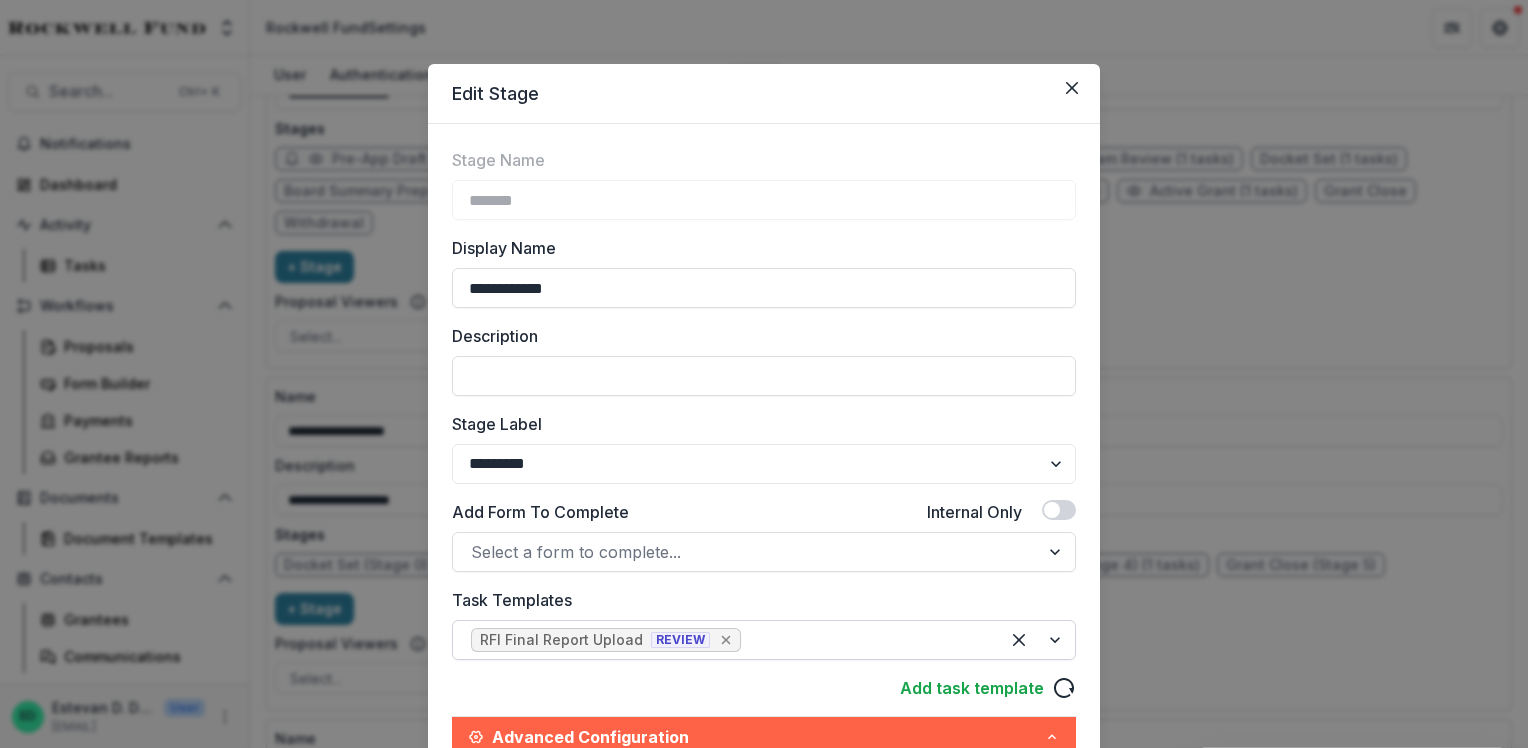 click 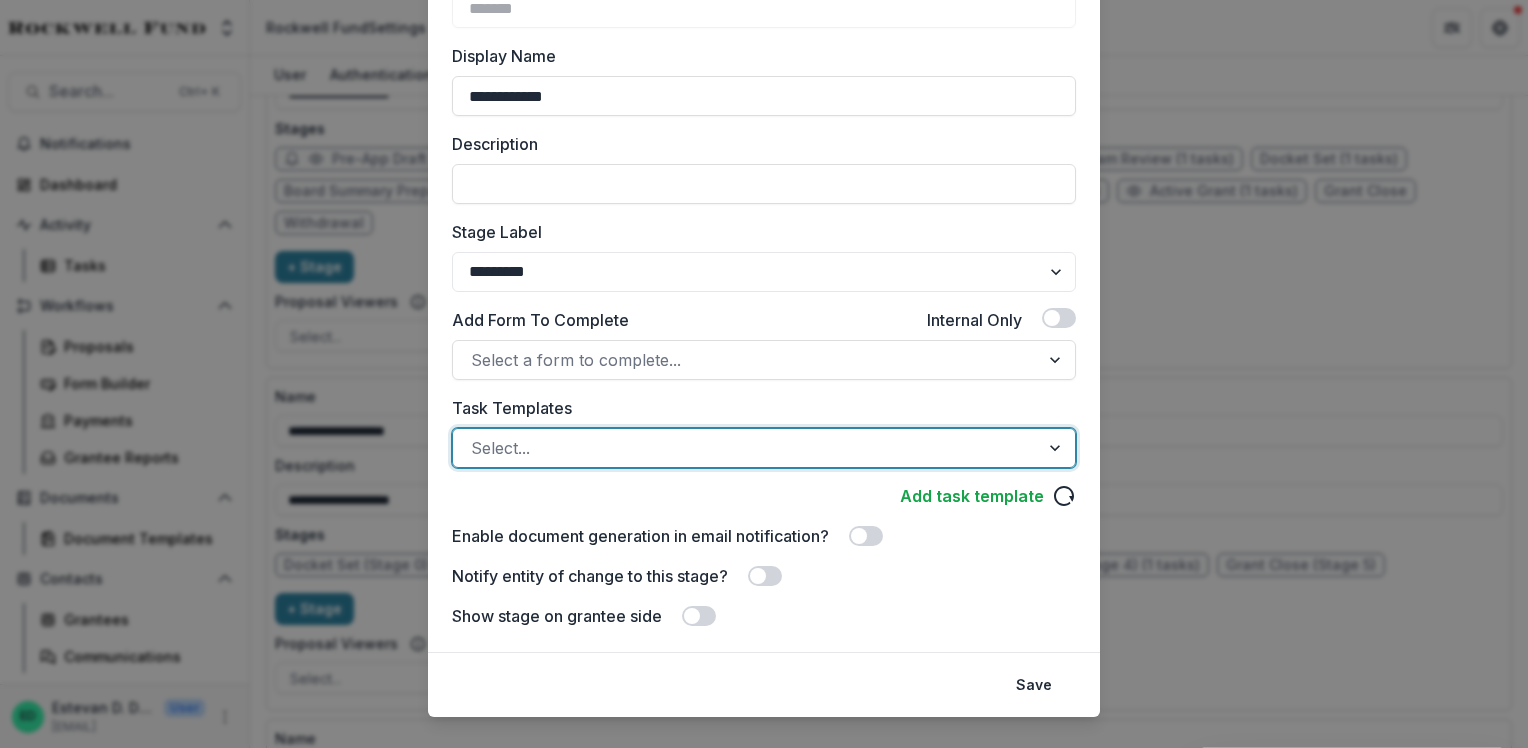 scroll, scrollTop: 200, scrollLeft: 0, axis: vertical 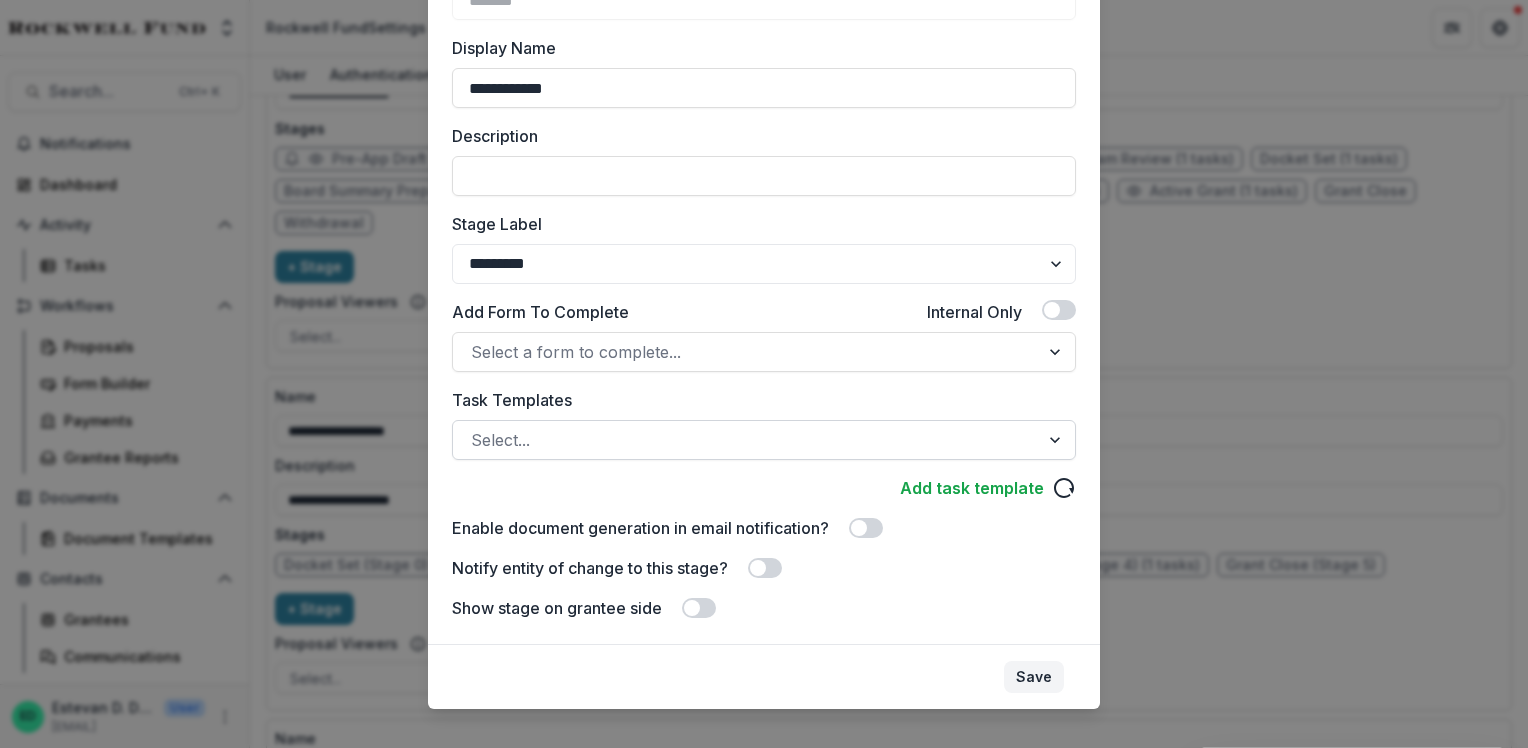 click on "Save" at bounding box center [1034, 677] 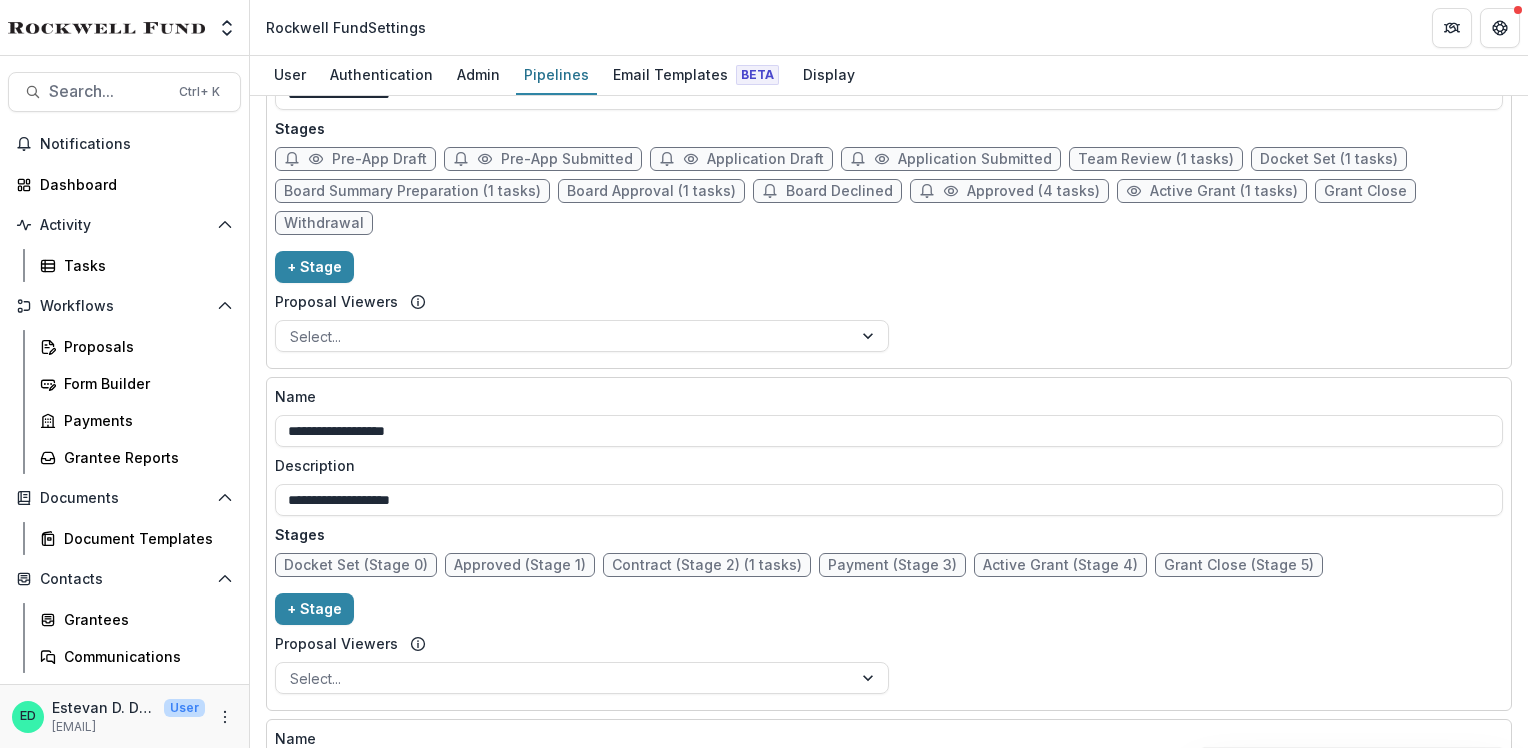 click on "Contract (Stage 2) (1 tasks)" at bounding box center (707, 565) 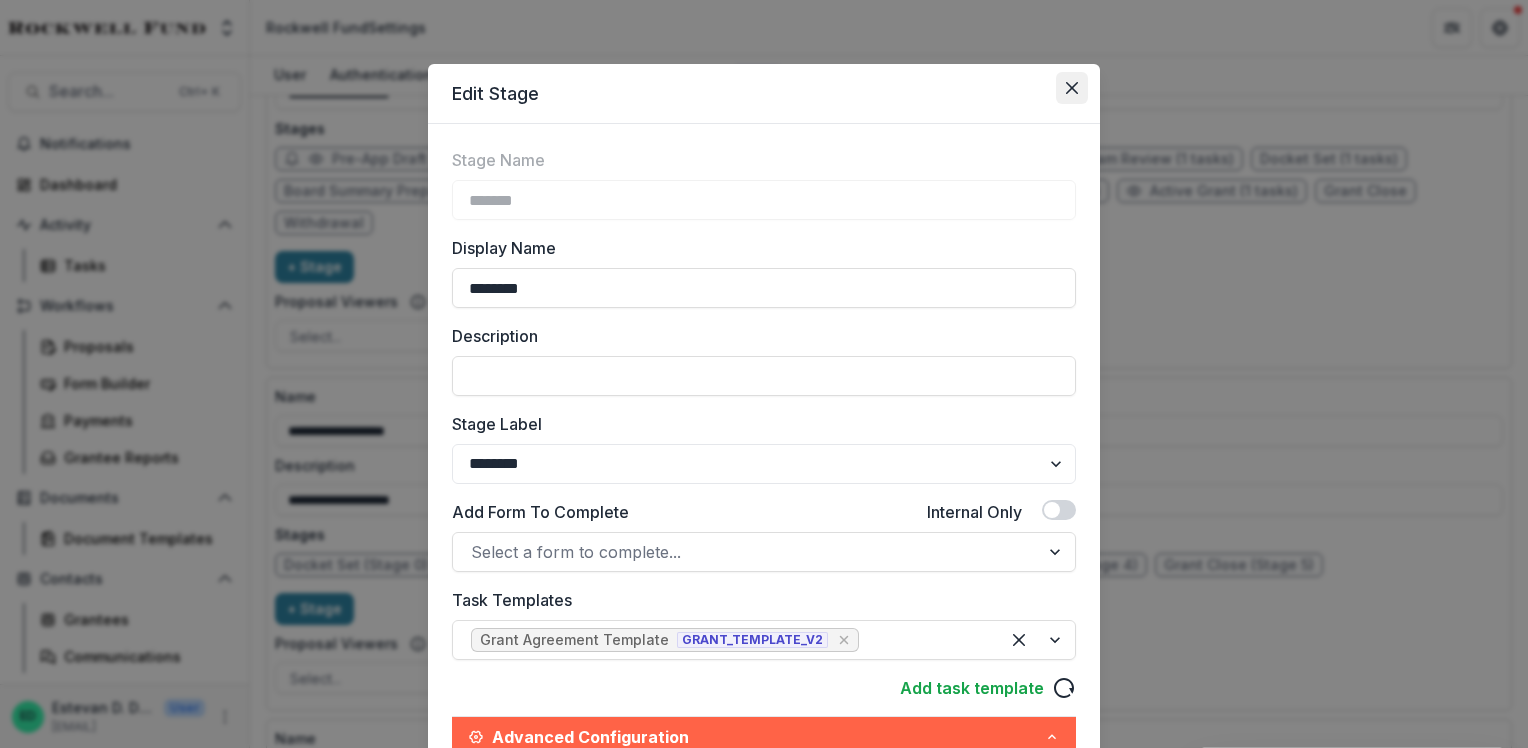 click at bounding box center [1072, 88] 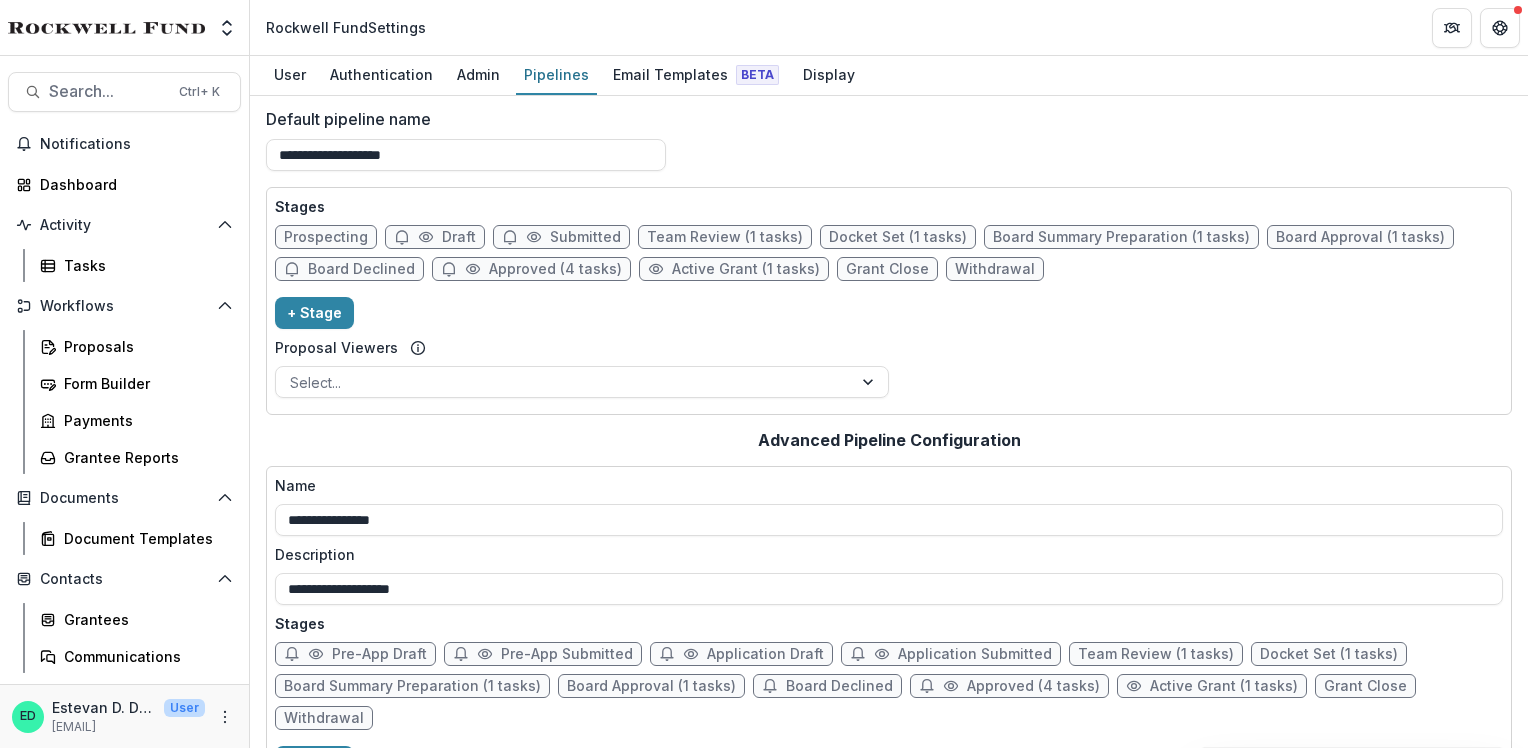 scroll, scrollTop: 0, scrollLeft: 0, axis: both 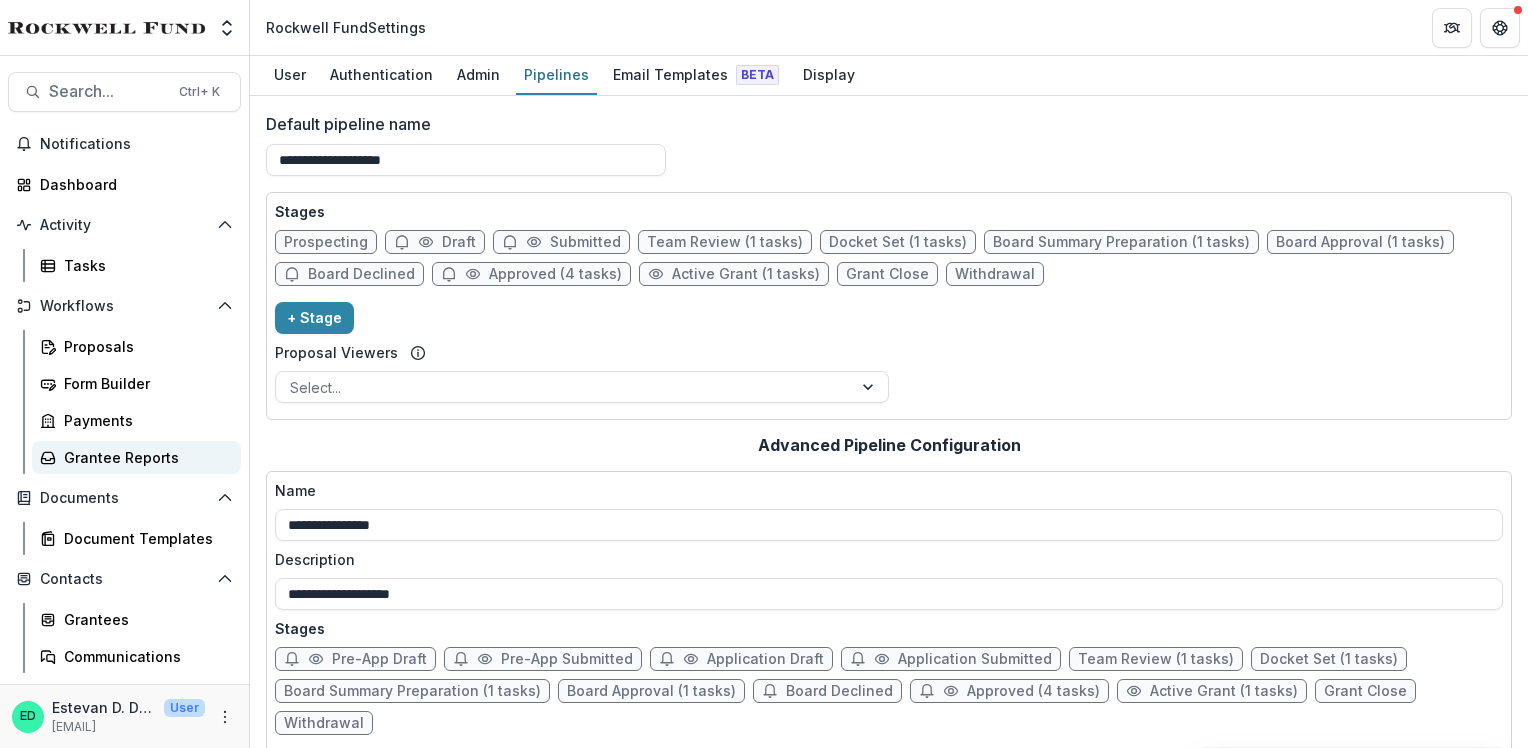 click on "Grantee Reports" at bounding box center (144, 457) 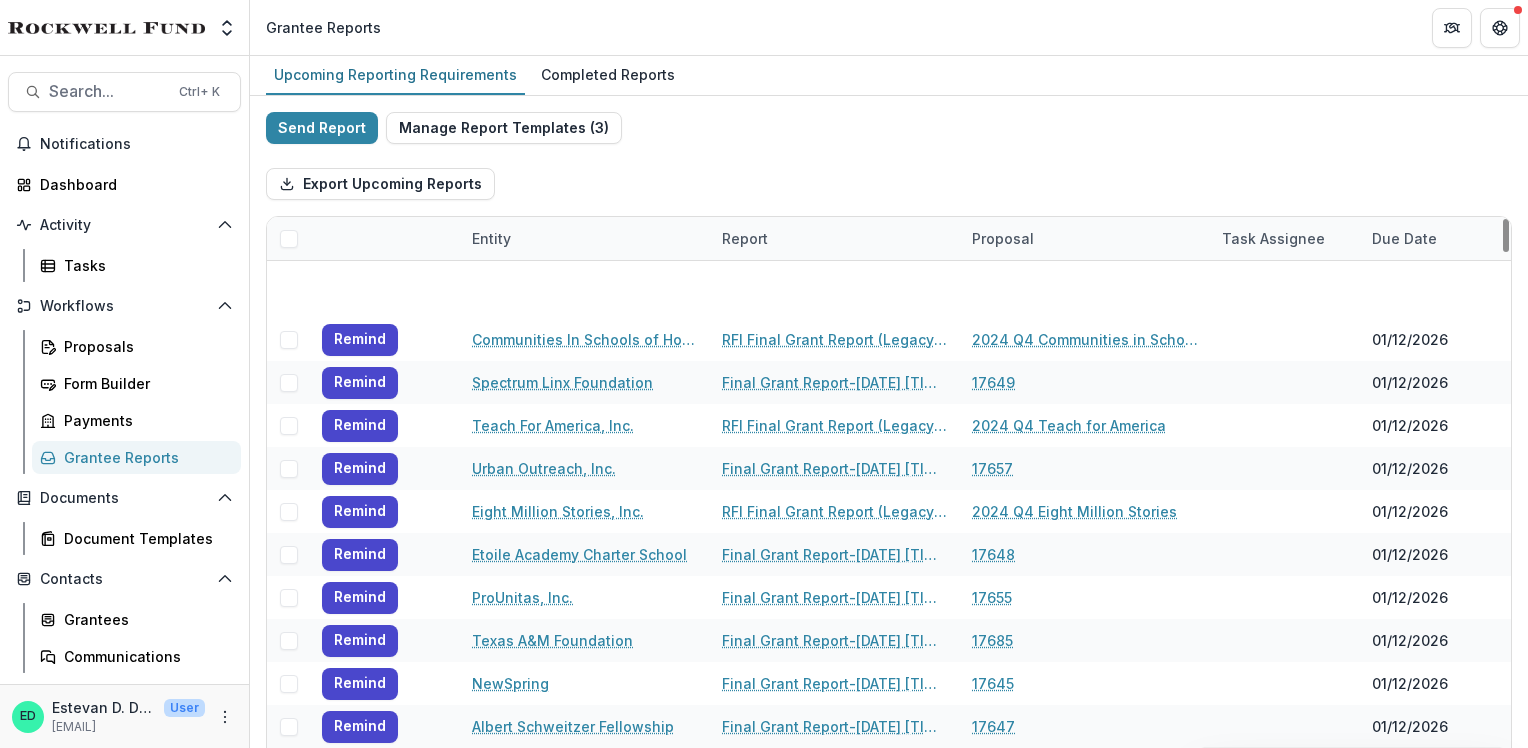 scroll, scrollTop: 23303, scrollLeft: 0, axis: vertical 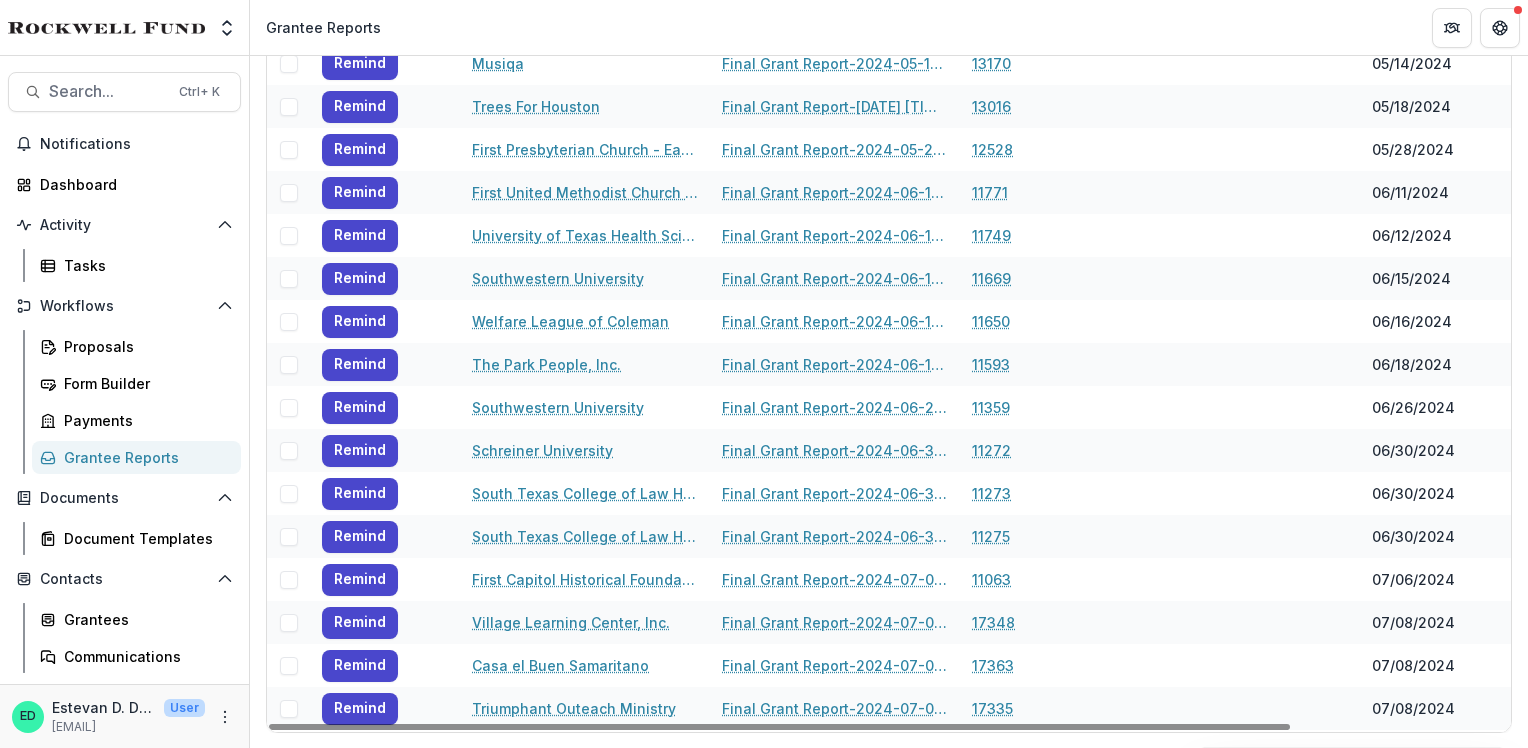 drag, startPoint x: 1500, startPoint y: 633, endPoint x: 1481, endPoint y: -50, distance: 683.2642 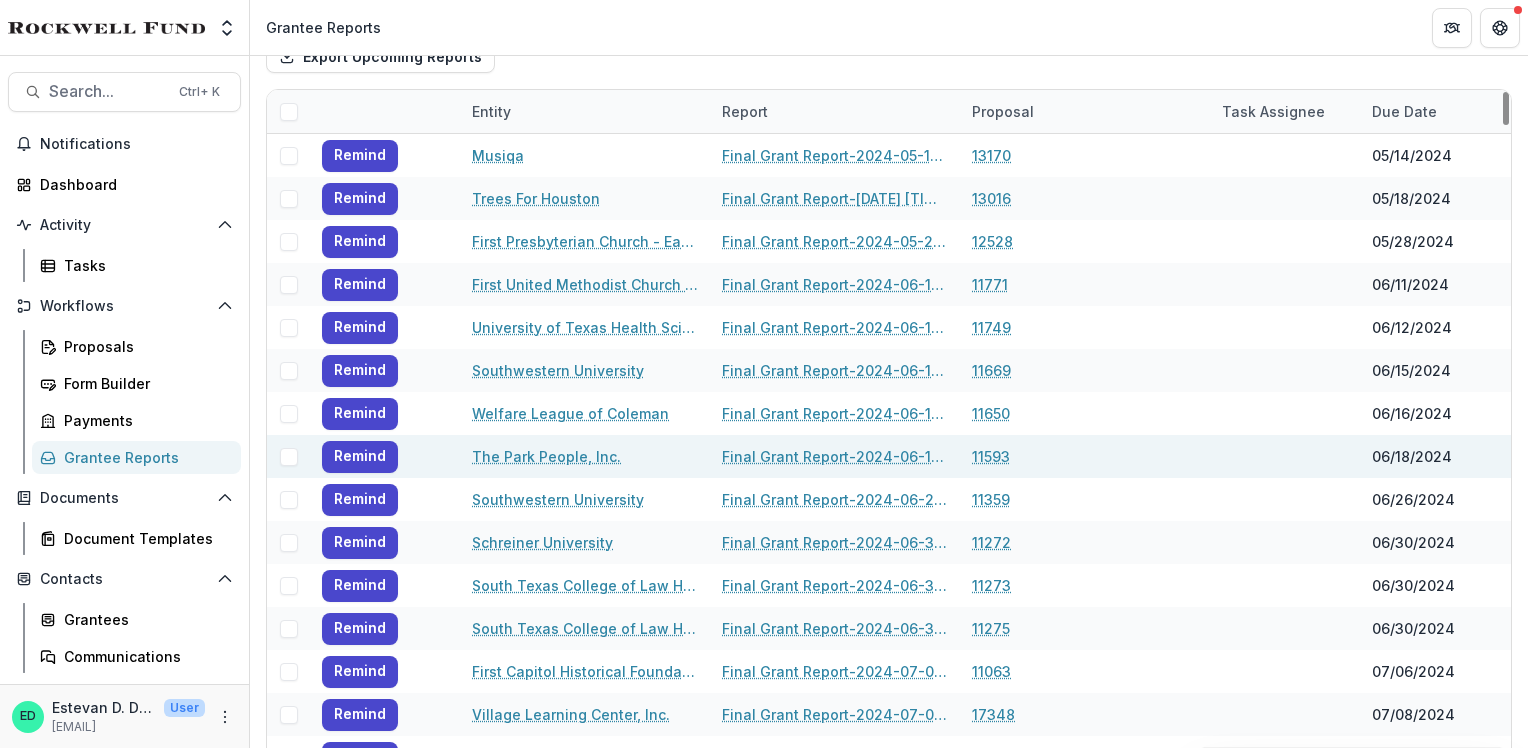 scroll, scrollTop: 19, scrollLeft: 0, axis: vertical 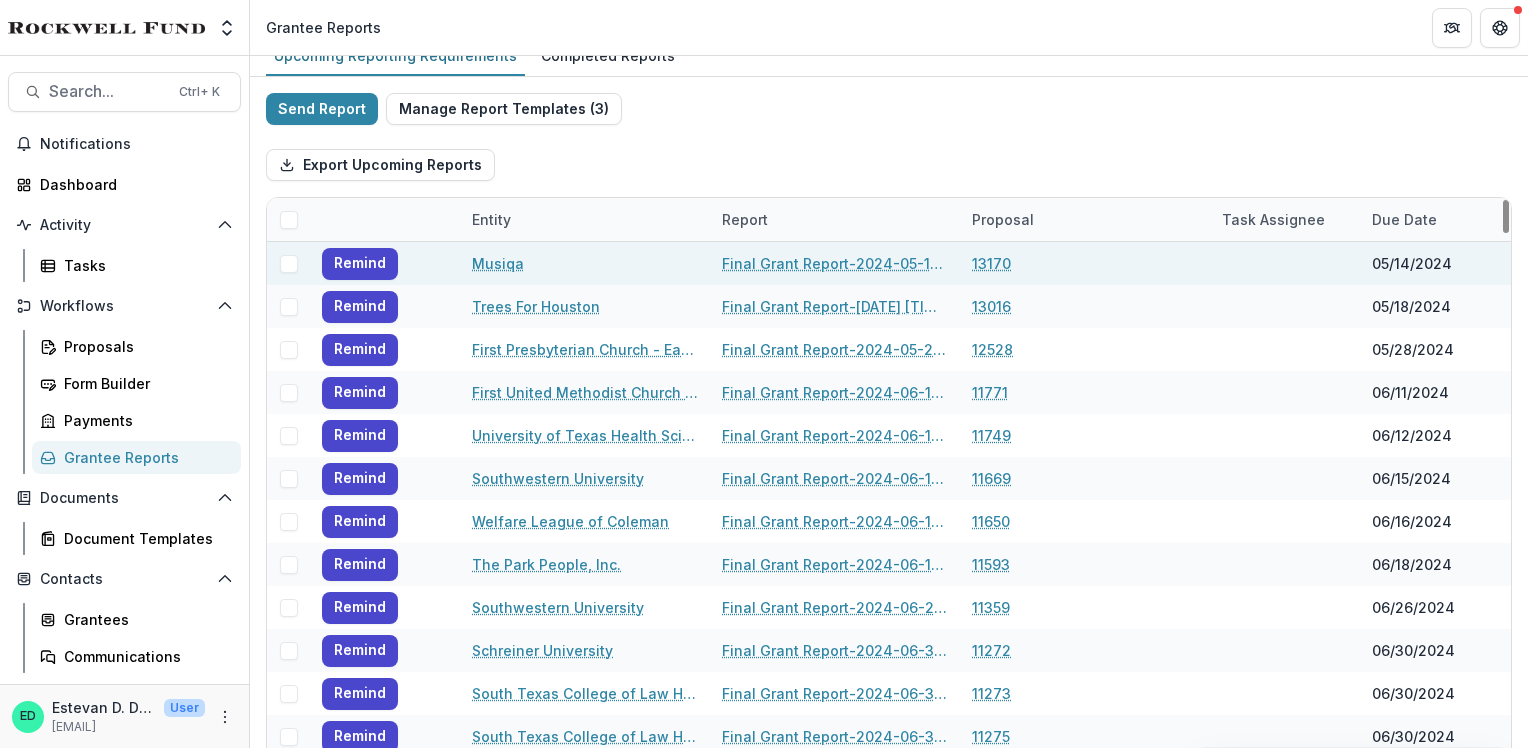click at bounding box center [288, 264] 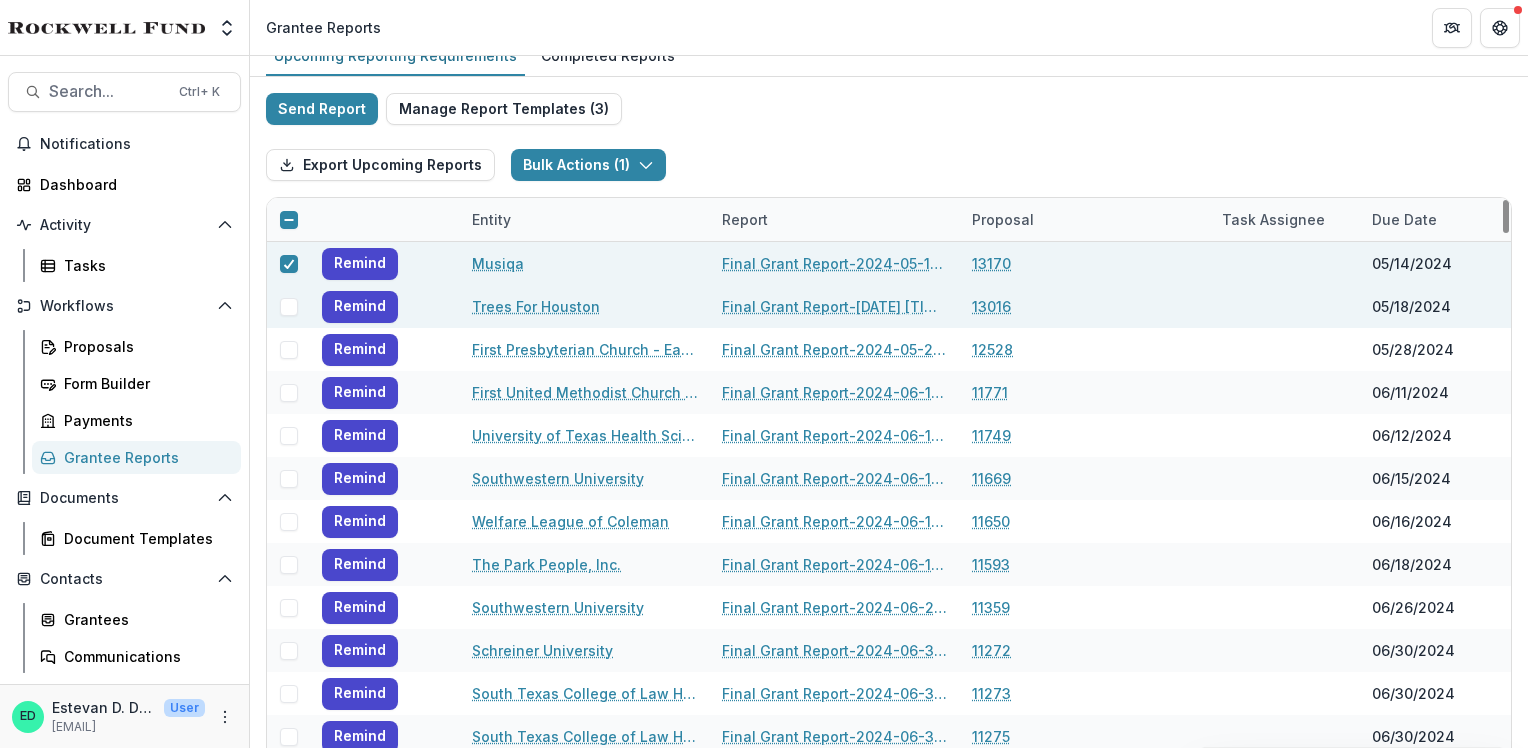 click at bounding box center [289, 307] 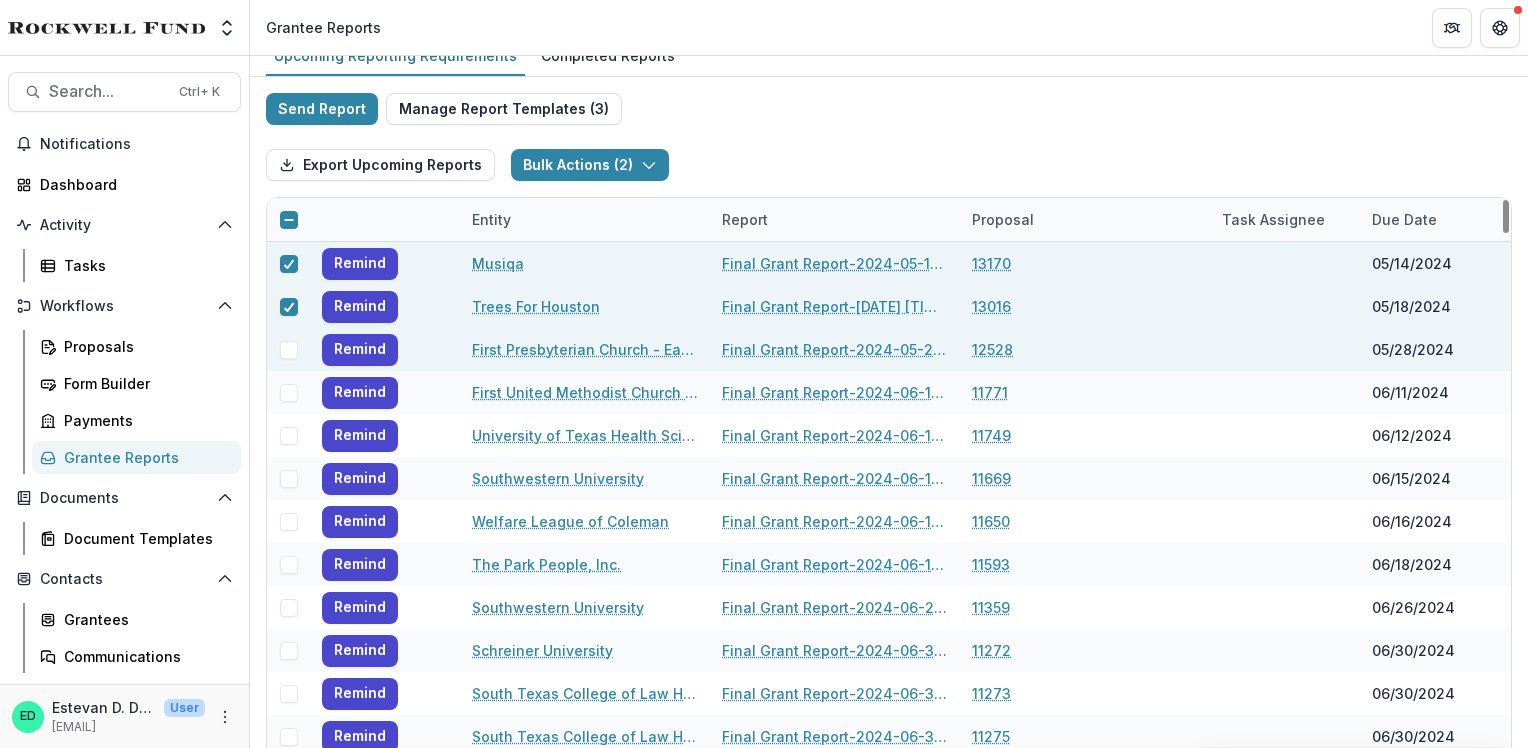 click at bounding box center [289, 350] 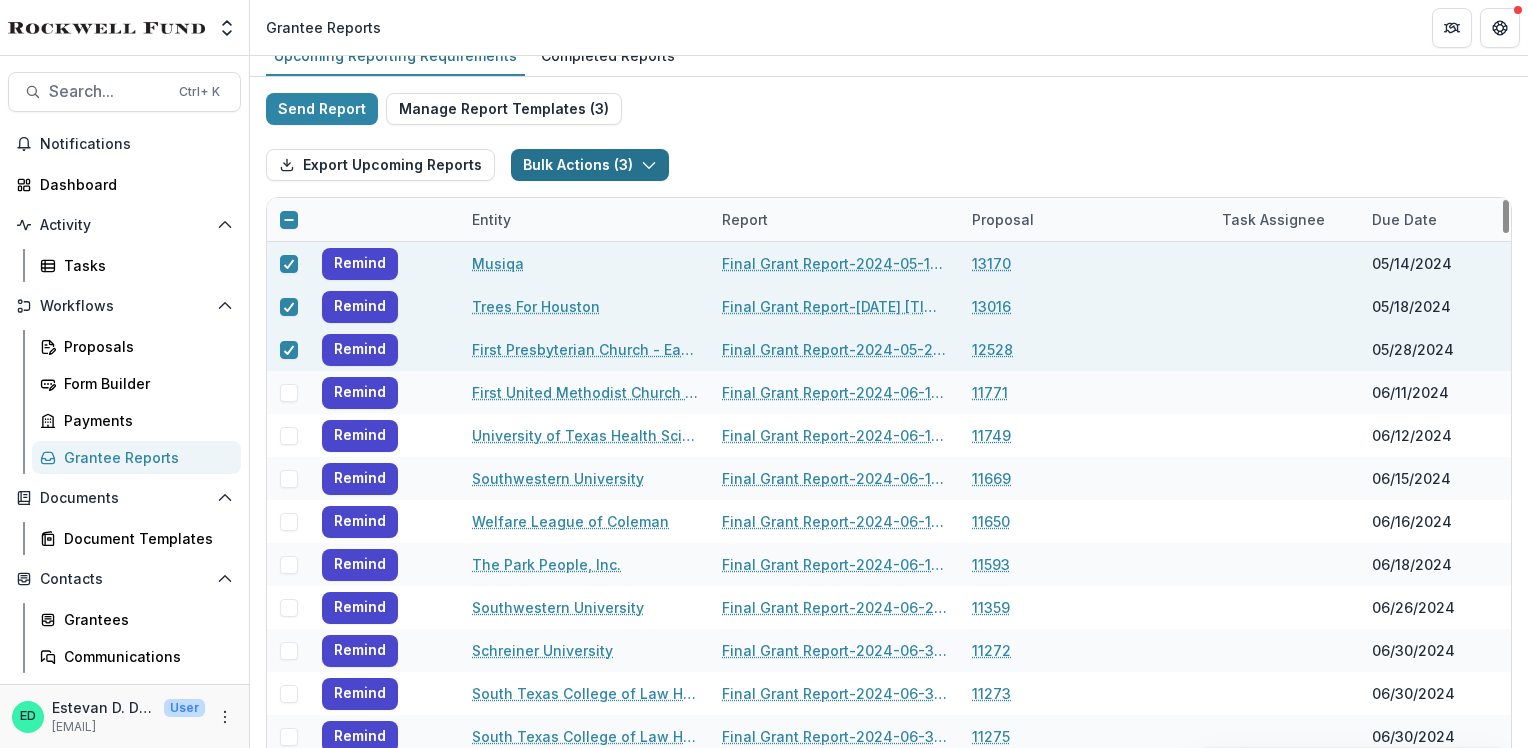 click on "Bulk Actions ( 3 )" at bounding box center [590, 165] 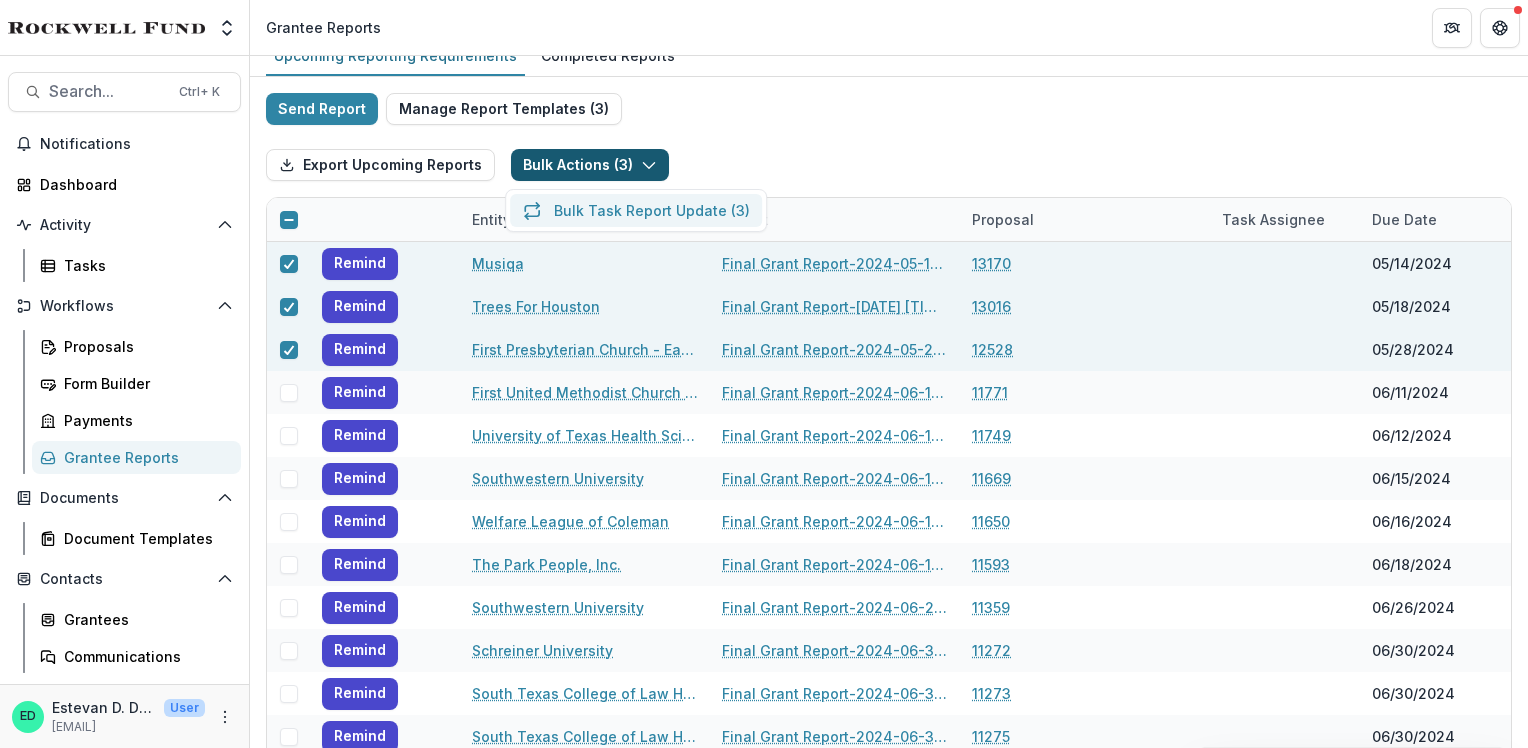 click on "Bulk Task Report Update ( 3 )" at bounding box center (636, 210) 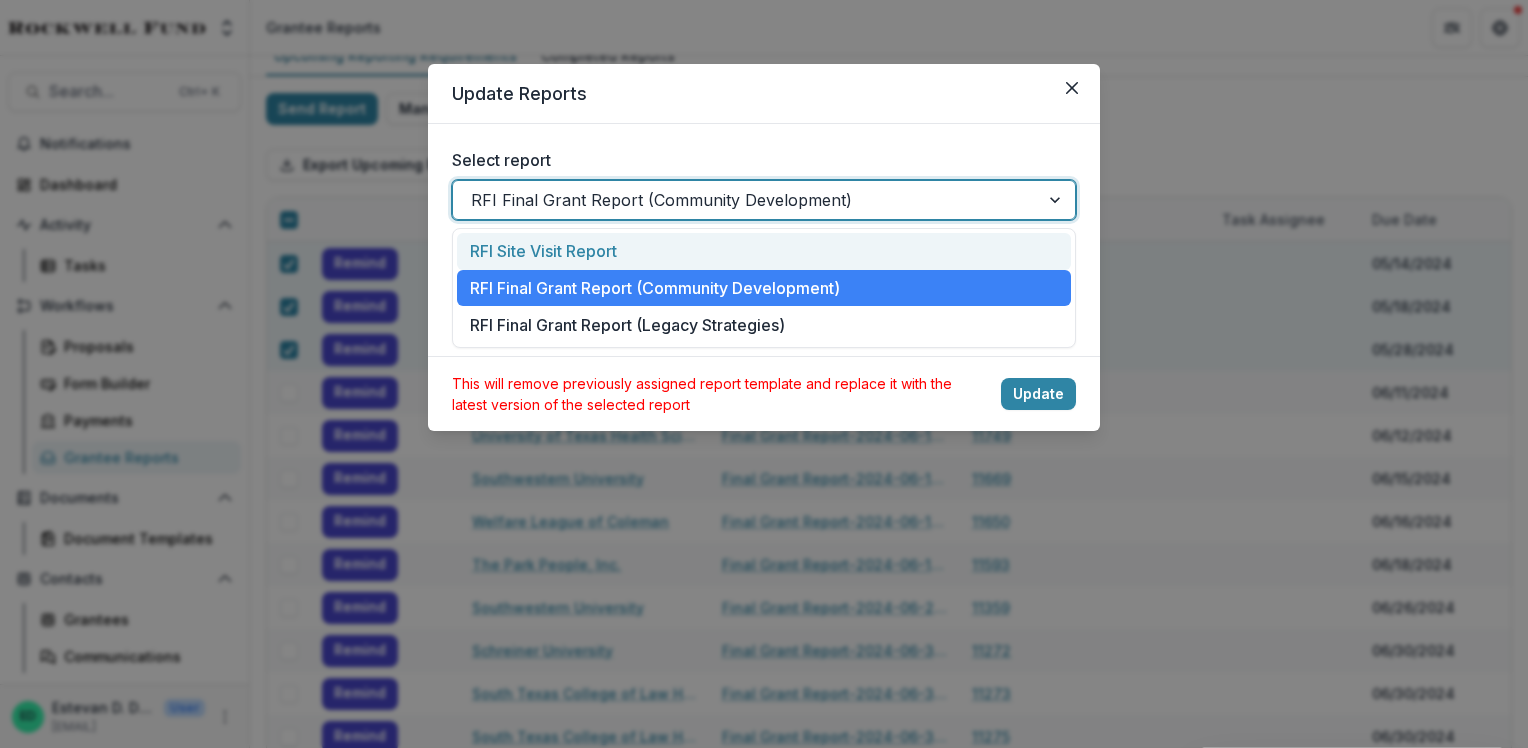 click at bounding box center (746, 200) 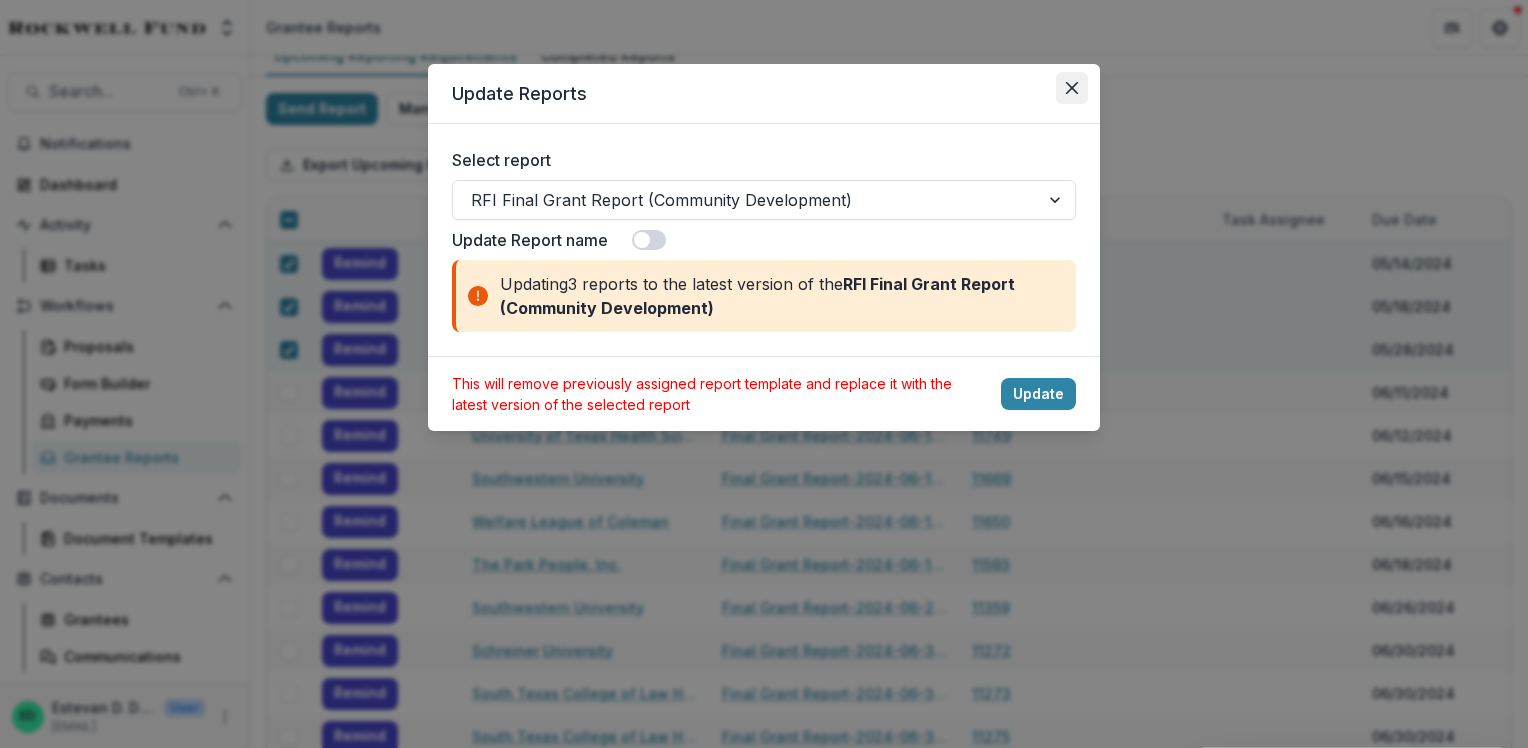 click at bounding box center [1072, 88] 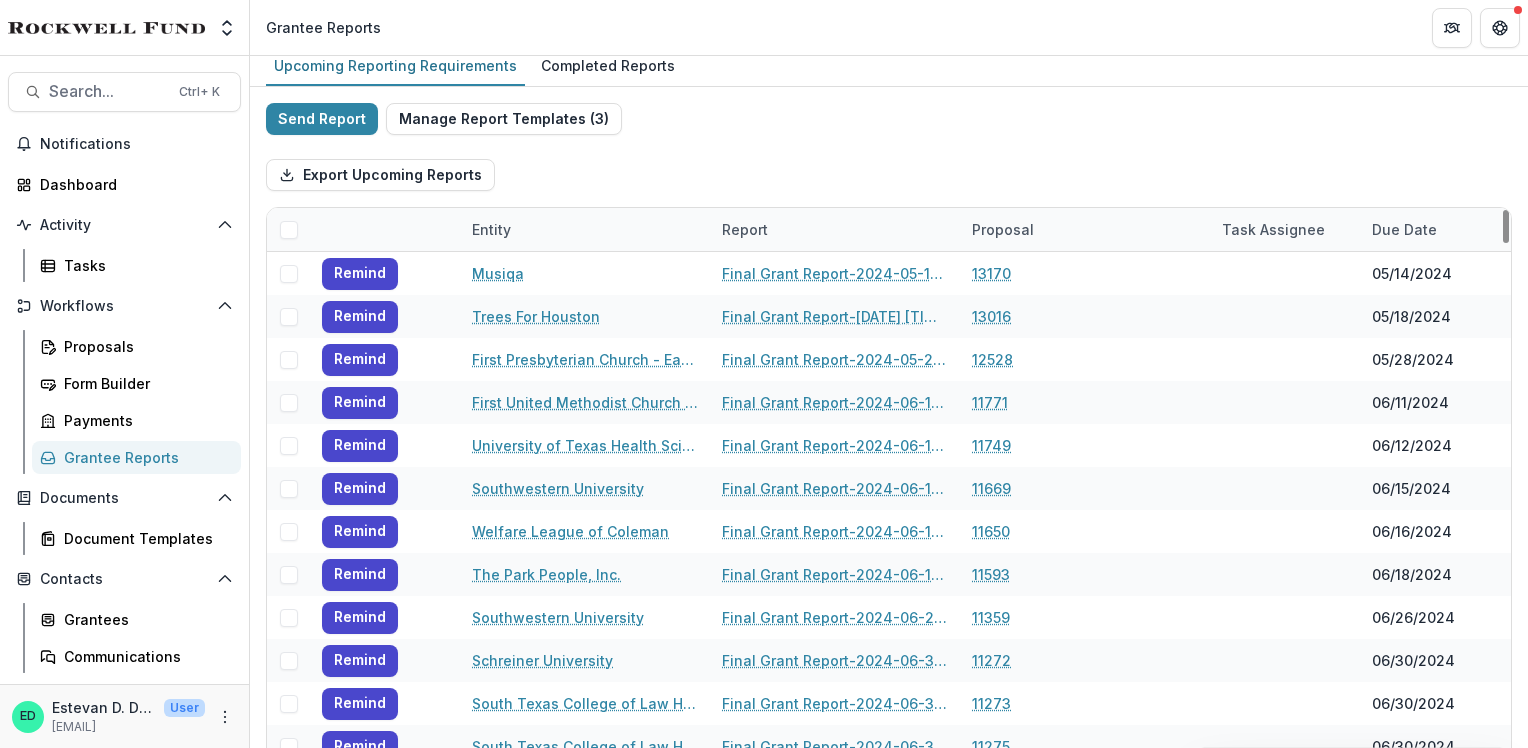 scroll, scrollTop: 0, scrollLeft: 0, axis: both 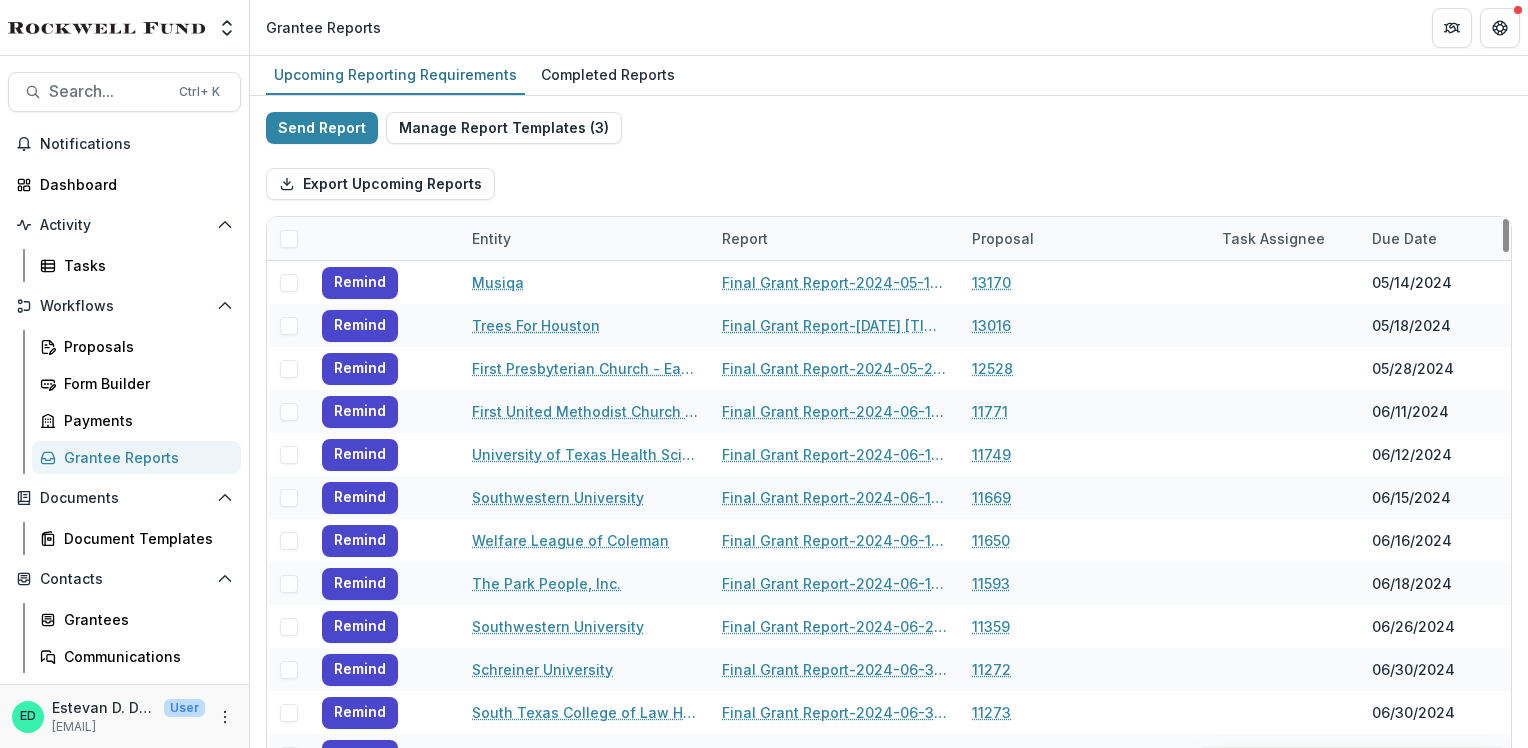 click on "Send Report Manage Report Templates ( 3 ) Export Upcoming Reports Entity Report Proposal Task Assignee Due Date Report Submitted Date Remind Musiqa Final Grant Report-[DATE] [TIME] [NUMBER] [DATE] -- Remind Trees For Houston Final Grant Report-[DATE] [TIME] [NUMBER] [DATE] -- Remind First Presbyterian Church - Eastland Final Grant Report-[DATE] [TIME] [NUMBER] [DATE] -- Remind First United Methodist Church of Gordon Final Grant Report-[DATE] [TIME] [NUMBER] [DATE] -- Remind University of Texas Health Science Center at San Antonio Final Grant Report-[DATE] [TIME] [NUMBER] [DATE] -- Remind Southwestern University Final Grant Report-[DATE] [TIME] [NUMBER] [DATE] -- Remind Welfare League of Coleman Final Grant Report-[DATE] [TIME] [NUMBER] [DATE] -- Remind The Park People, Inc. Final Grant Report-[DATE] [TIME] [NUMBER] [DATE] -- Remind Southwestern University Final Grant Report-[DATE] [TIME] [NUMBER] [DATE] -- Remind Schreiner University [NUMBER] -- --" at bounding box center (889, 532) 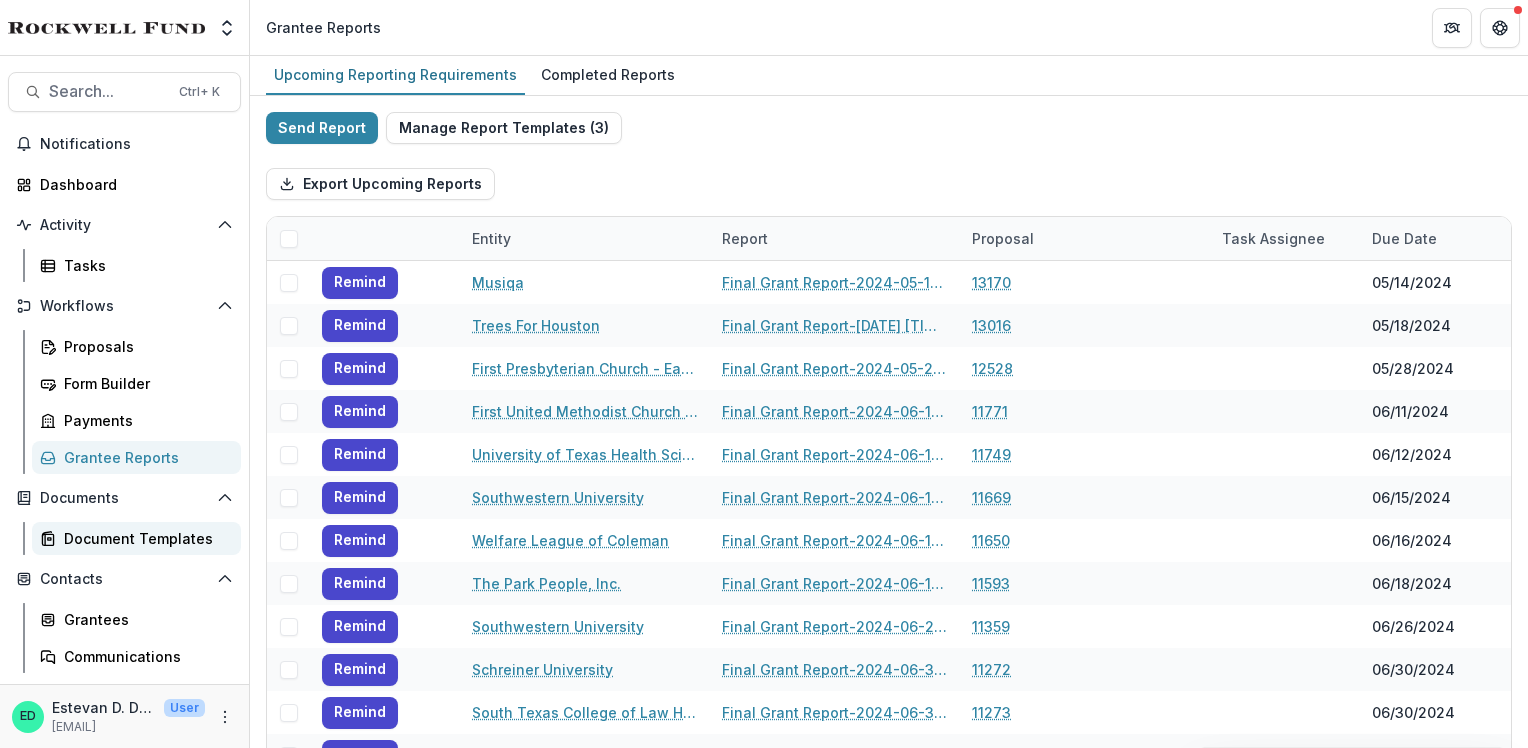 click on "Document Templates" at bounding box center (144, 538) 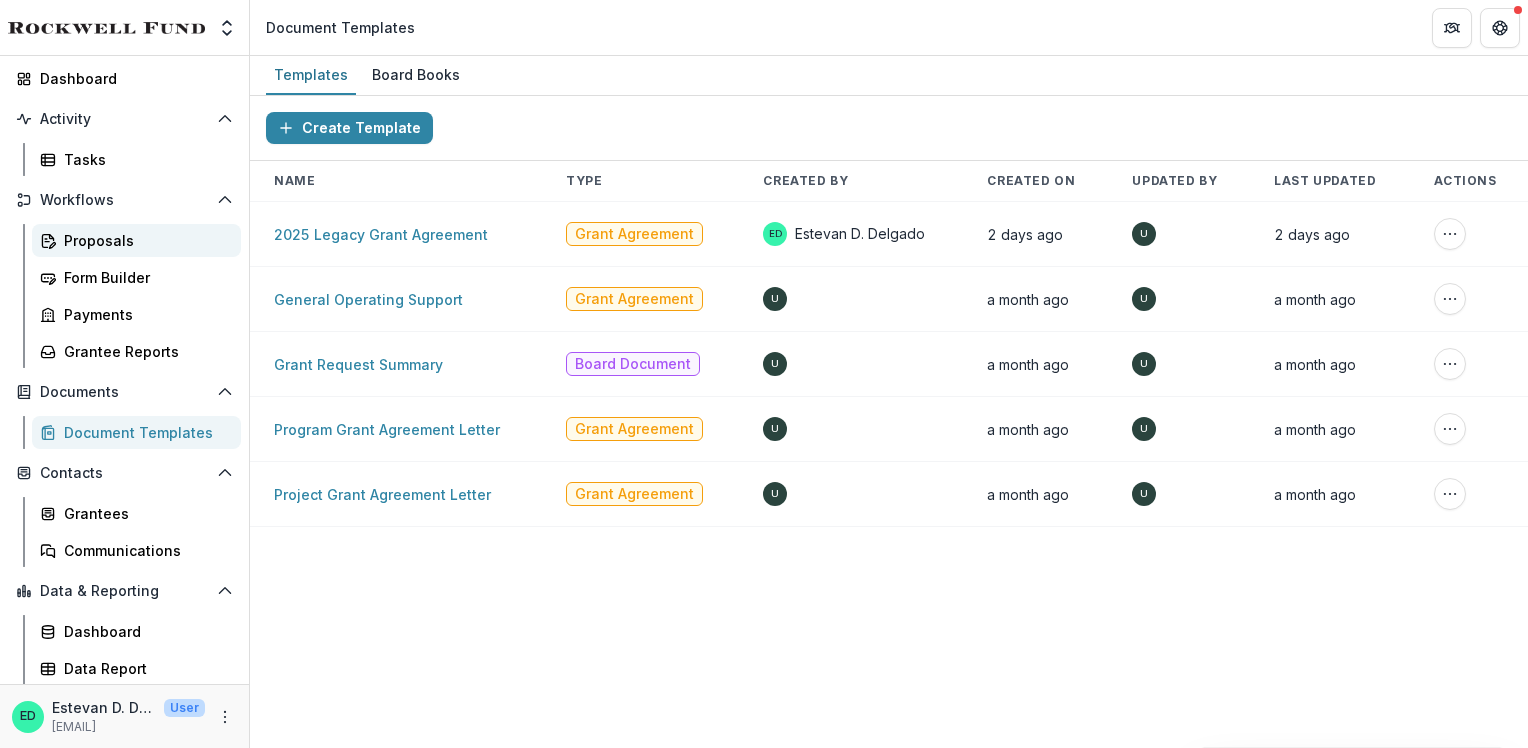 scroll, scrollTop: 0, scrollLeft: 0, axis: both 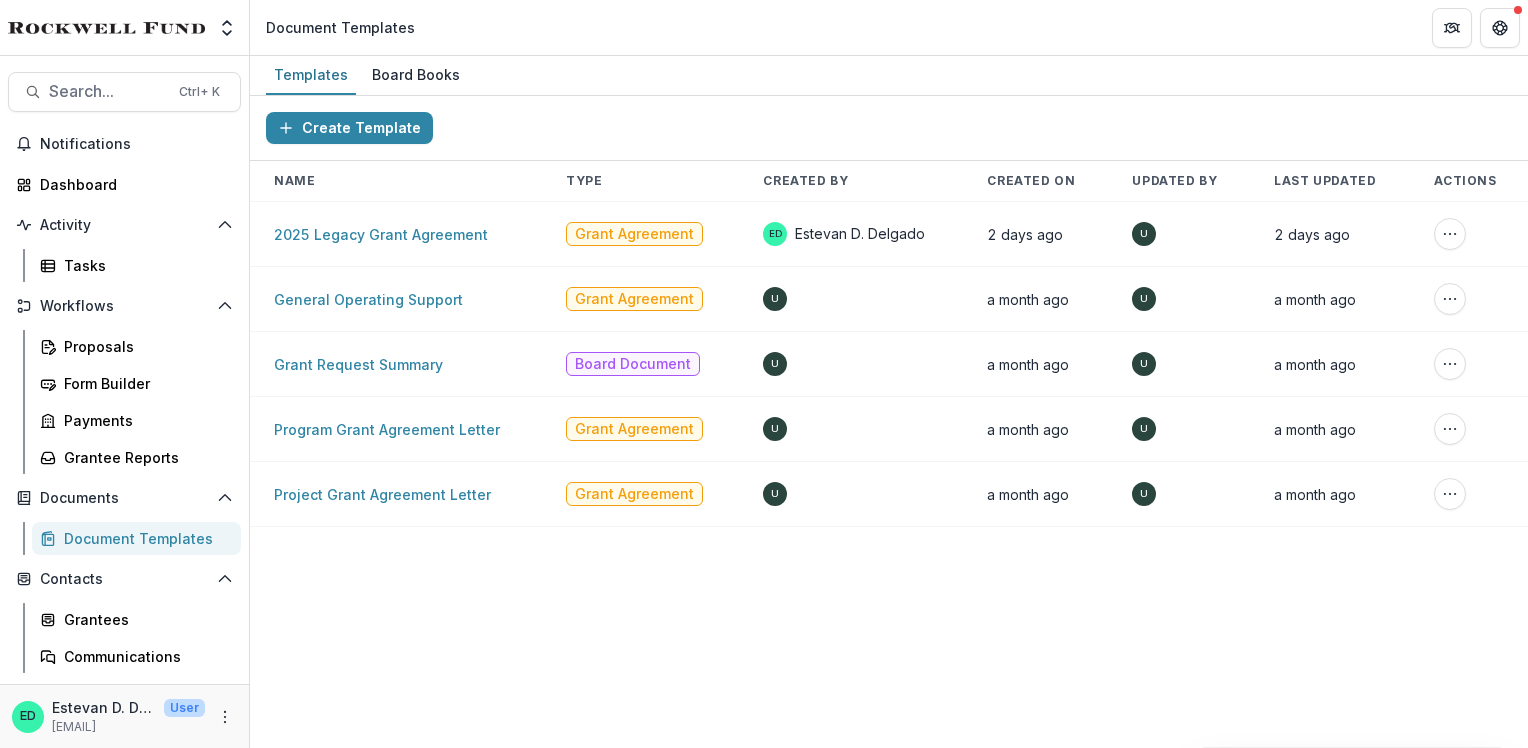 click on "Search... Ctrl  + K Notifications Dashboard Activity Tasks Workflows Proposals Form Builder Payments Grantee Reports Documents Document Templates Contacts Grantees Communications Data & Reporting Dashboard Data Report [FIRST] [LAST] User [EMAIL]" at bounding box center [125, 402] 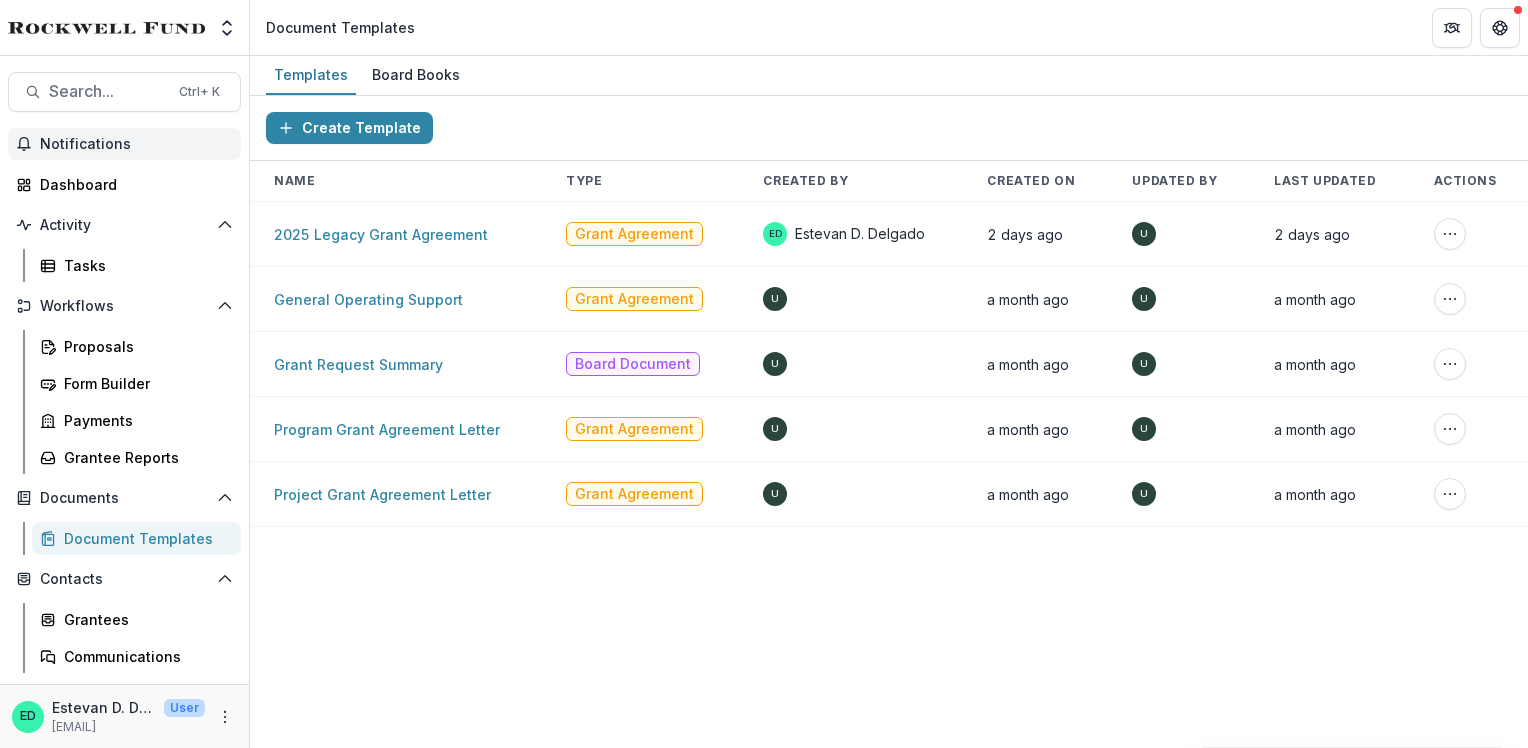 click on "Notifications" at bounding box center (136, 144) 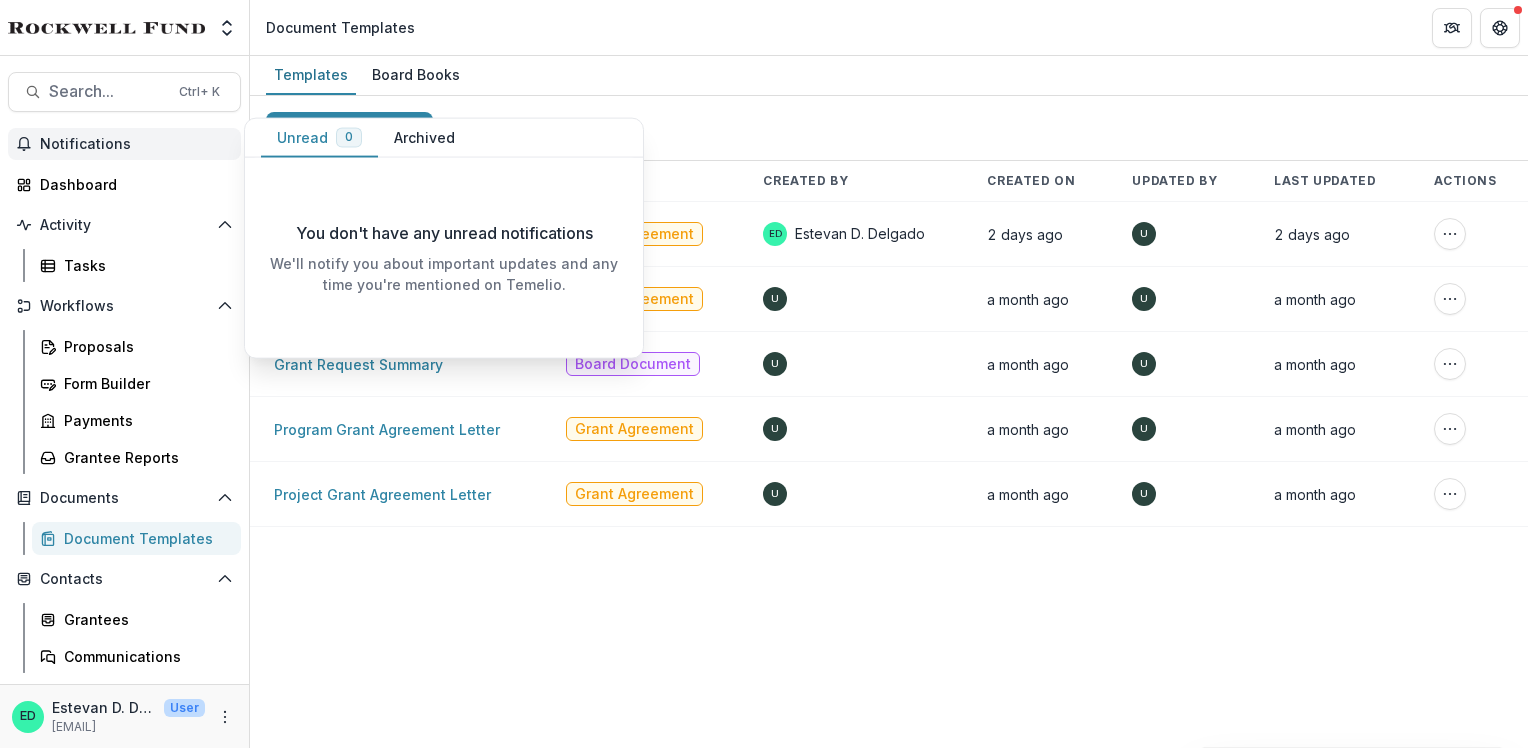 click on "Notifications" at bounding box center (136, 144) 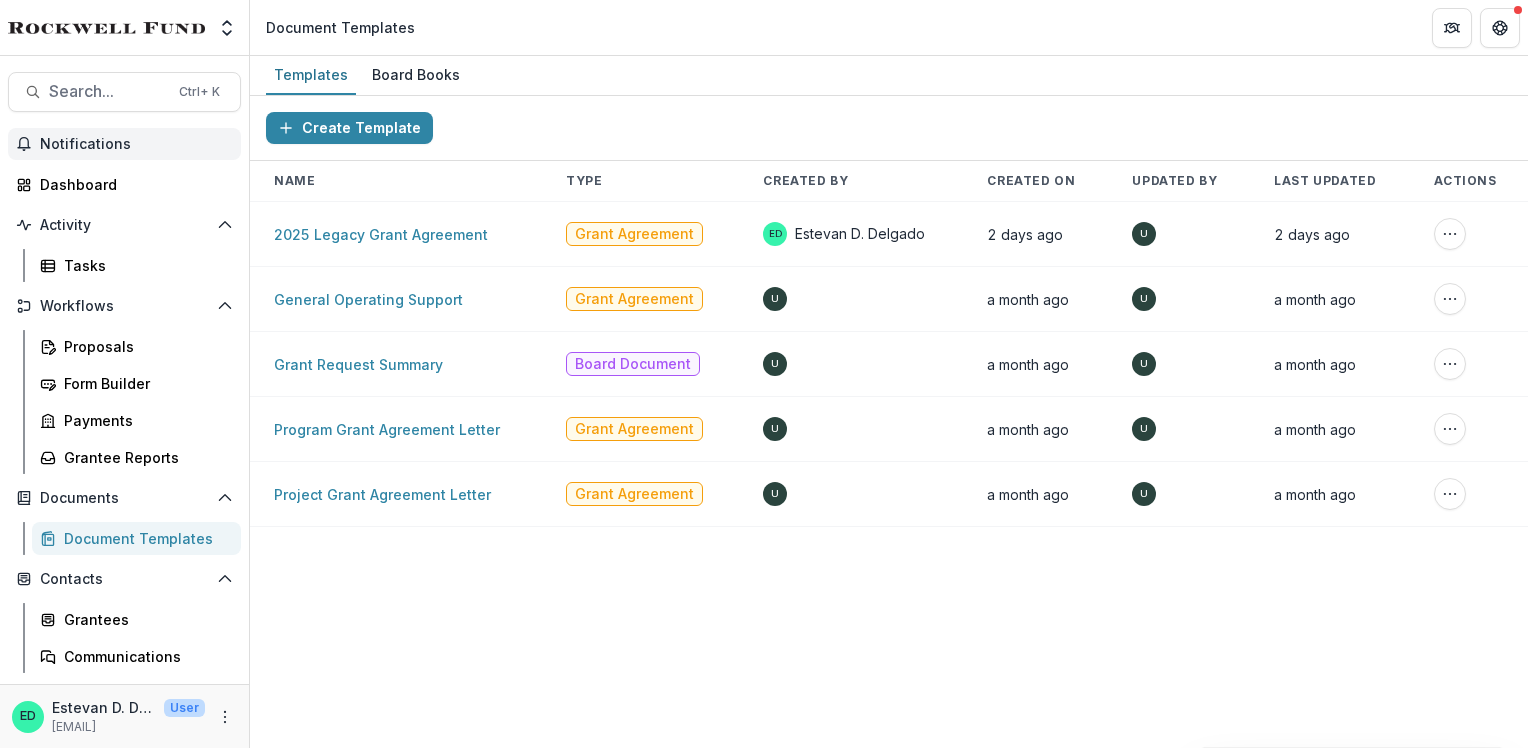 click on "Notifications" at bounding box center [136, 144] 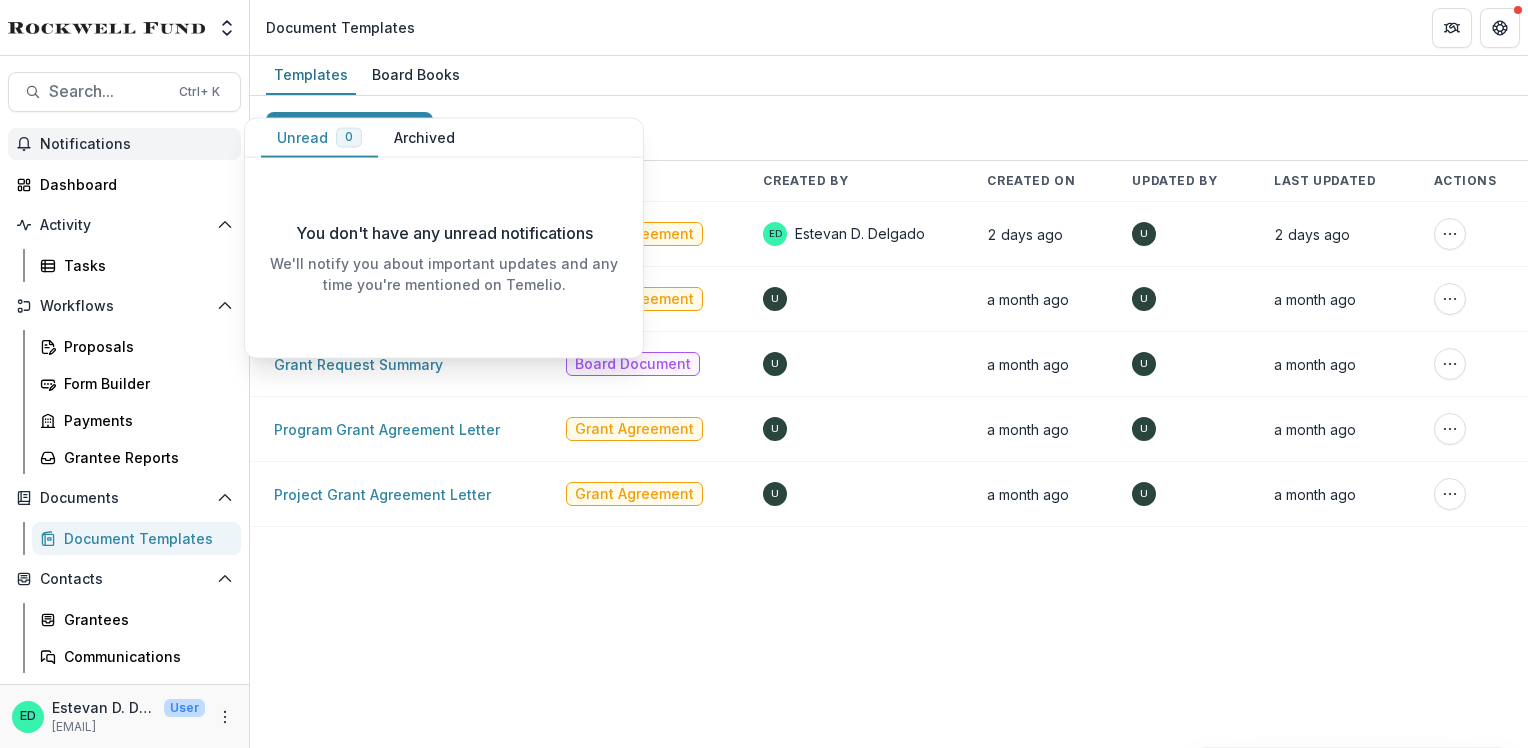 click on "Notifications" at bounding box center (136, 144) 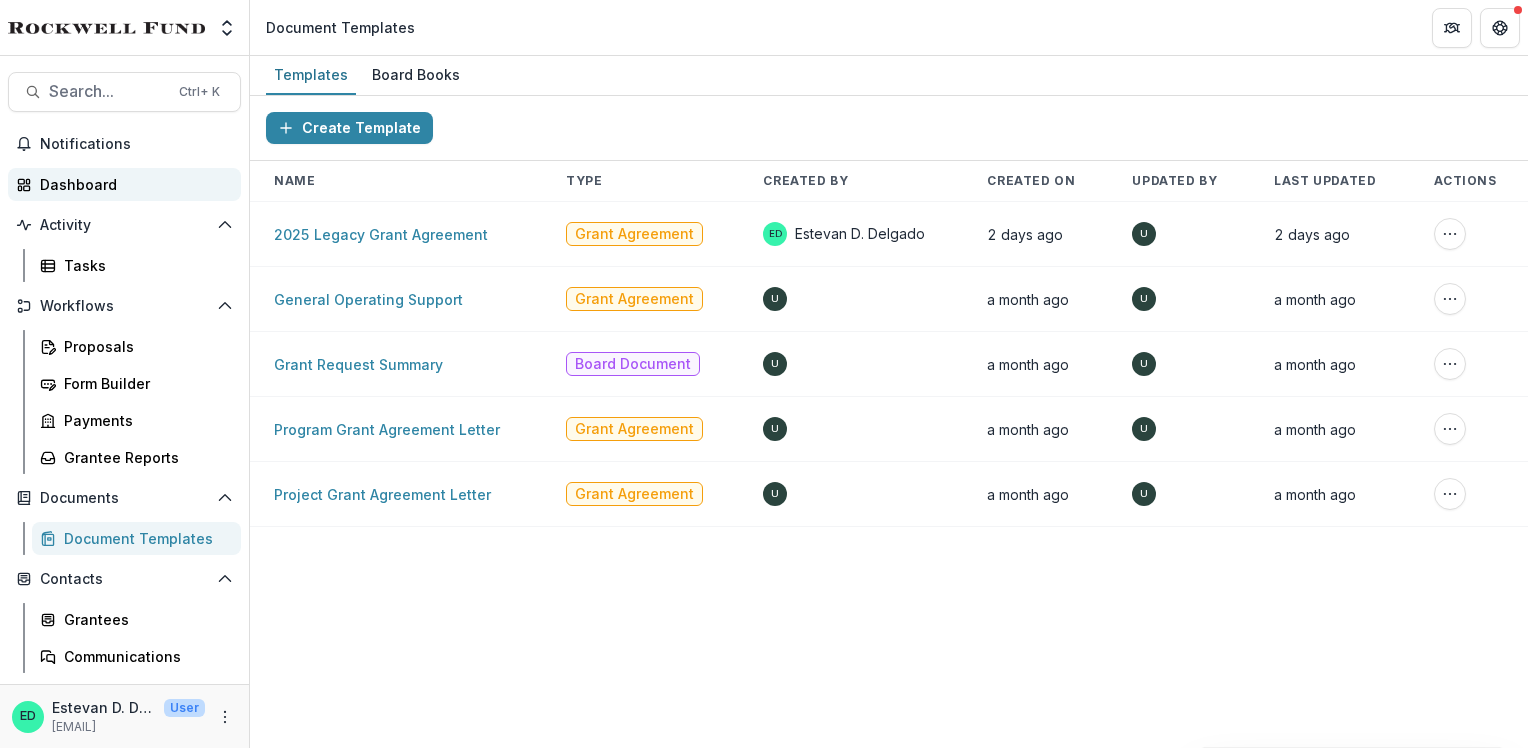 click on "Dashboard" at bounding box center [124, 184] 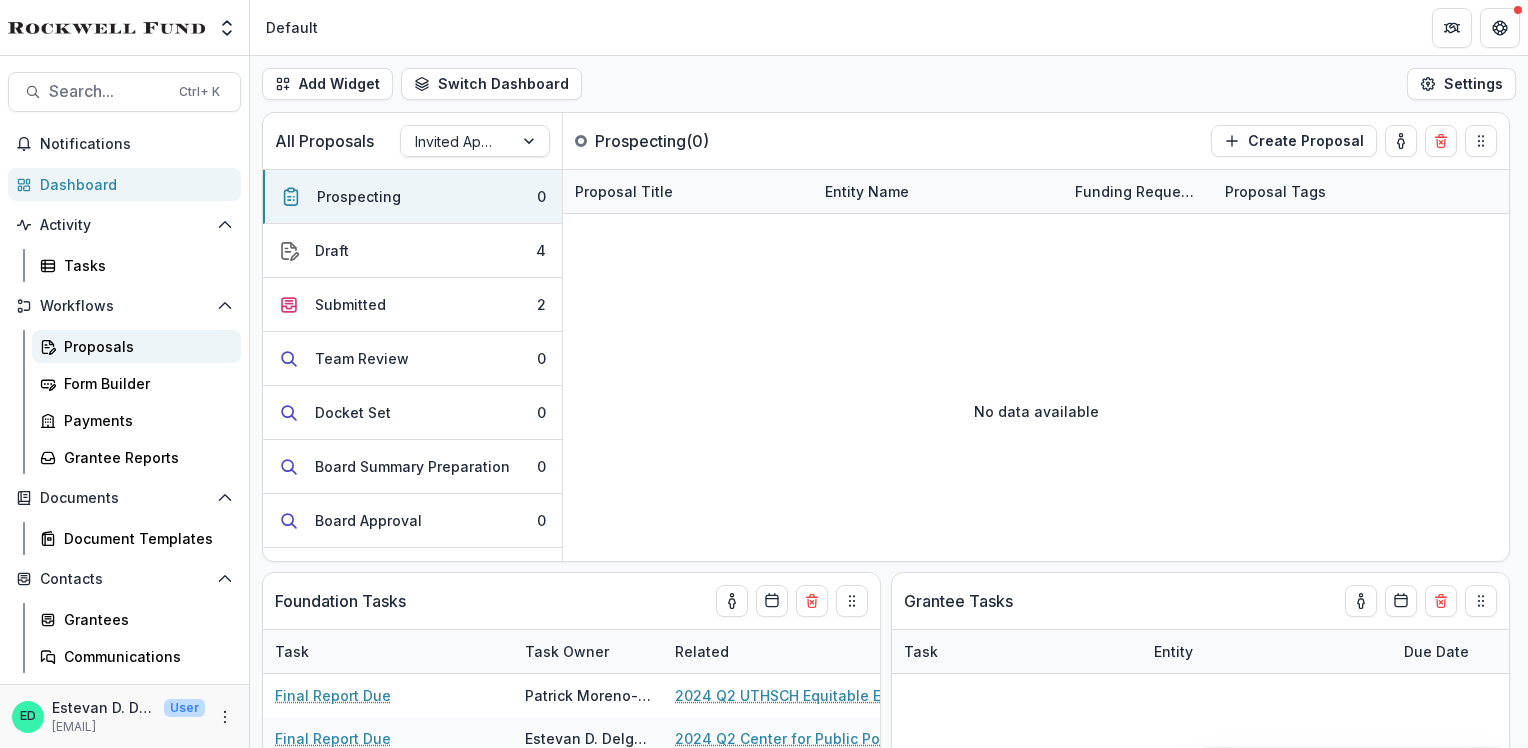 click on "Proposals" at bounding box center [144, 346] 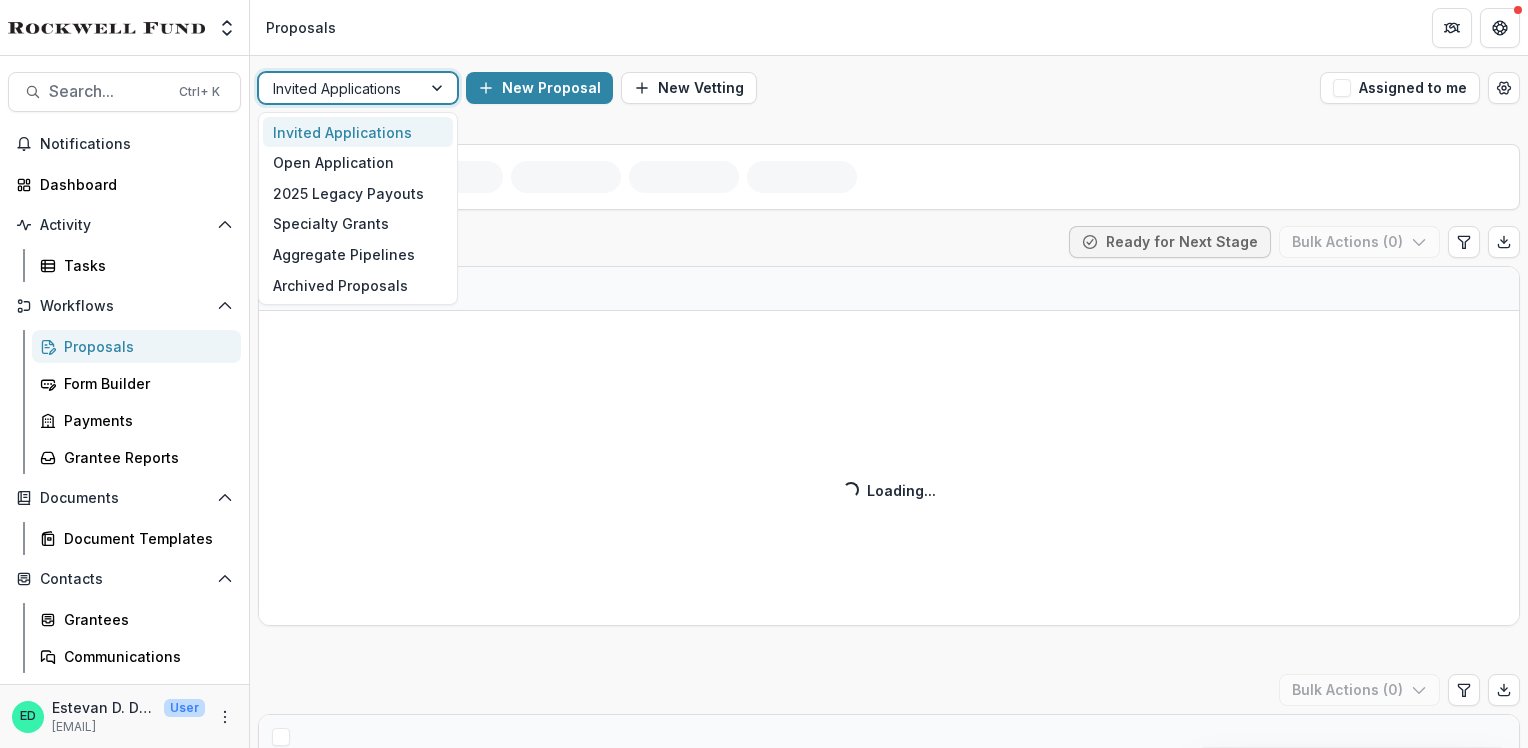 click on "Invited Applications" at bounding box center (340, 88) 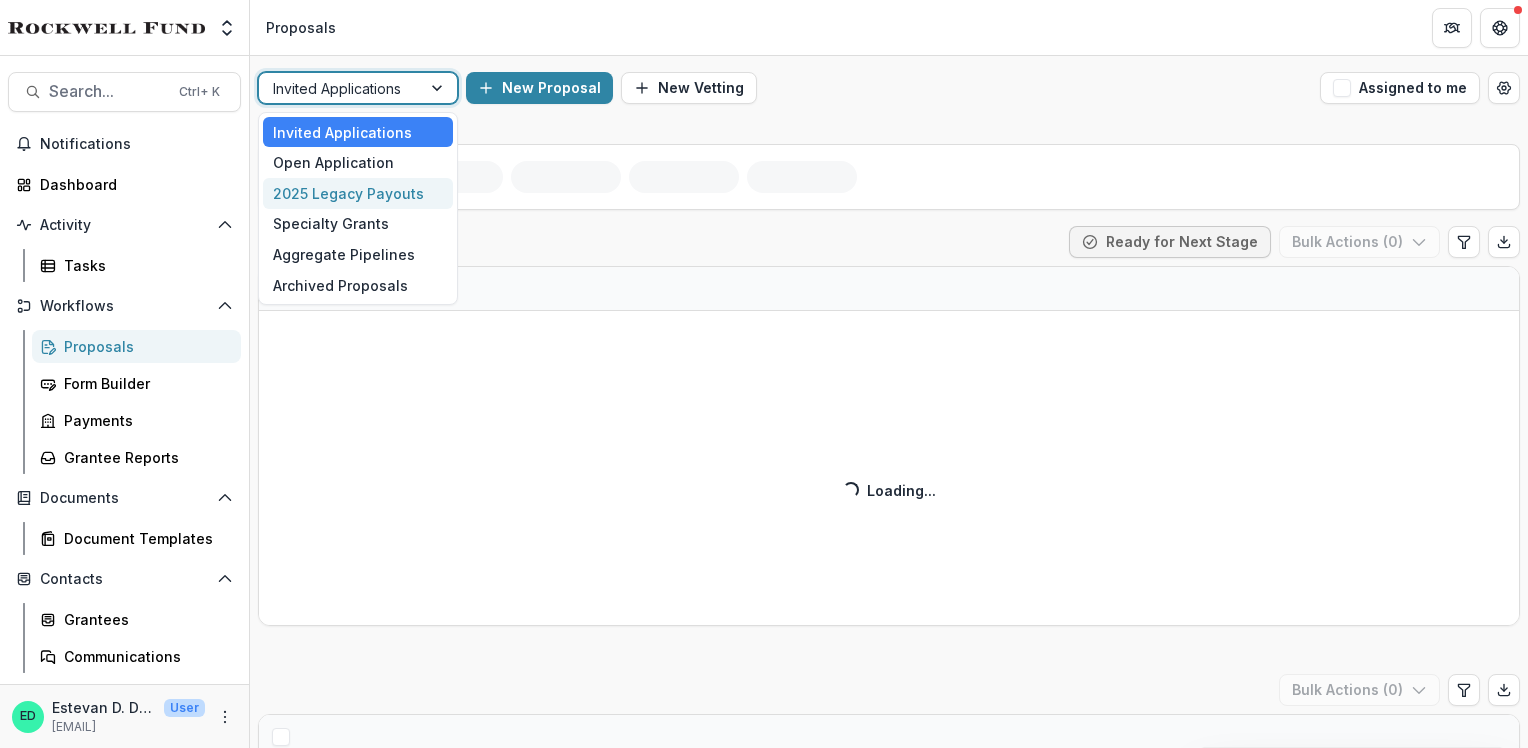 click on "2025 Legacy Payouts" at bounding box center (358, 193) 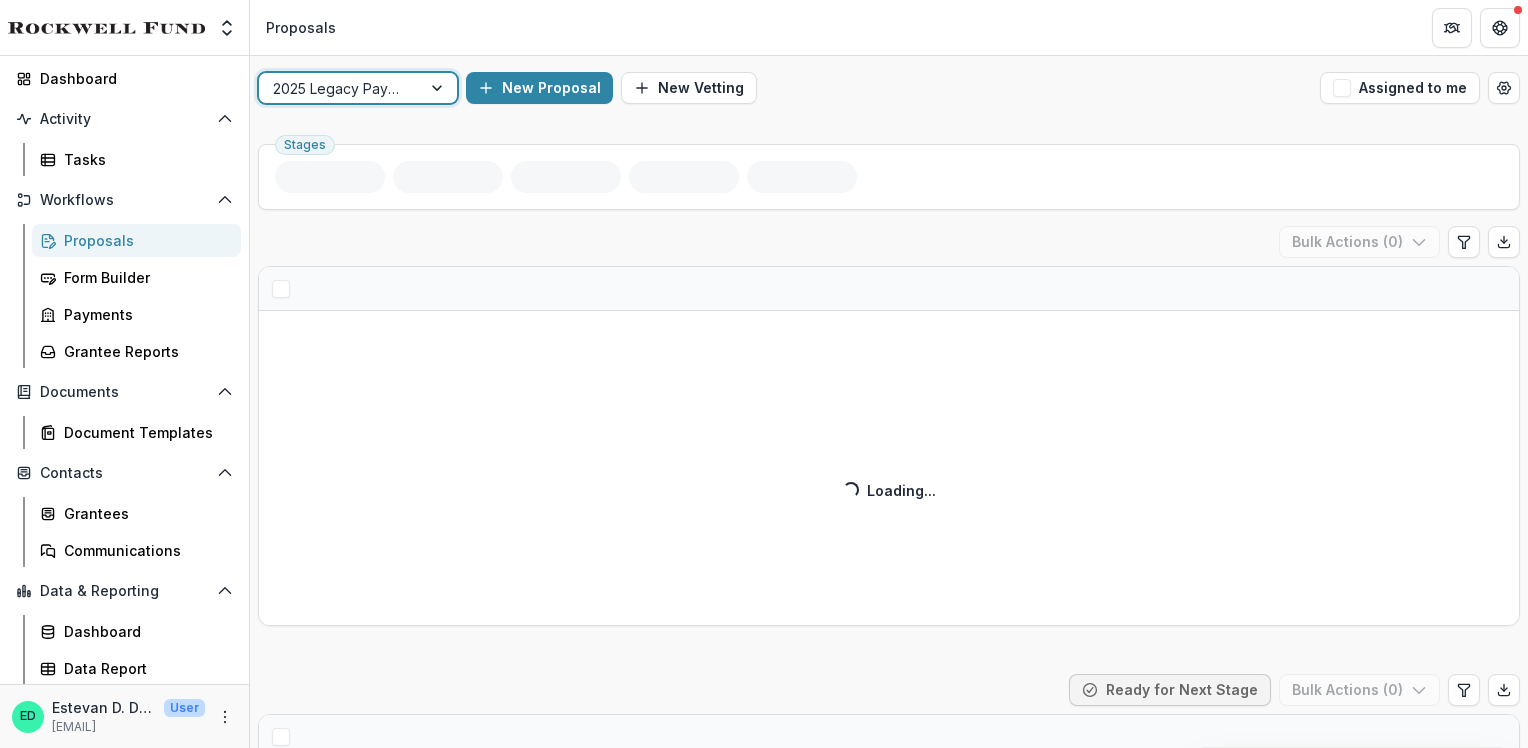 scroll, scrollTop: 0, scrollLeft: 0, axis: both 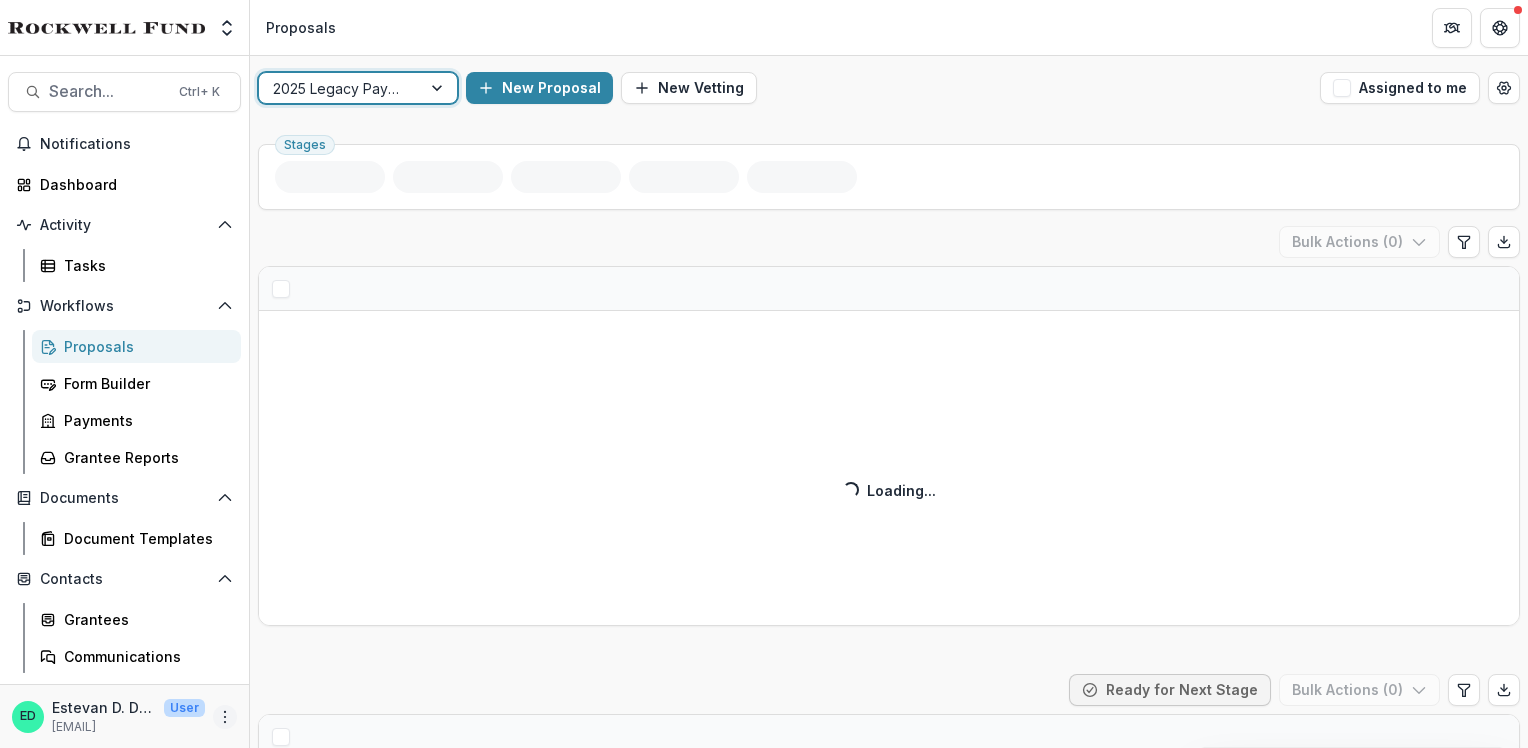 click at bounding box center [225, 717] 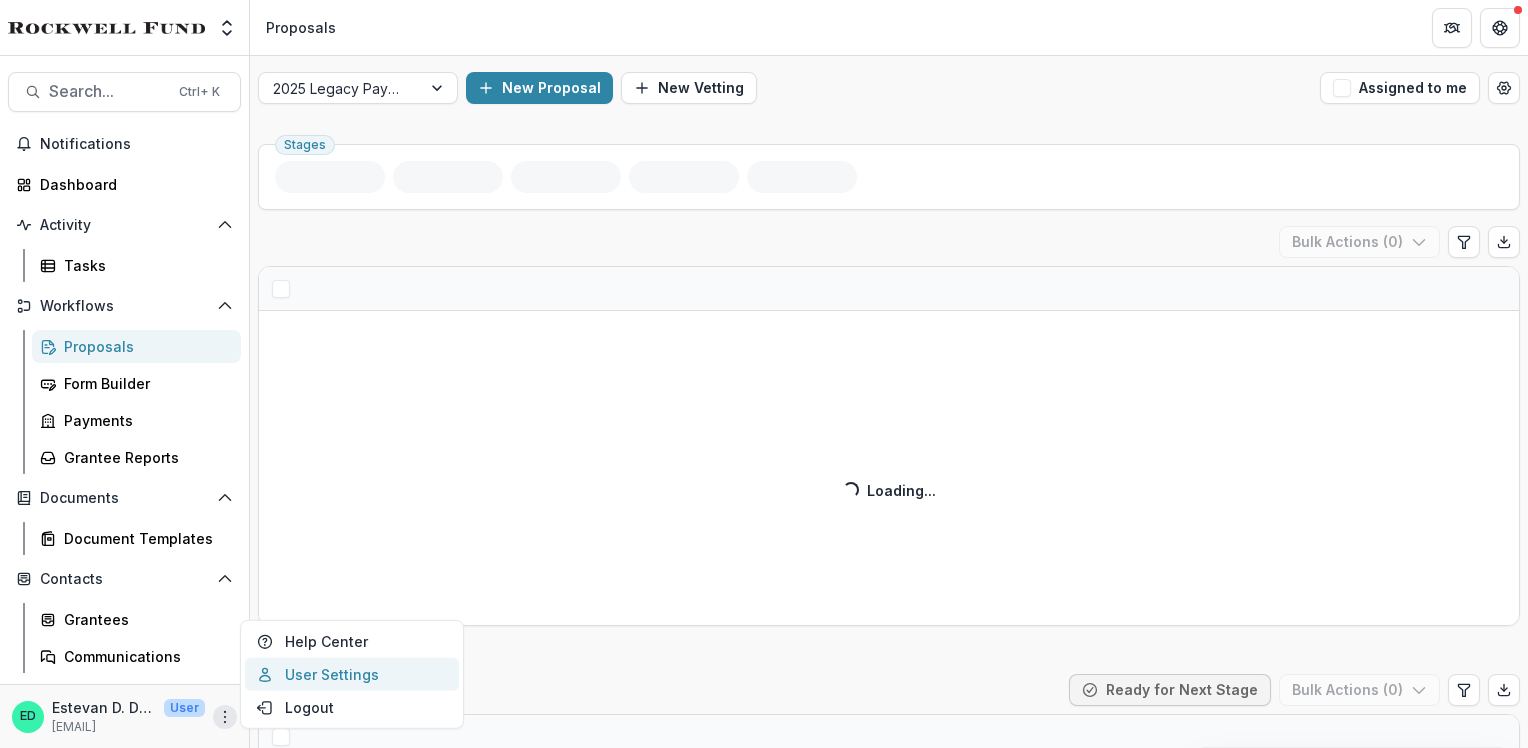 click on "User Settings" at bounding box center (352, 674) 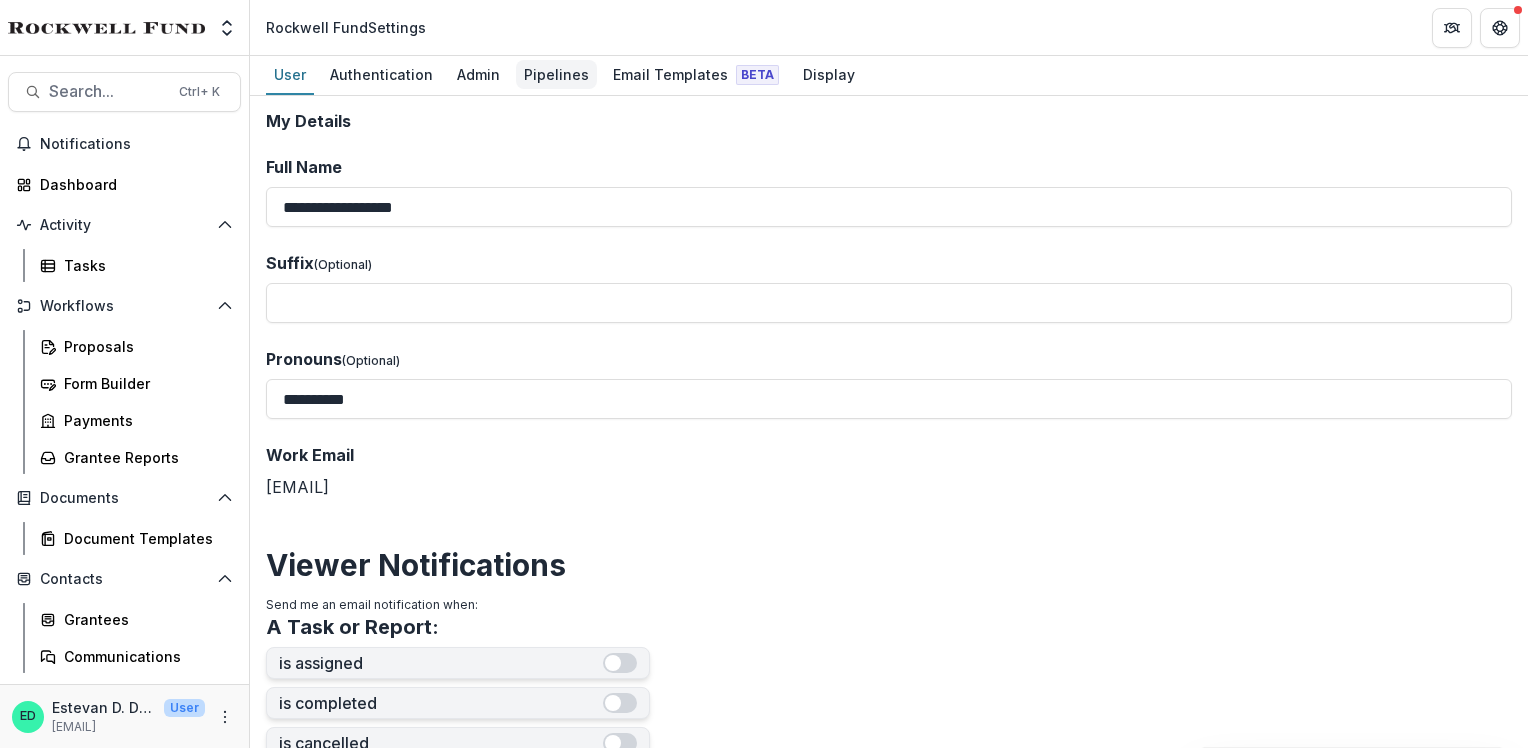 click on "Pipelines" at bounding box center [556, 74] 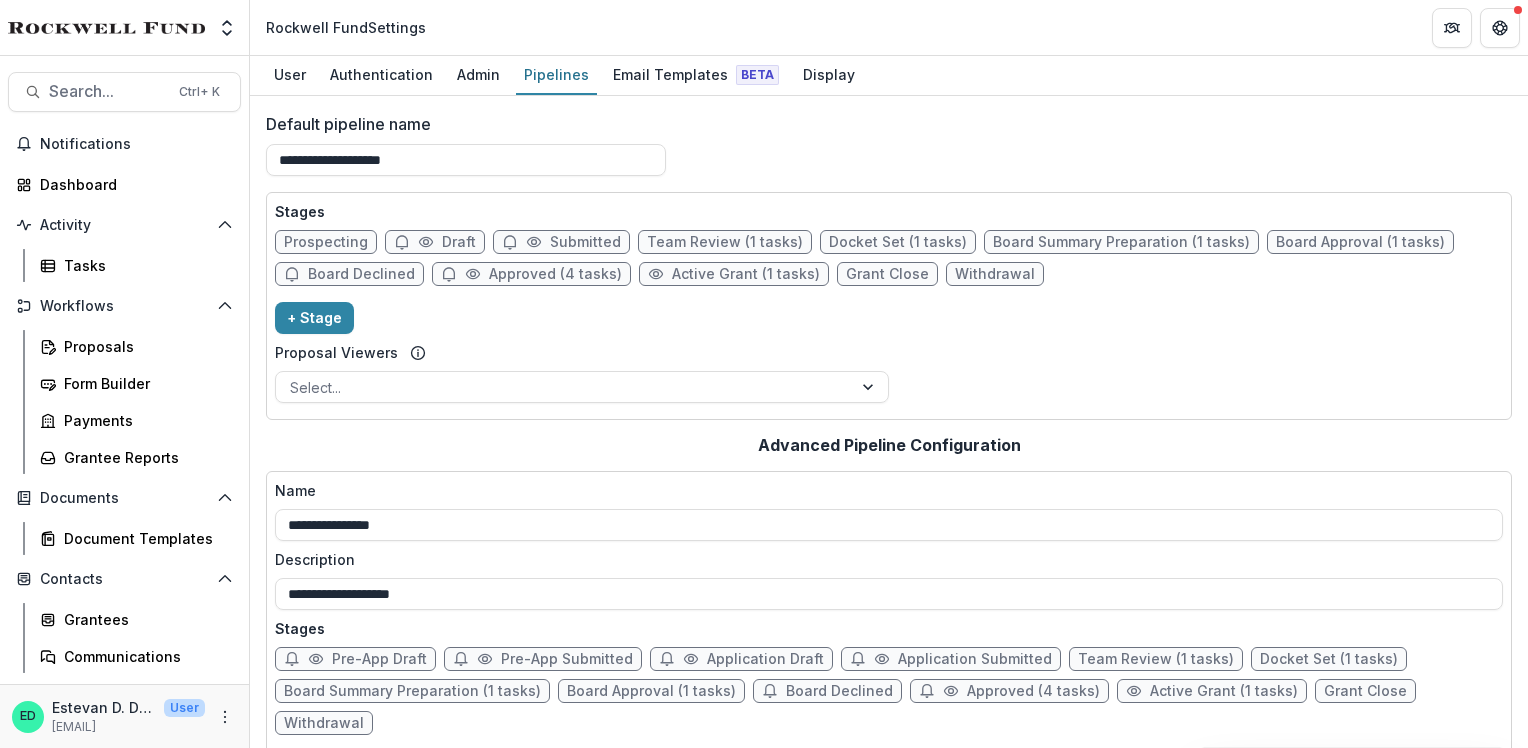 click on "Board Summary Preparation (1 tasks)" at bounding box center (1121, 242) 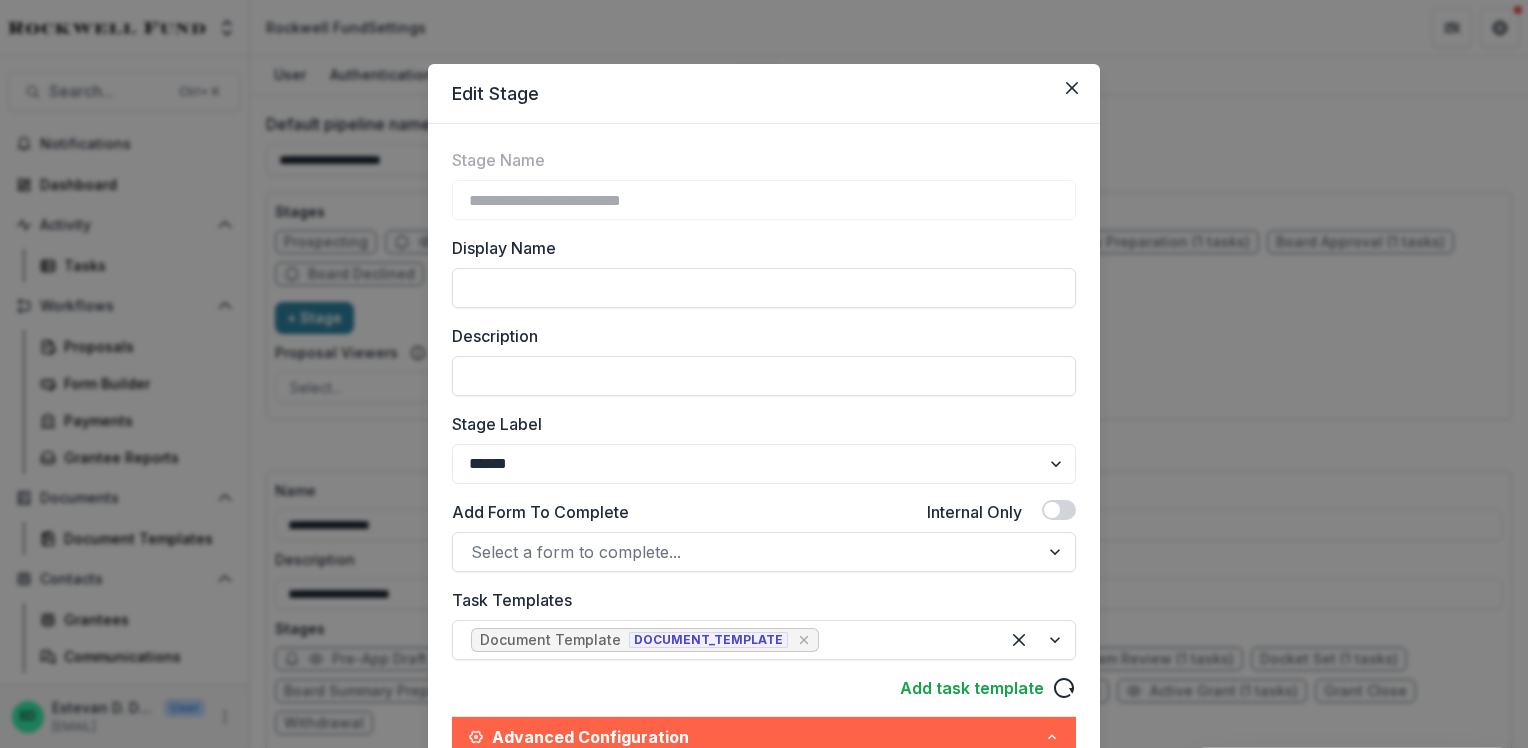 click on "**********" at bounding box center [764, 374] 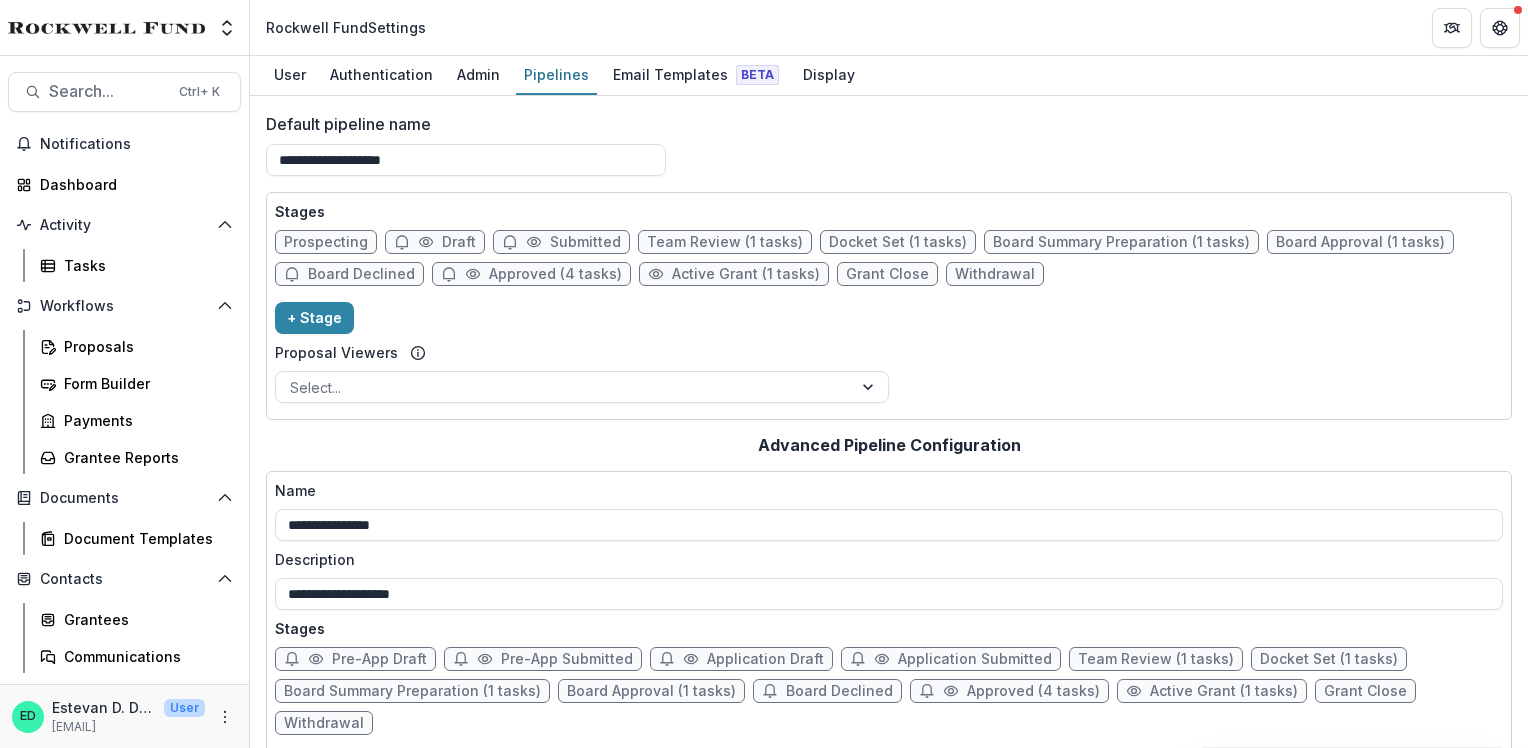 click on "Active Grant (1 tasks)" at bounding box center [734, 274] 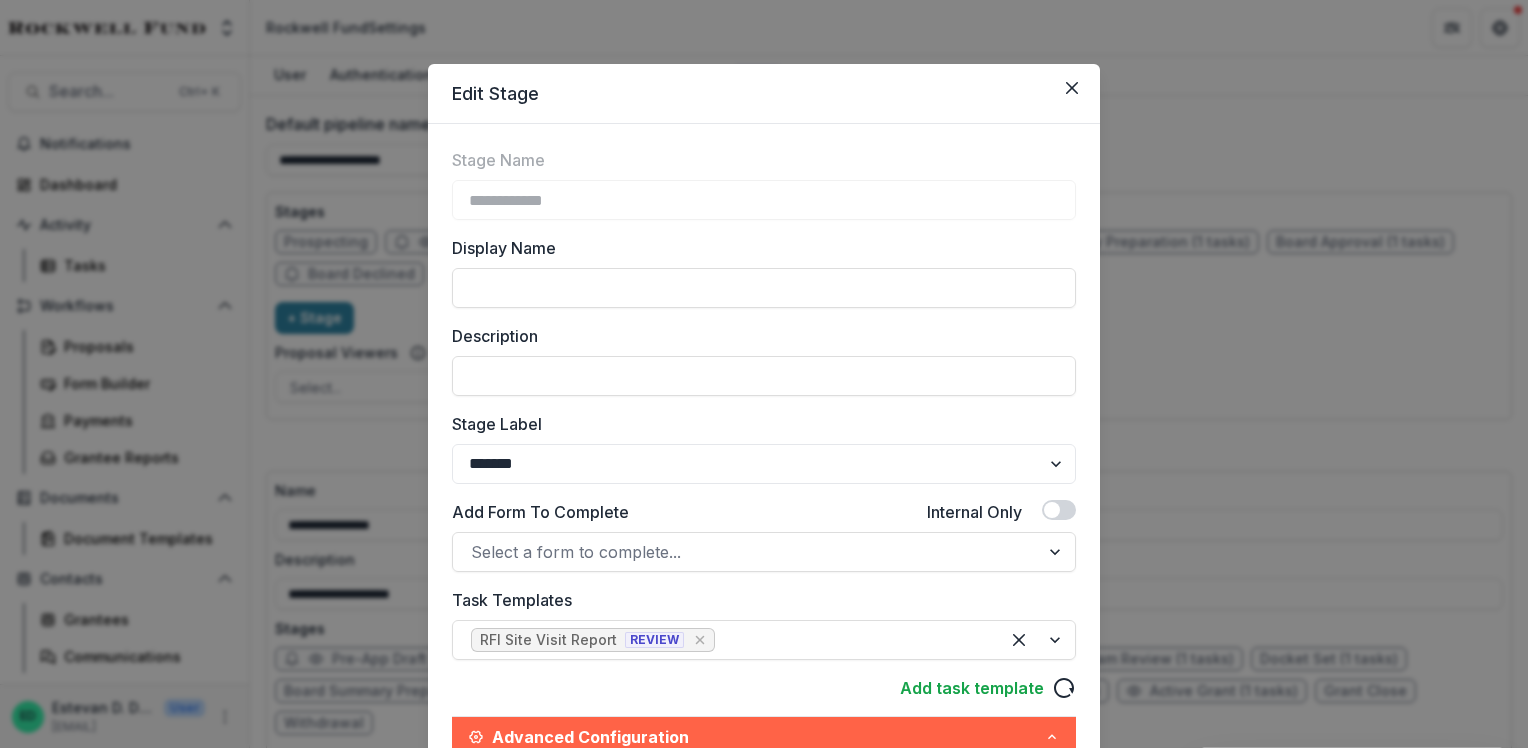 click on "**********" at bounding box center (764, 374) 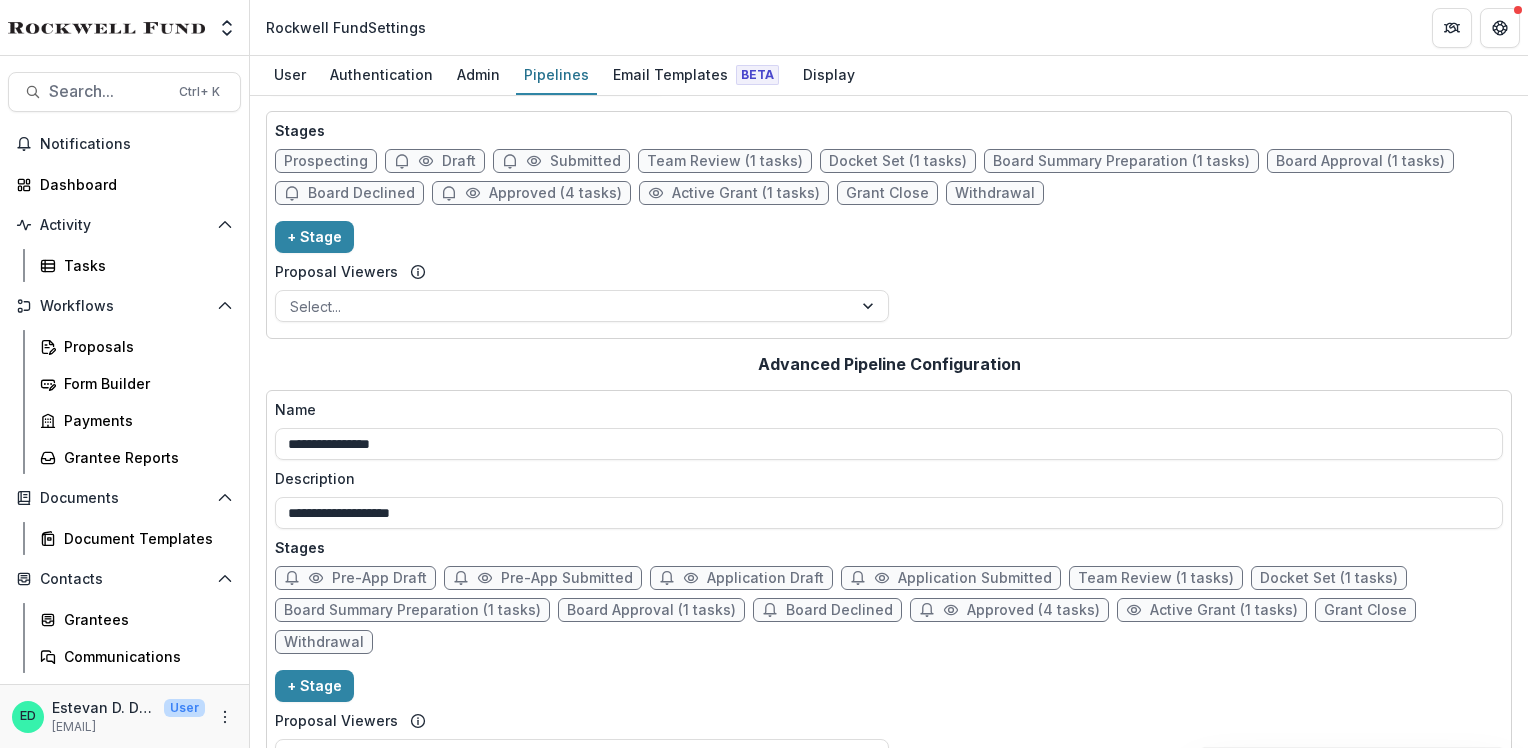 scroll, scrollTop: 200, scrollLeft: 0, axis: vertical 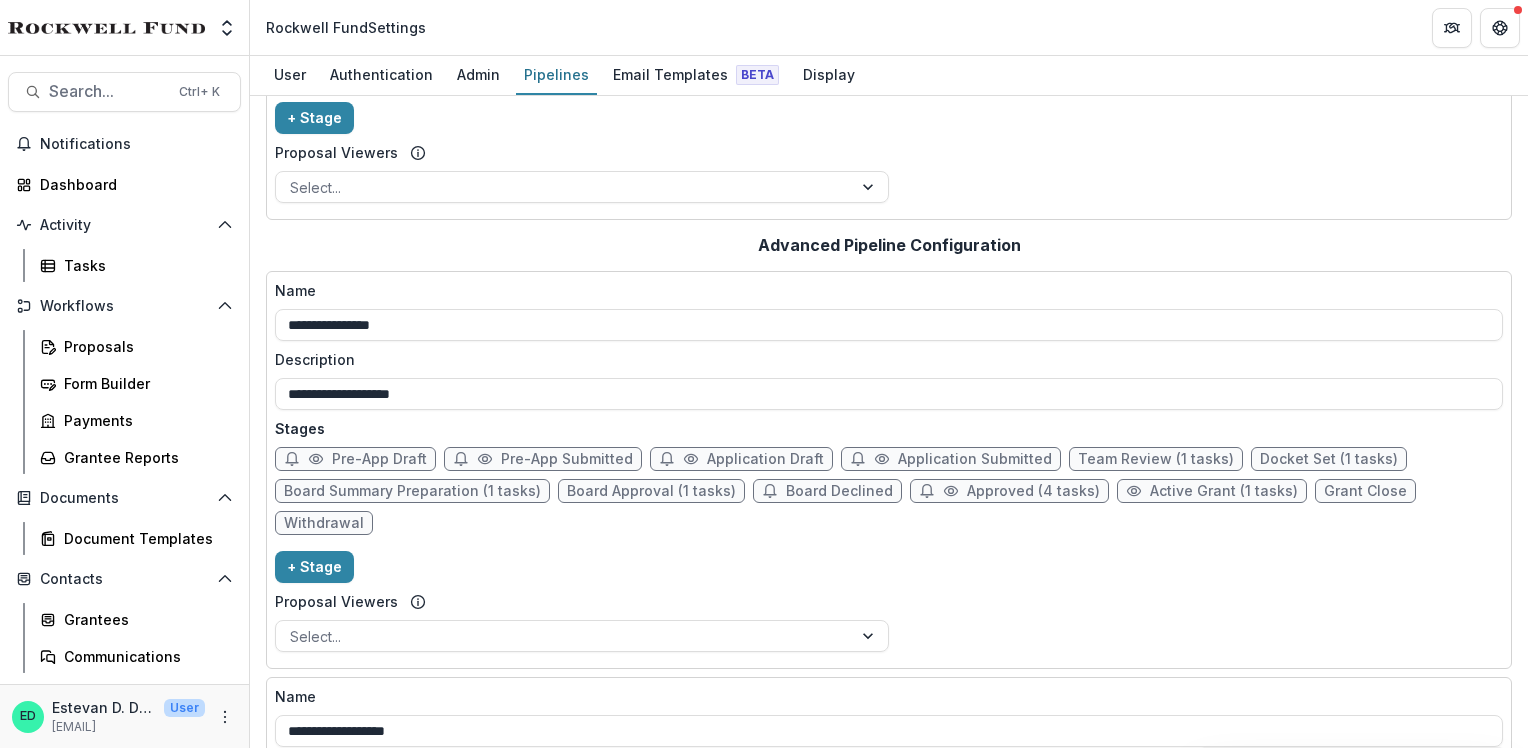 click on "Active Grant (1 tasks)" at bounding box center (1224, 491) 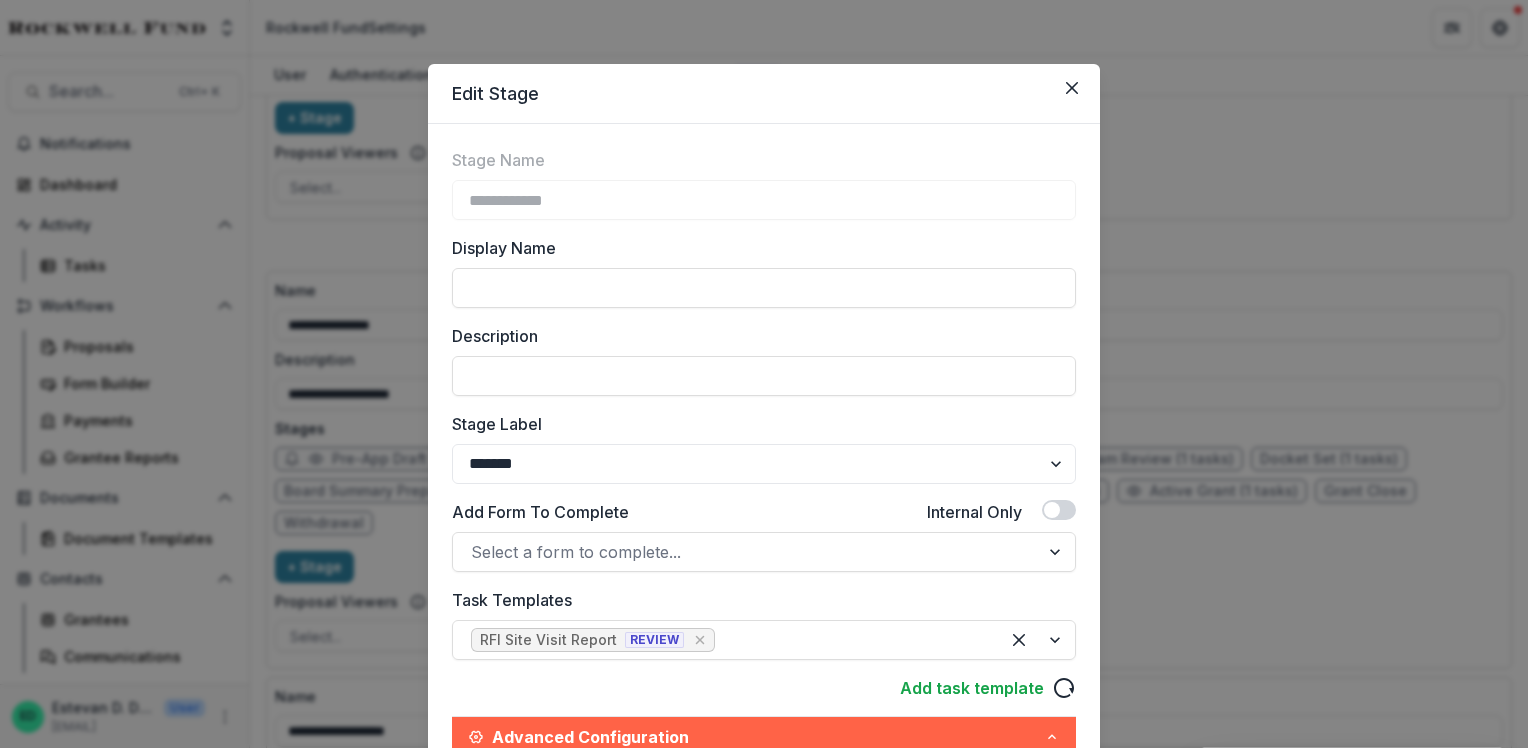 click on "**********" at bounding box center [764, 374] 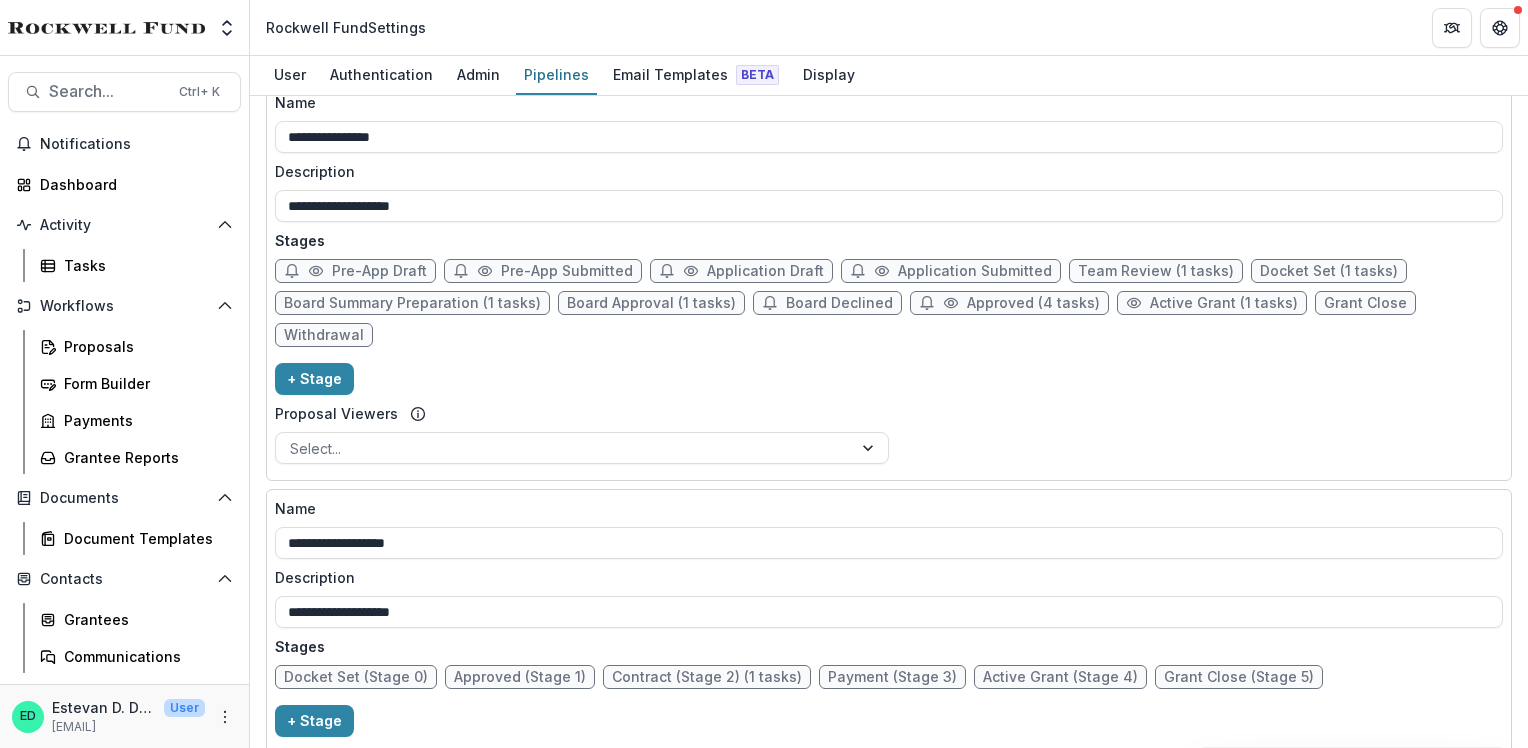 scroll, scrollTop: 500, scrollLeft: 0, axis: vertical 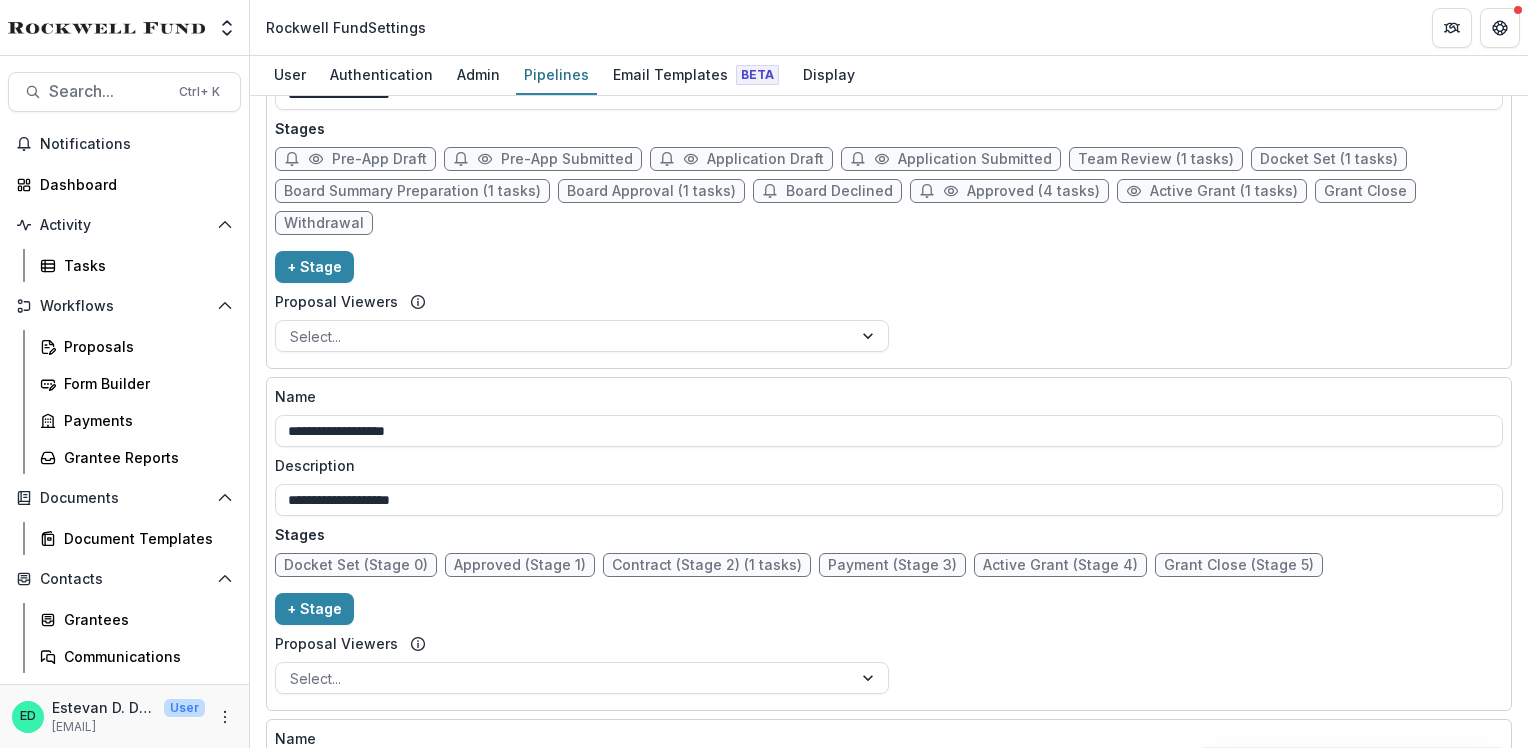 click on "Active Grant (Stage 4)" at bounding box center [1060, 565] 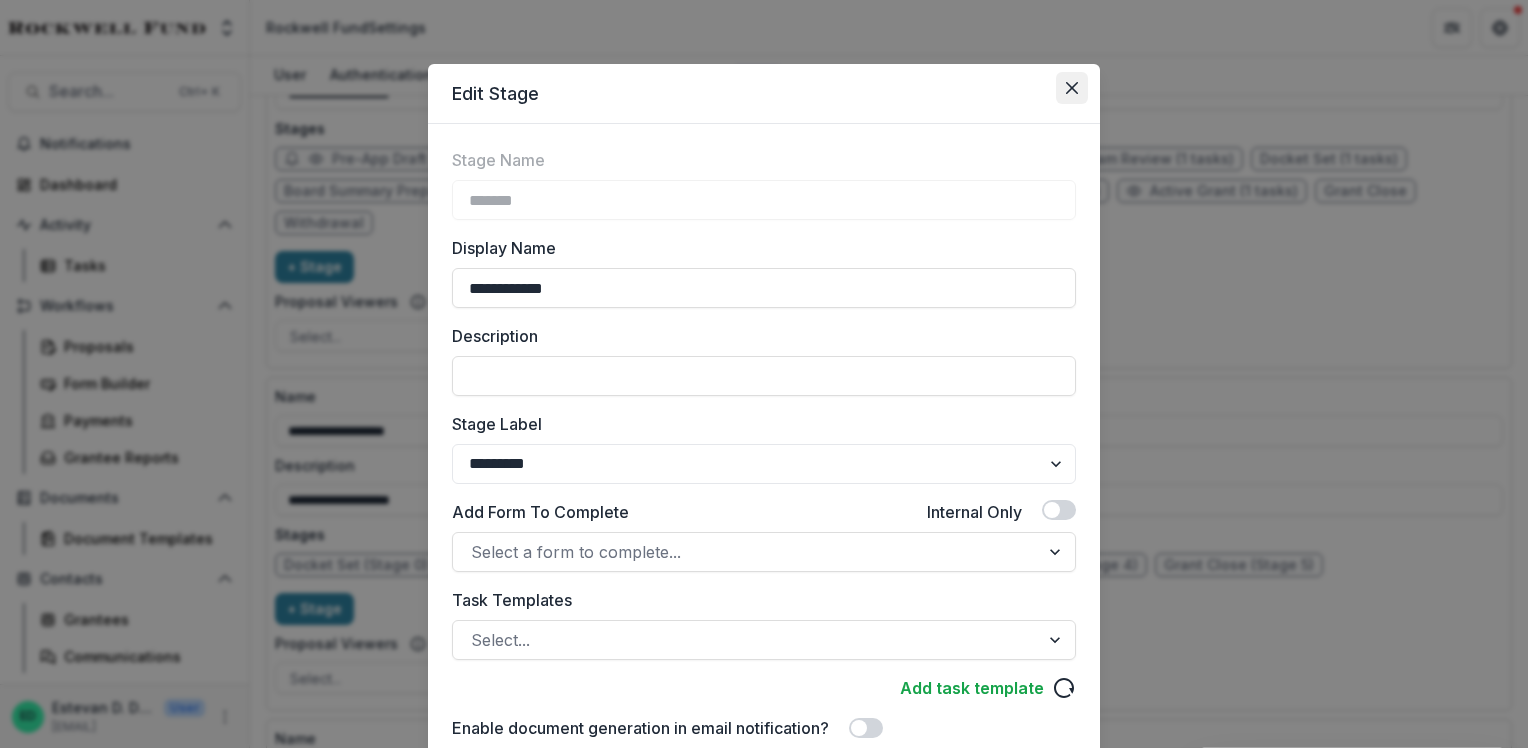 click 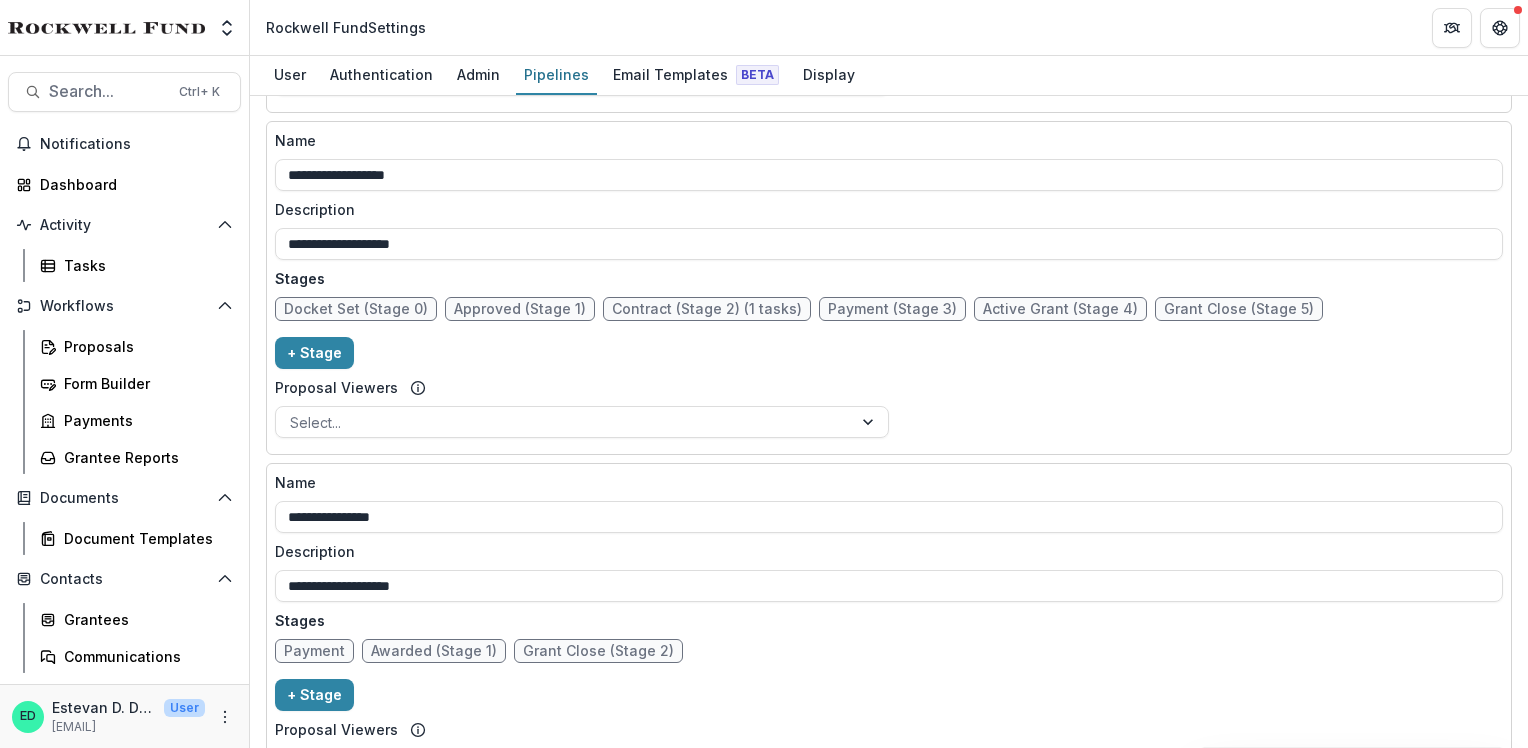 scroll, scrollTop: 800, scrollLeft: 0, axis: vertical 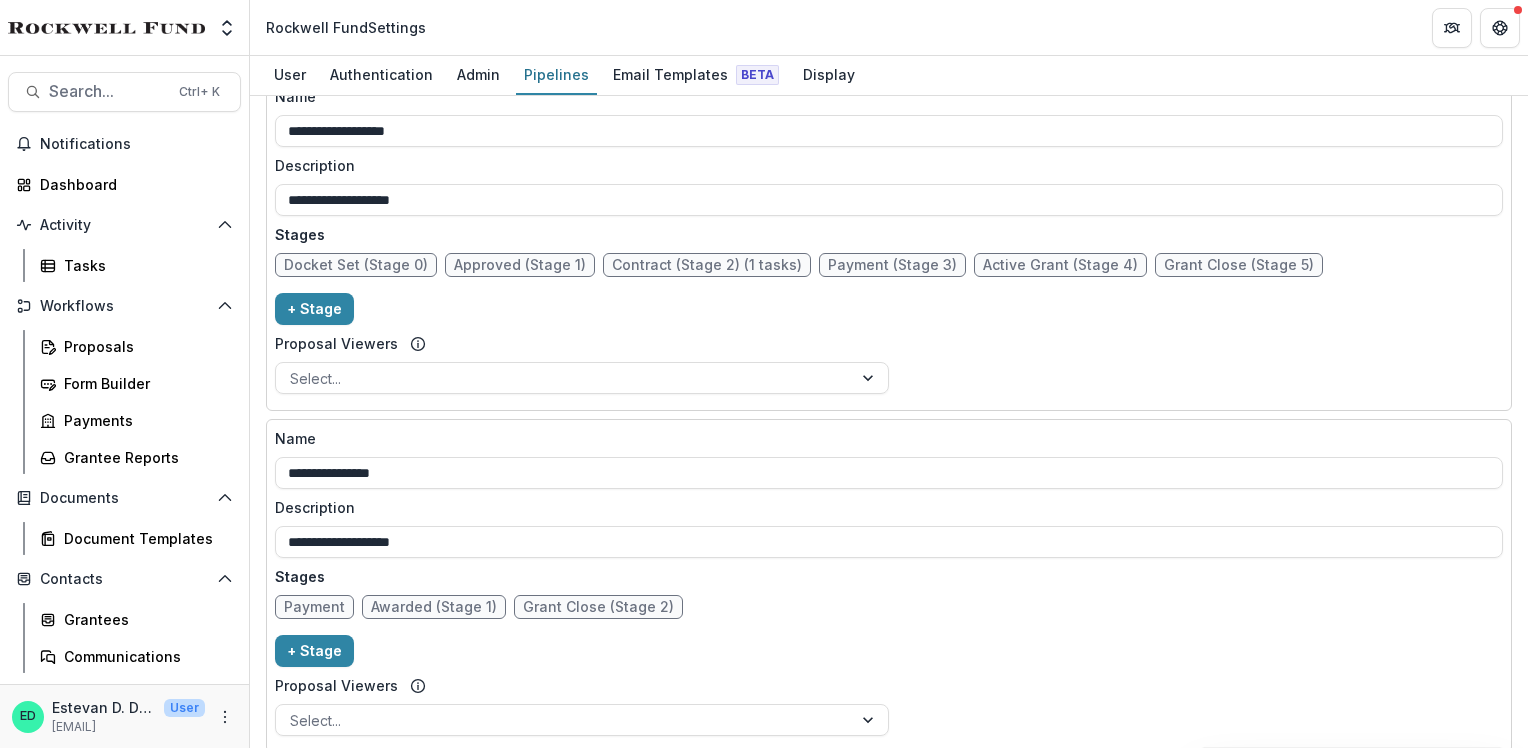 click on "Grant Close (Stage 2)" at bounding box center (598, 607) 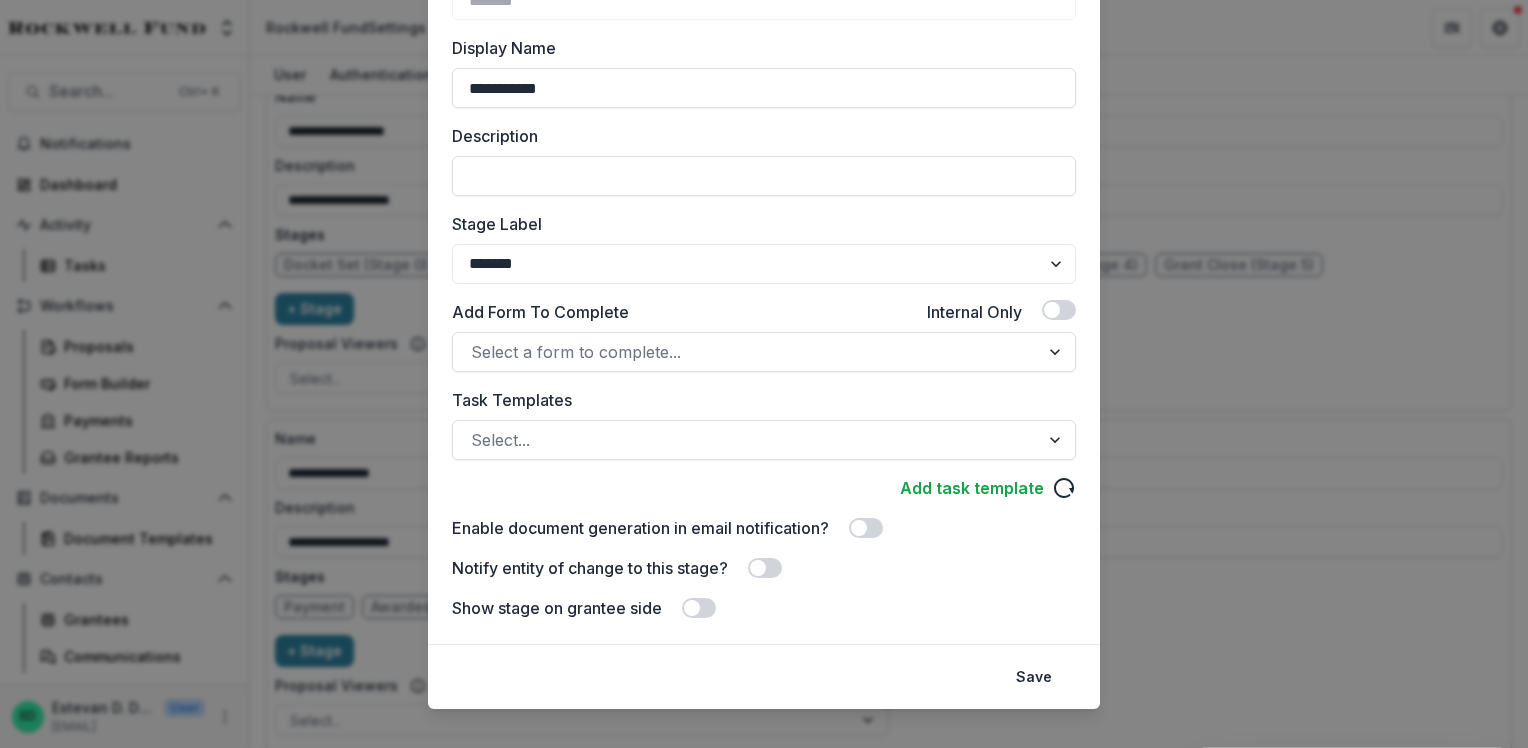 scroll, scrollTop: 0, scrollLeft: 0, axis: both 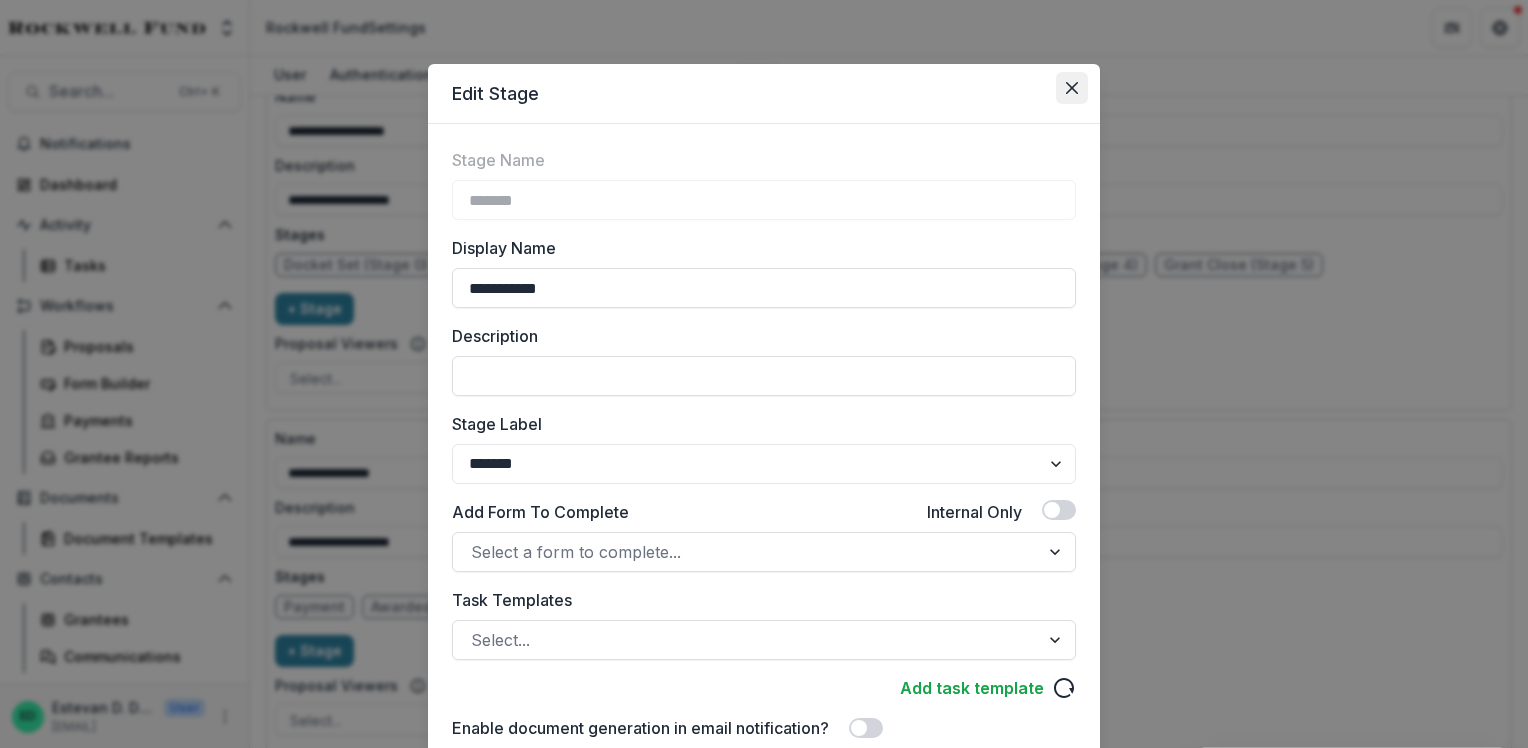 click at bounding box center [1072, 88] 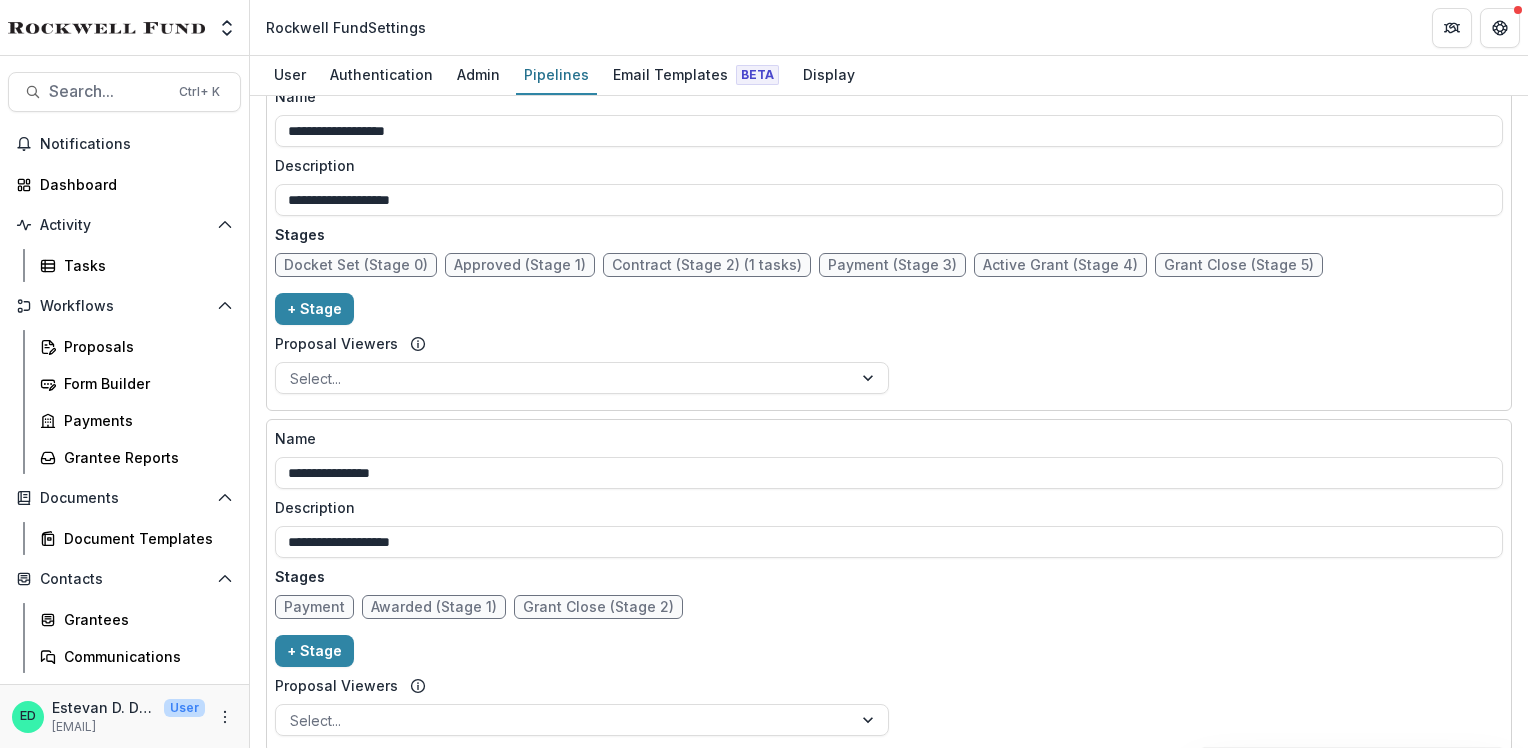 scroll, scrollTop: 827, scrollLeft: 0, axis: vertical 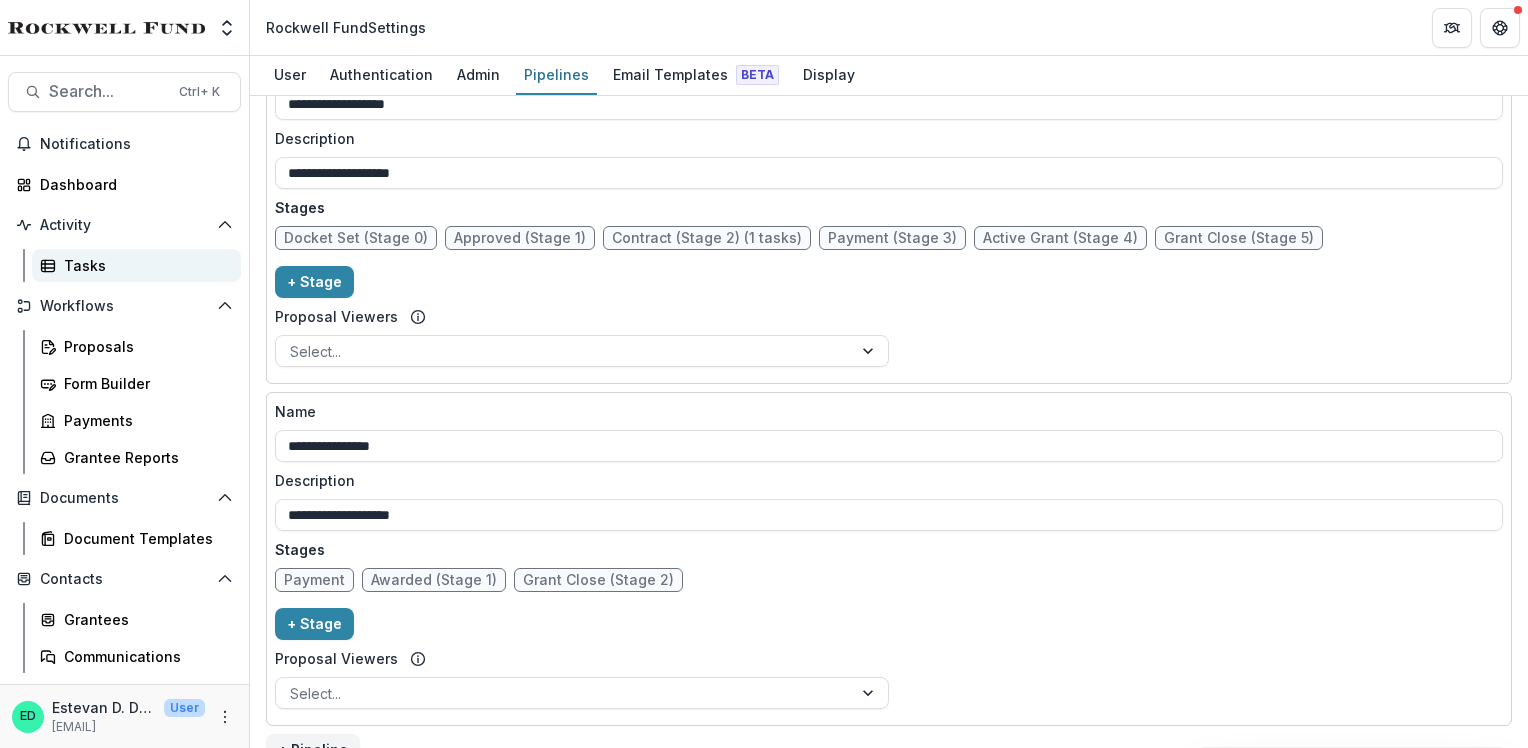 click on "Tasks" at bounding box center [144, 265] 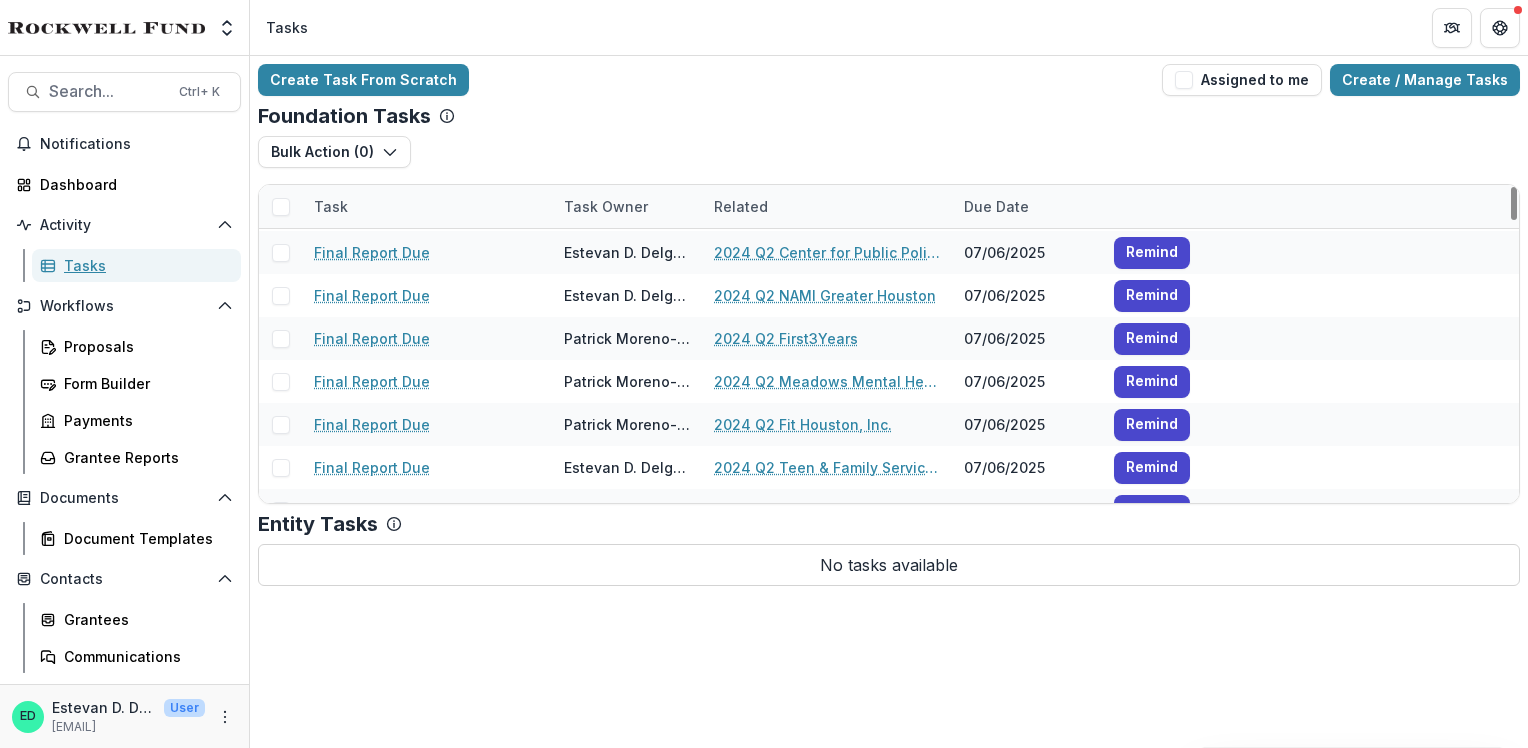 scroll, scrollTop: 0, scrollLeft: 0, axis: both 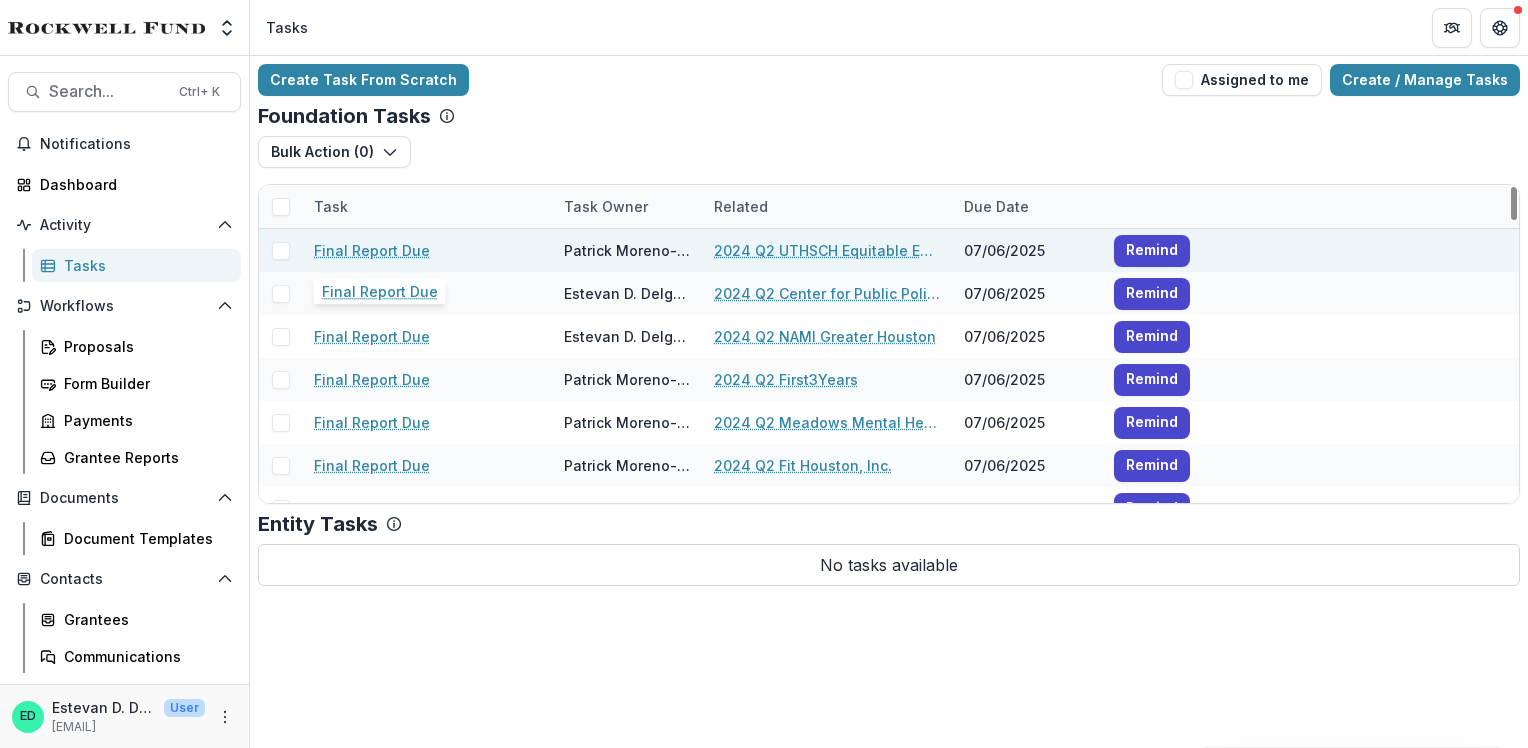 click on "Final Report Due" at bounding box center [372, 250] 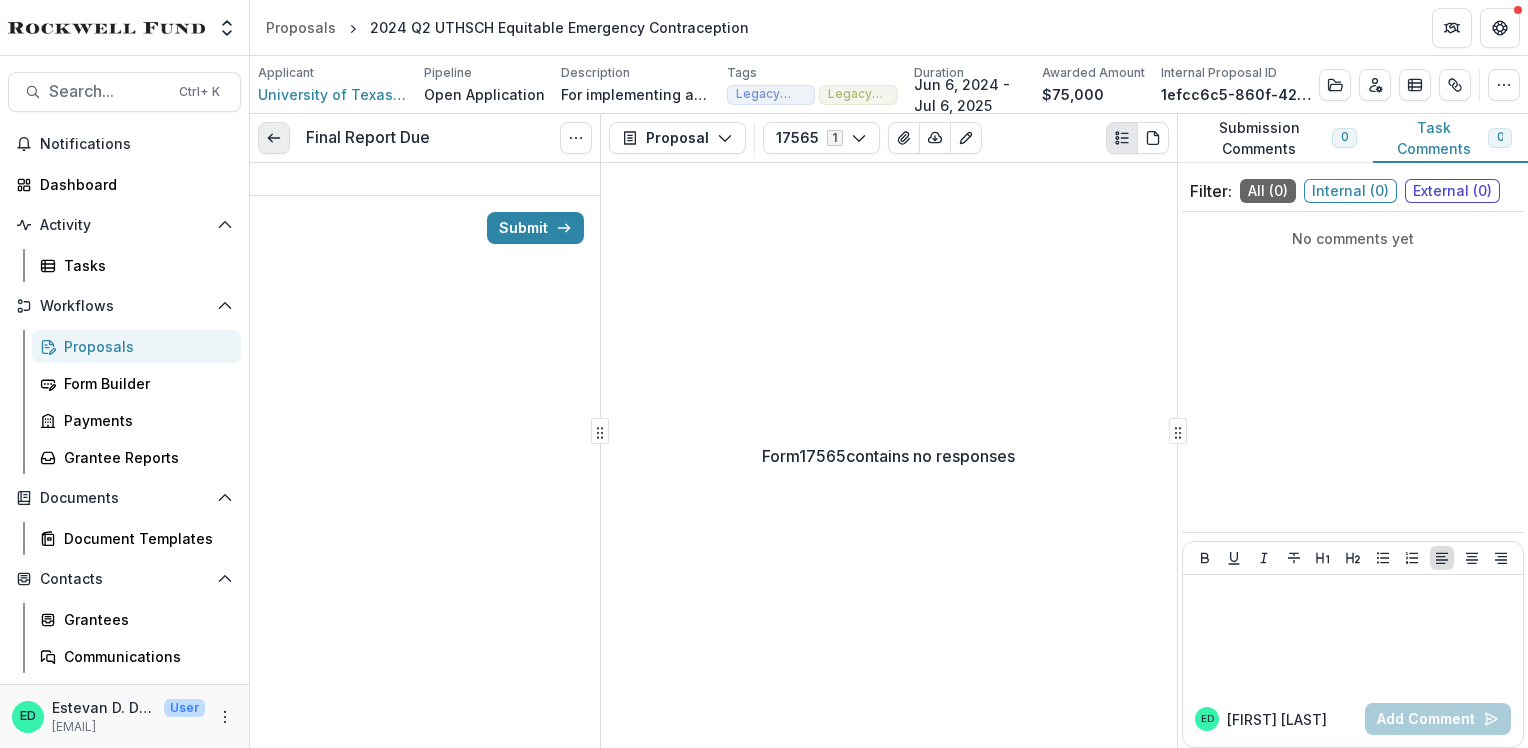 click 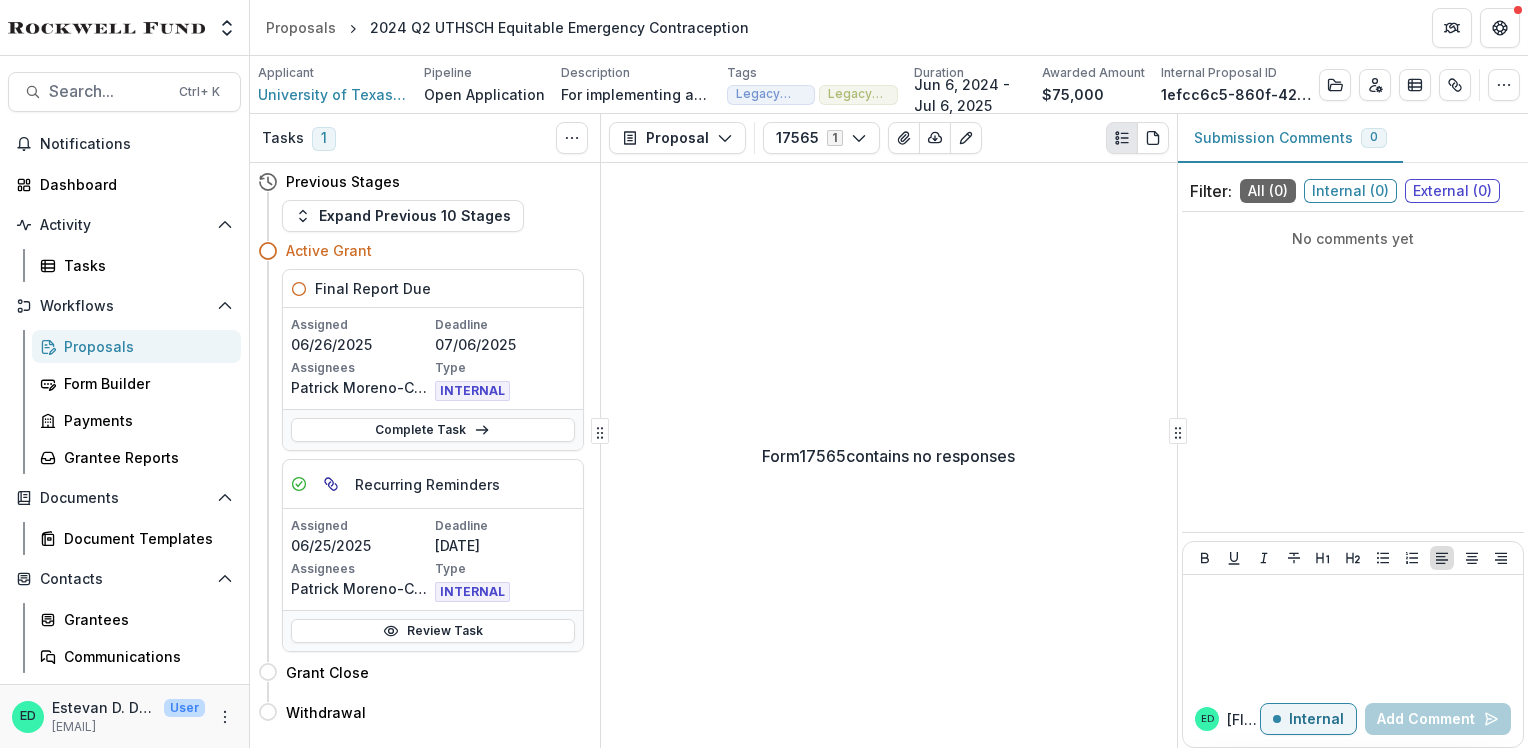 click on "Proposals" at bounding box center (144, 346) 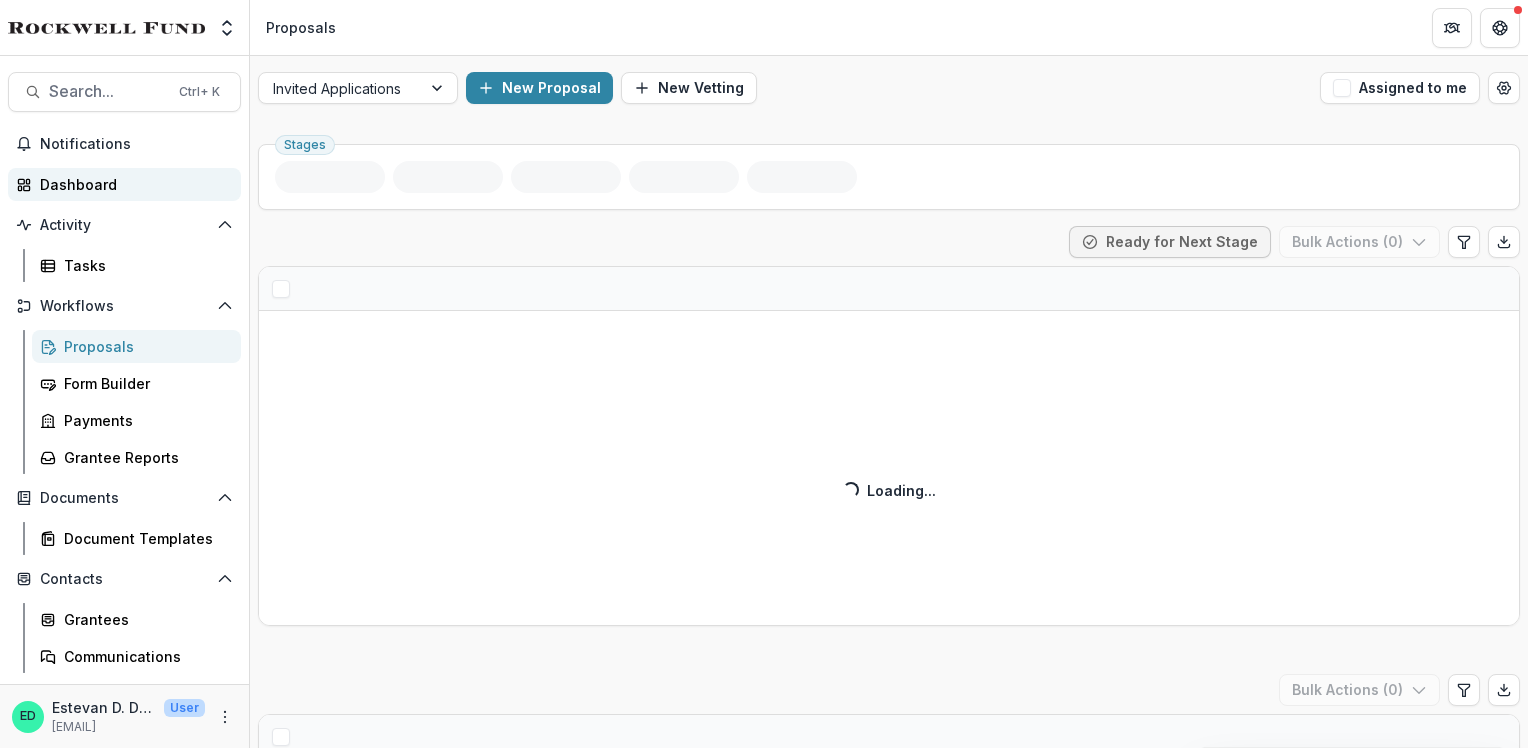 click on "Dashboard" at bounding box center [124, 184] 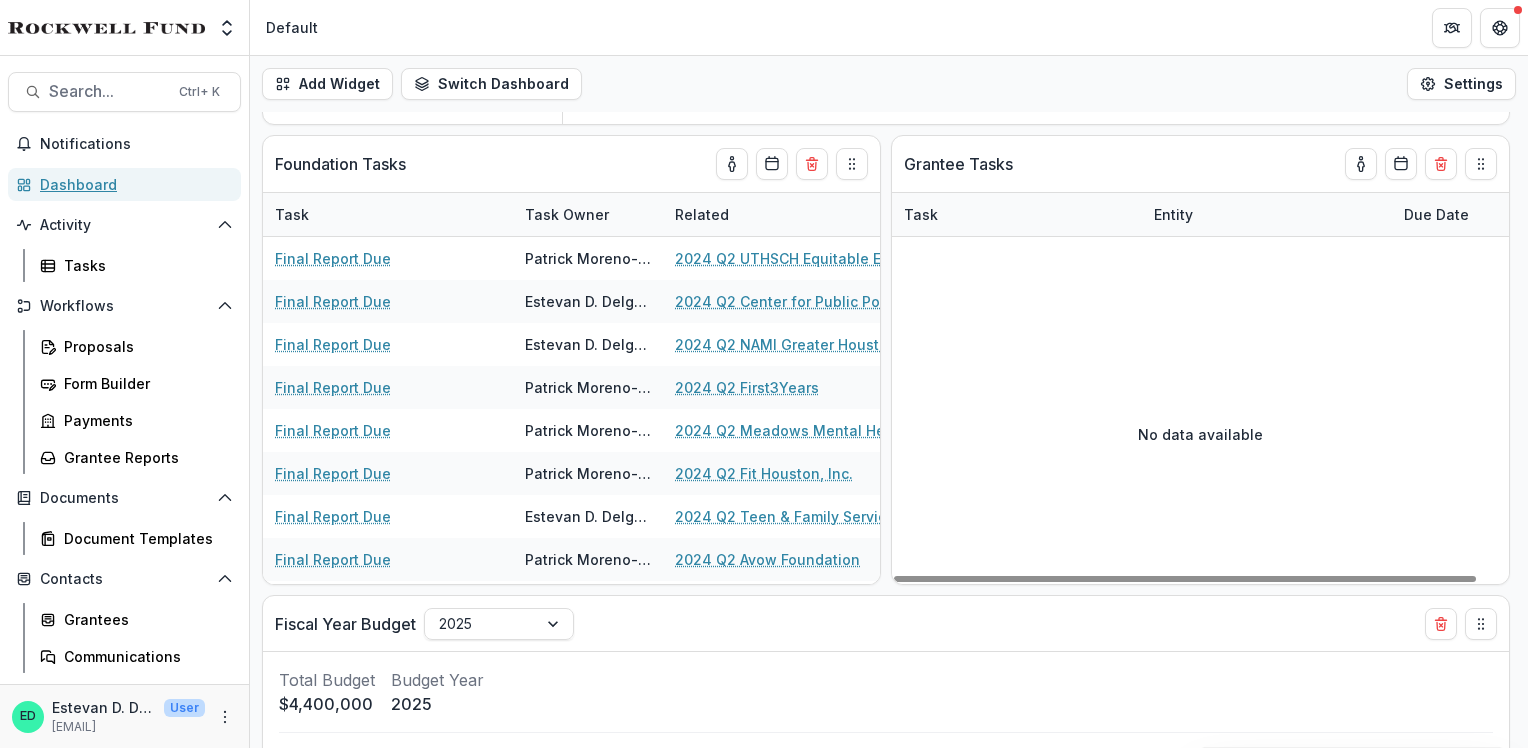 scroll, scrollTop: 433, scrollLeft: 0, axis: vertical 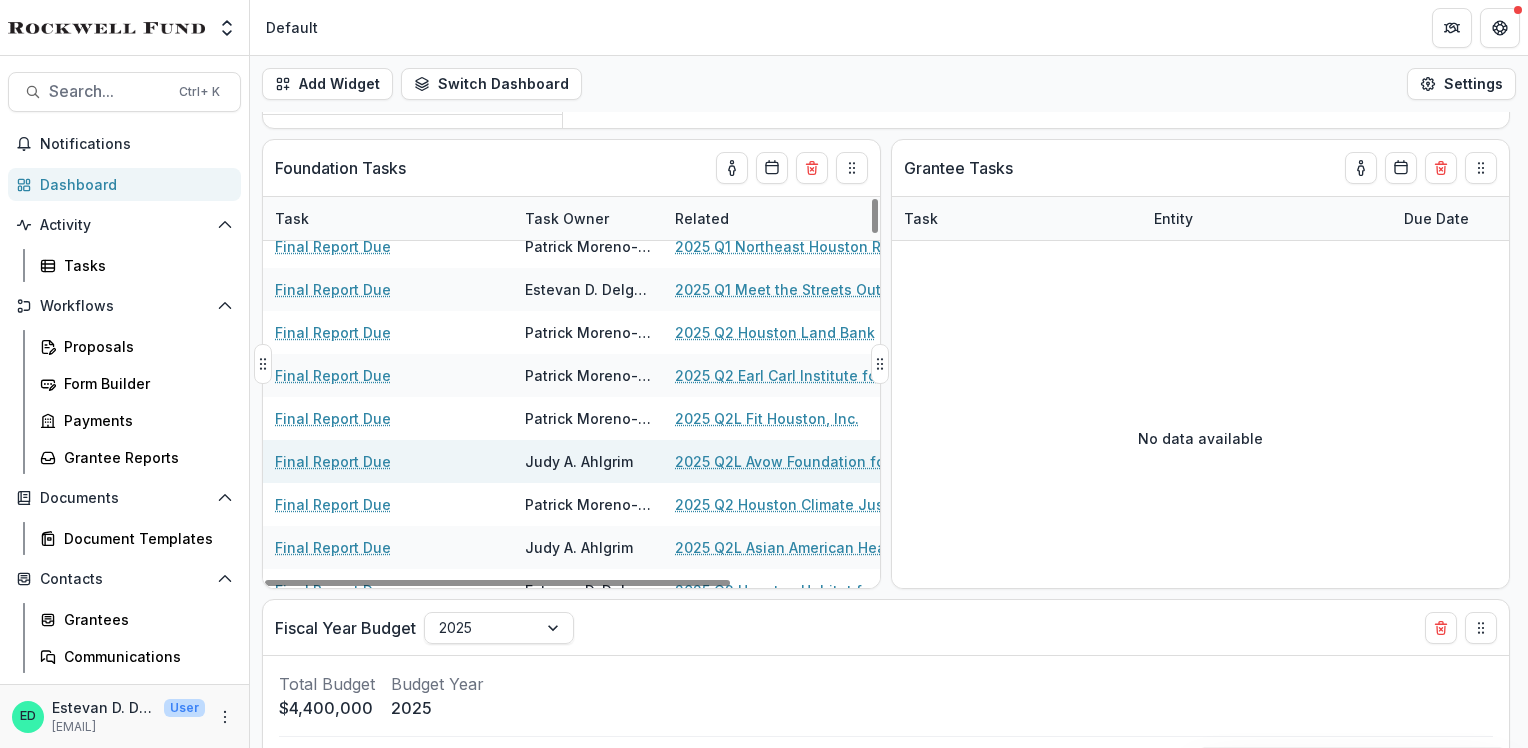 click on "Final Report Due" at bounding box center [333, 461] 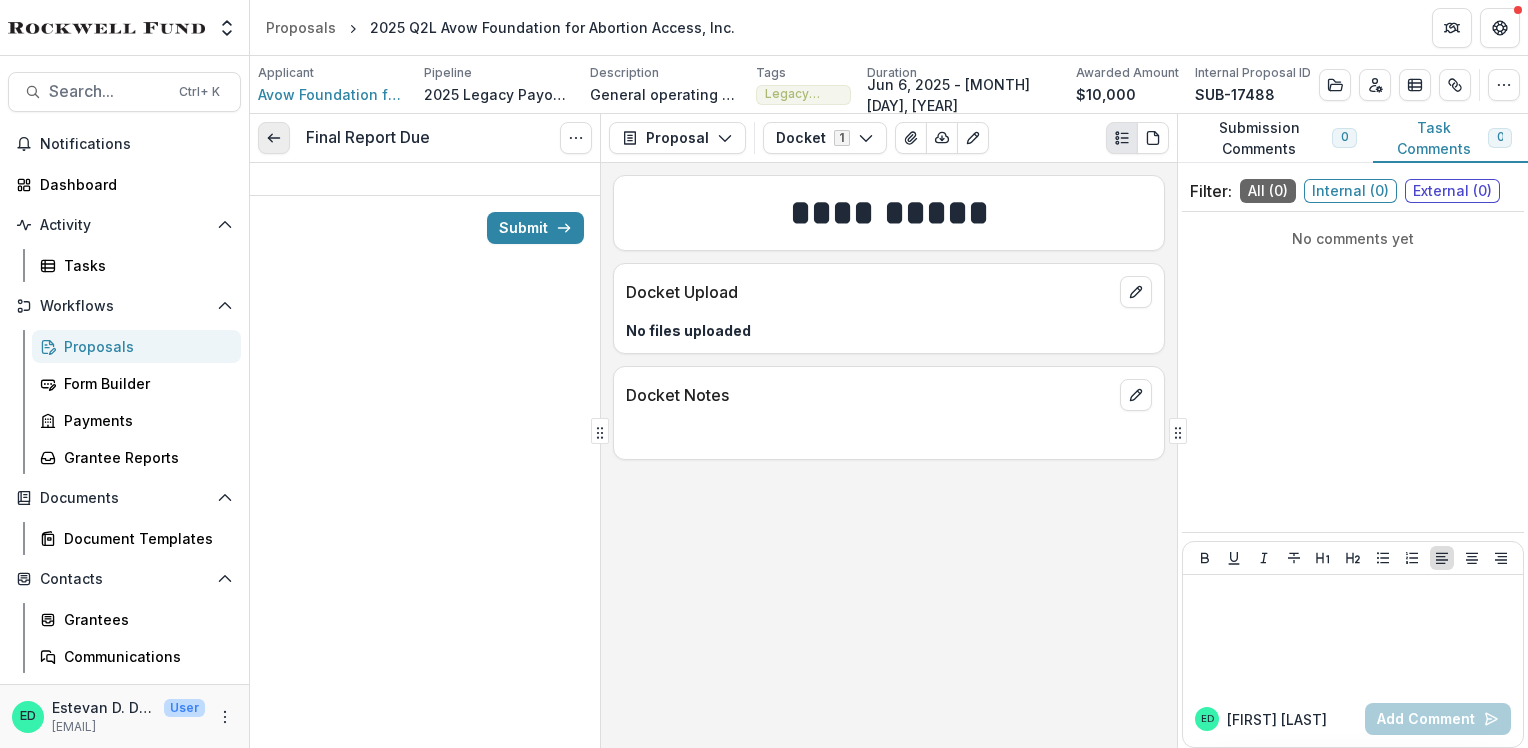 click at bounding box center (274, 138) 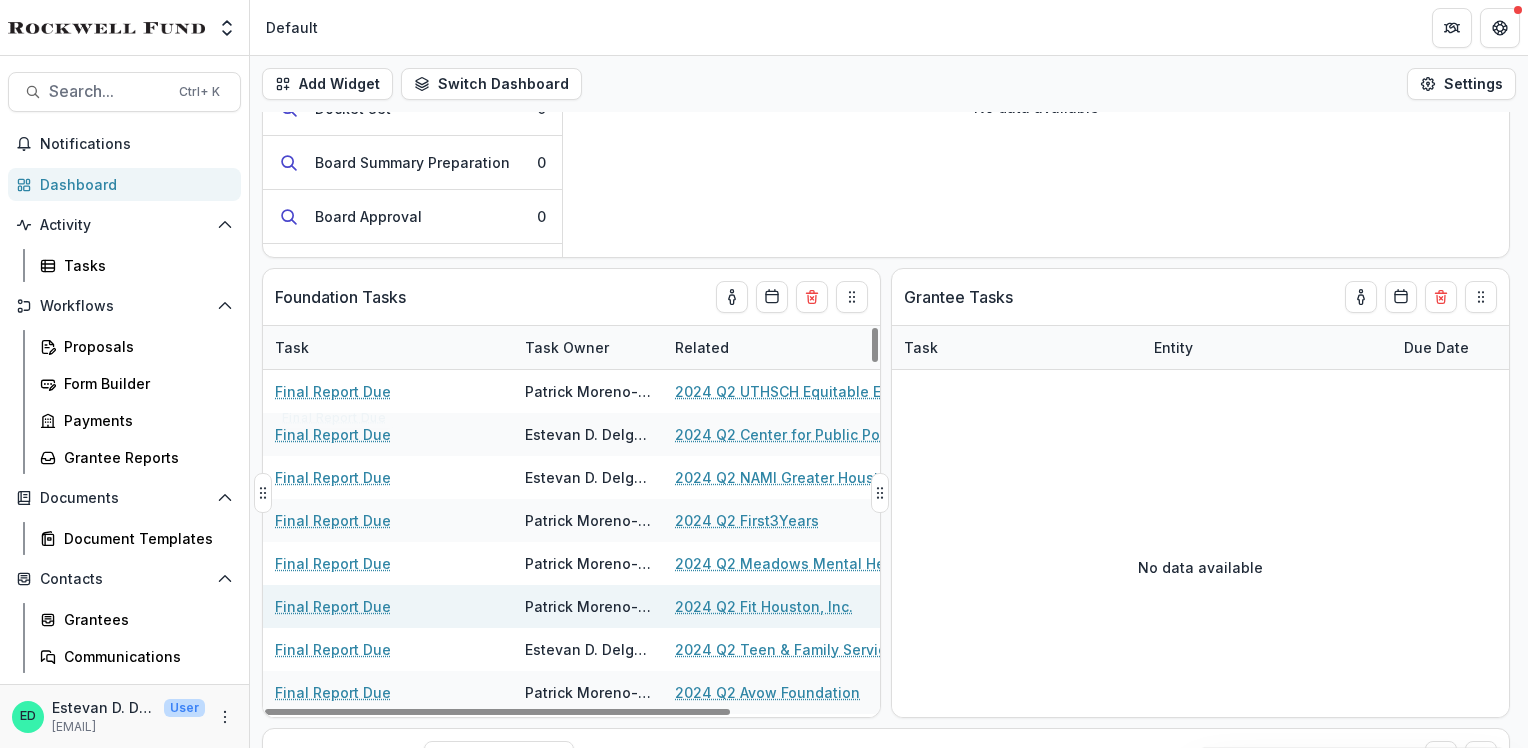 scroll, scrollTop: 300, scrollLeft: 0, axis: vertical 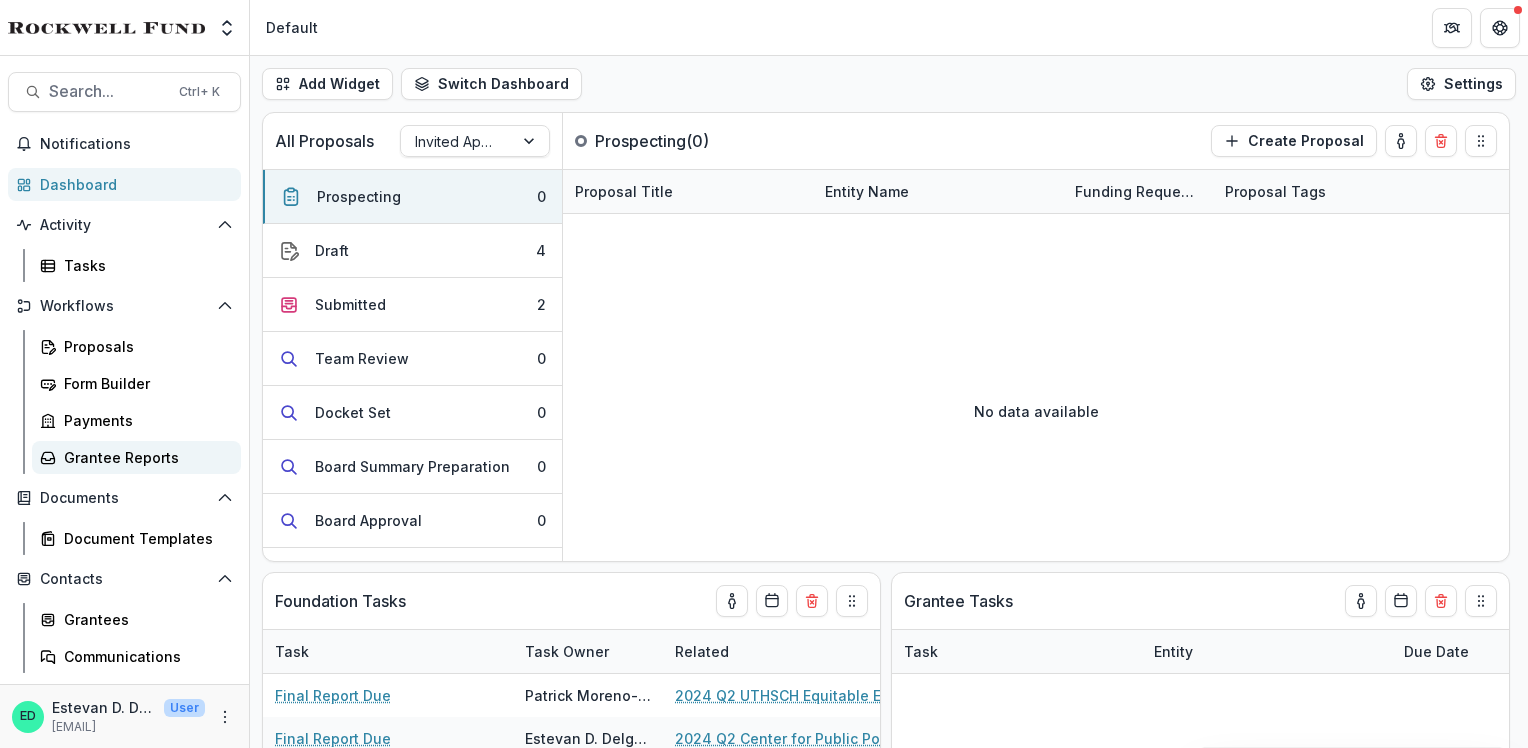 click on "Grantee Reports" at bounding box center [144, 457] 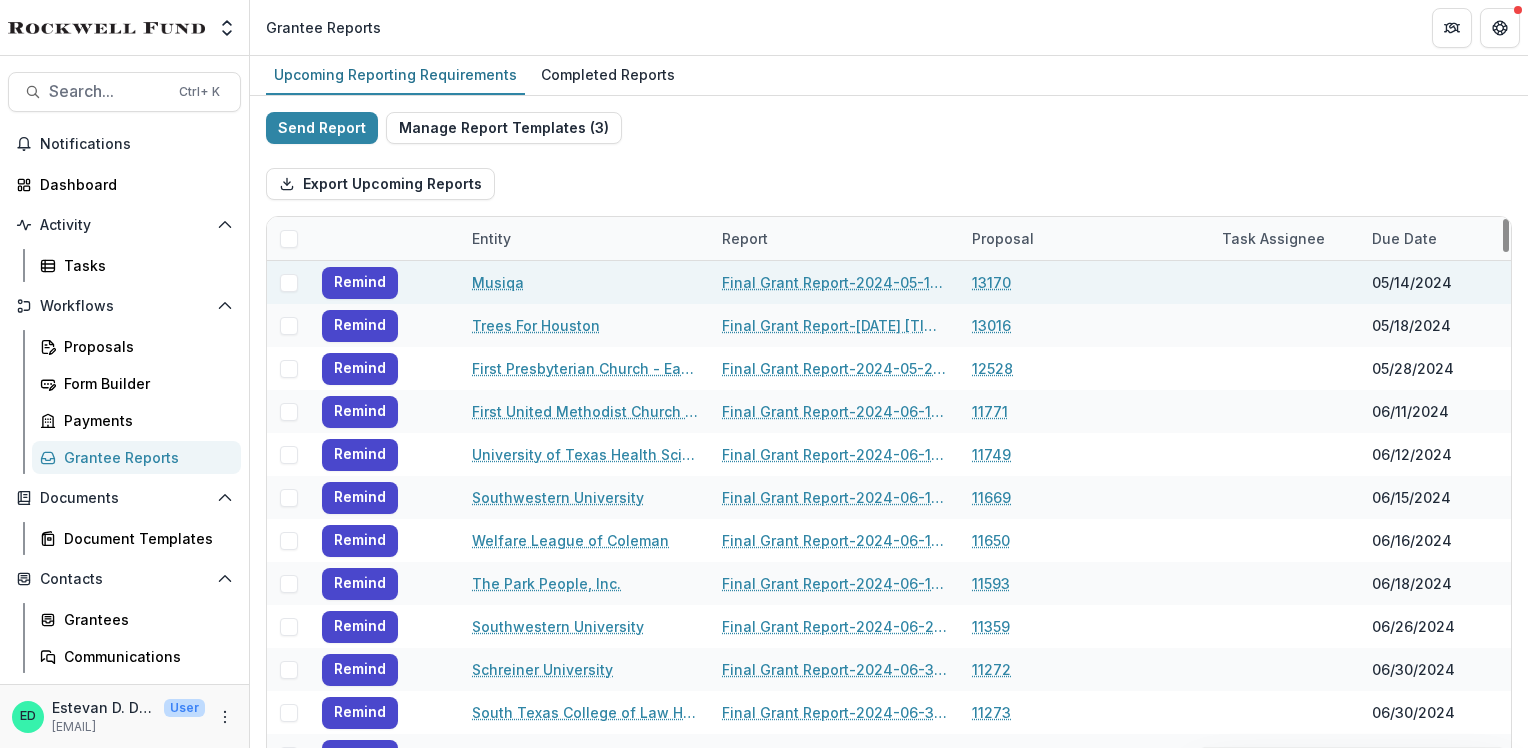 click at bounding box center (289, 283) 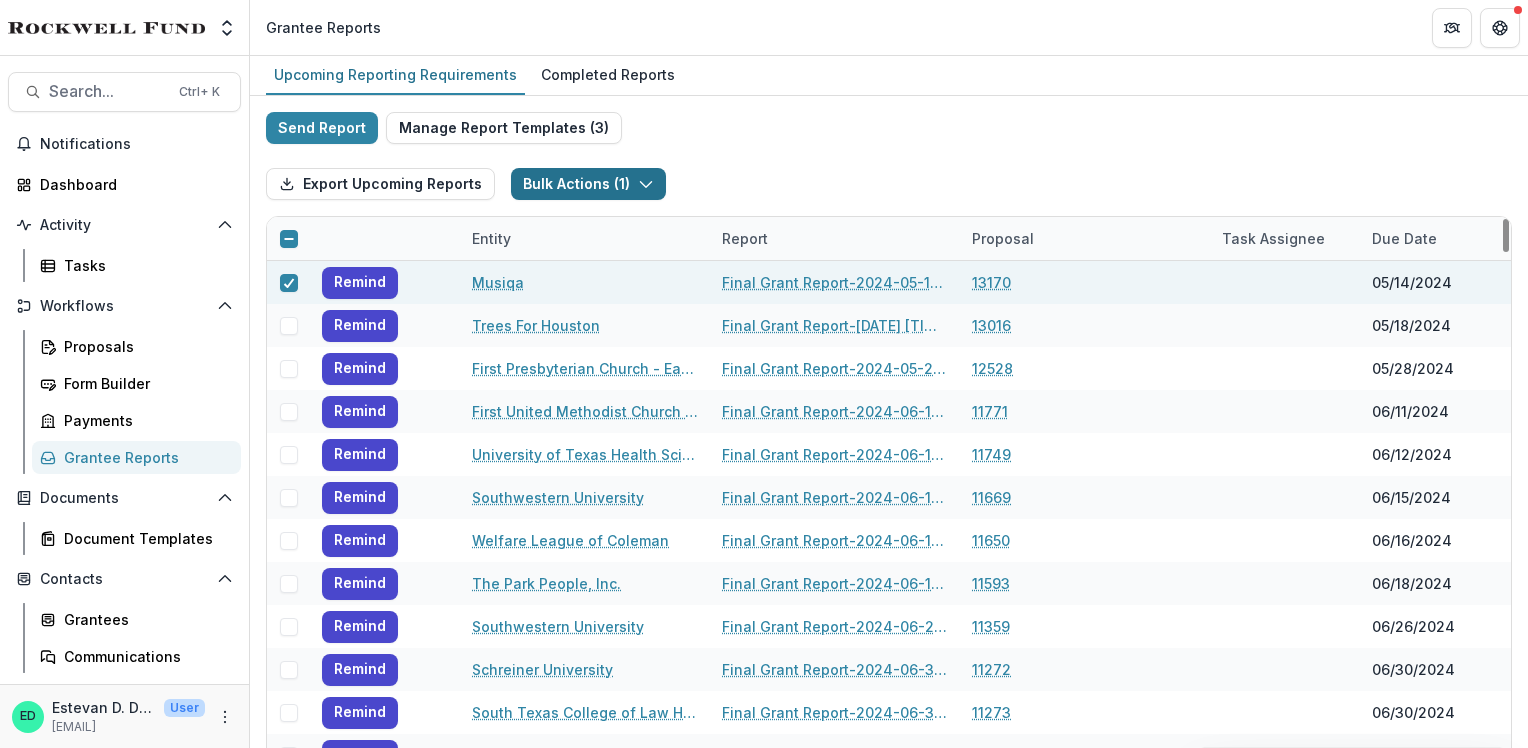 click on "Bulk Actions ( 1 )" at bounding box center (588, 184) 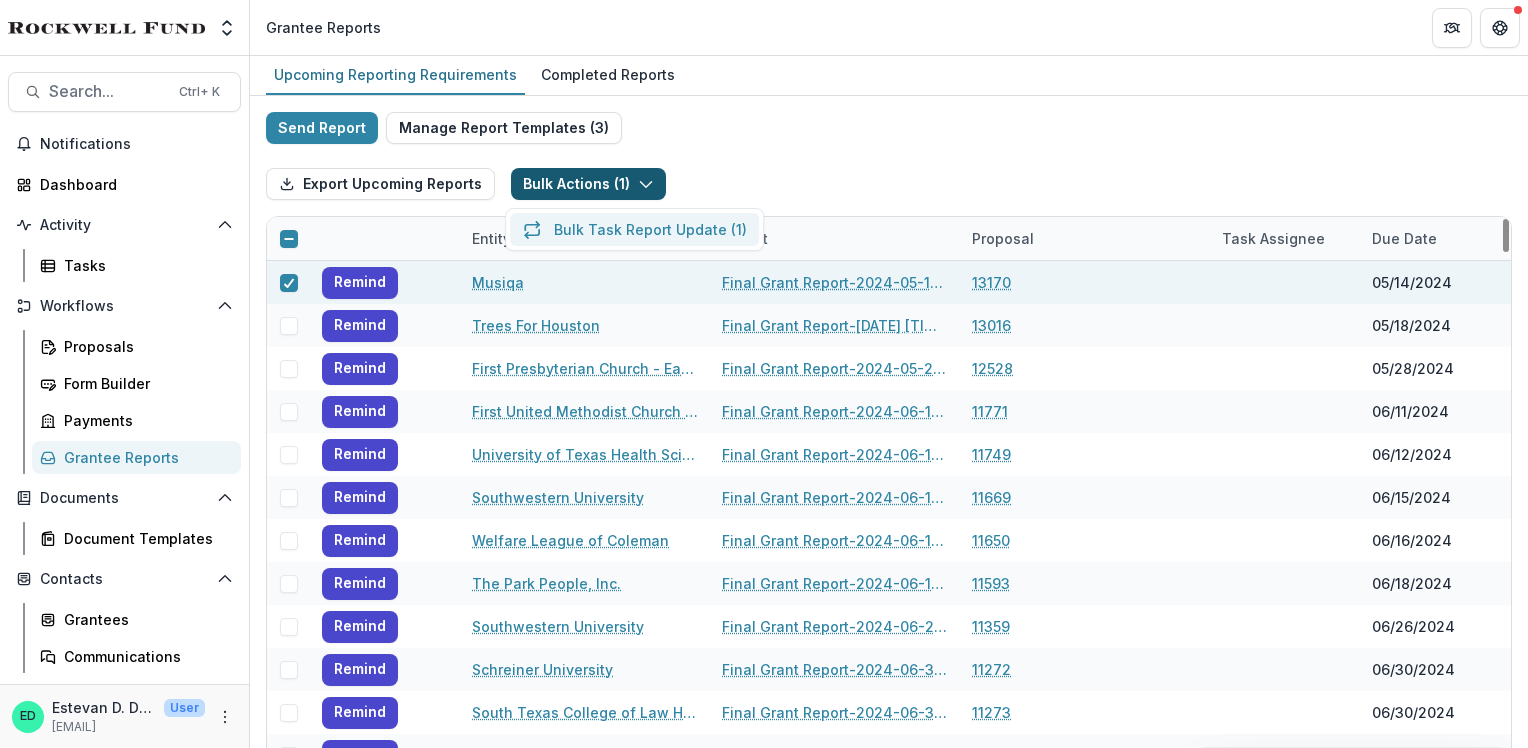 click on "Bulk Task Report Update ( 1 )" at bounding box center [634, 229] 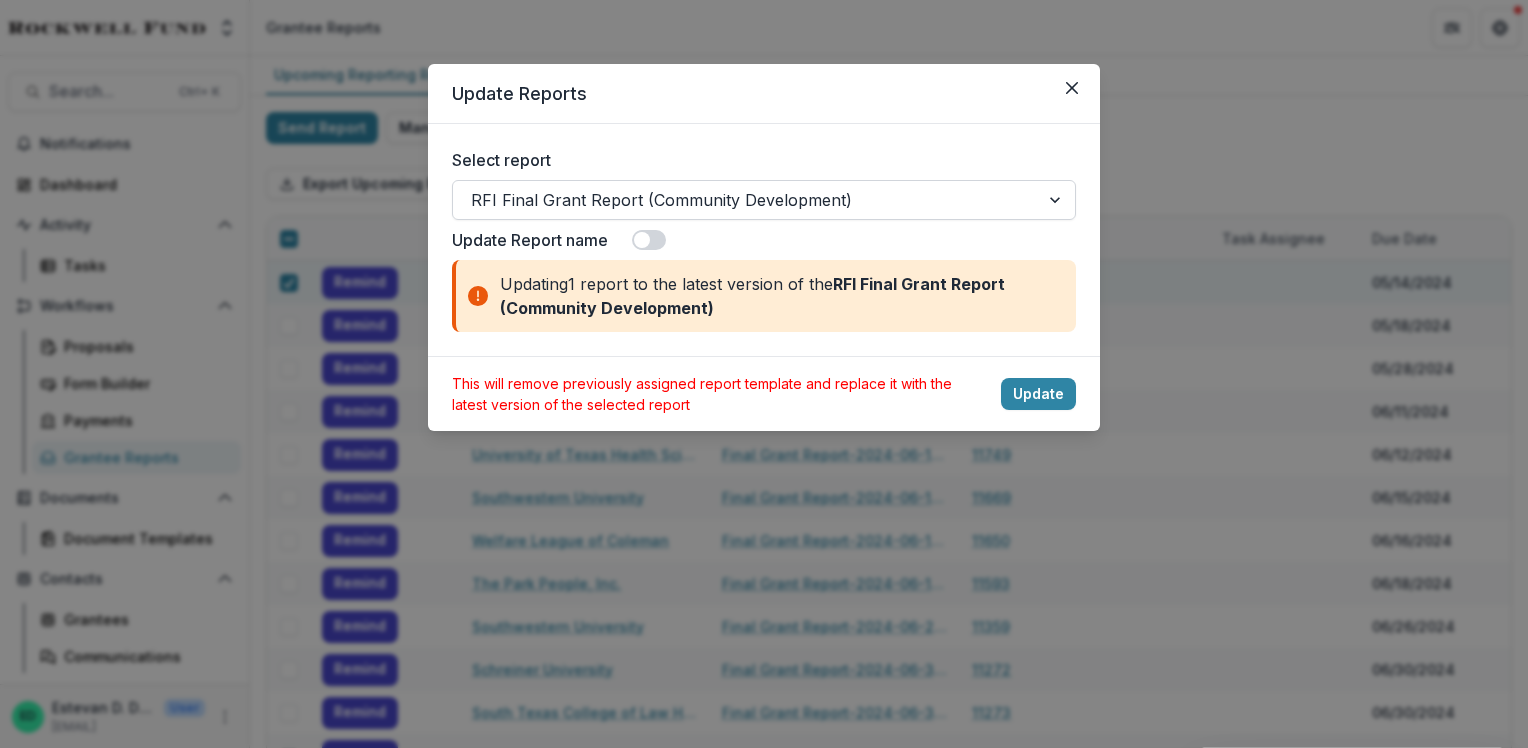 click at bounding box center [746, 200] 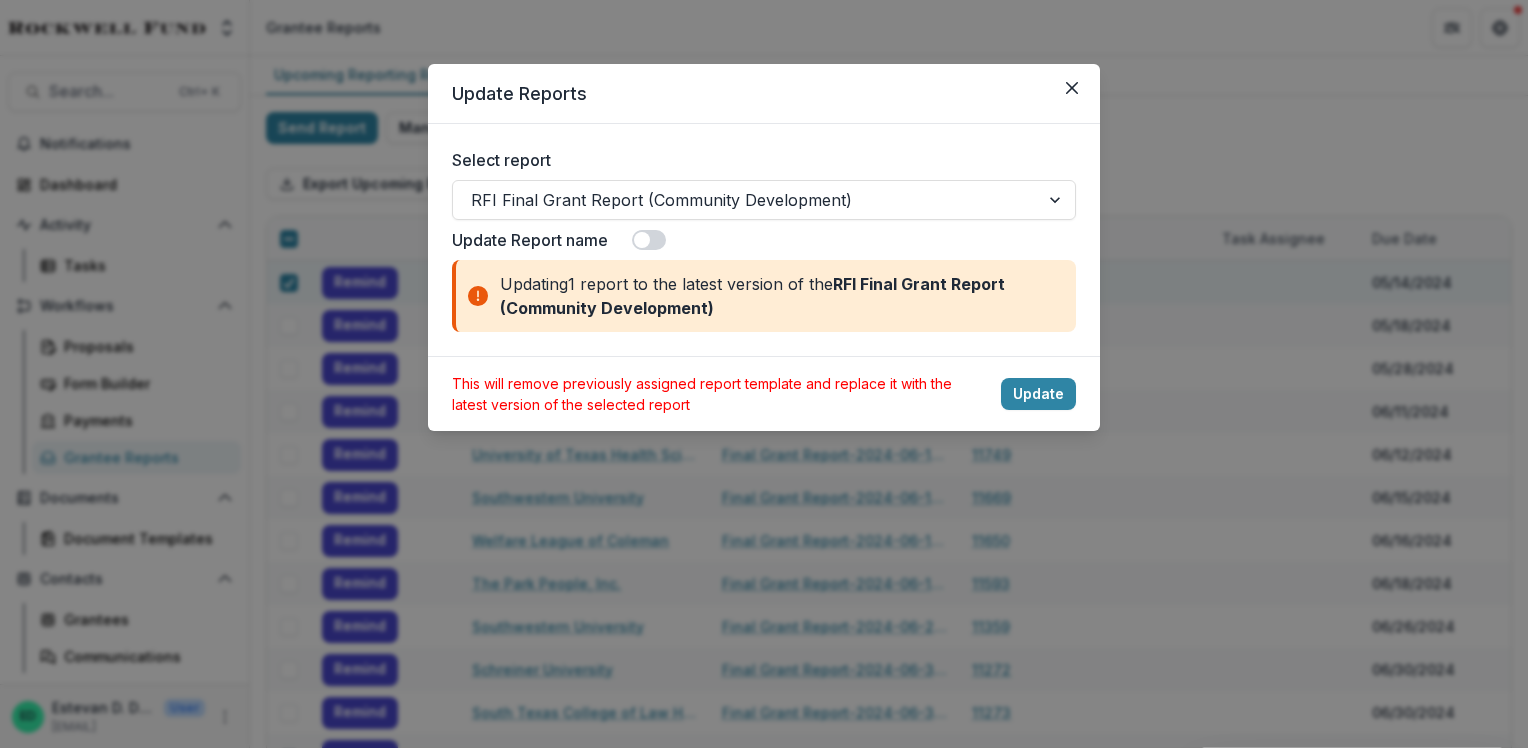 click on "Update Reports" at bounding box center [764, 94] 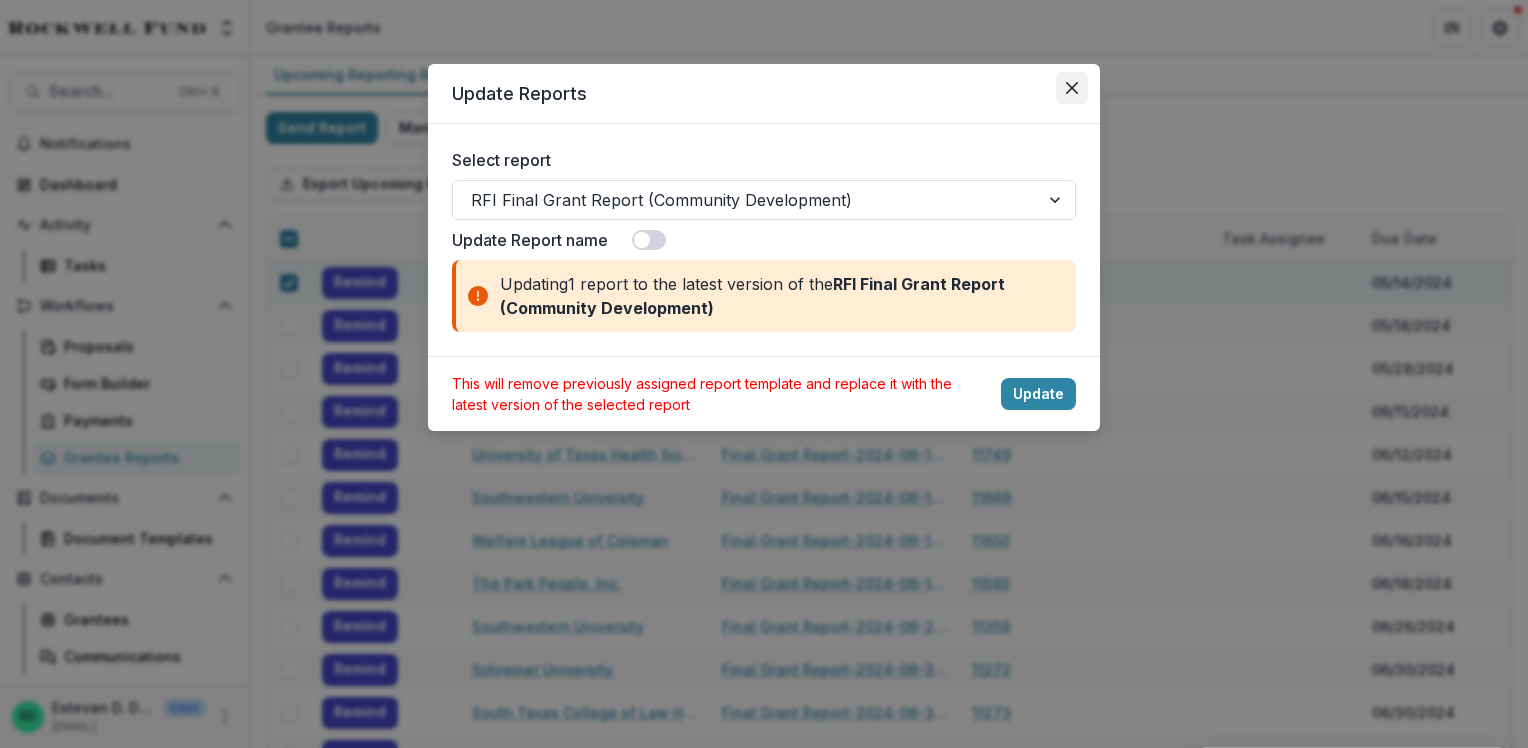 click 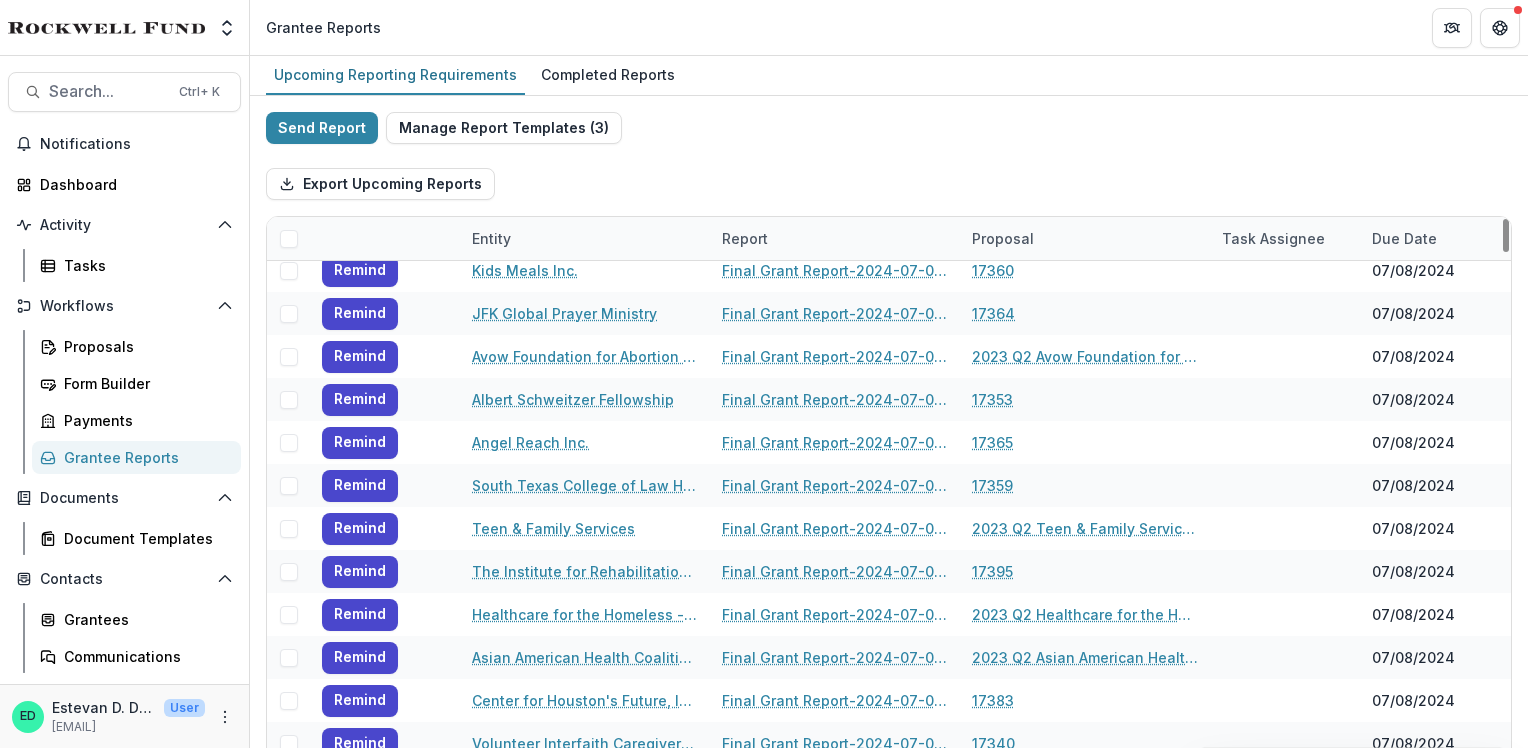 scroll, scrollTop: 0, scrollLeft: 0, axis: both 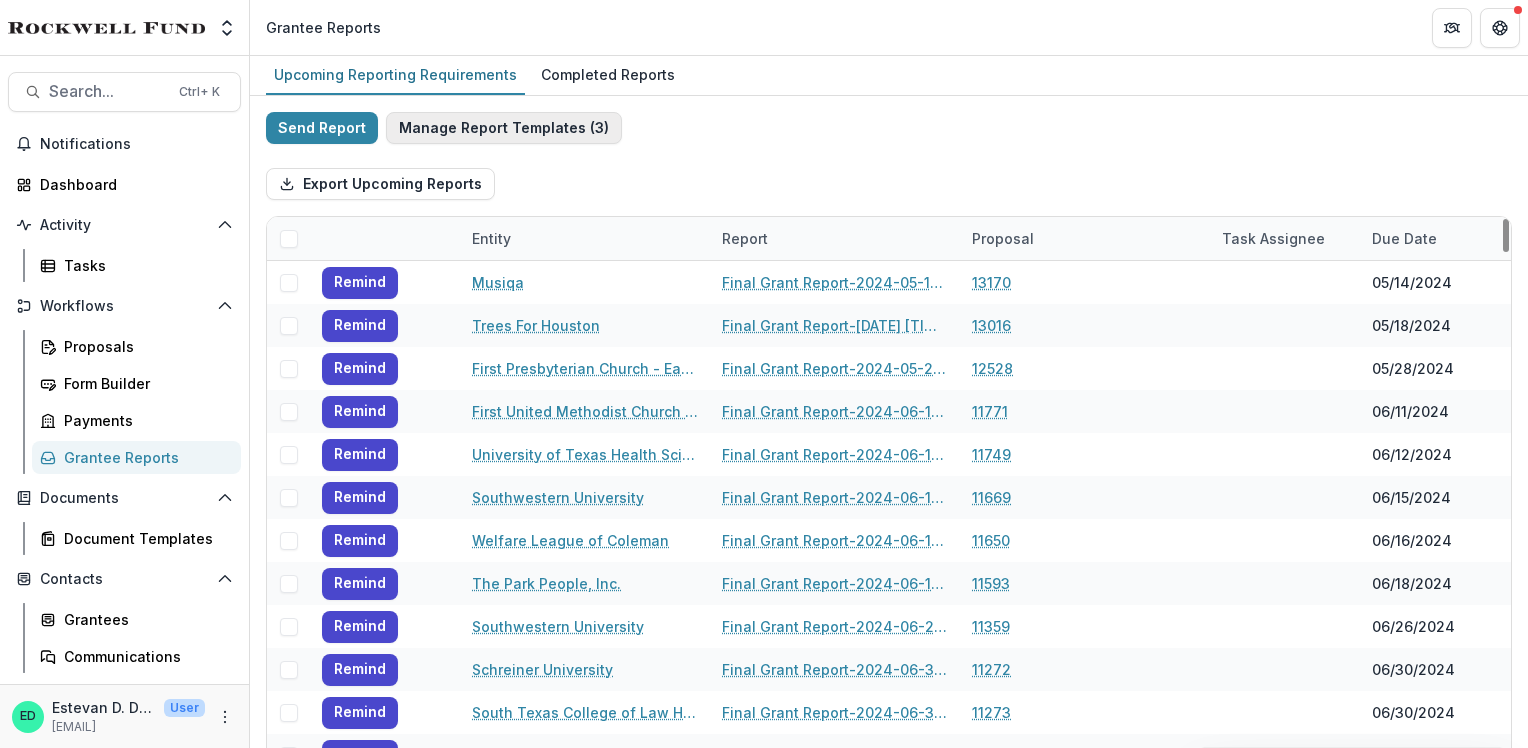 click on "Manage Report Templates ( 3 )" at bounding box center (504, 128) 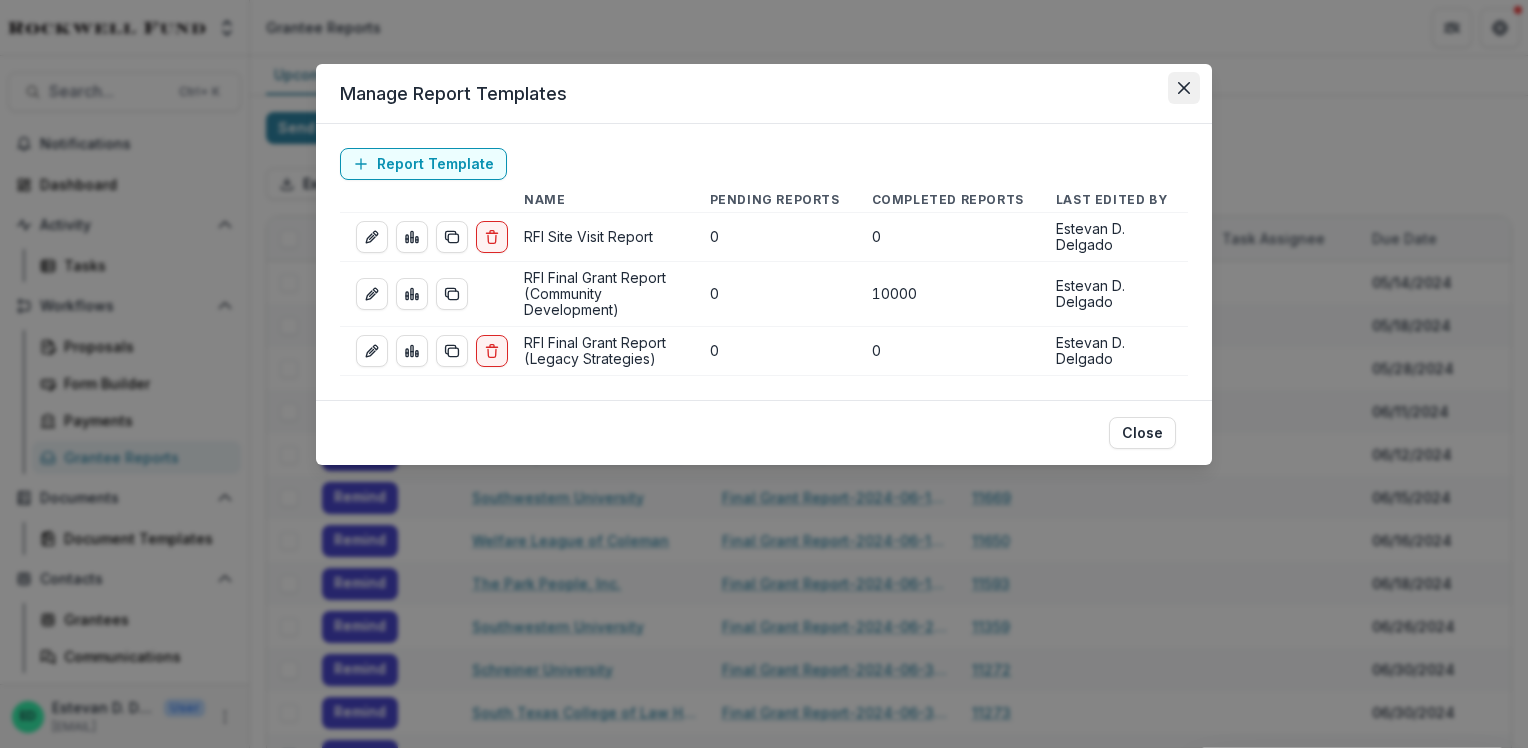 click 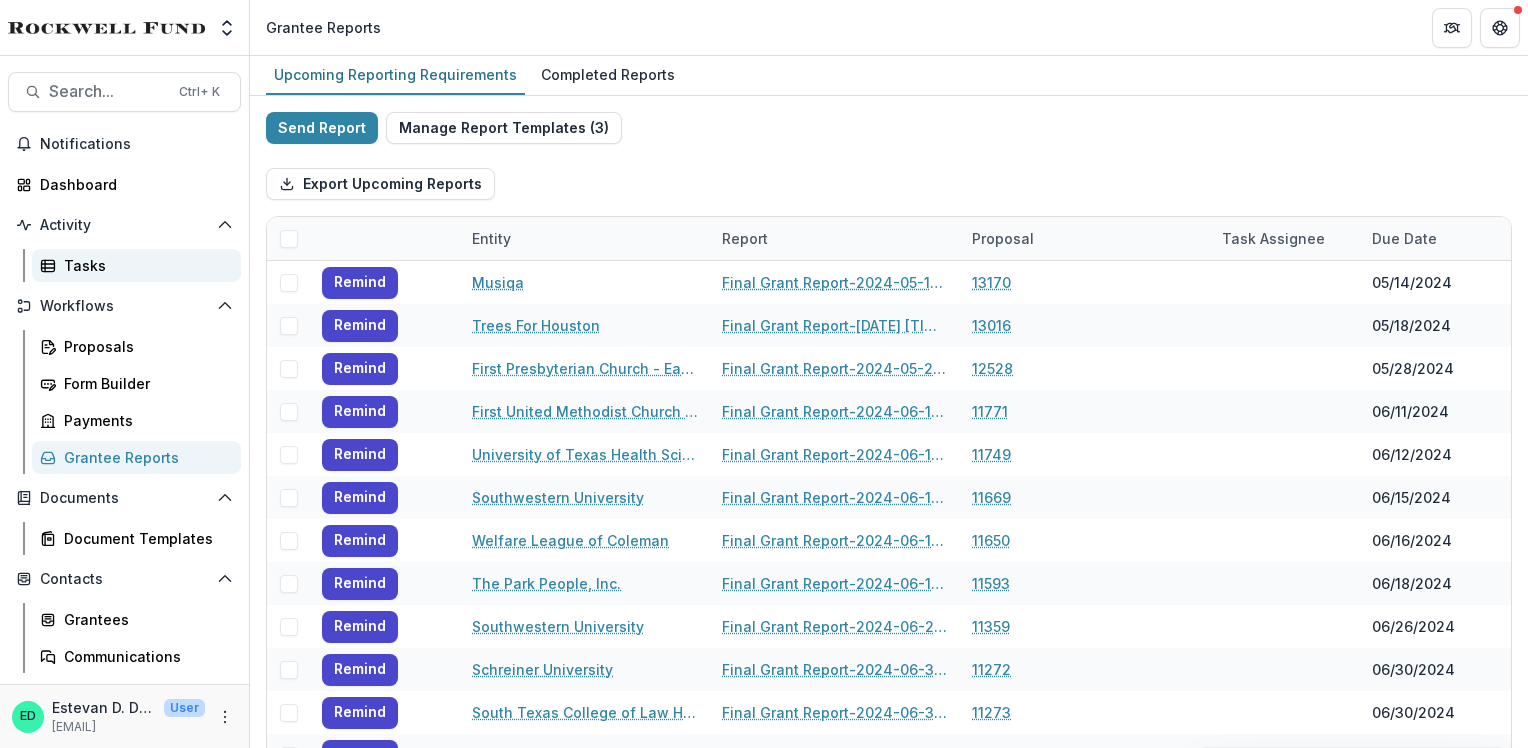 click on "Tasks" at bounding box center (136, 265) 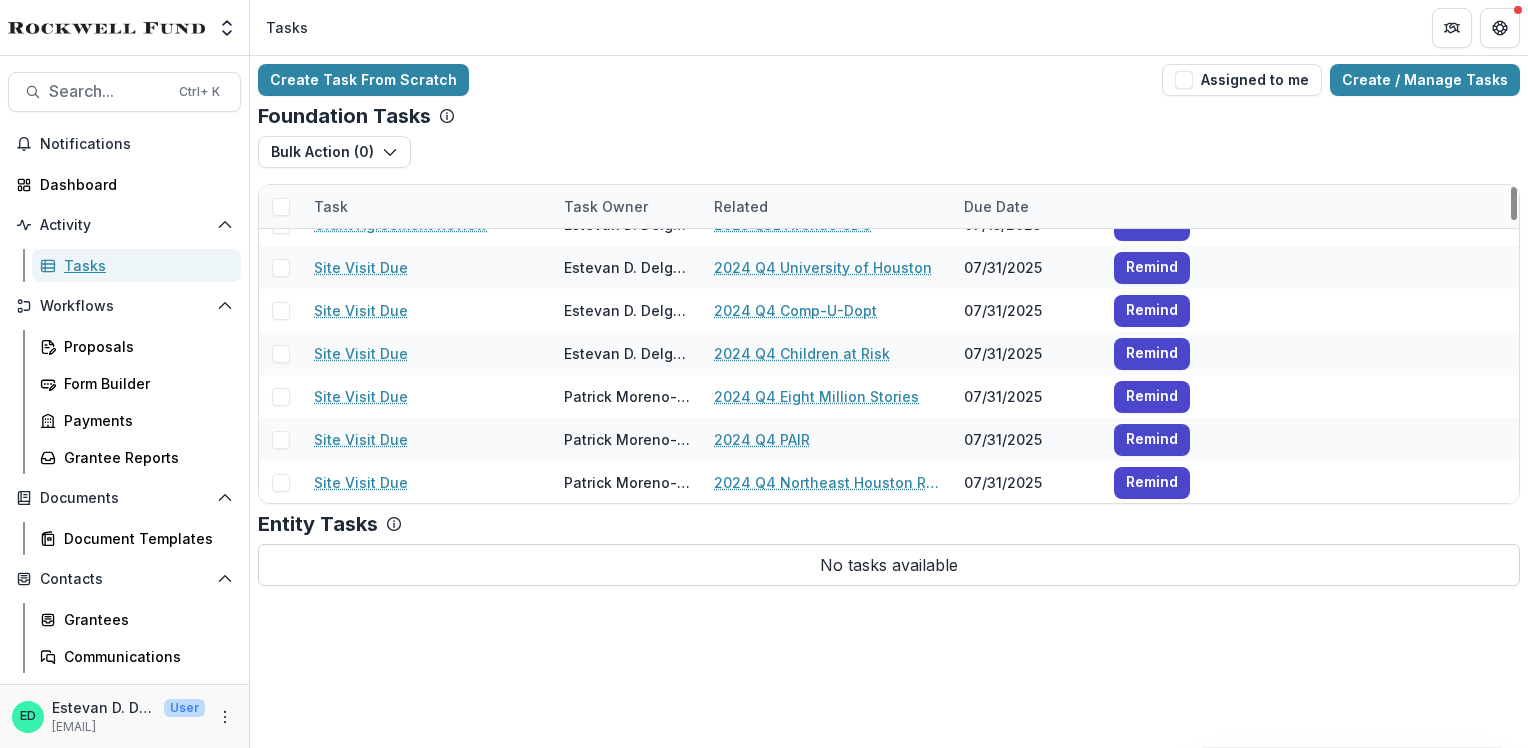 scroll, scrollTop: 1500, scrollLeft: 0, axis: vertical 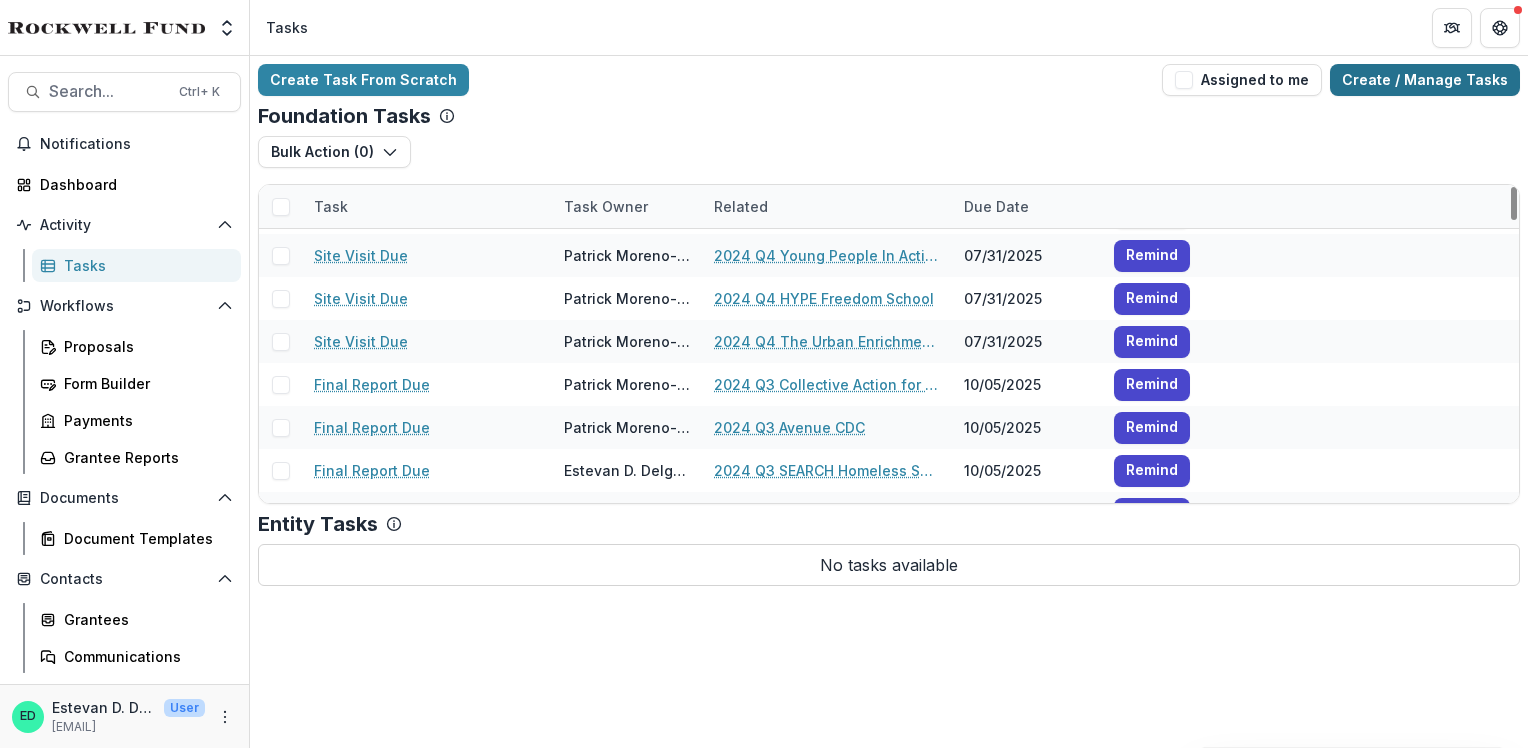 click on "Create / Manage Tasks" at bounding box center (1425, 80) 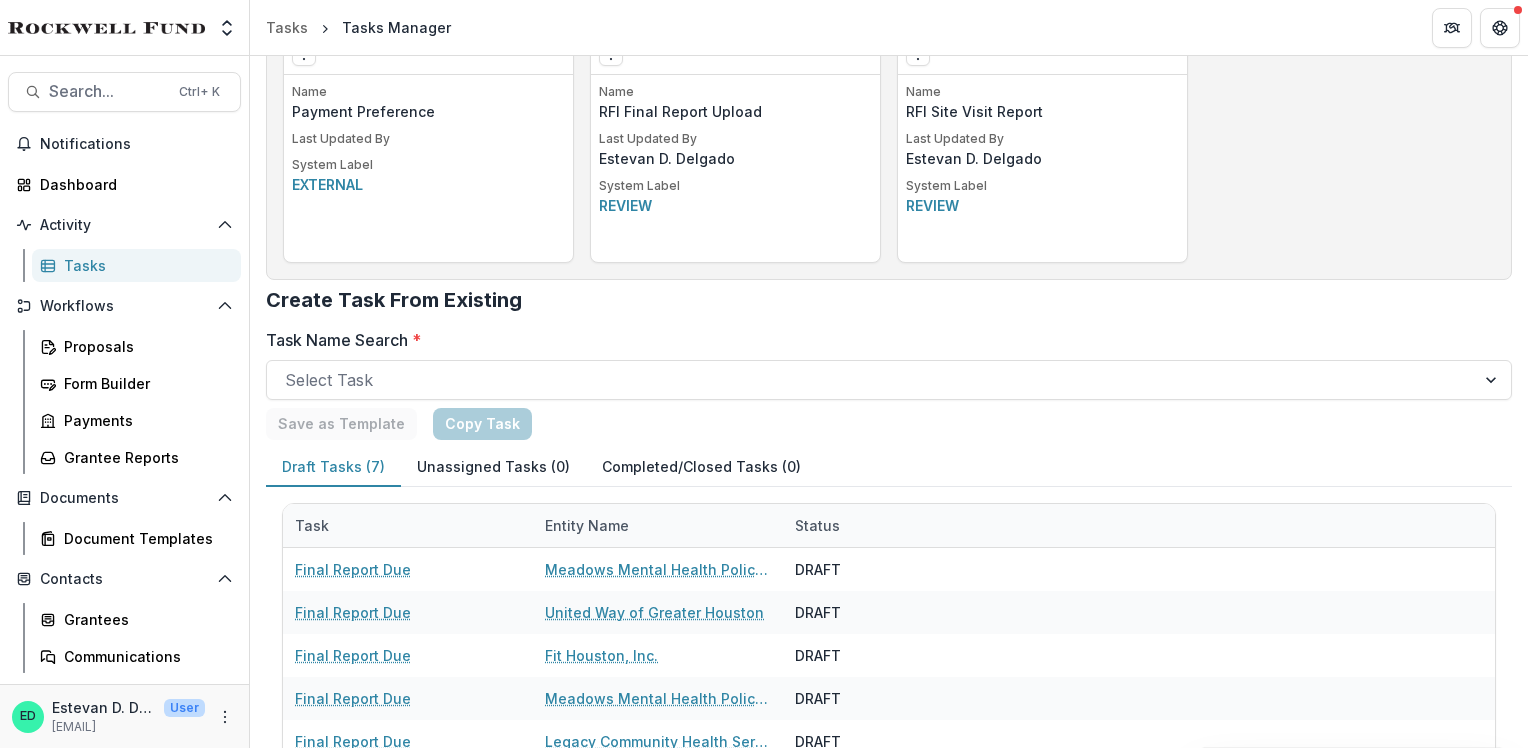 scroll, scrollTop: 1500, scrollLeft: 0, axis: vertical 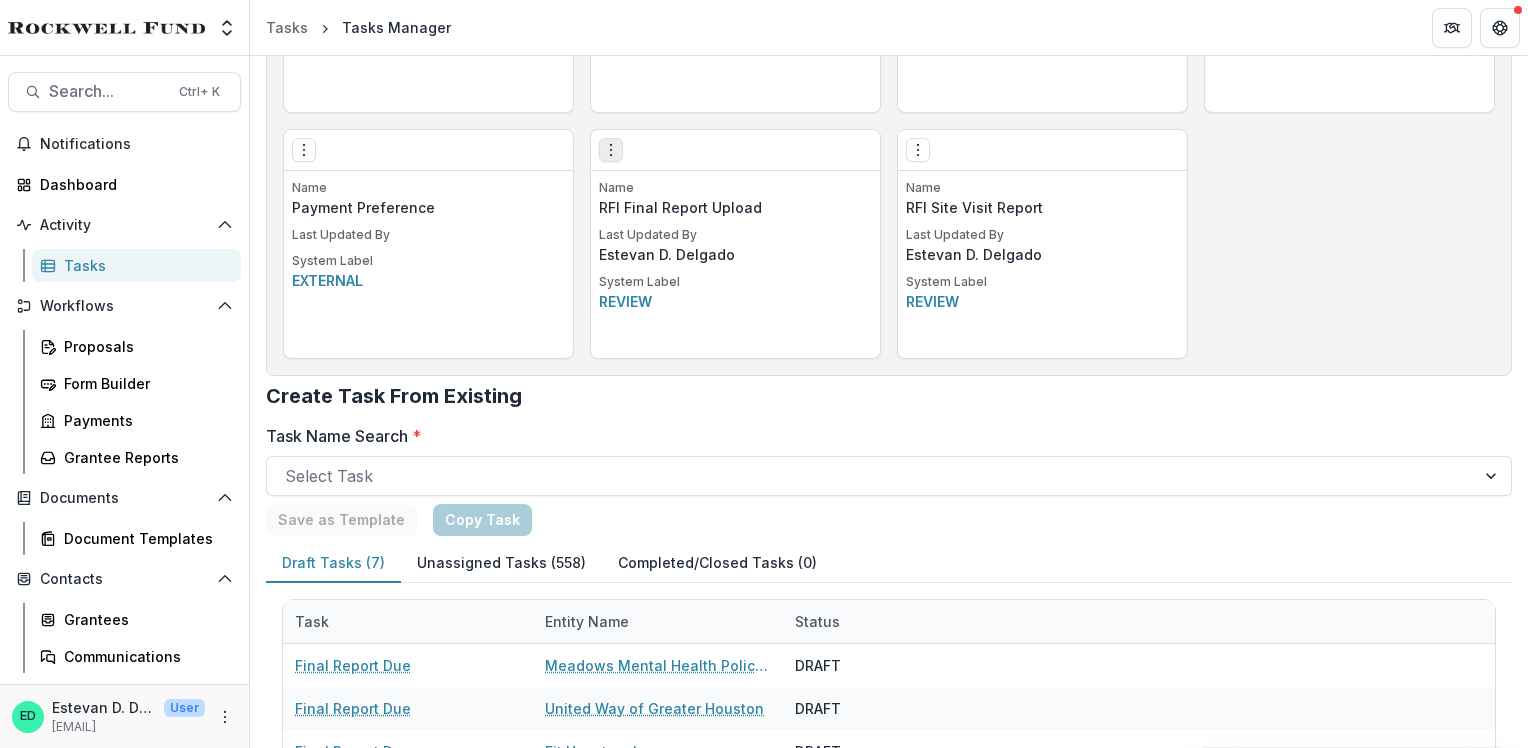 click 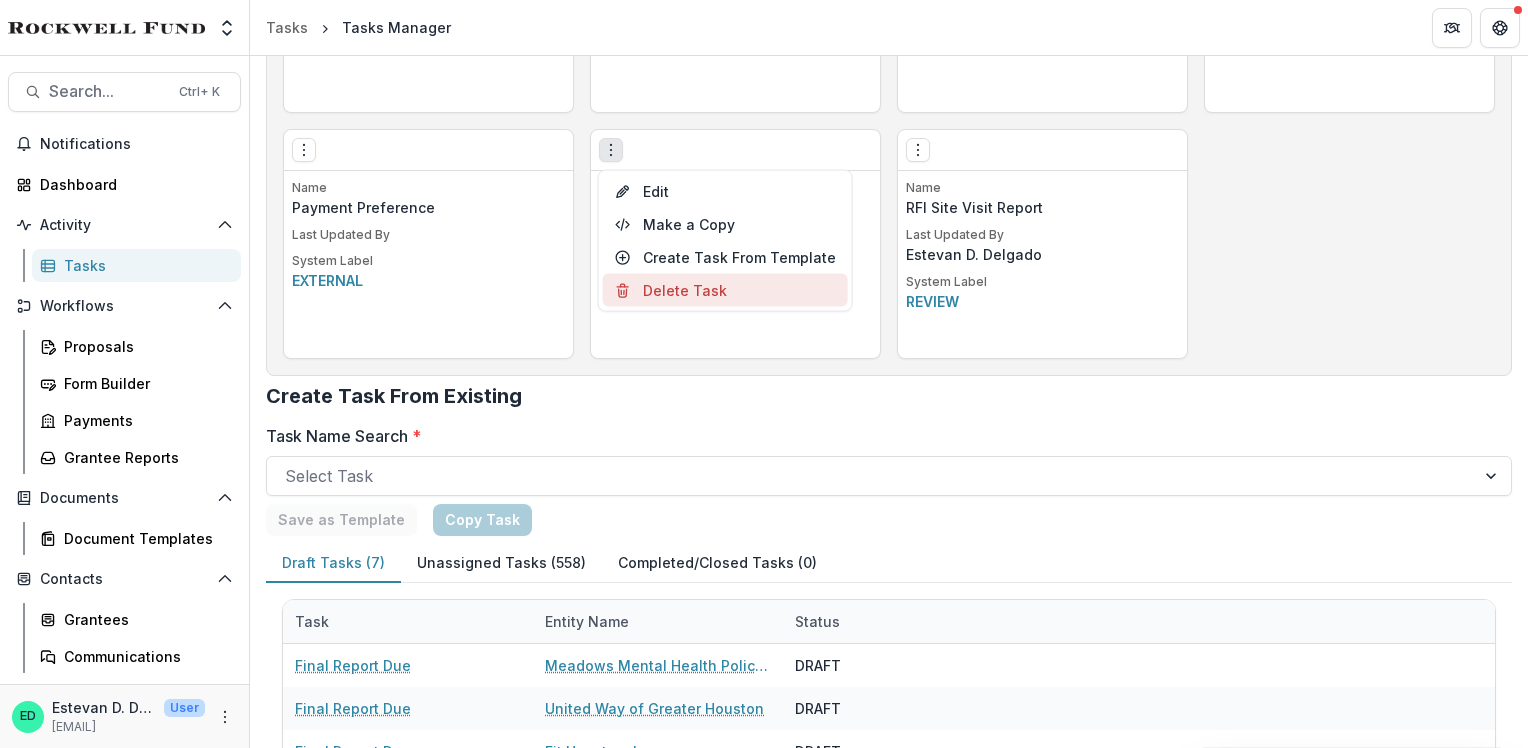 click on "Delete Task" at bounding box center [725, 290] 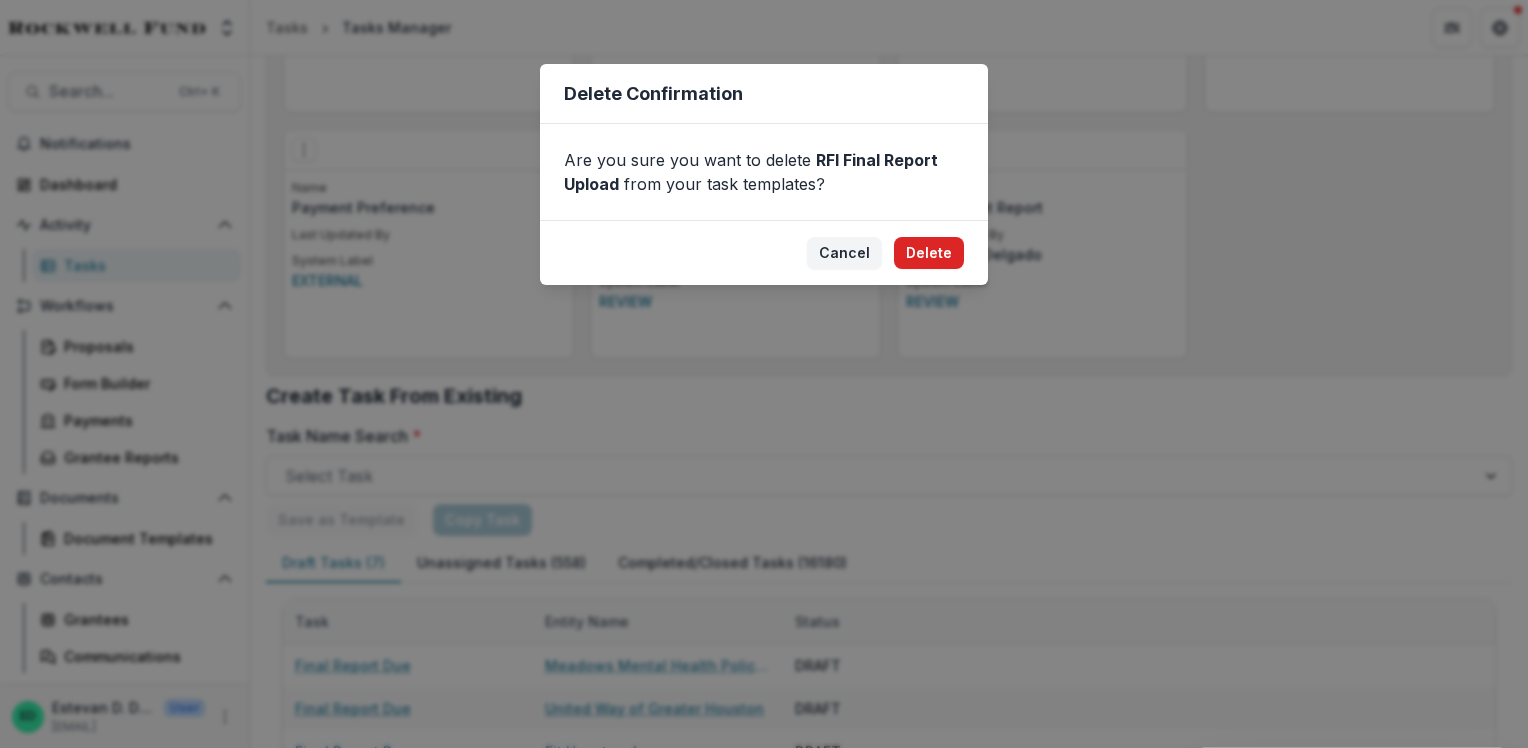 click on "Delete" at bounding box center (929, 253) 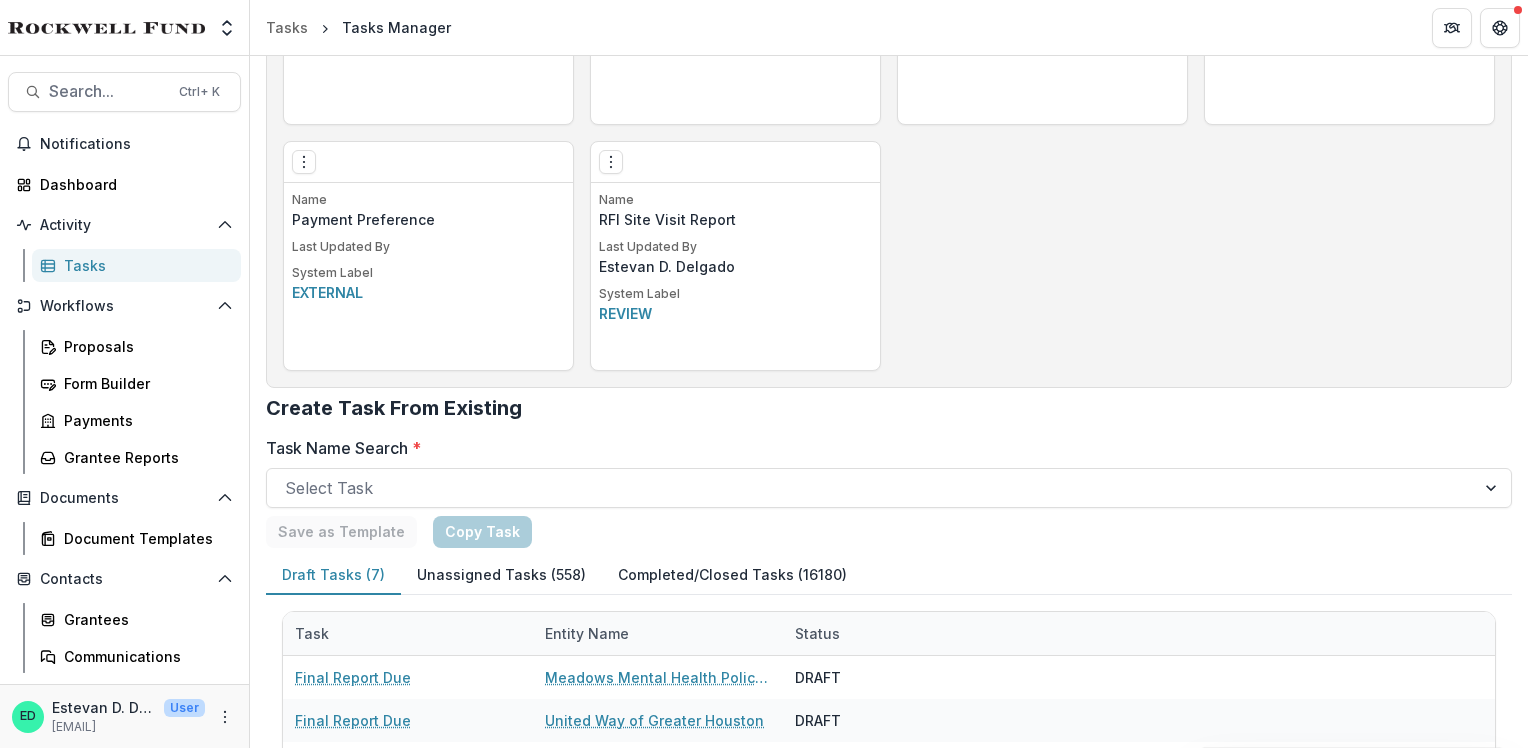 scroll, scrollTop: 1728, scrollLeft: 0, axis: vertical 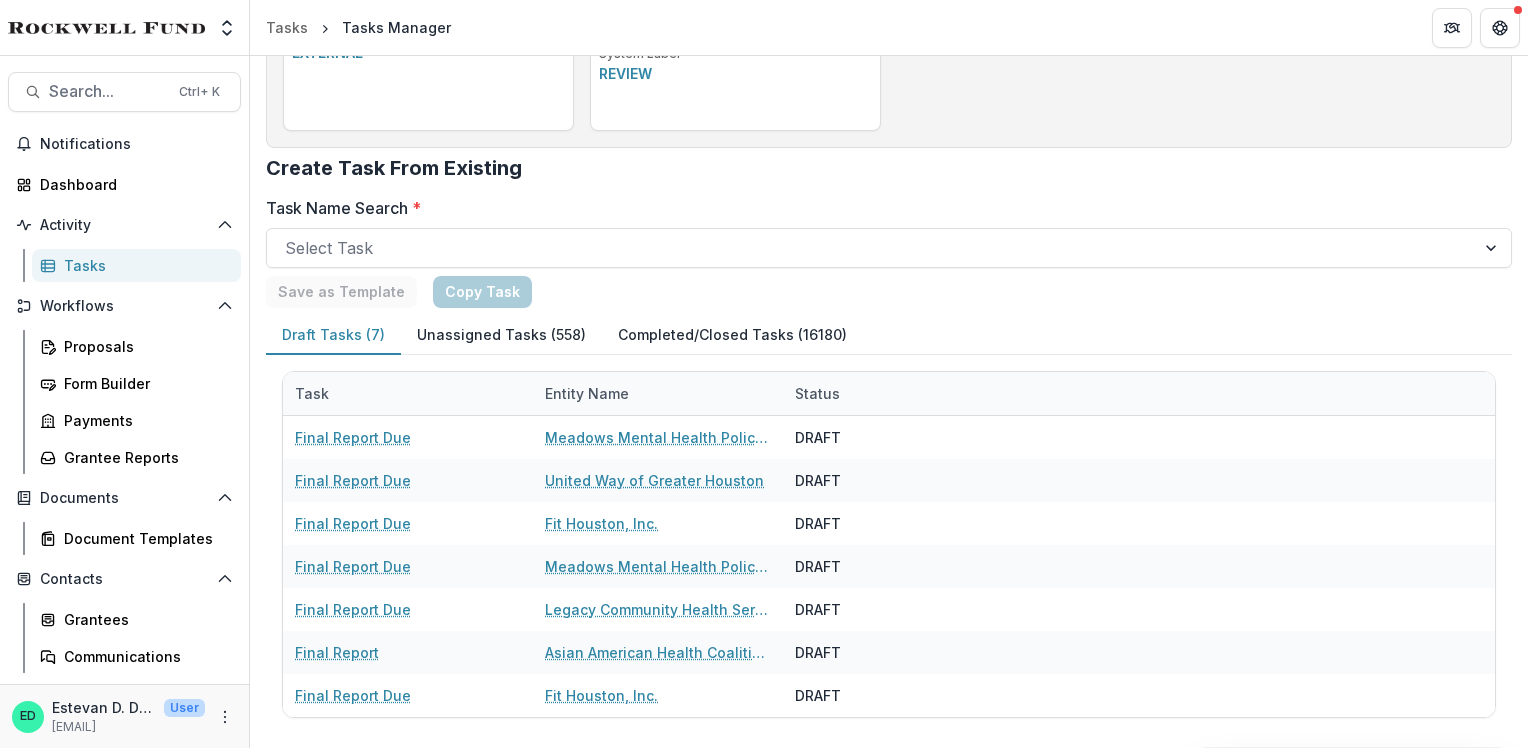 click on "Unassigned Tasks (558)" at bounding box center [501, 335] 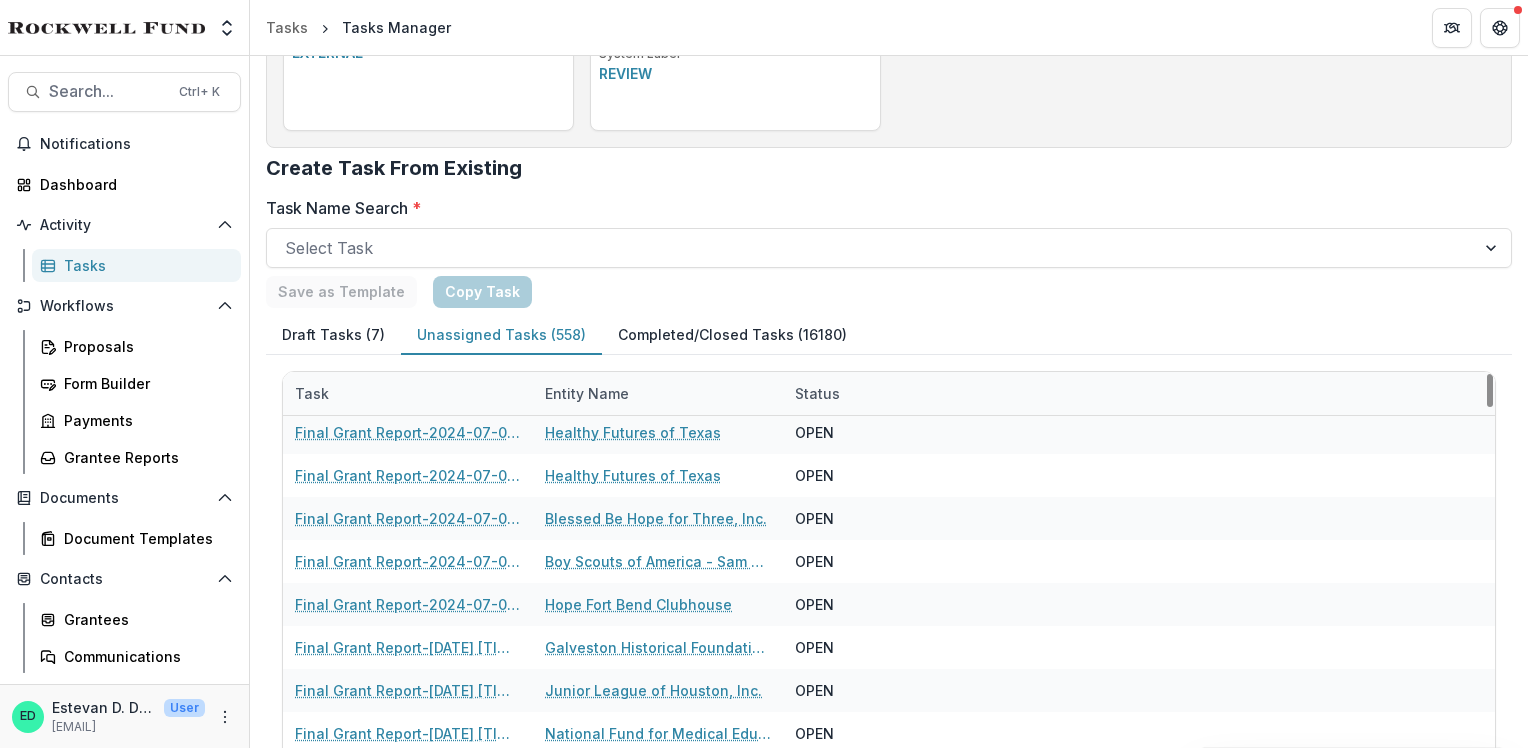 scroll, scrollTop: 3400, scrollLeft: 0, axis: vertical 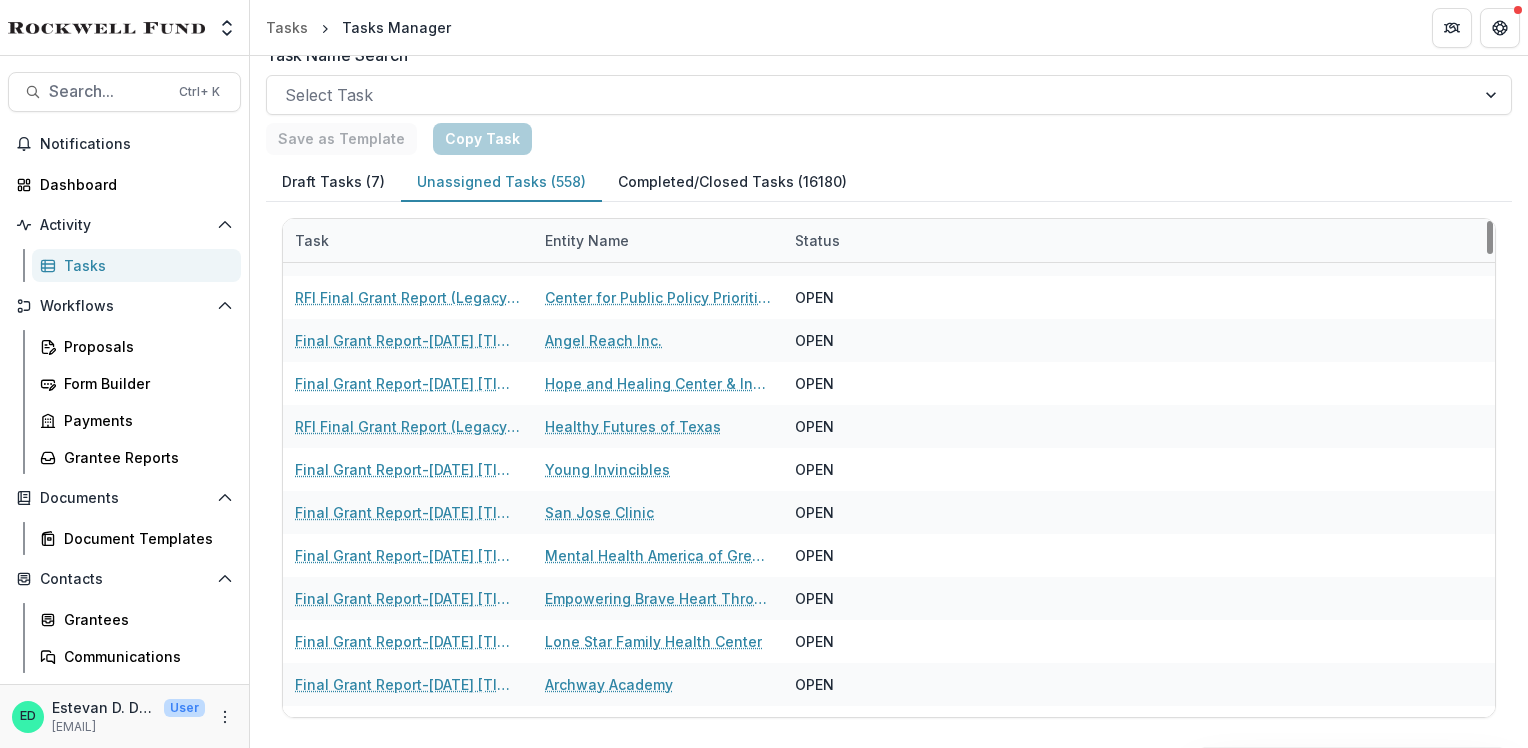 click on "Task" at bounding box center (312, 240) 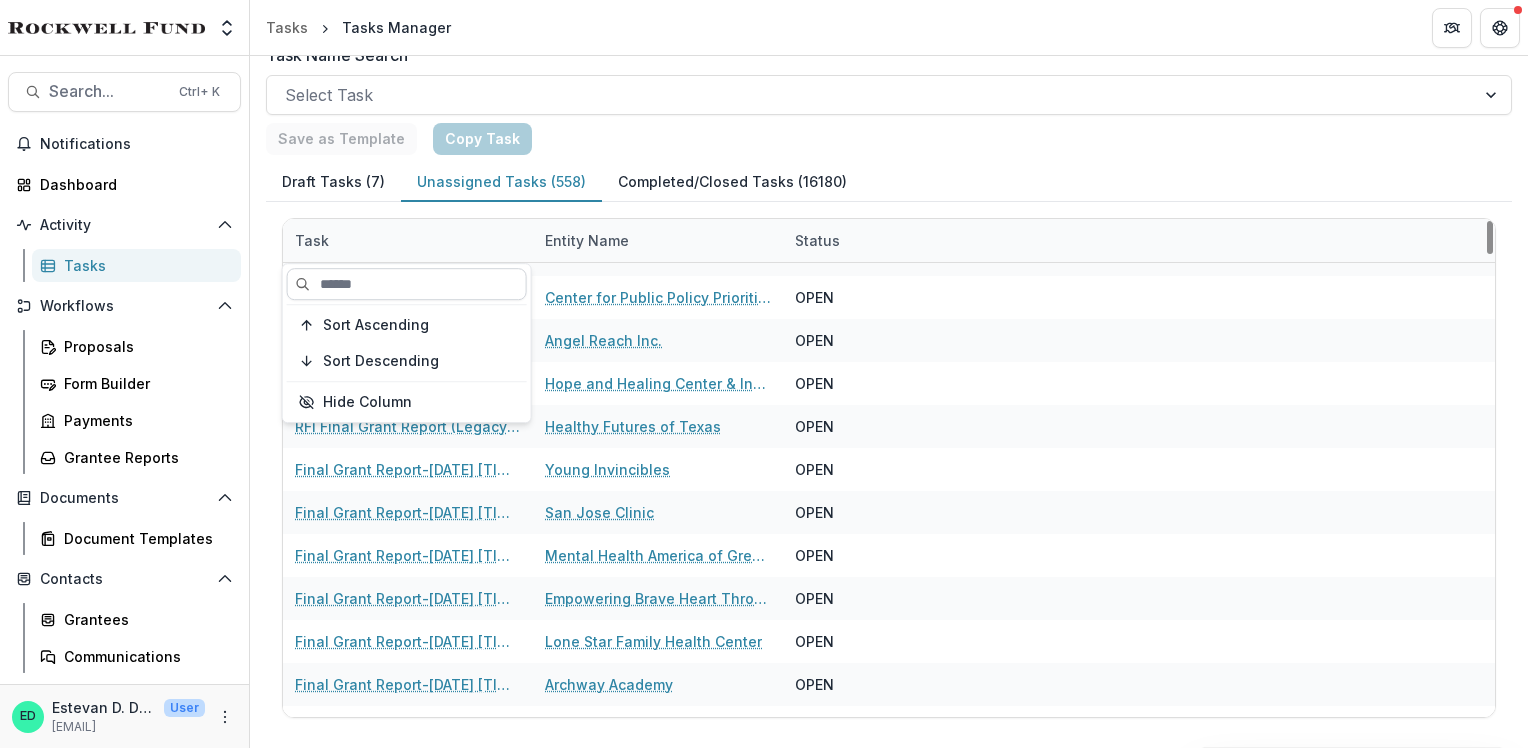 click at bounding box center (407, 284) 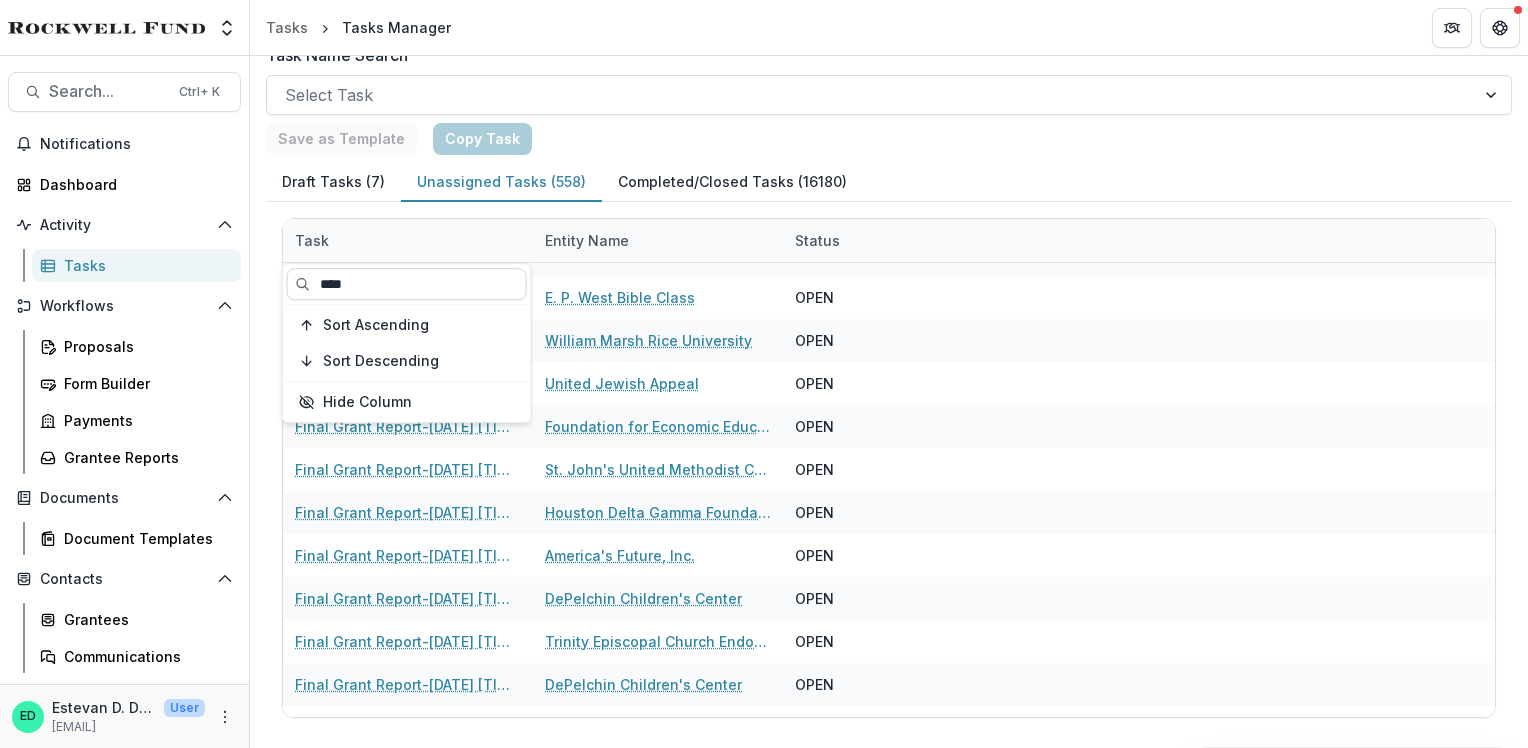 type on "****" 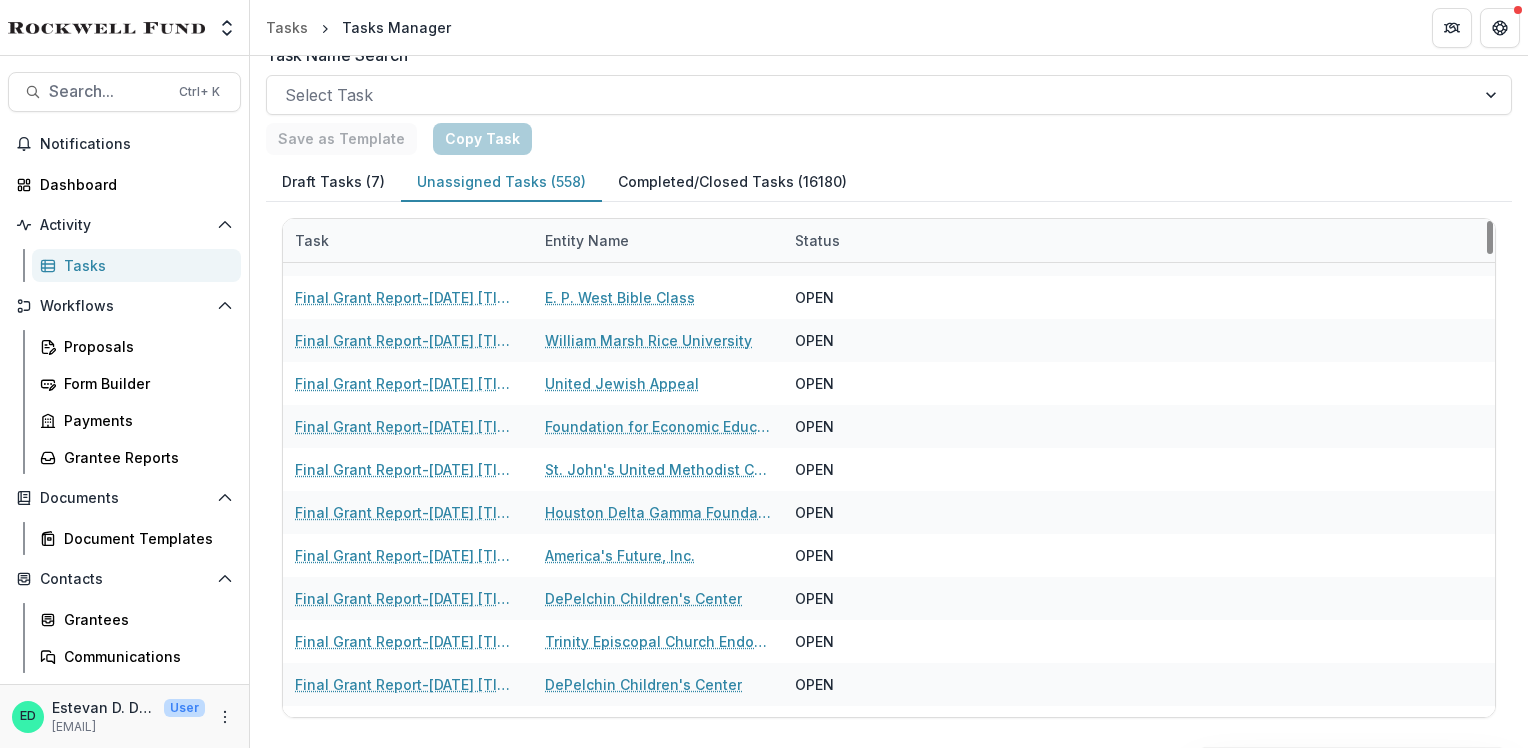 click on "Task" at bounding box center (312, 240) 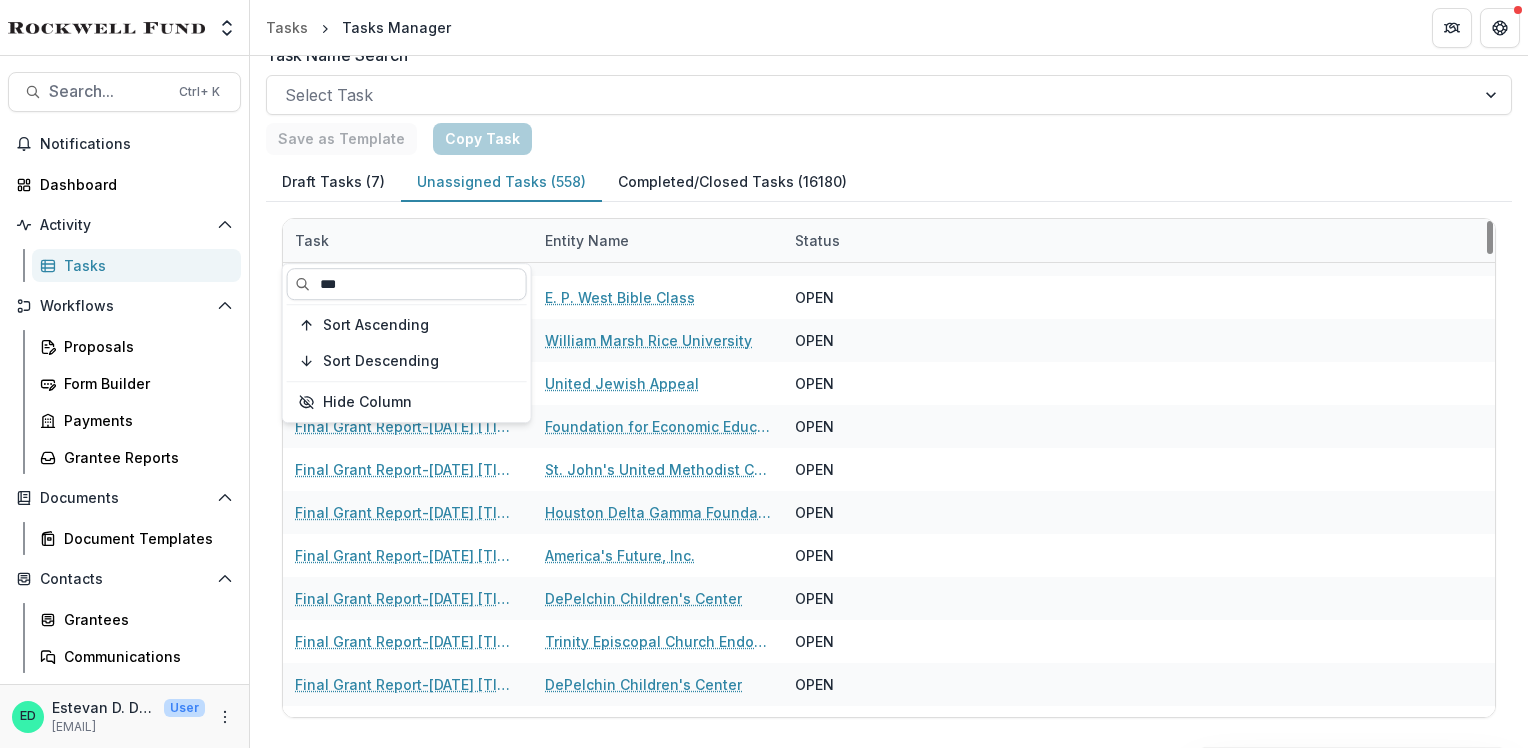 click on "***" at bounding box center [407, 284] 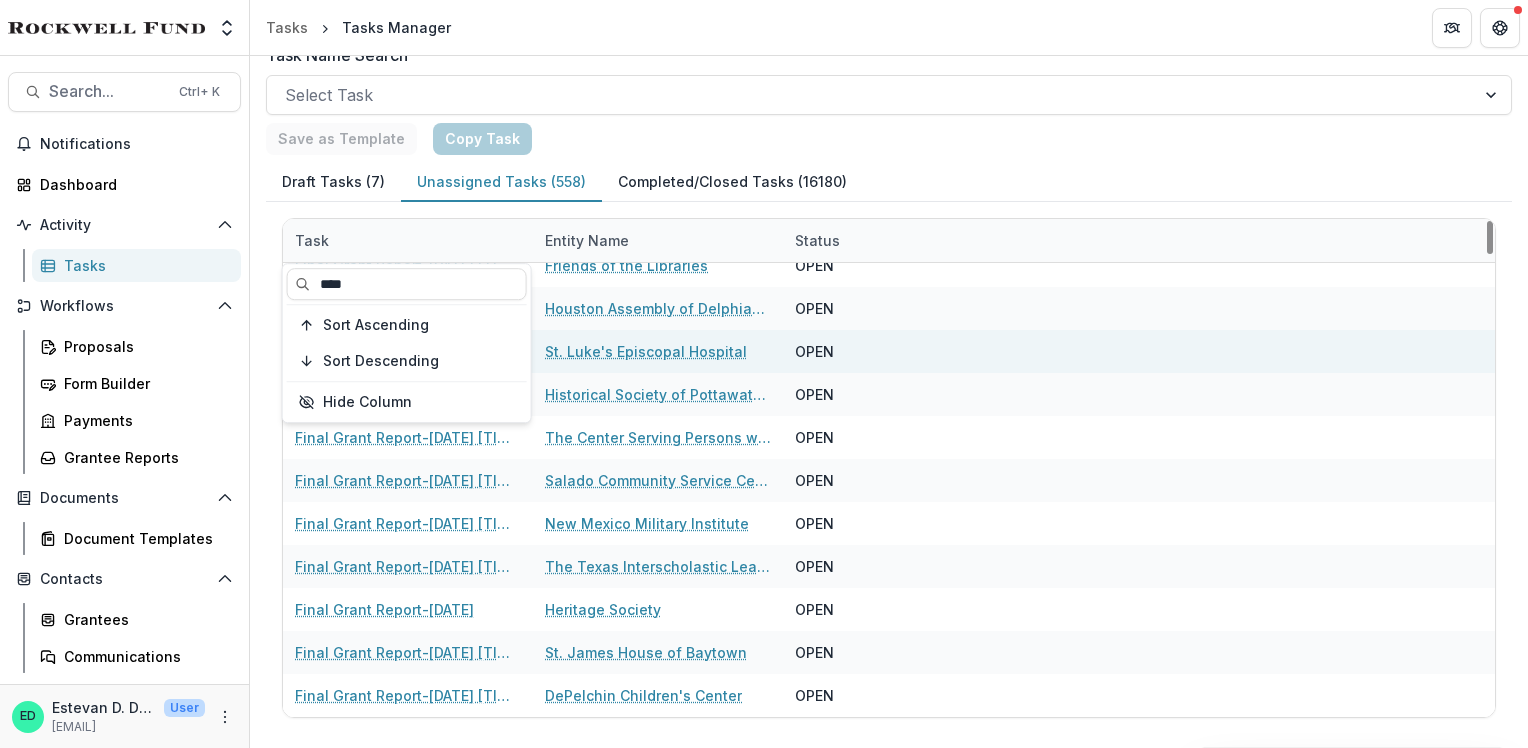 scroll, scrollTop: 11198, scrollLeft: 0, axis: vertical 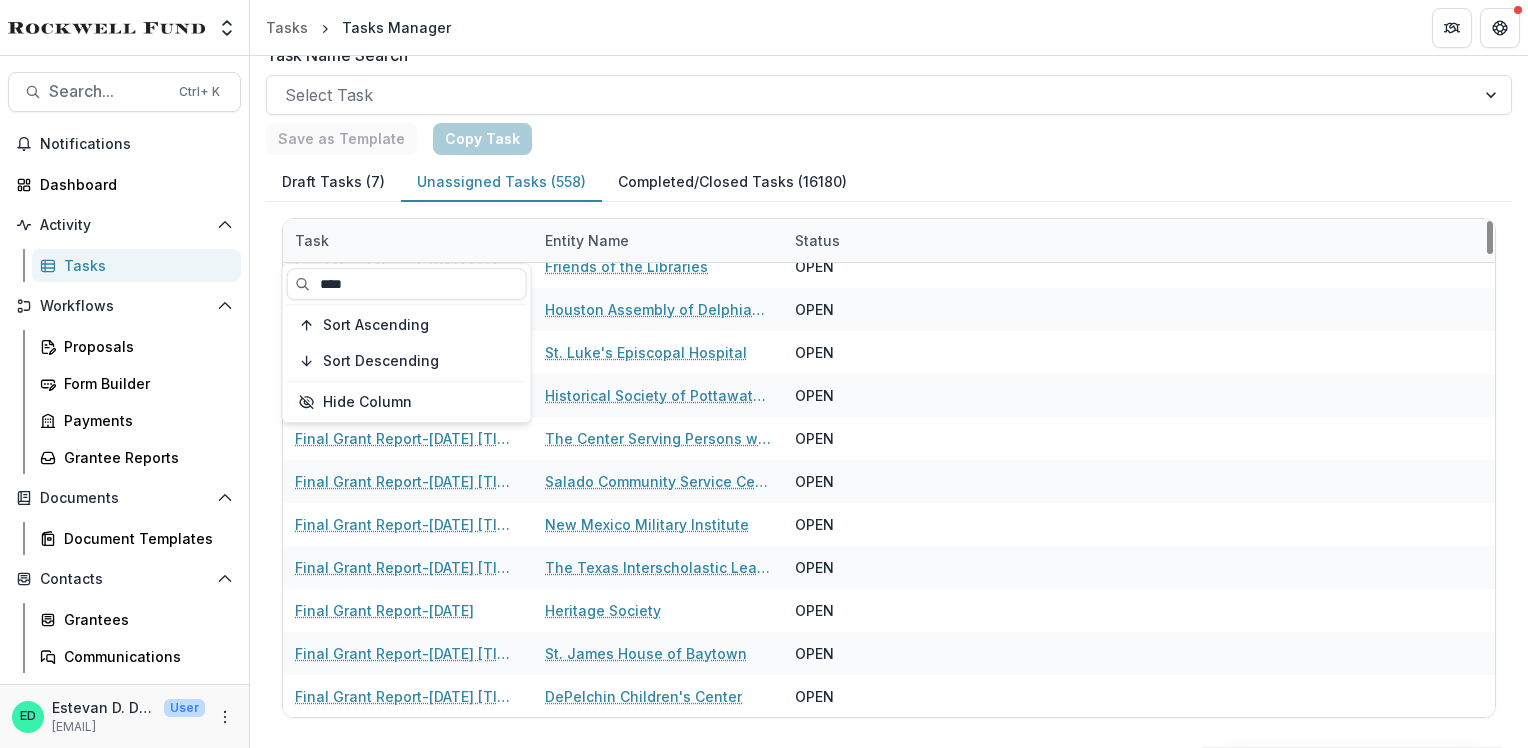 type on "****" 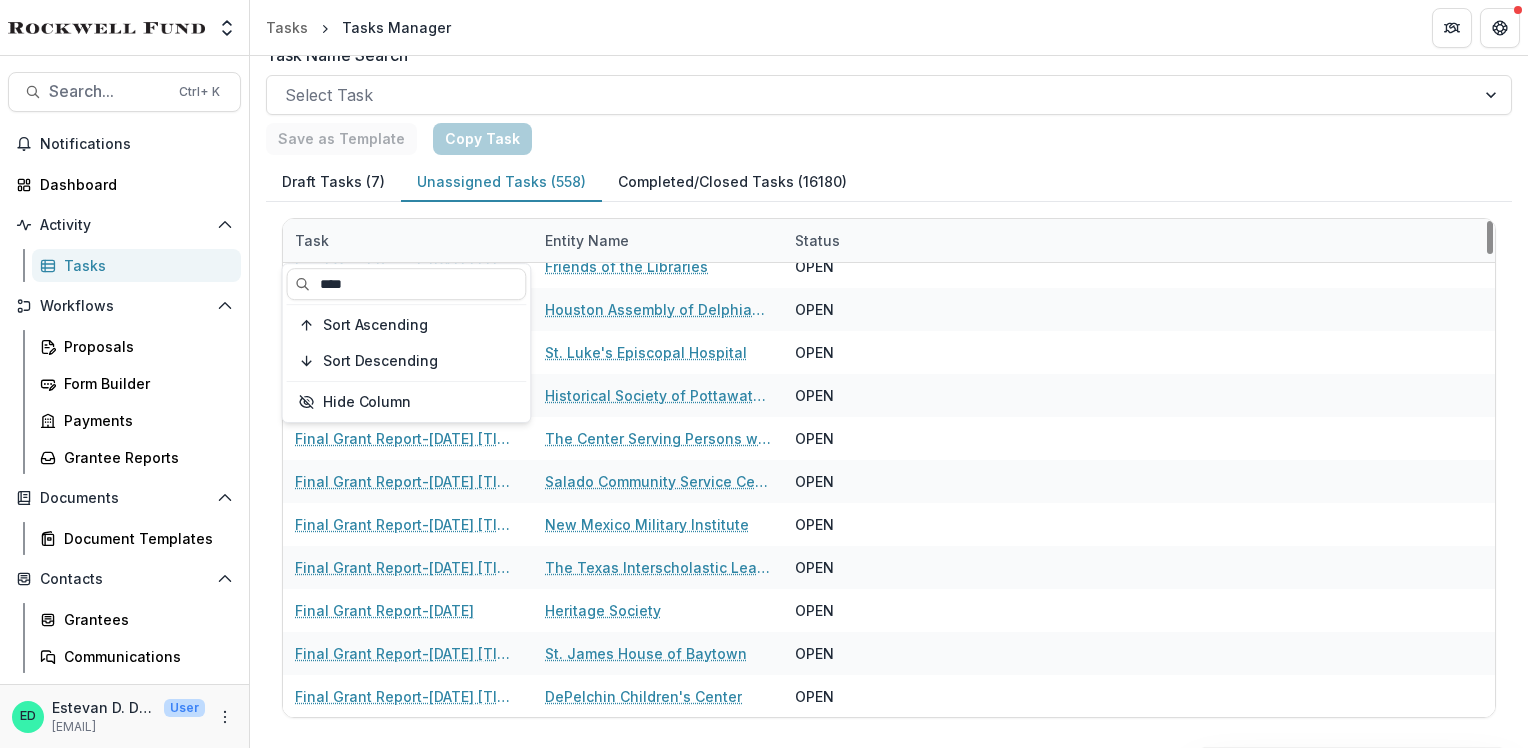 click on "Save as Template Copy Task" at bounding box center (889, 139) 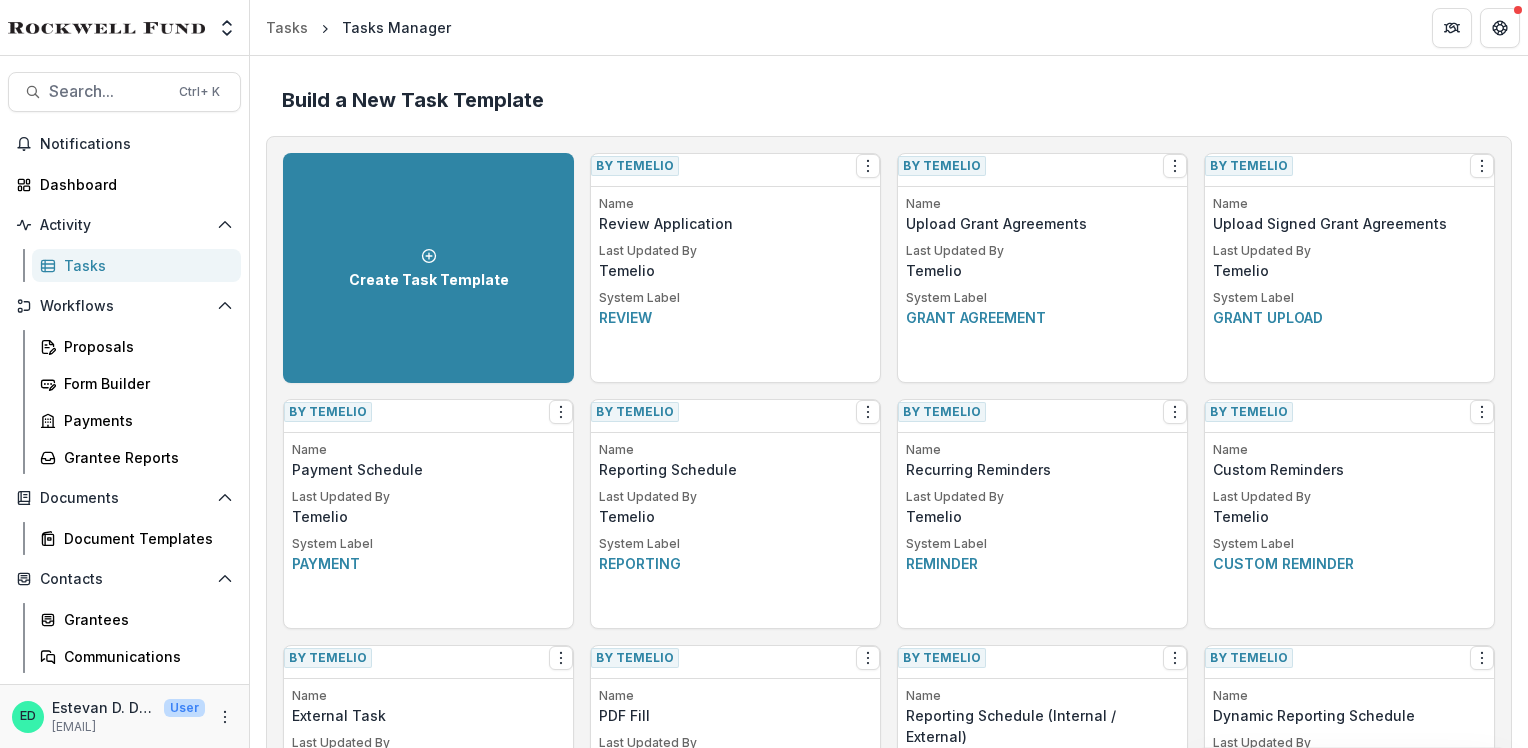 scroll, scrollTop: 0, scrollLeft: 0, axis: both 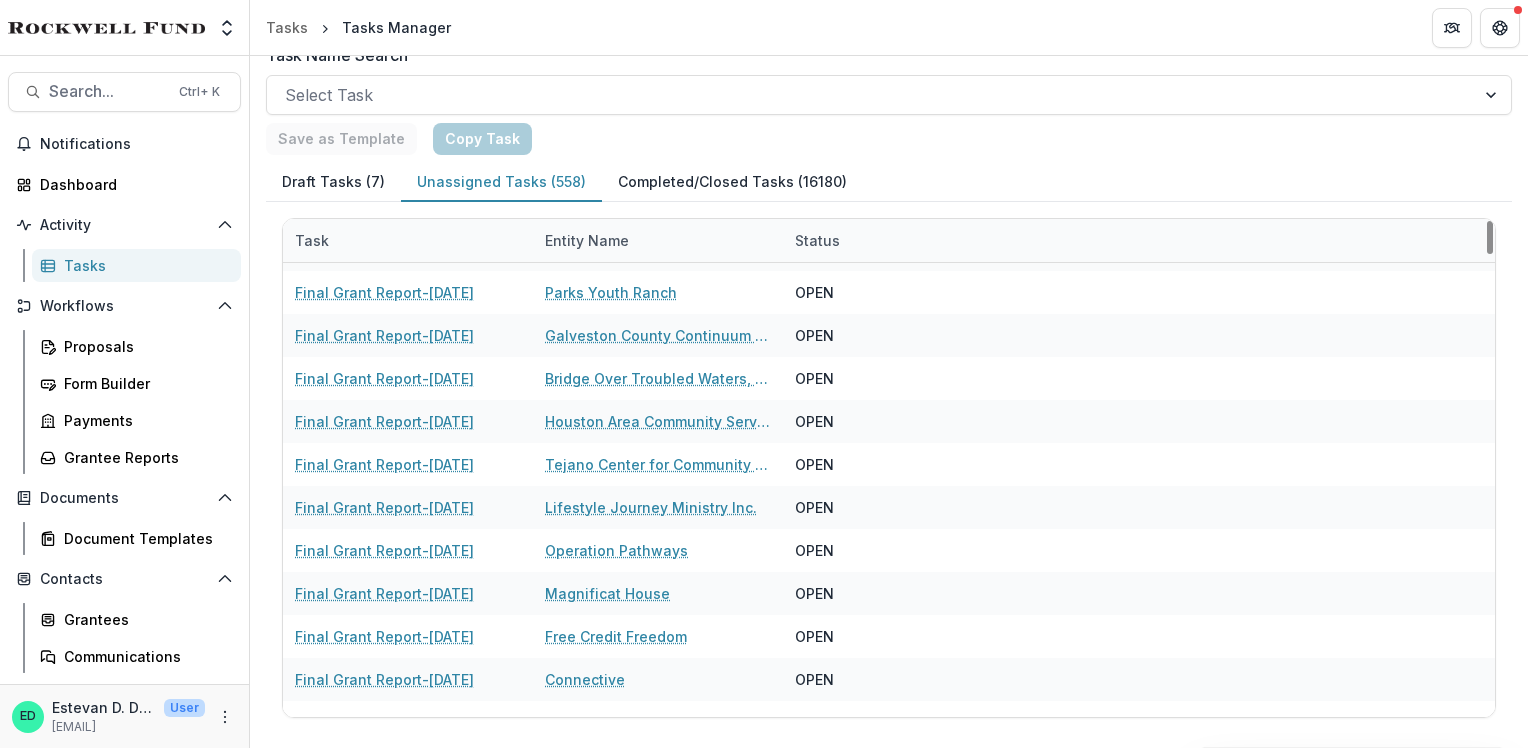 click on "Task" at bounding box center (312, 240) 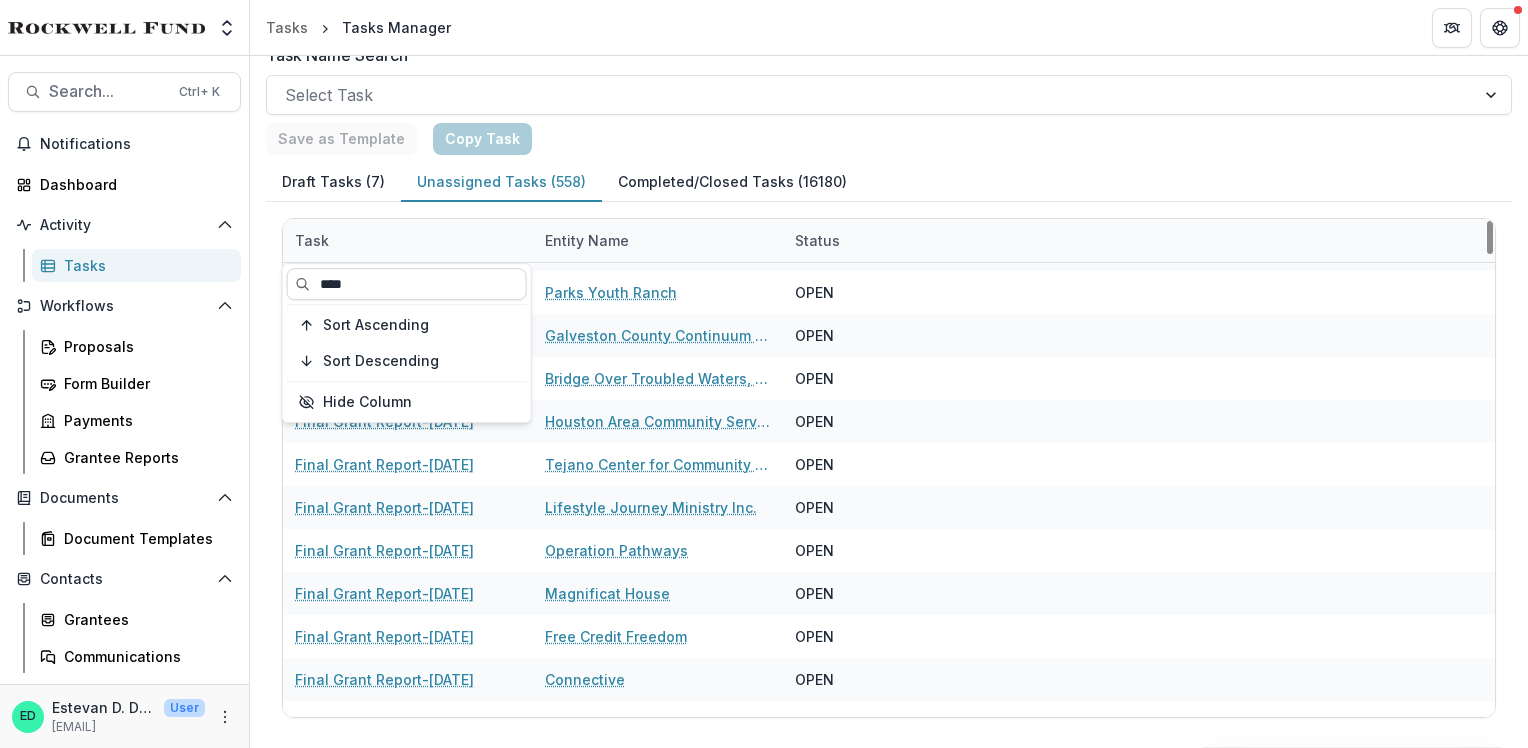 click on "****" at bounding box center (407, 284) 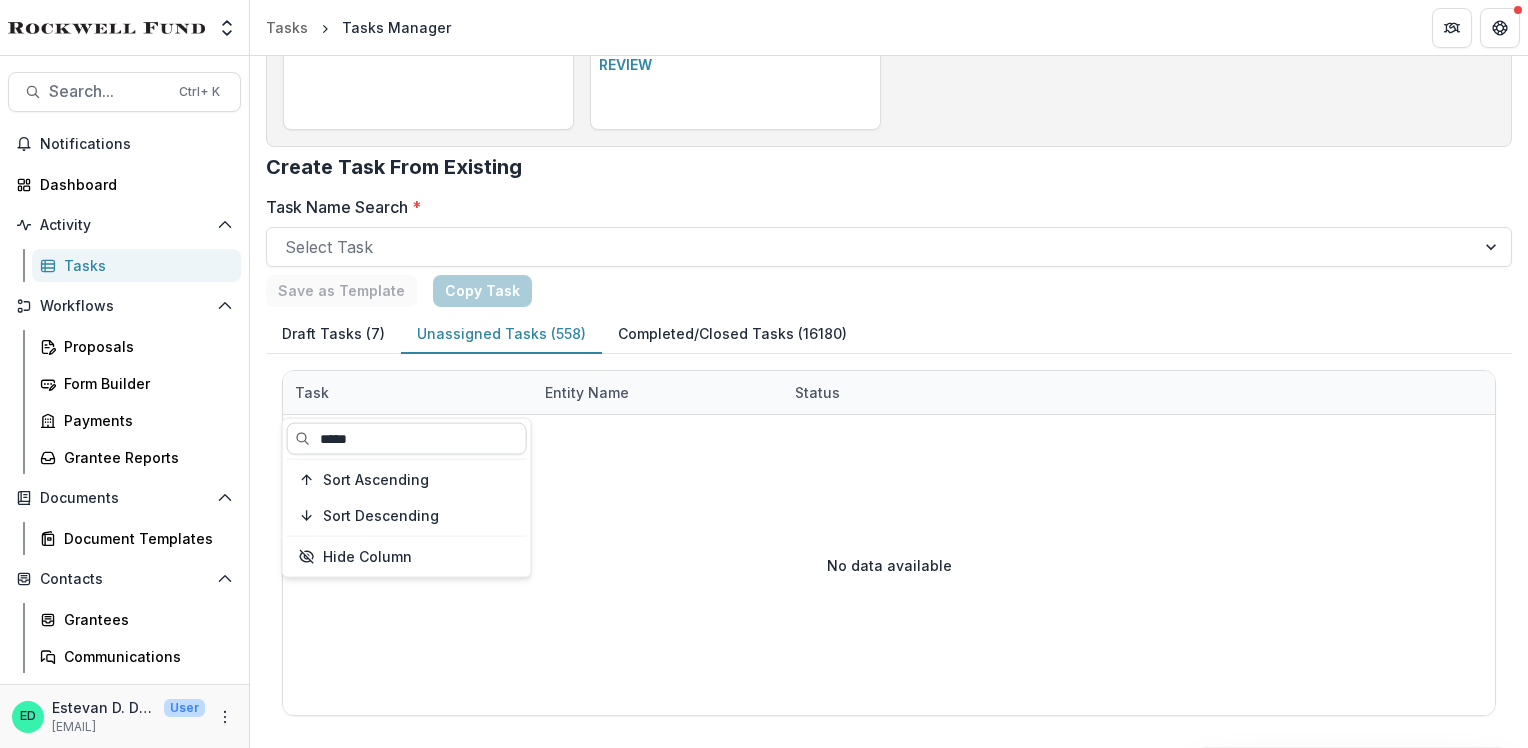 scroll, scrollTop: 0, scrollLeft: 0, axis: both 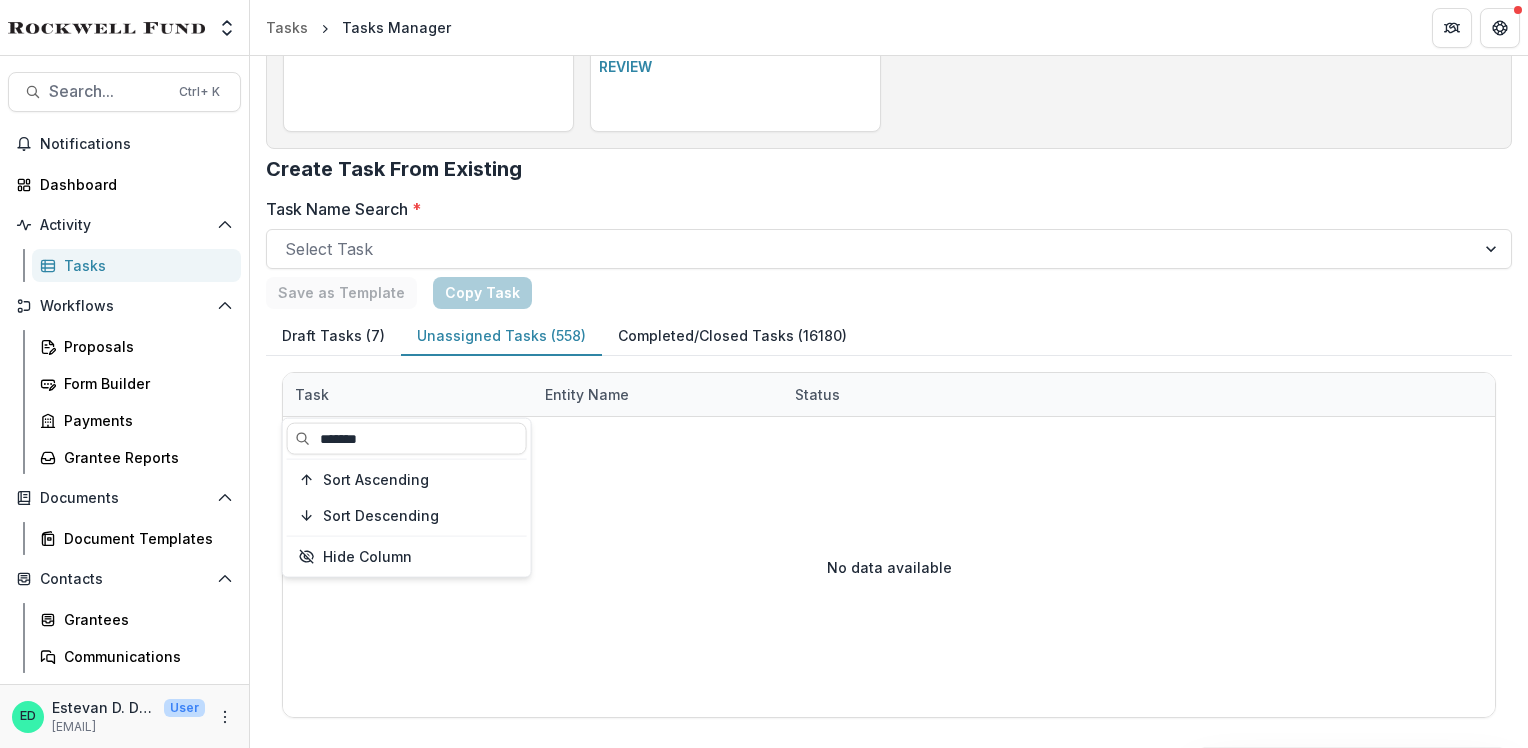 type on "*******" 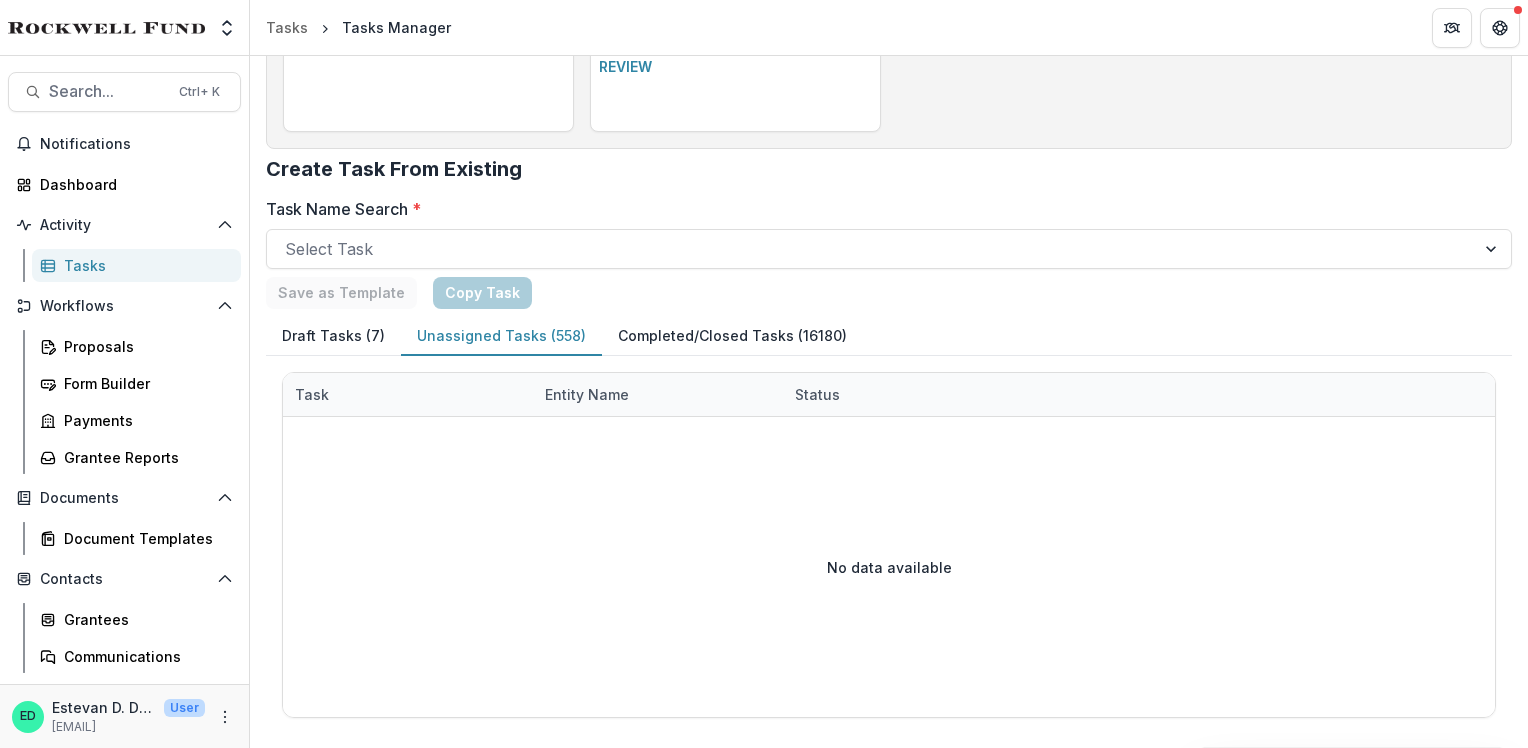 drag, startPoint x: 669, startPoint y: 482, endPoint x: 670, endPoint y: 458, distance: 24.020824 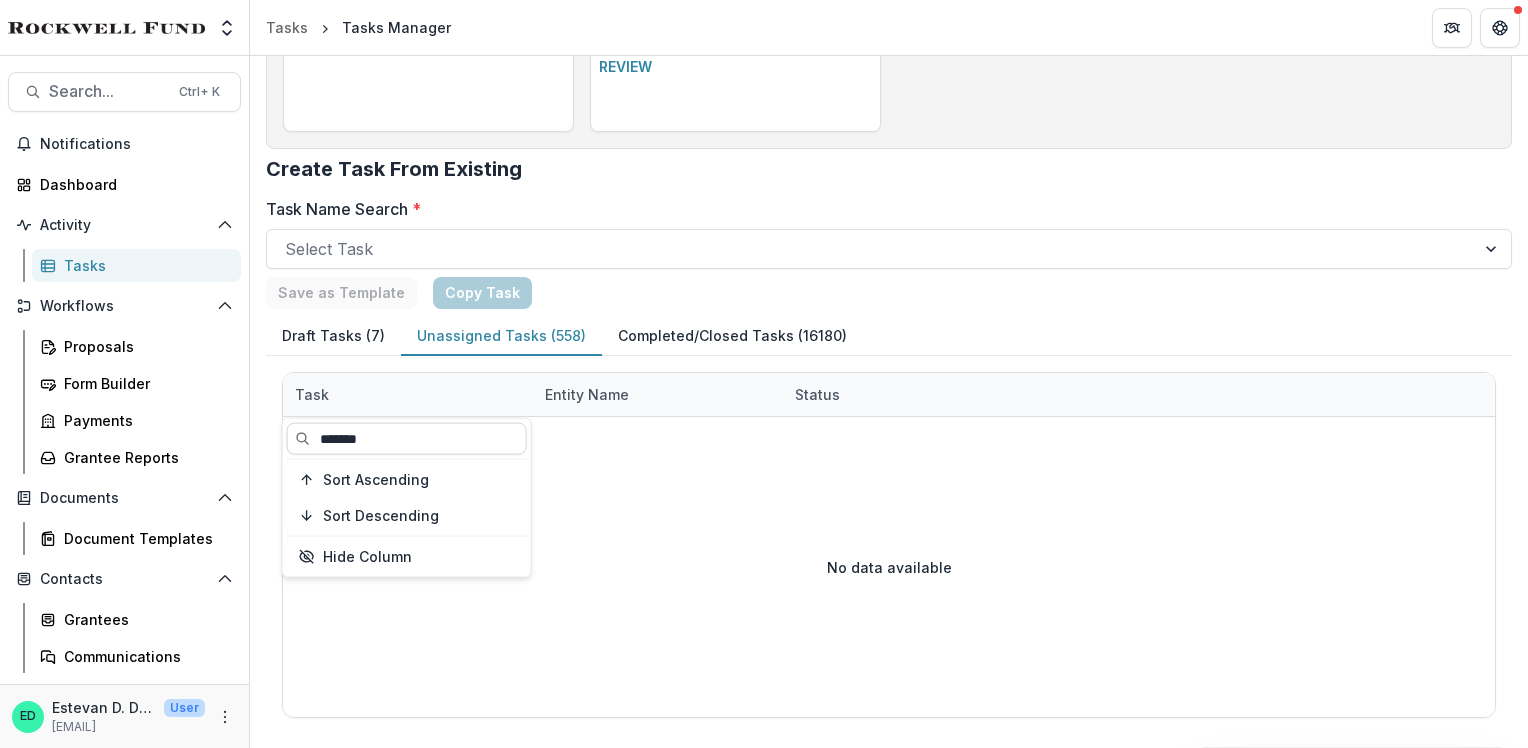 click on "*******" at bounding box center [407, 439] 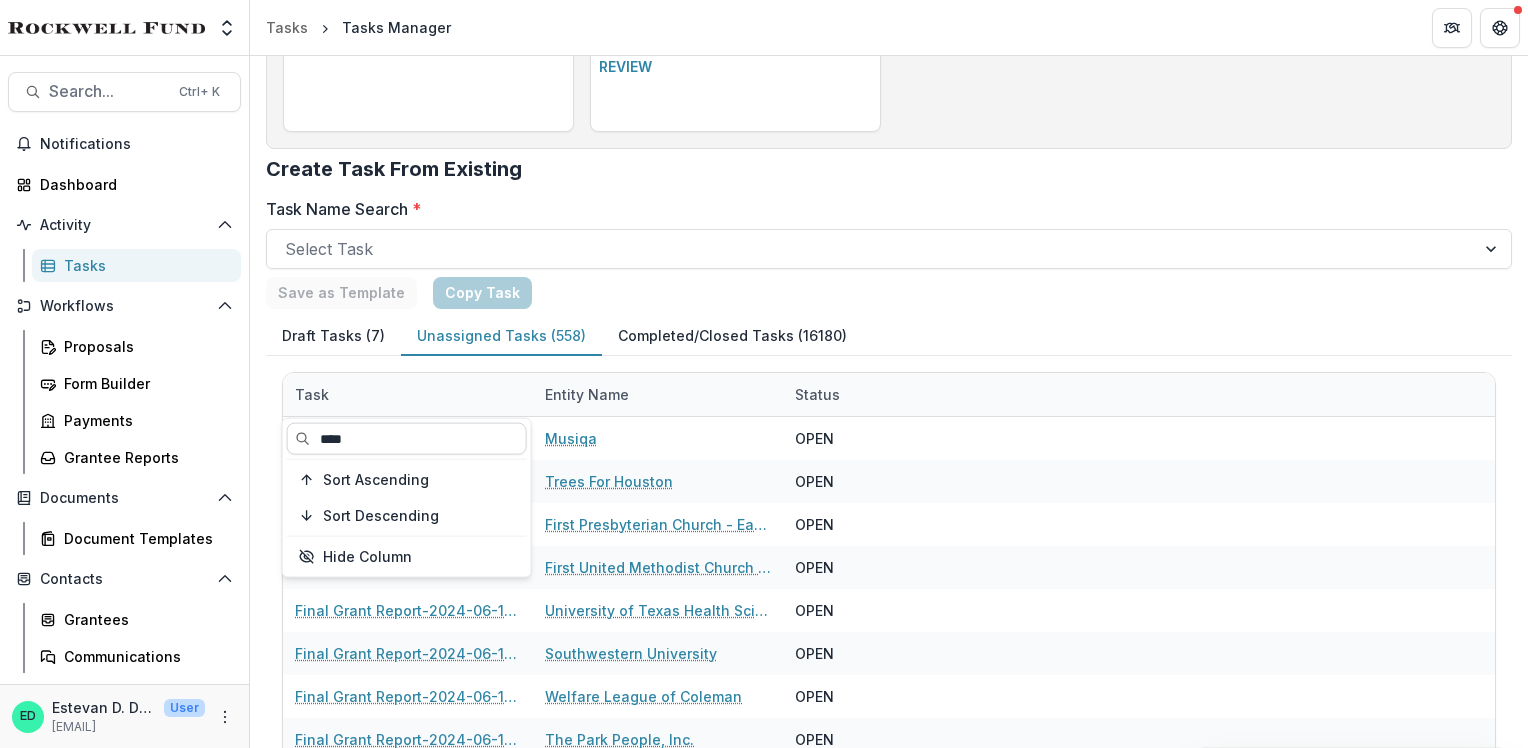 type on "****" 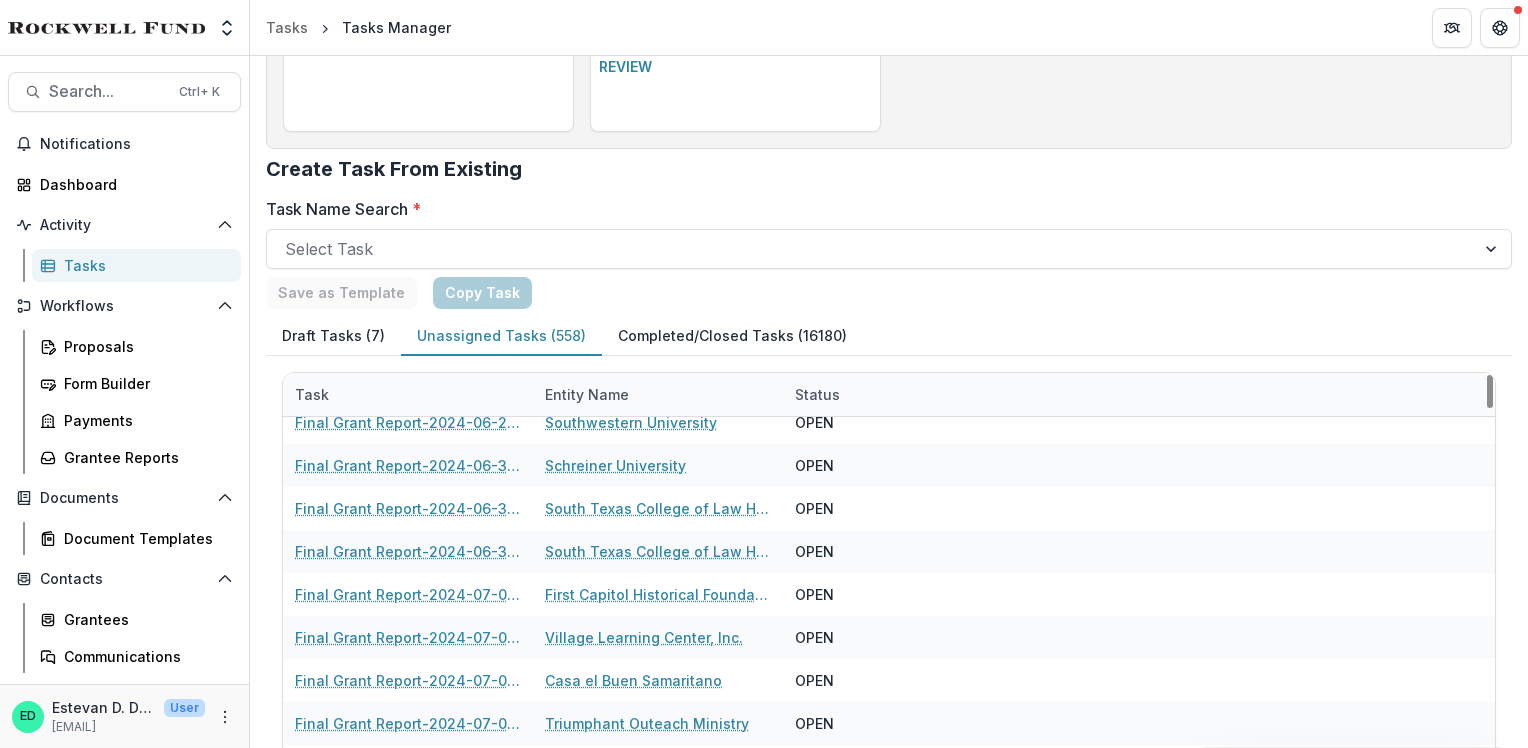 scroll, scrollTop: 0, scrollLeft: 0, axis: both 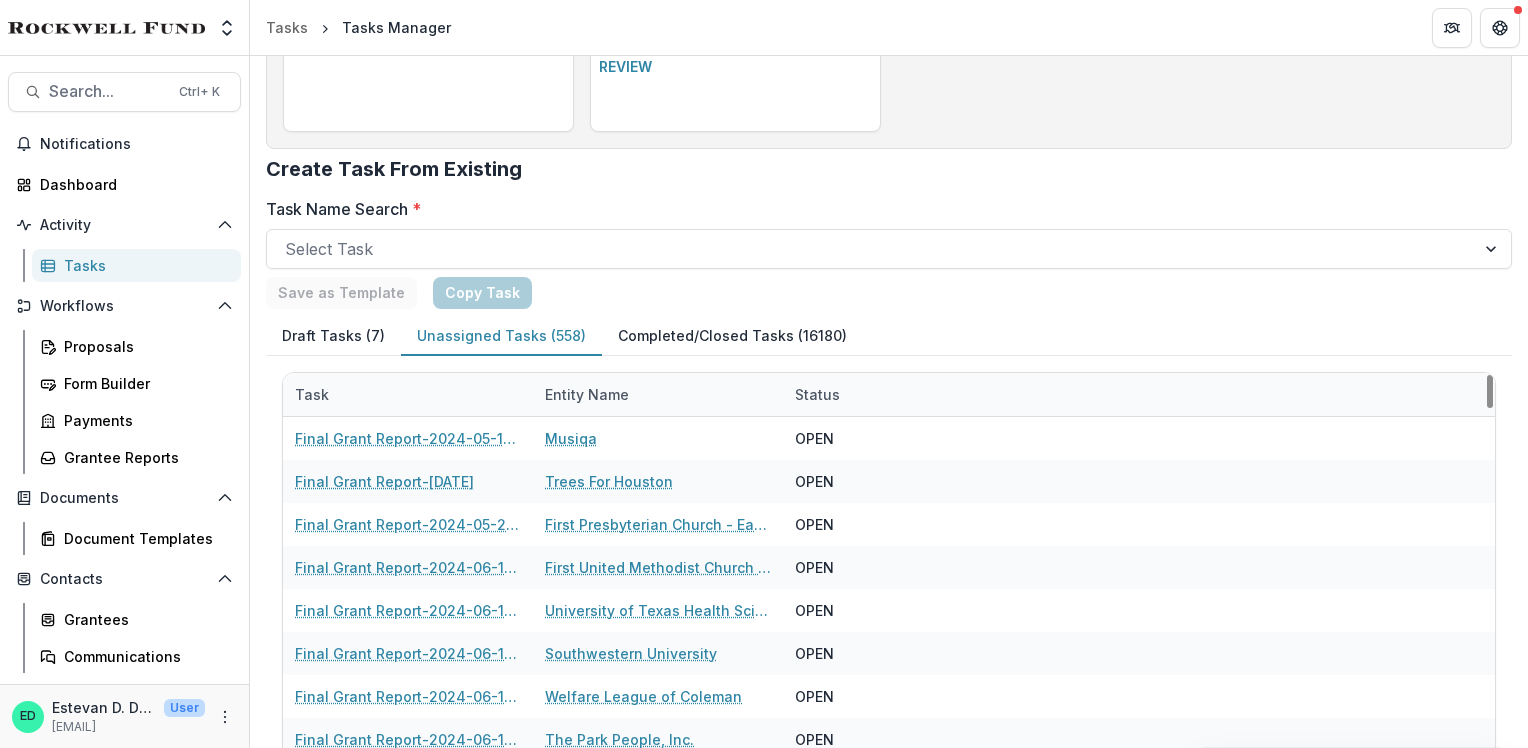 click on "Task" at bounding box center [312, 394] 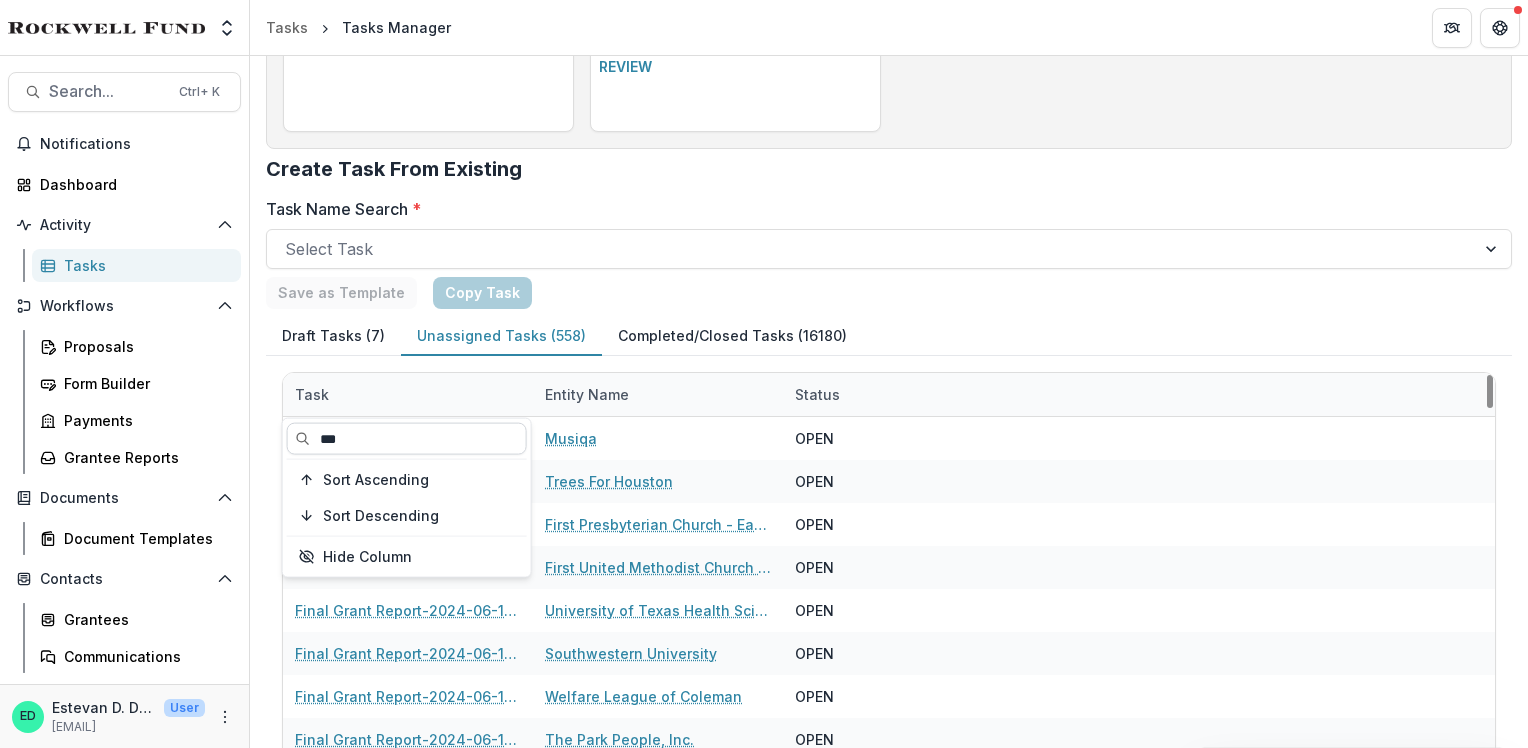 click on "***" at bounding box center (407, 439) 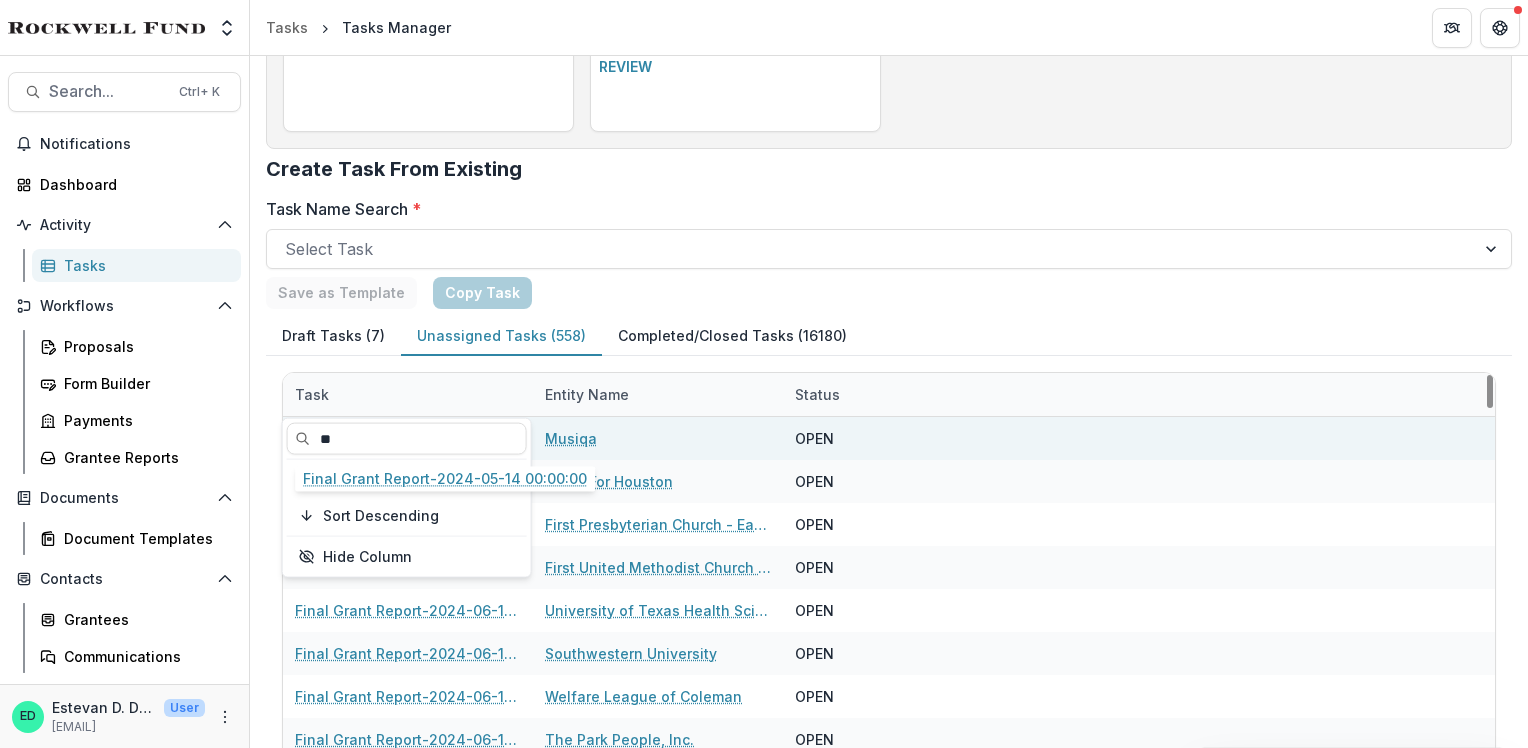 type on "*" 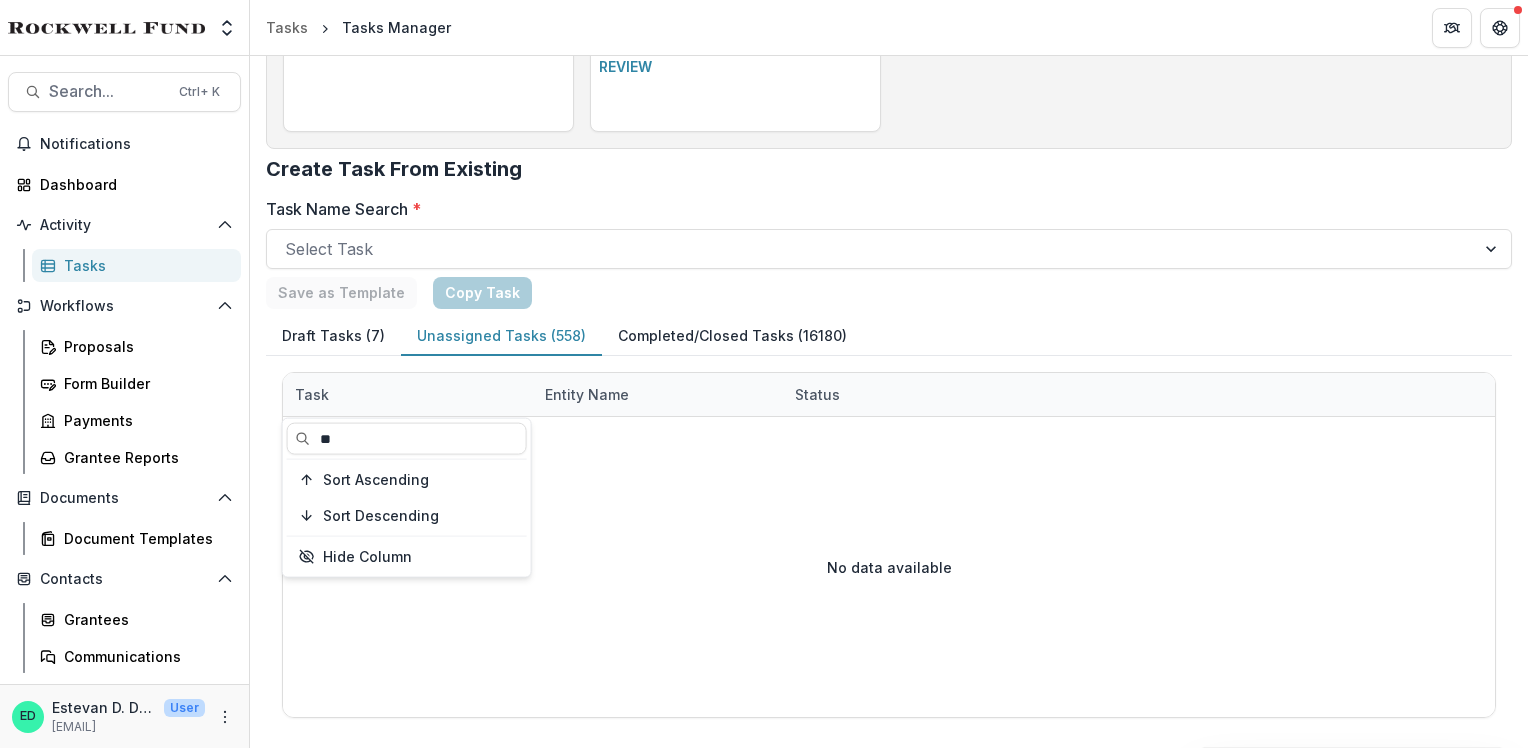 type on "*" 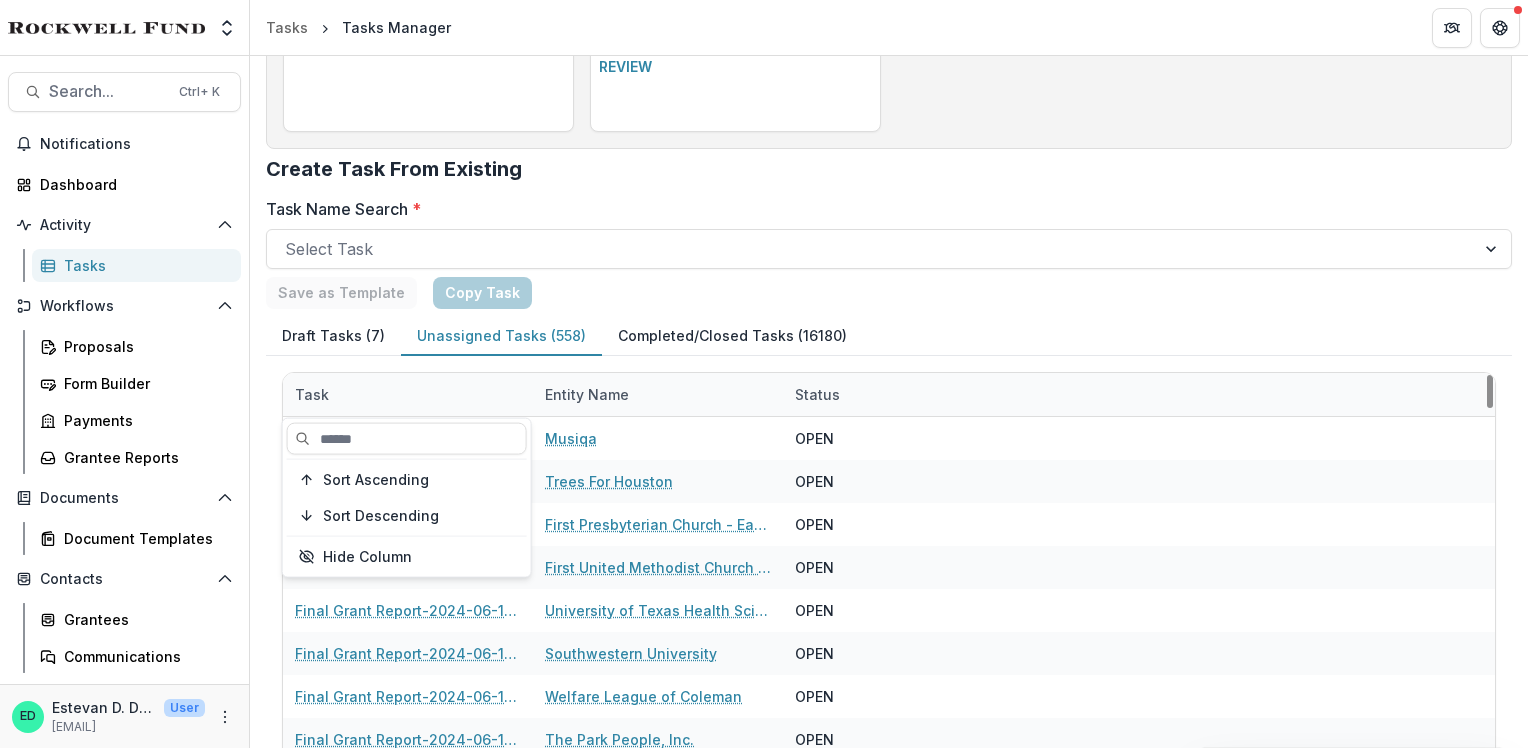 type 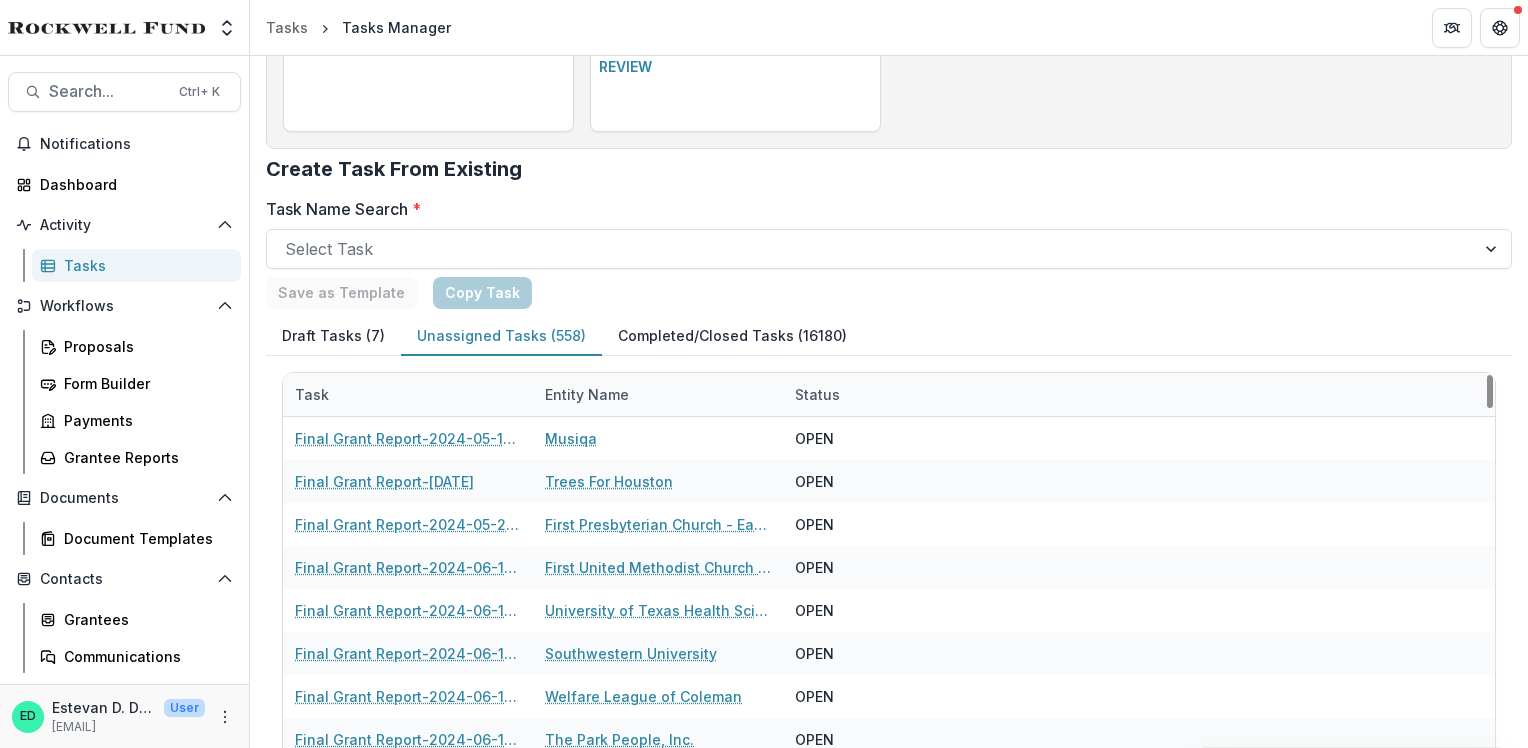 drag, startPoint x: 914, startPoint y: 318, endPoint x: 952, endPoint y: 279, distance: 54.451813 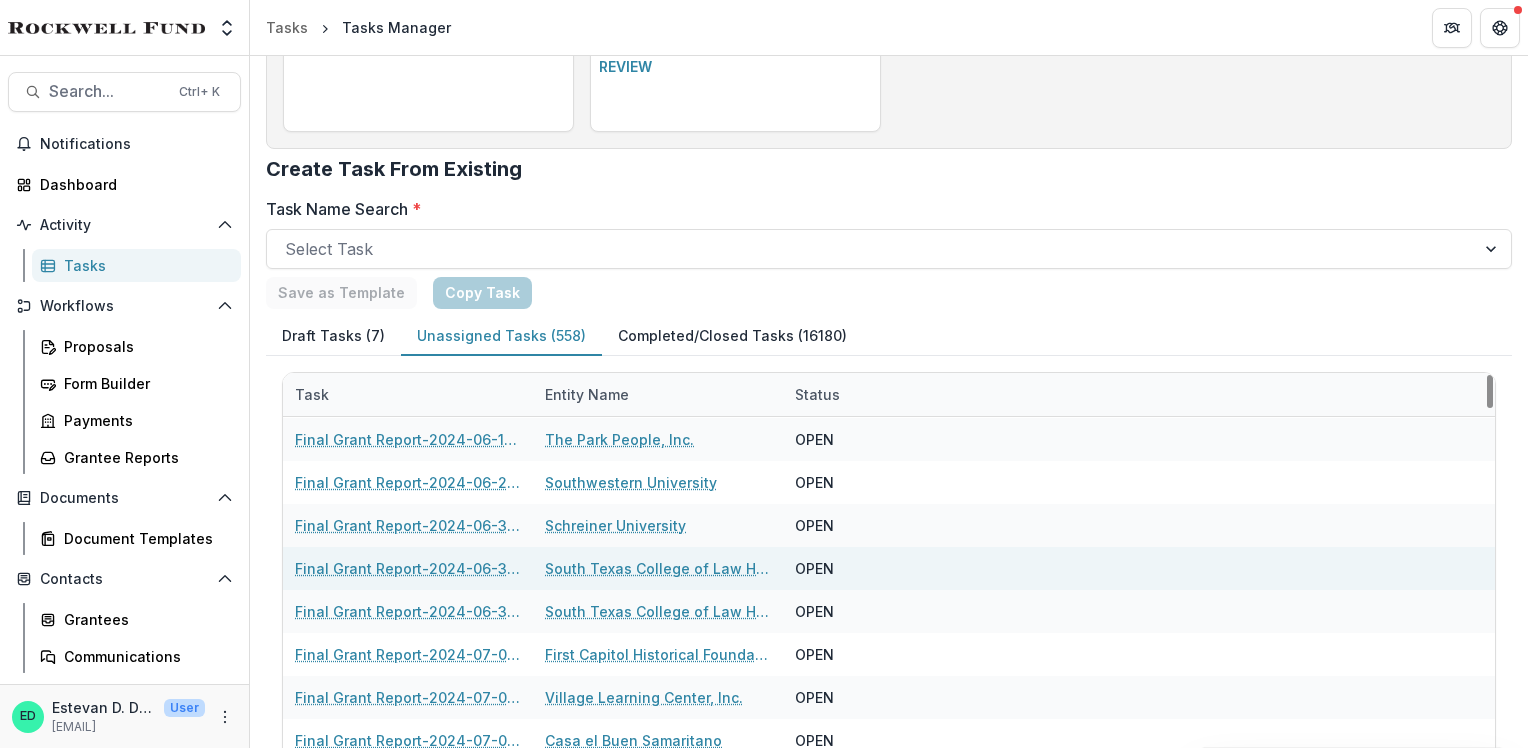scroll, scrollTop: 0, scrollLeft: 0, axis: both 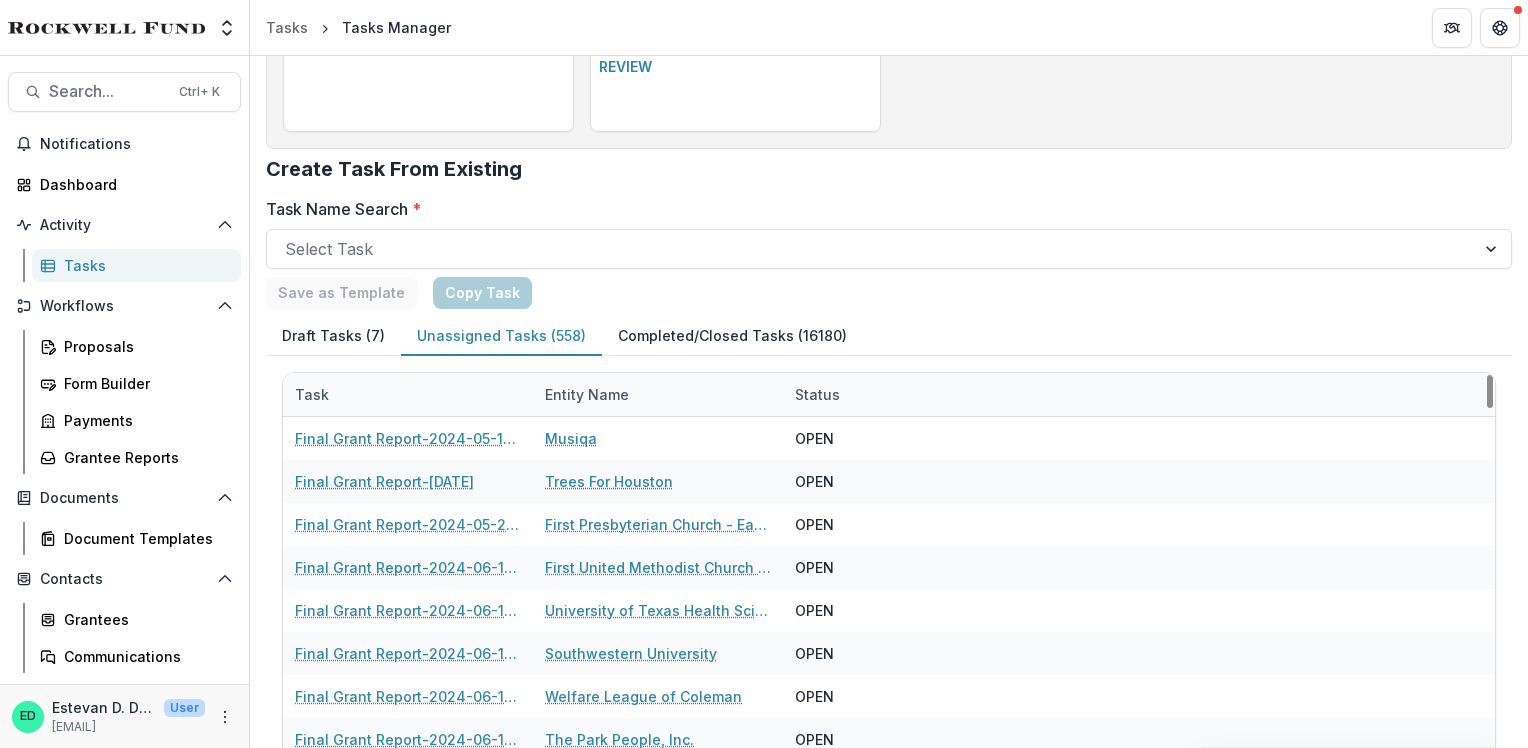 click on "Task" at bounding box center (312, 394) 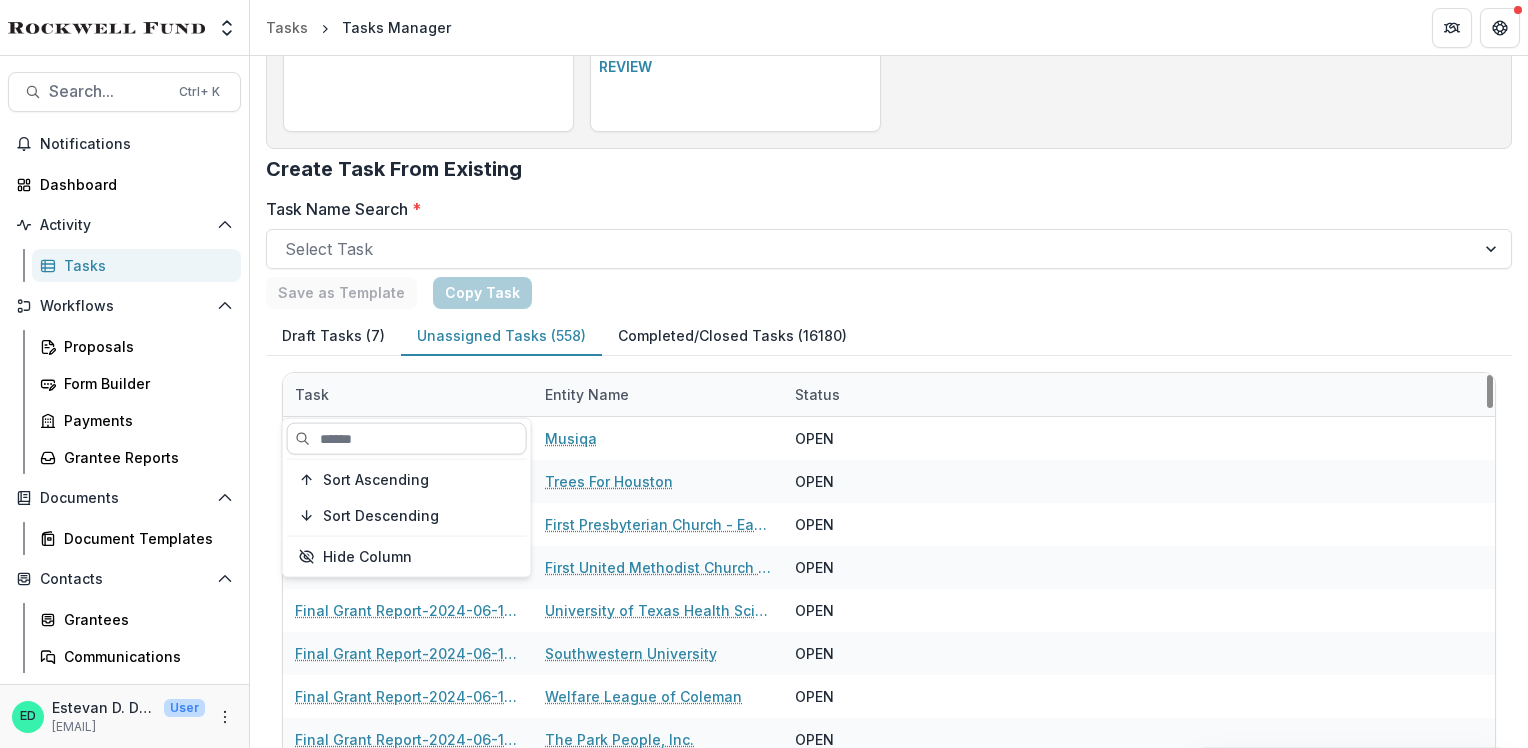click at bounding box center (407, 439) 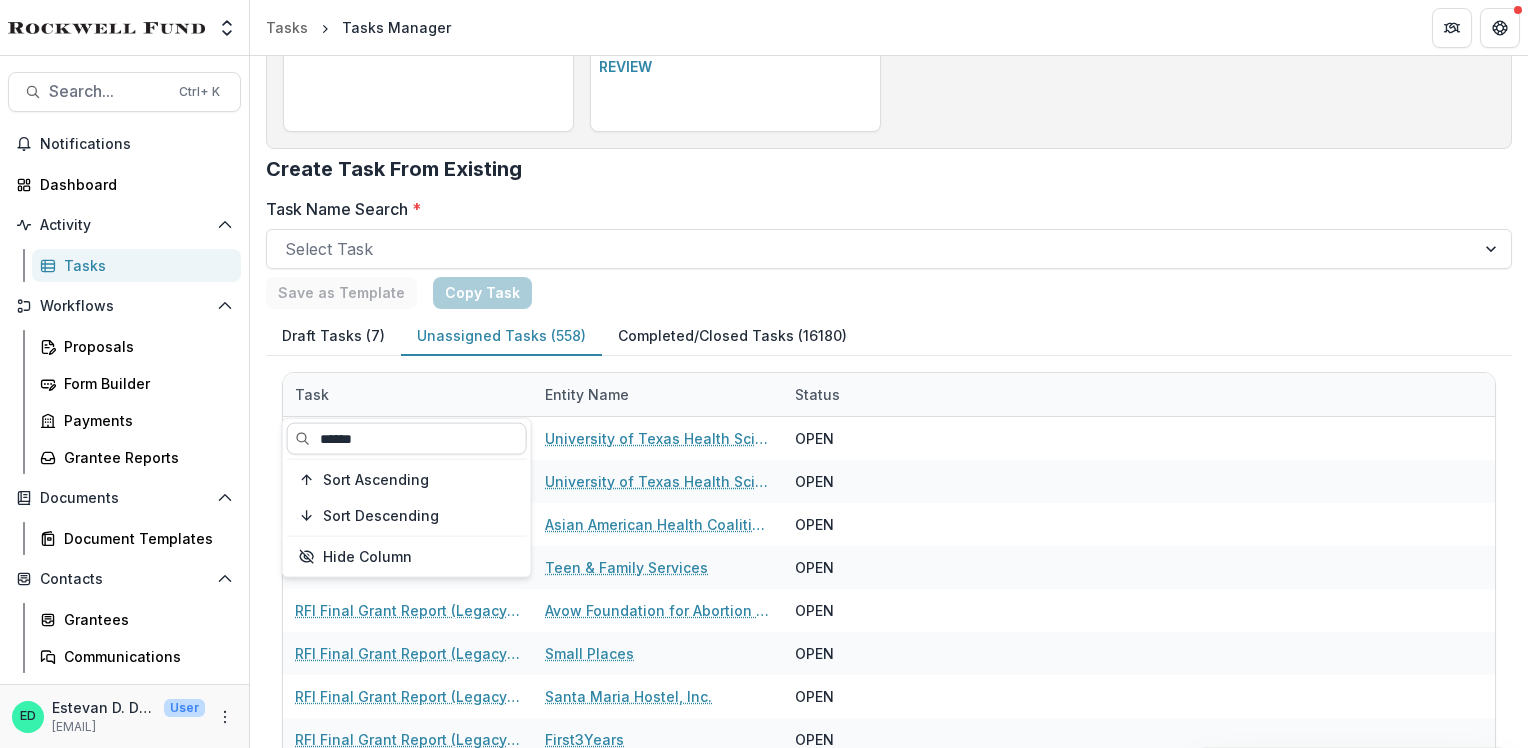 type on "******" 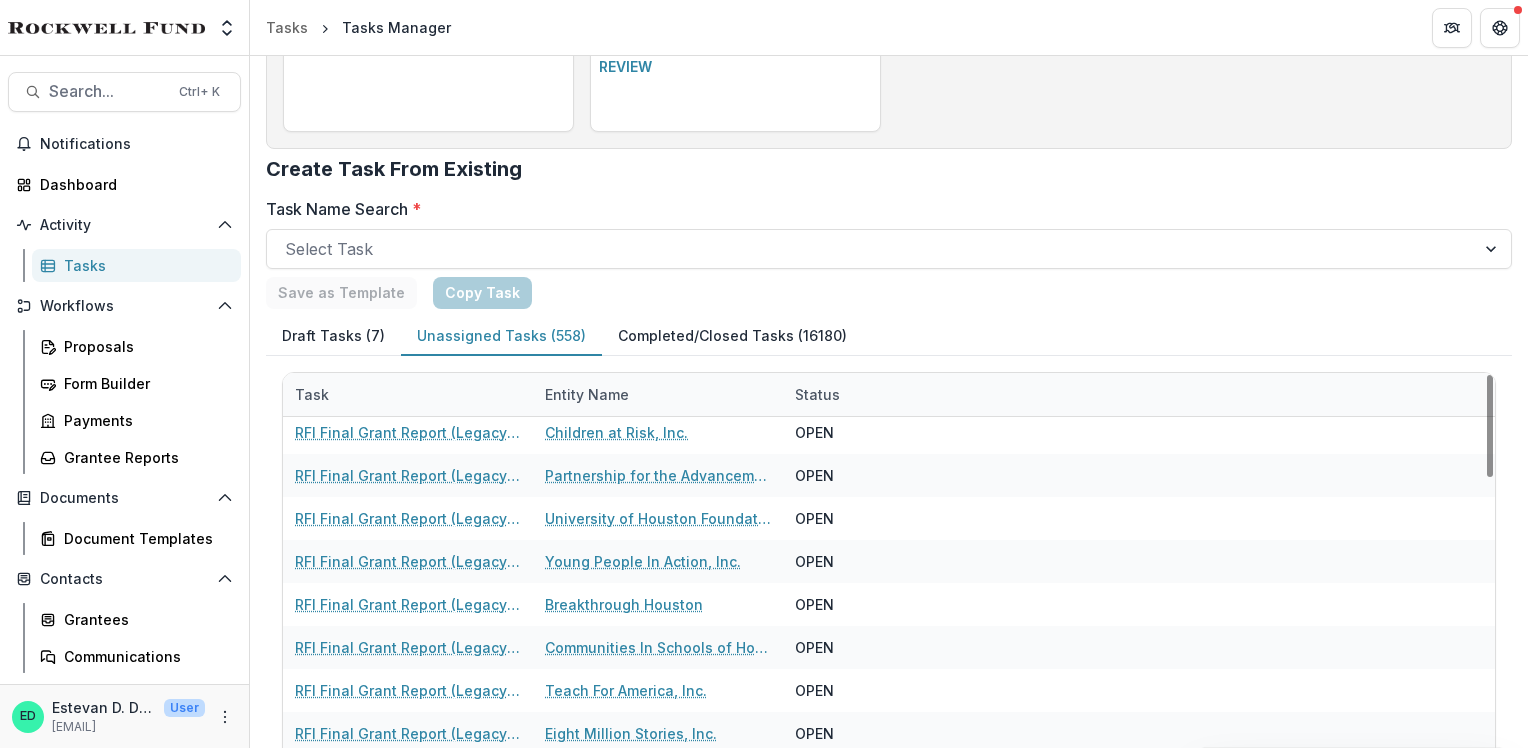scroll, scrollTop: 1910, scrollLeft: 0, axis: vertical 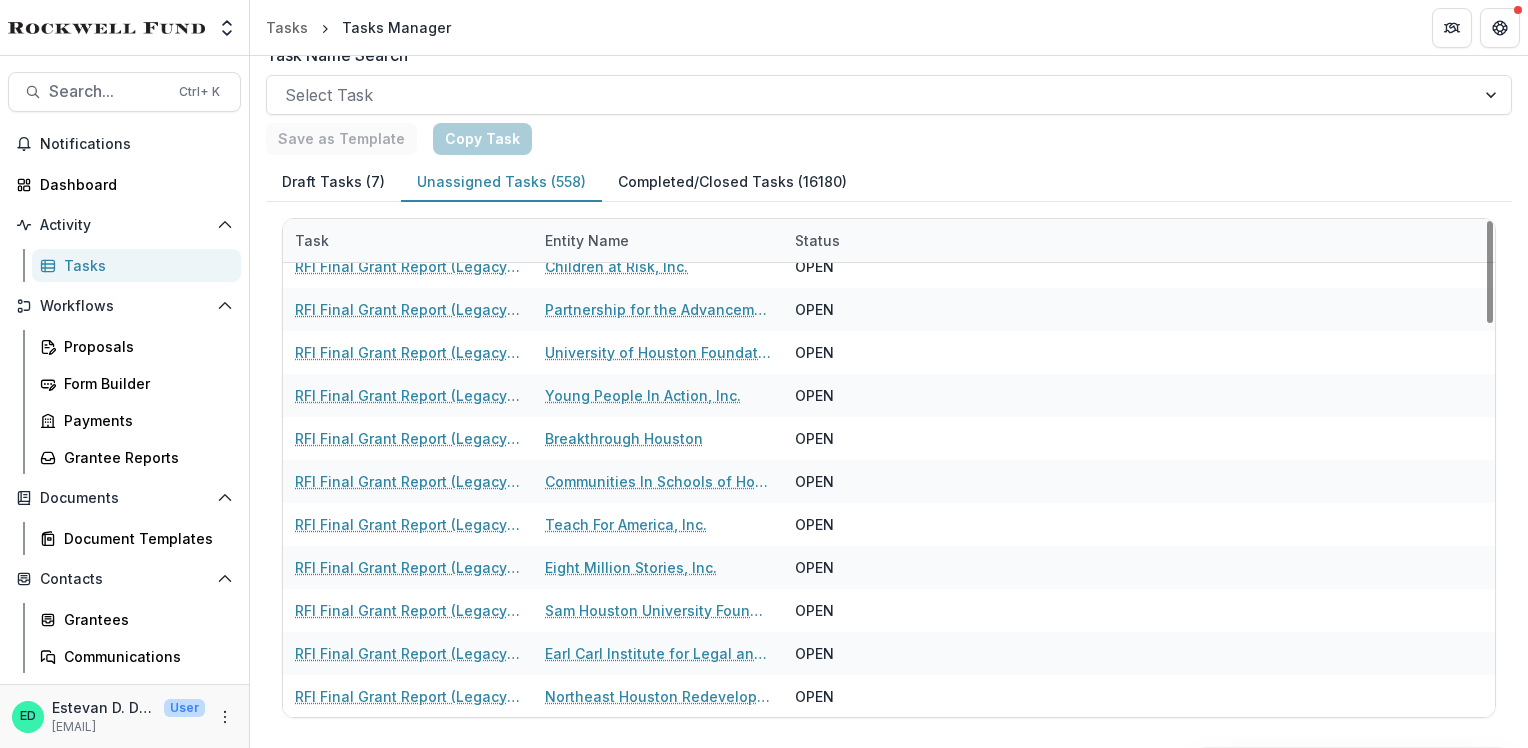 click on "Unassigned Tasks (558)" at bounding box center [501, 182] 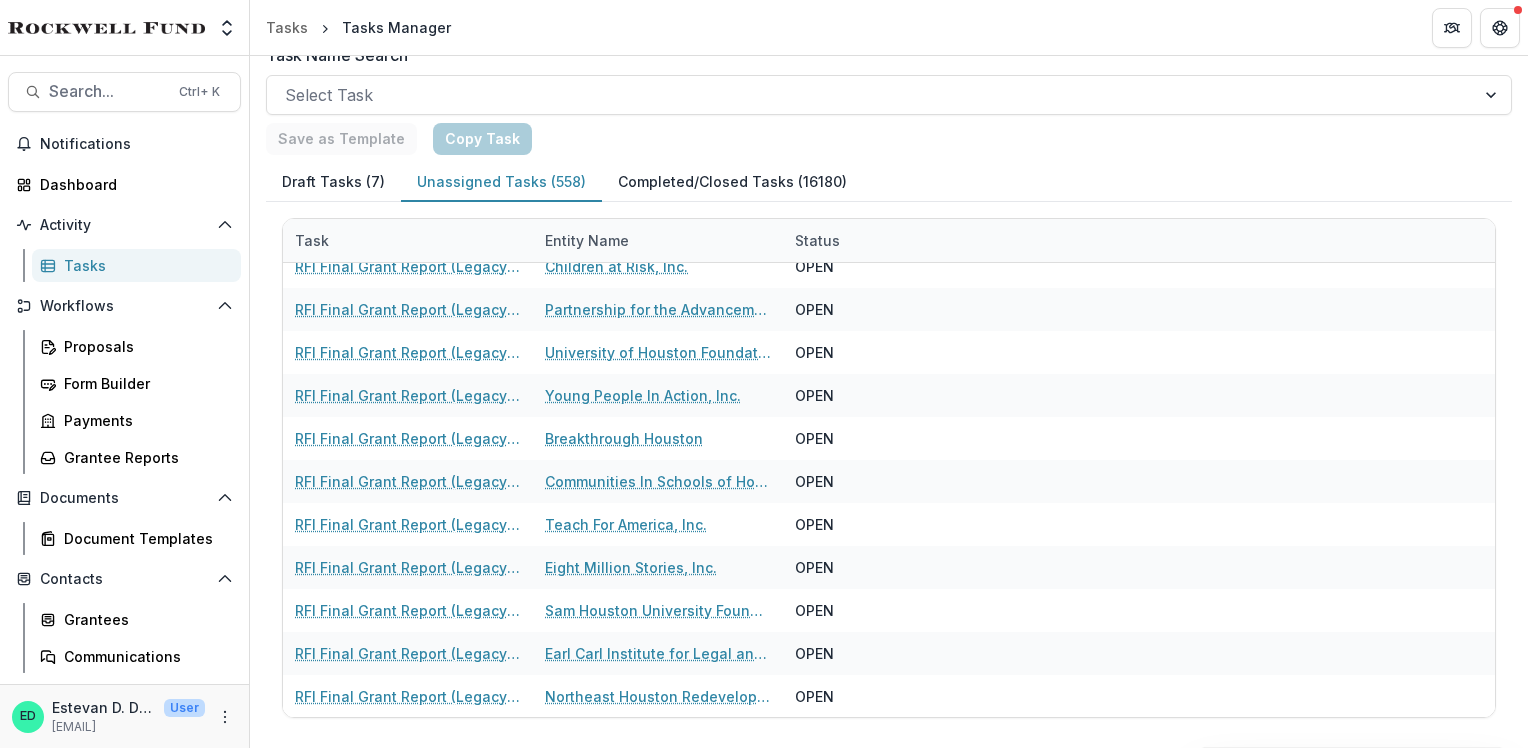 click on "Unassigned Tasks (558)" at bounding box center (501, 182) 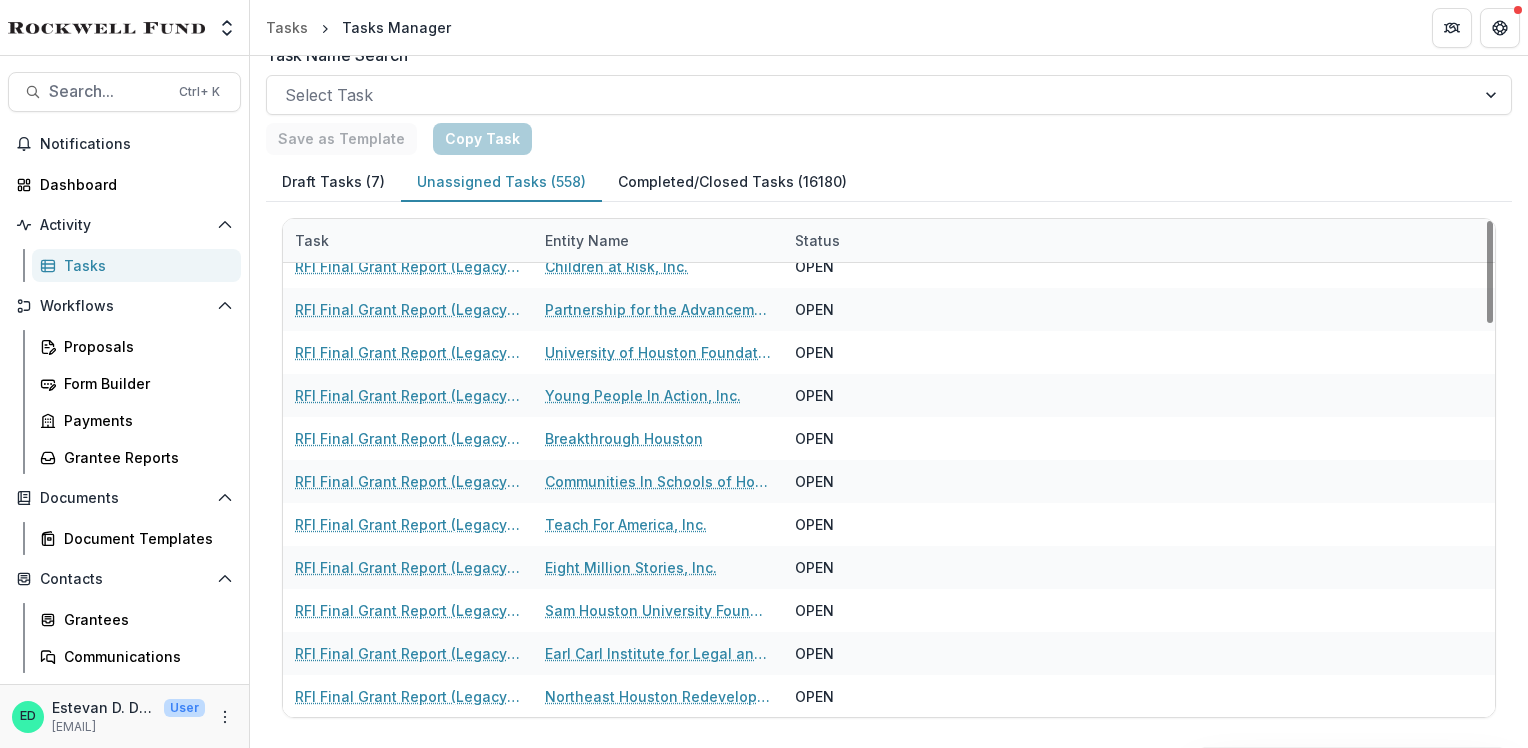 click on "Task" at bounding box center [312, 240] 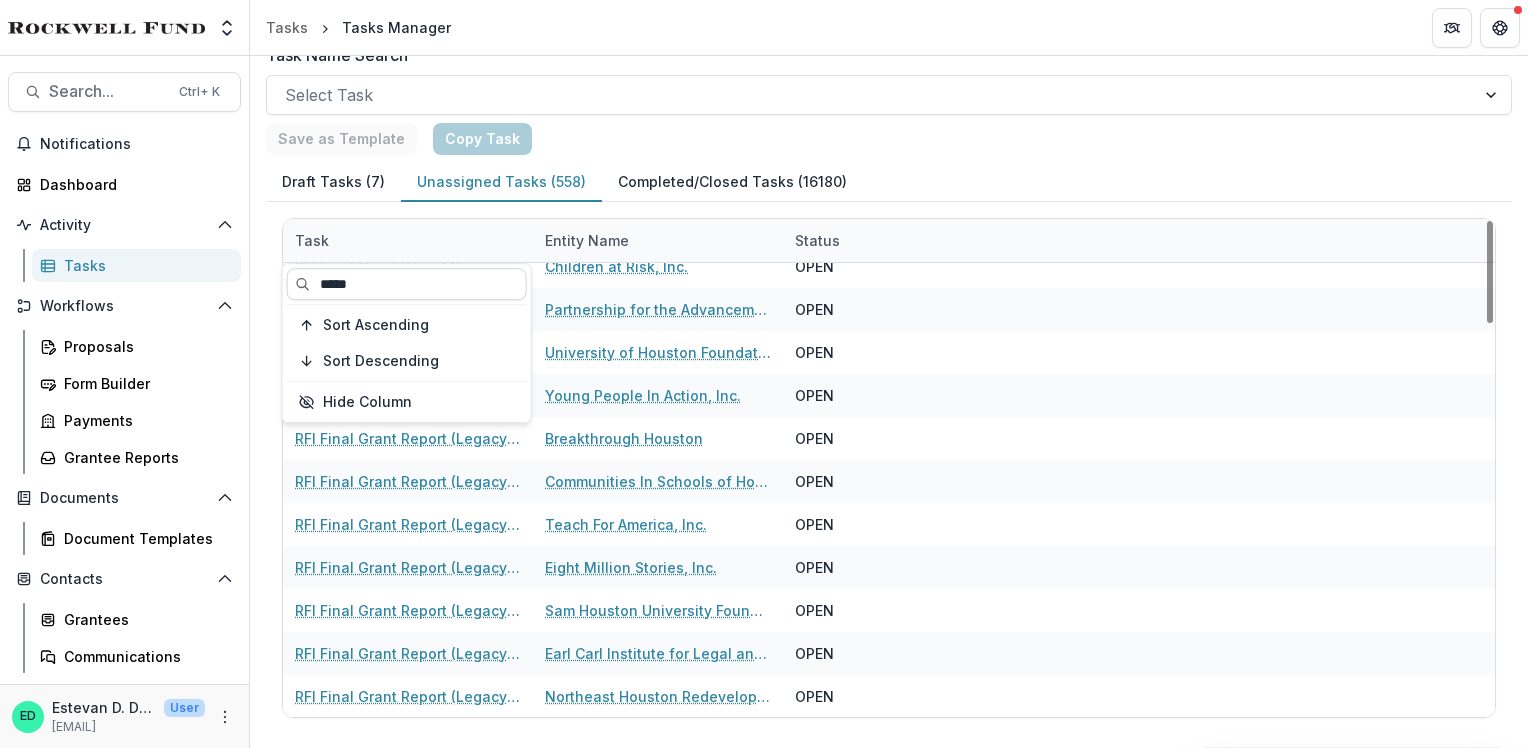 click on "*****" at bounding box center (407, 284) 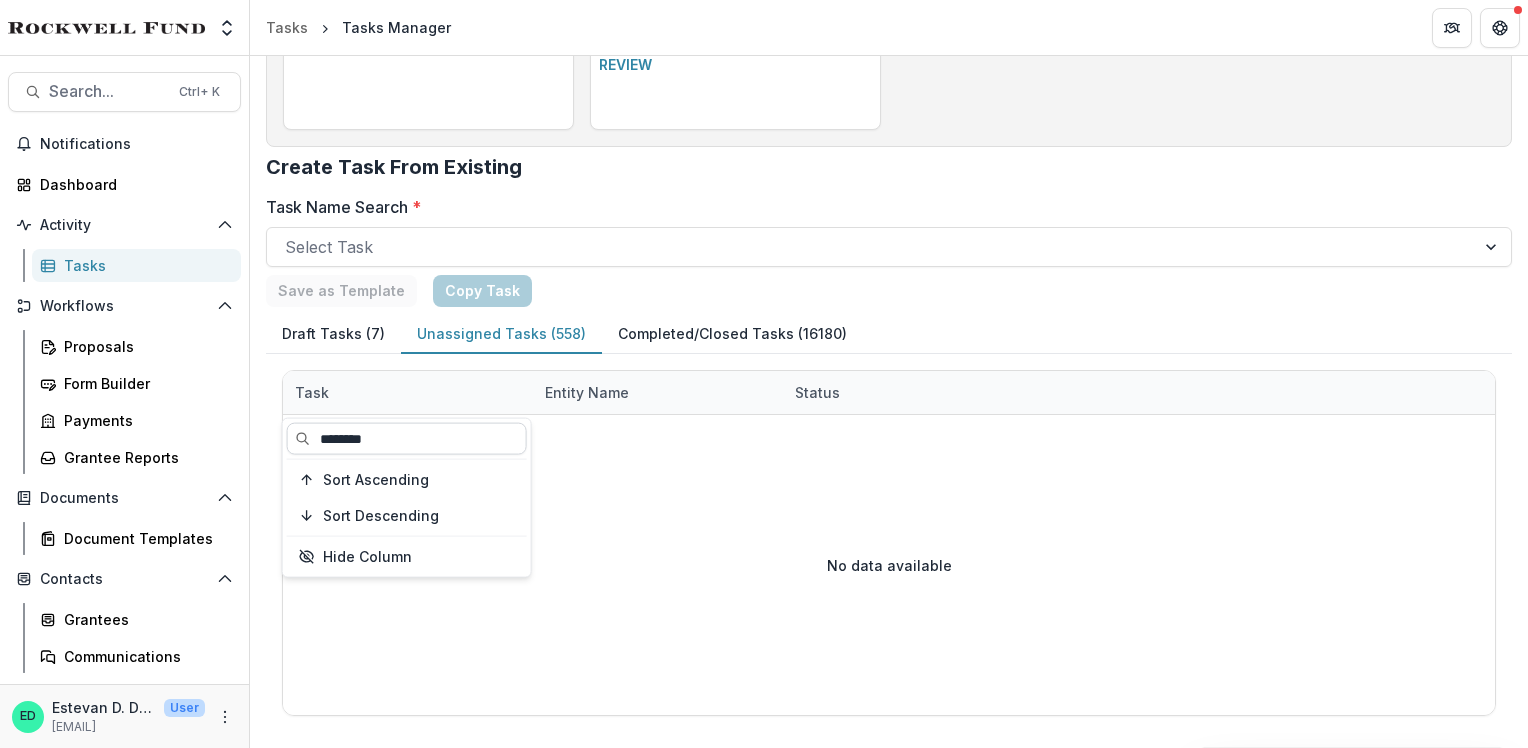 scroll, scrollTop: 0, scrollLeft: 0, axis: both 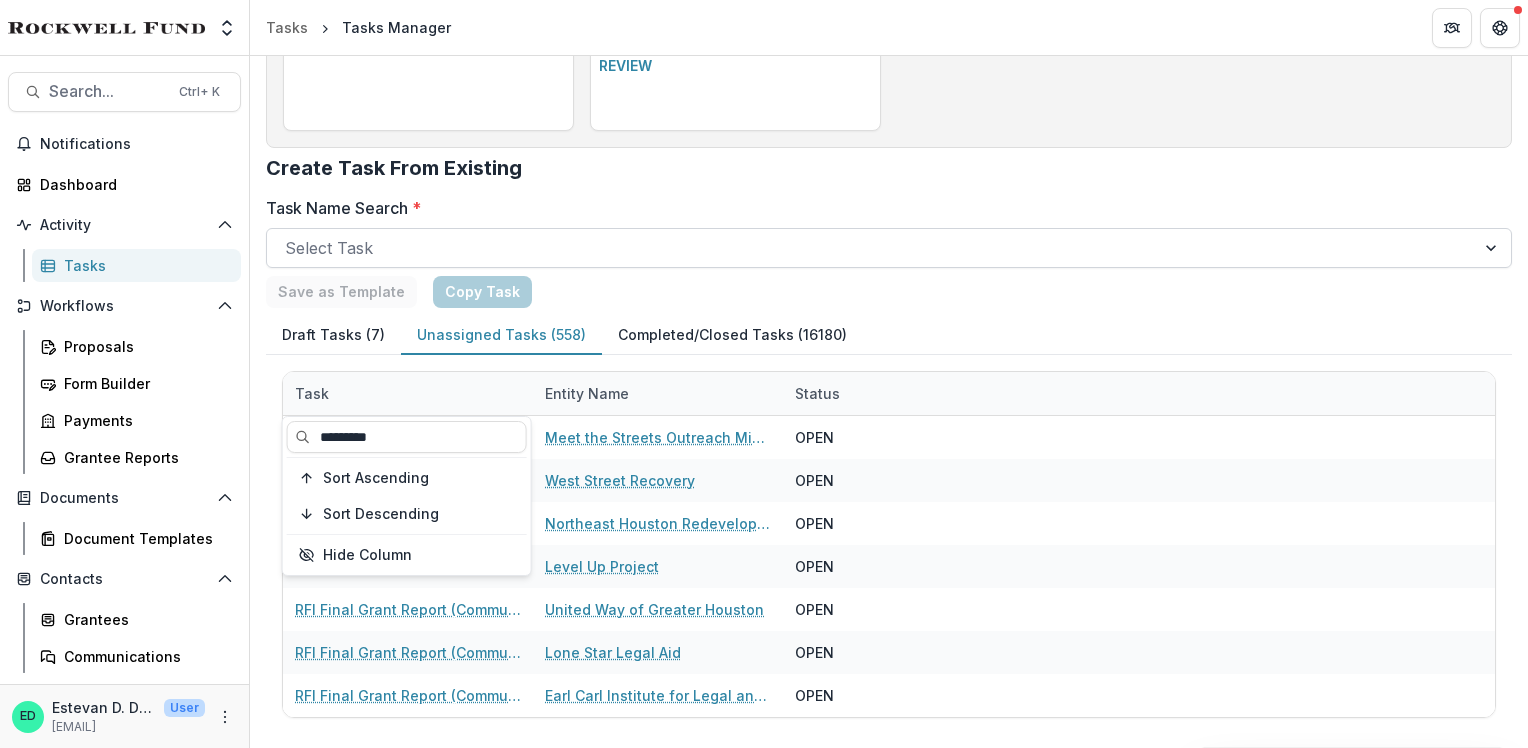 type on "*********" 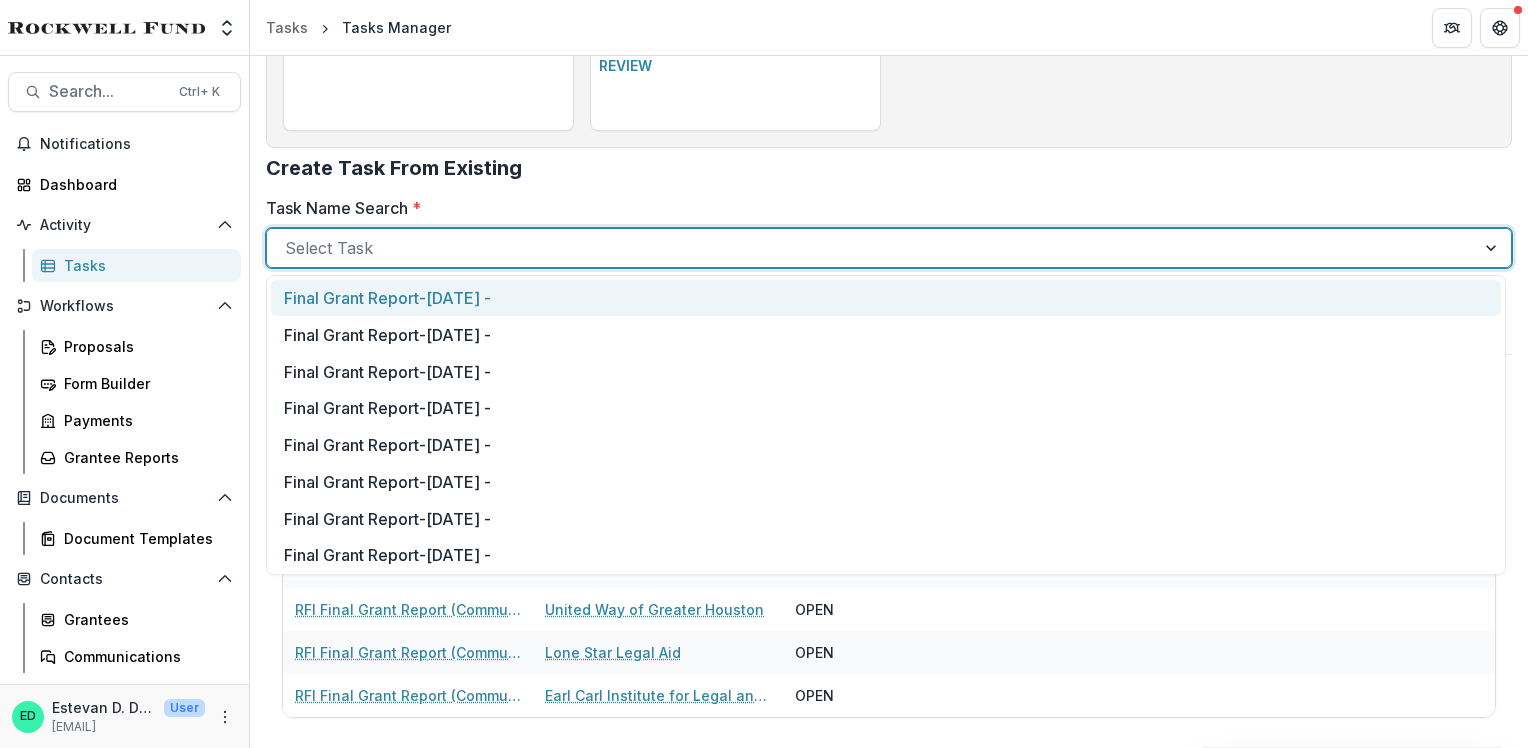 click at bounding box center (871, 248) 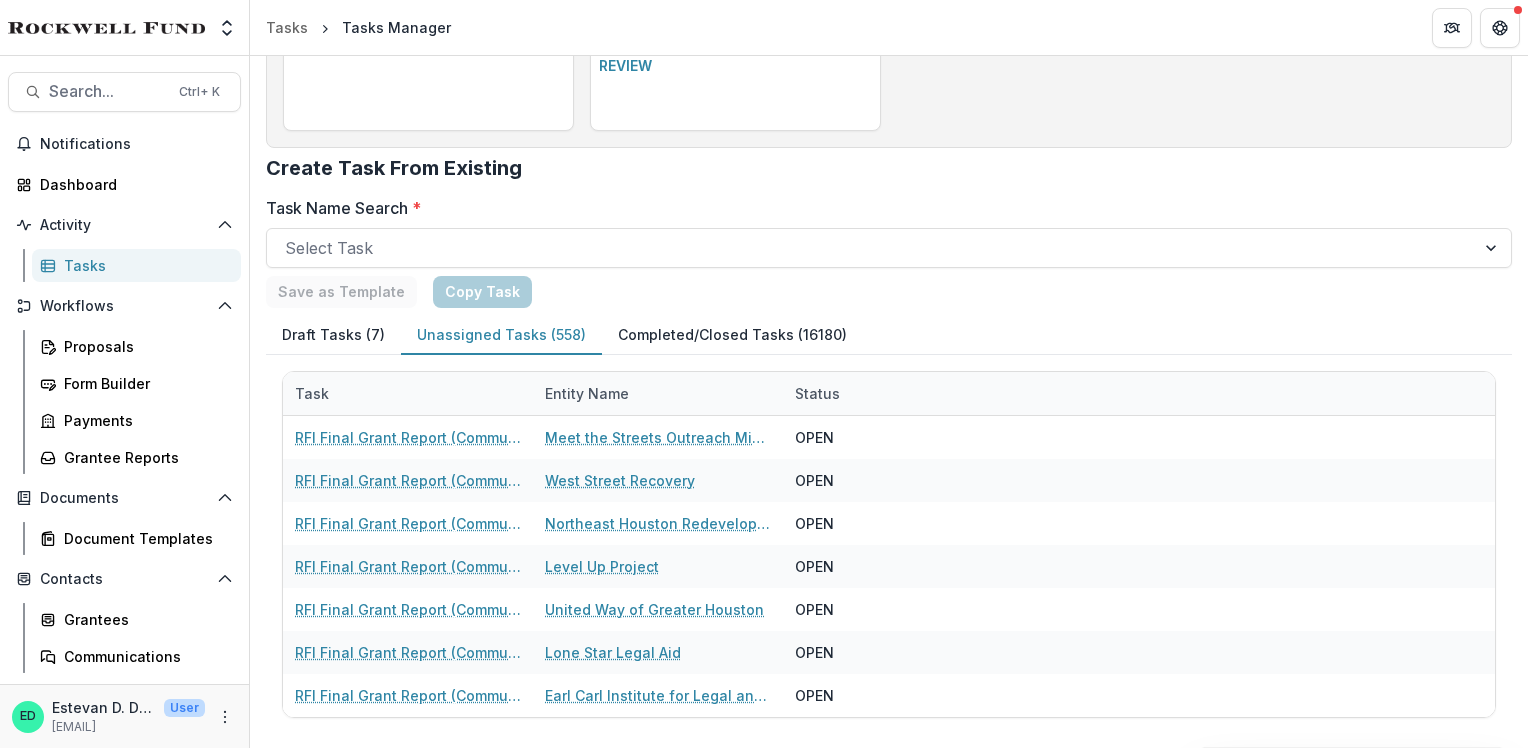 click on "Create Task From Existing" at bounding box center (889, 176) 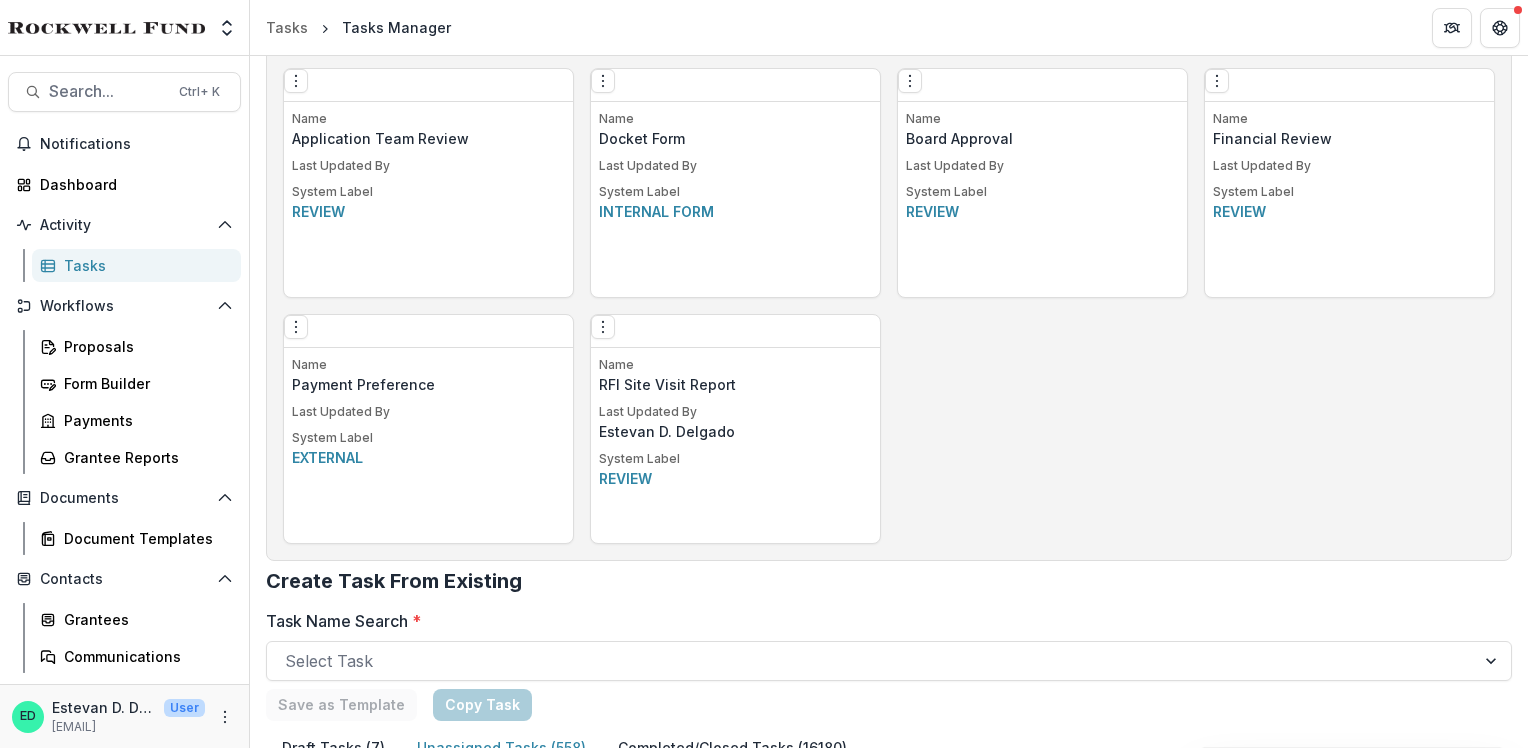 scroll, scrollTop: 1728, scrollLeft: 0, axis: vertical 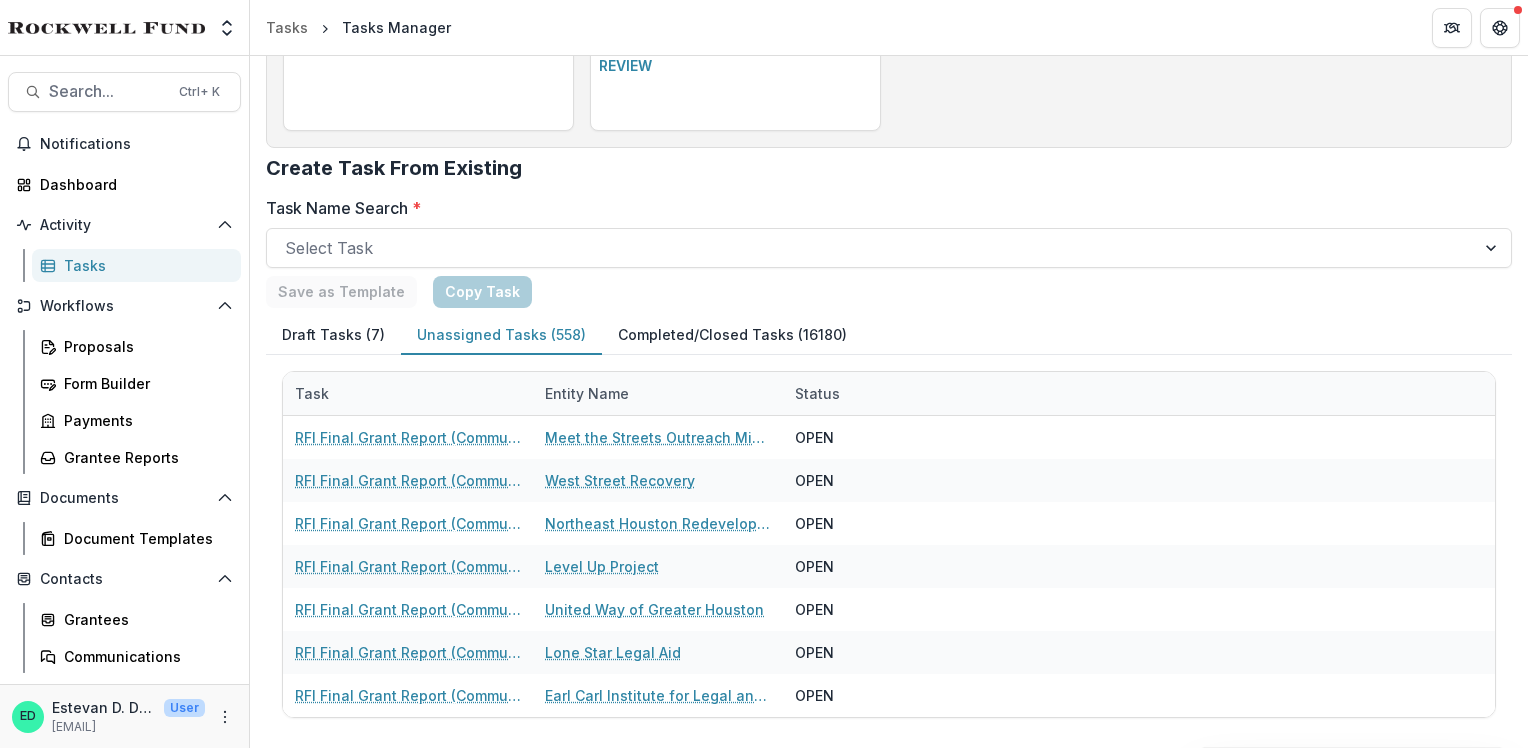click on "Completed/Closed Tasks (16180)" at bounding box center (732, 335) 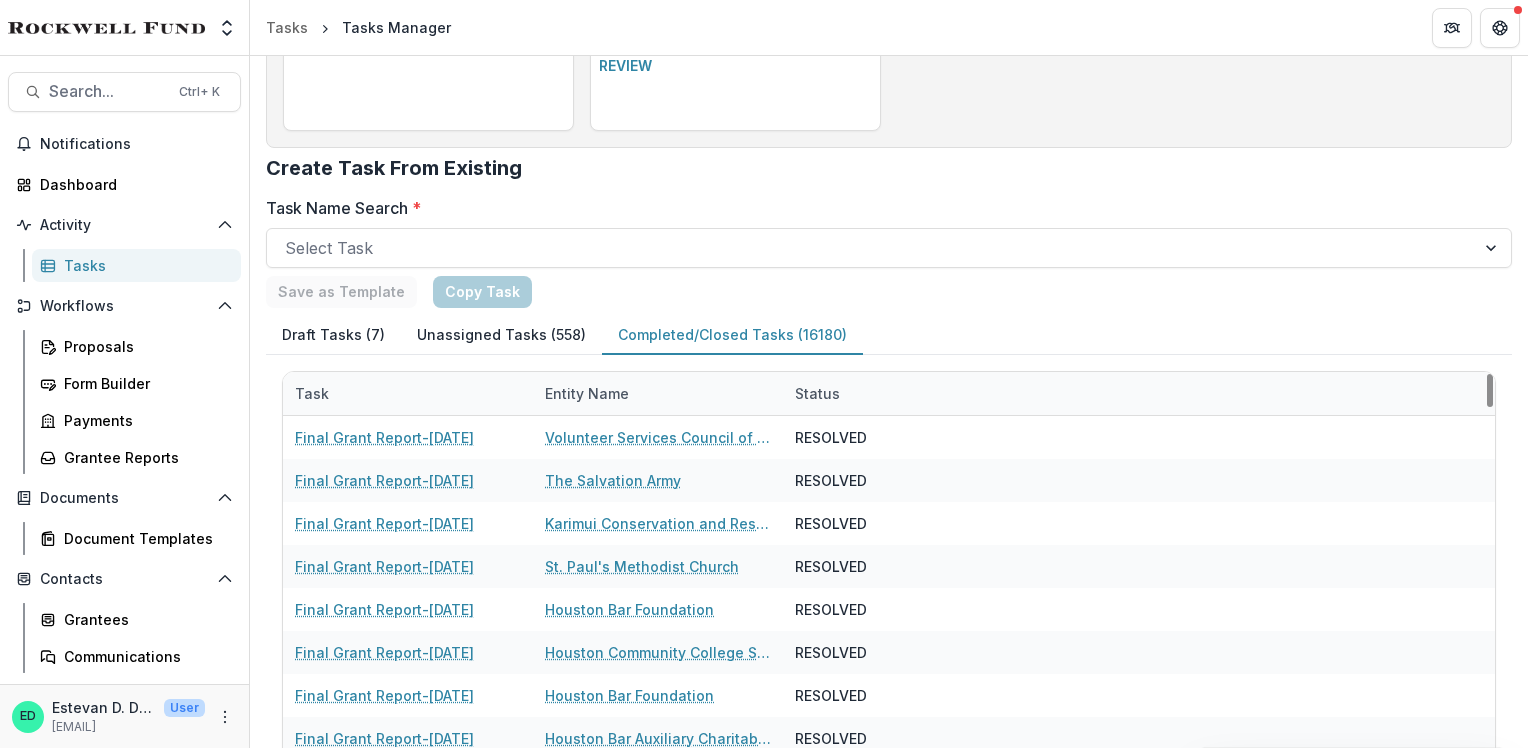 click on "Task" at bounding box center [312, 393] 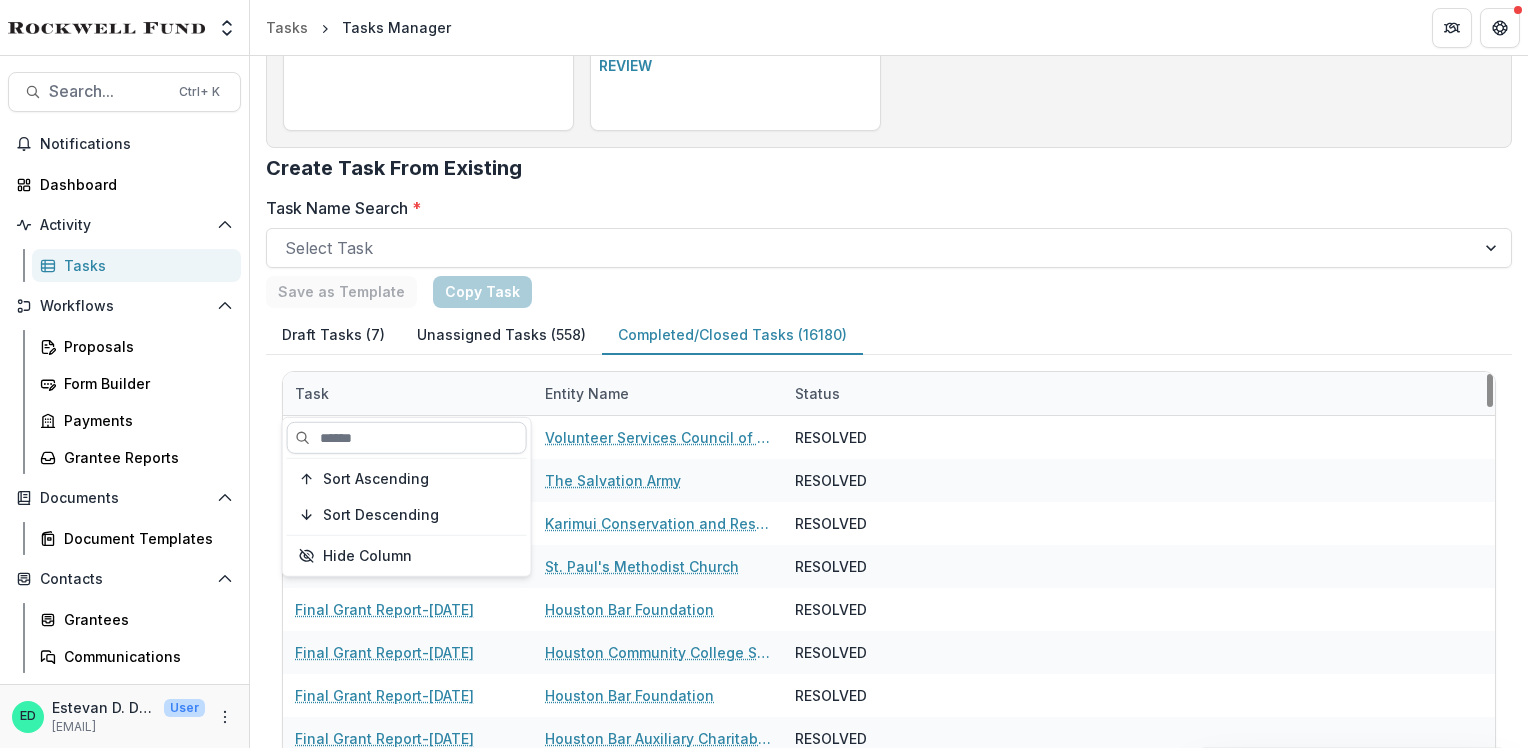 click at bounding box center [407, 438] 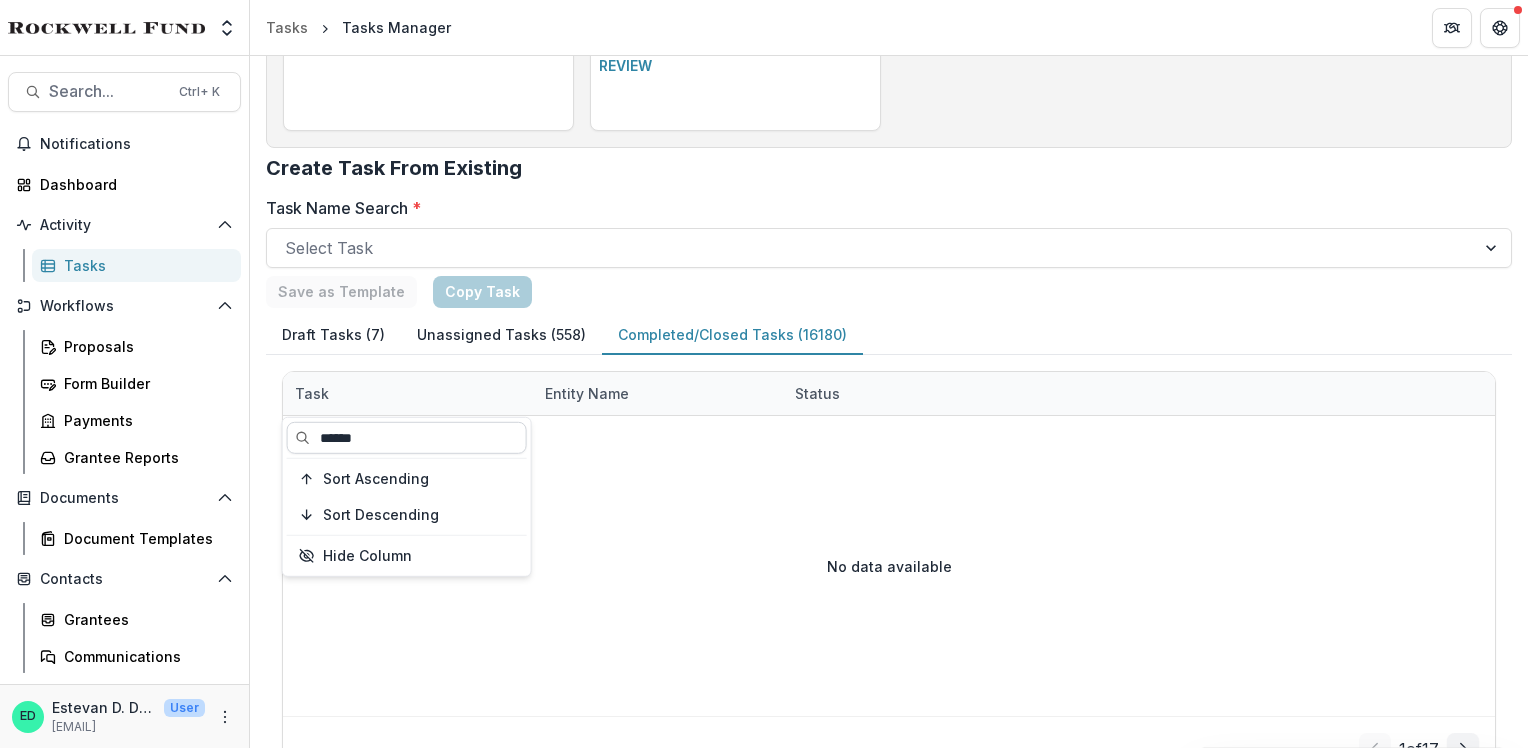 type on "******" 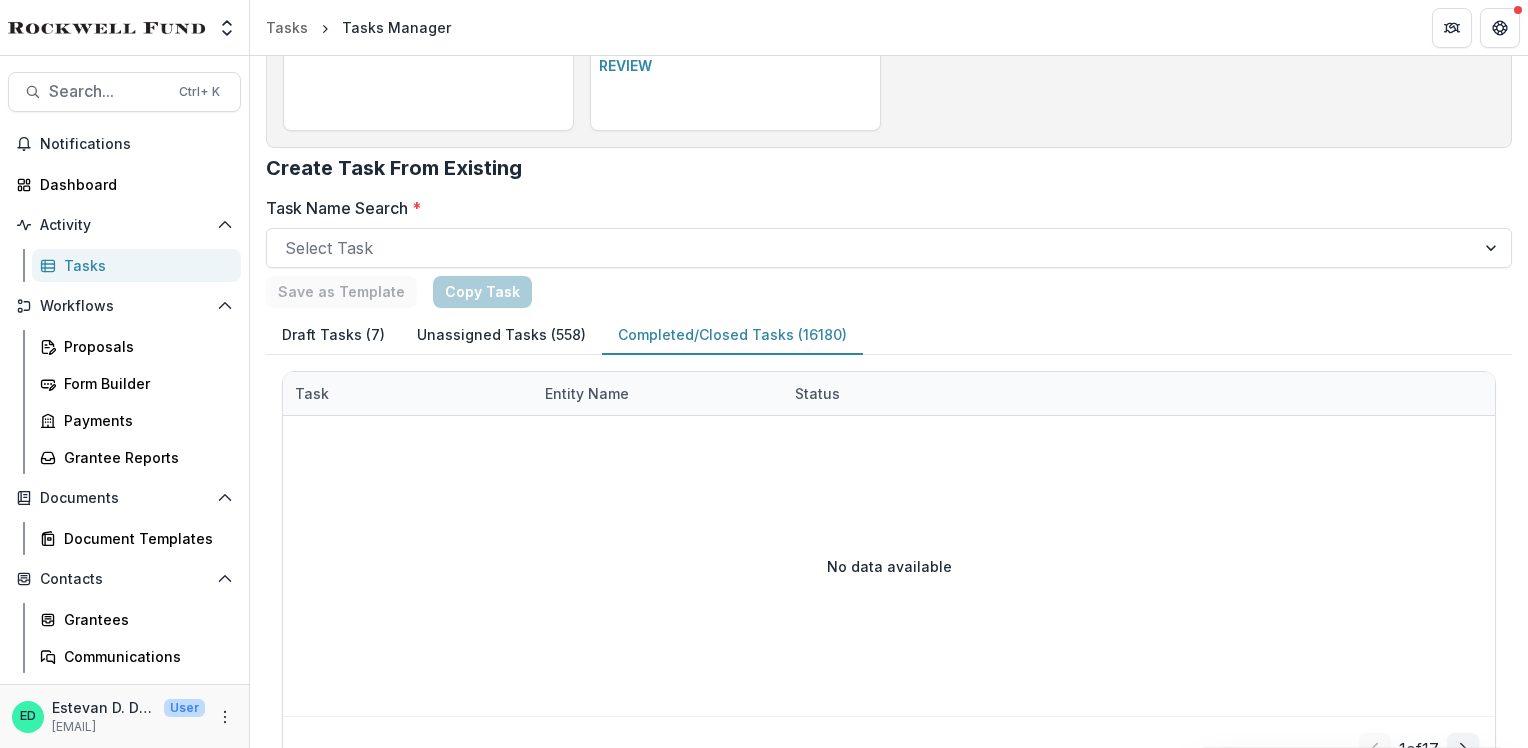click on "Task" at bounding box center (312, 393) 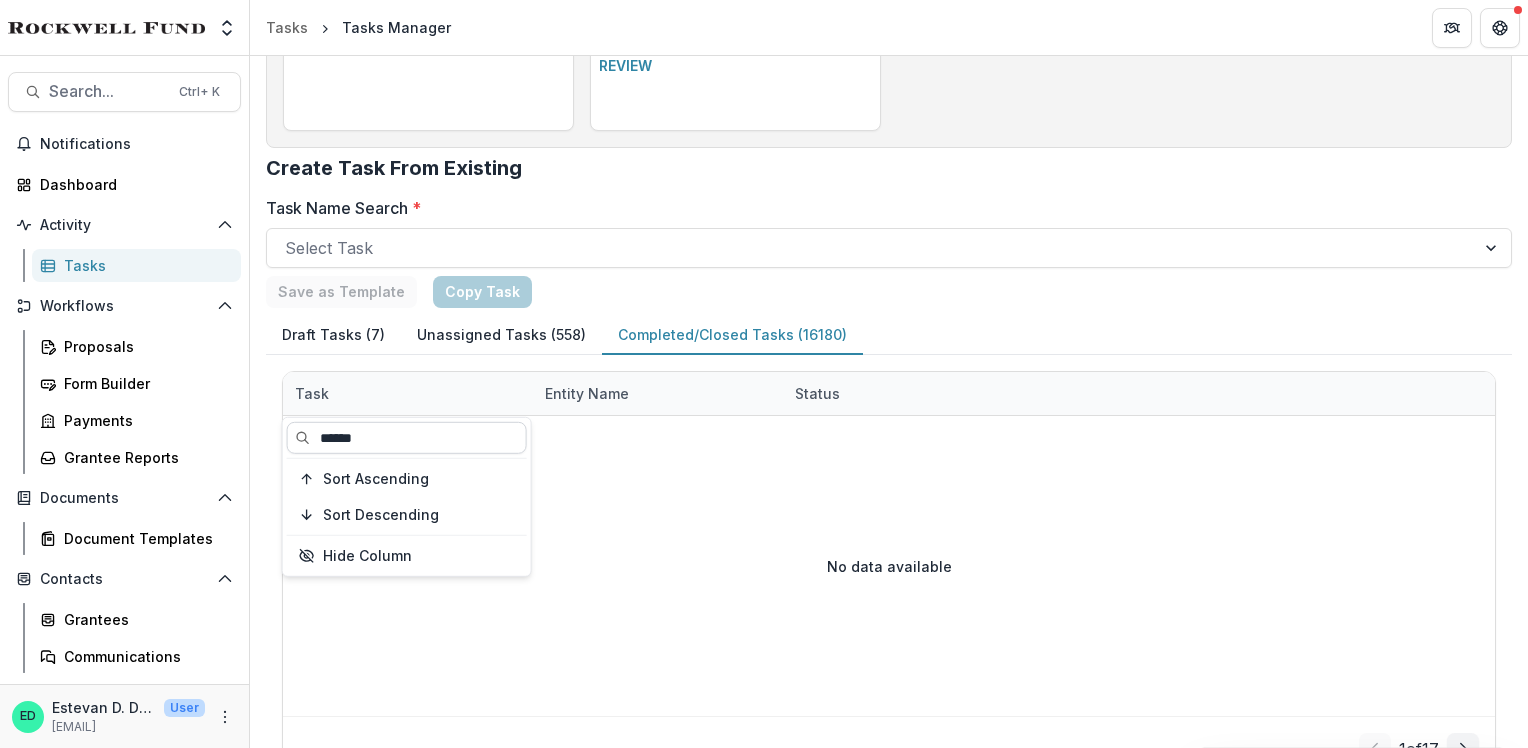 click on "******" at bounding box center [407, 438] 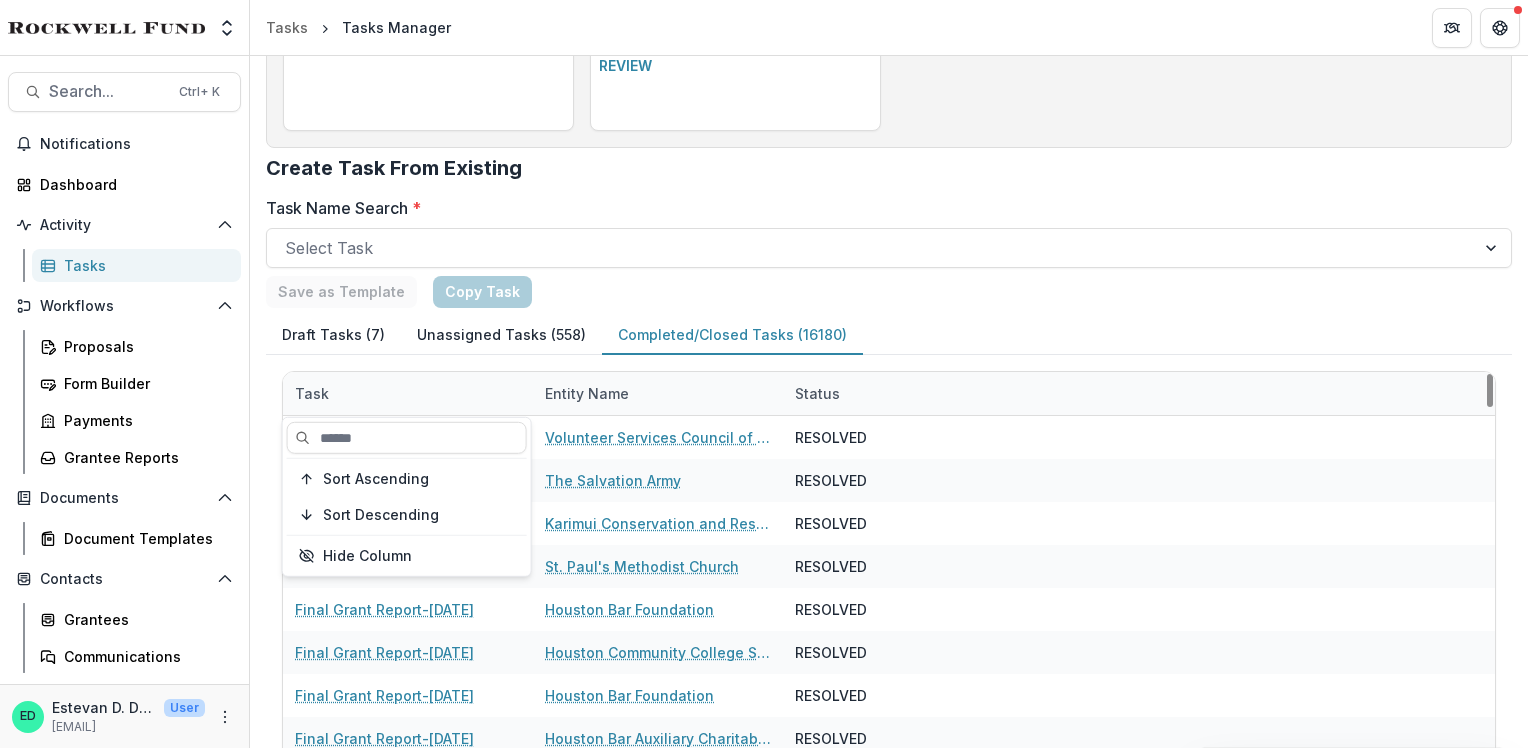 type 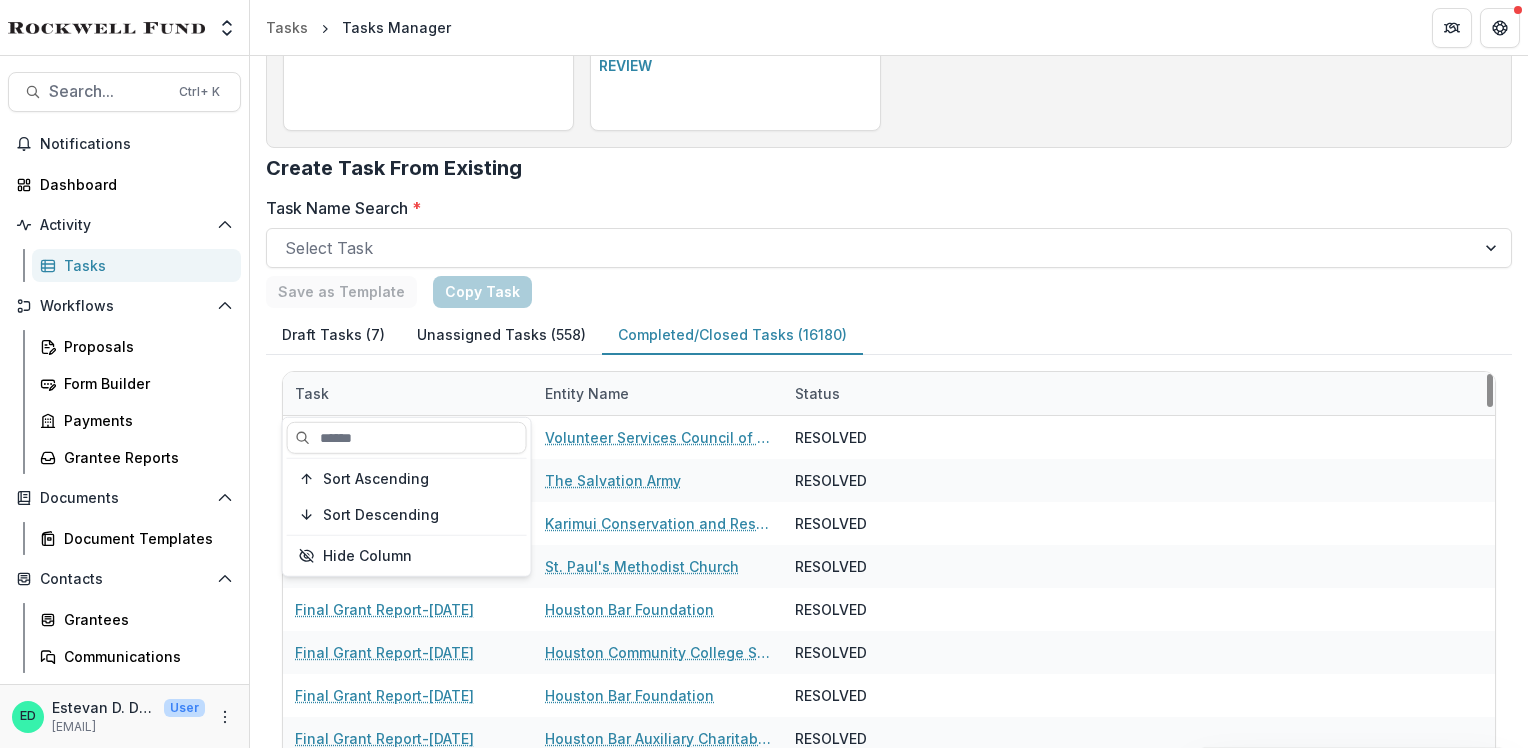 click on "Task Entity Name Status Final Grant Report-1933-04-05 00:00:00 Volunteer Services Council of Richmond State School RESOLVED Final Grant Report-1934-03-02 00:00:00 The Salvation Army RESOLVED Final Grant Report-1935-02-24 00:00:00 Karimui Conservation and Resource Management Programme Inc. RESOLVED Final Grant Report-1935-03-12 00:00:00 St. Paul's Methodist Church RESOLVED Final Grant Report-1936-03-19 00:00:00 Houston Bar Foundation RESOLVED Final Grant Report-1936-03-19 00:00:00 Houston Community College System RESOLVED Final Grant Report-1936-03-19 00:00:00 Houston Bar Foundation RESOLVED Final Grant Report-1936-03-19 00:00:00 Houston Bar Auxiliary Charitable Fund, Inc. RESOLVED Final Grant Report-1936-03-19 00:00:00 Houston Community College System Foundation RESOLVED Final Grant Report-1936-03-19 00:00:00 Houston Community College System RESOLVED Final Grant Report-1936-03-20 00:00:00 Goodwill Industries of Houston RESOLVED Final Grant Report-1936-03-22 00:00:00 Concerned Teens, Inc. RESOLVED RESOLVED 1" at bounding box center (889, 621) 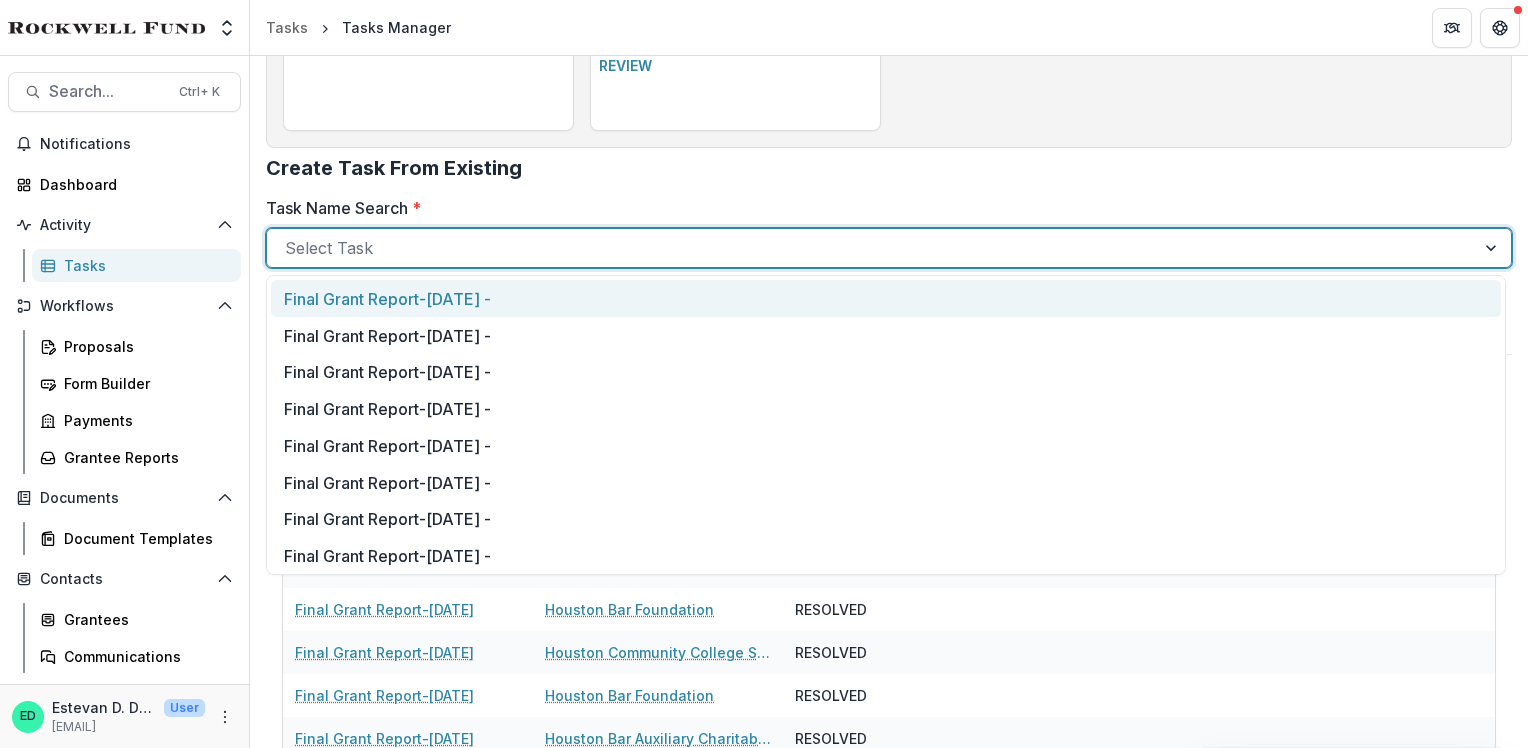 click at bounding box center (871, 248) 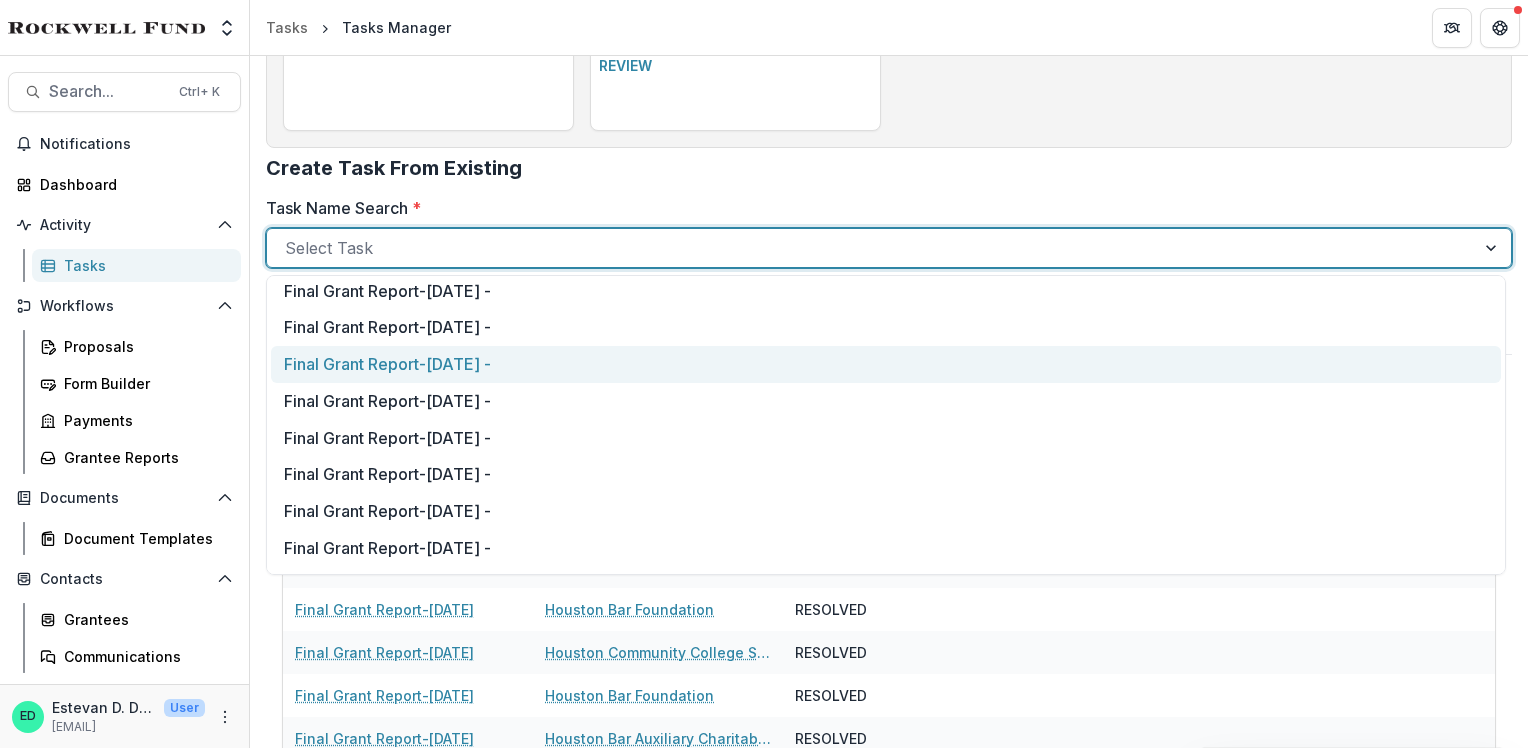 scroll, scrollTop: 0, scrollLeft: 0, axis: both 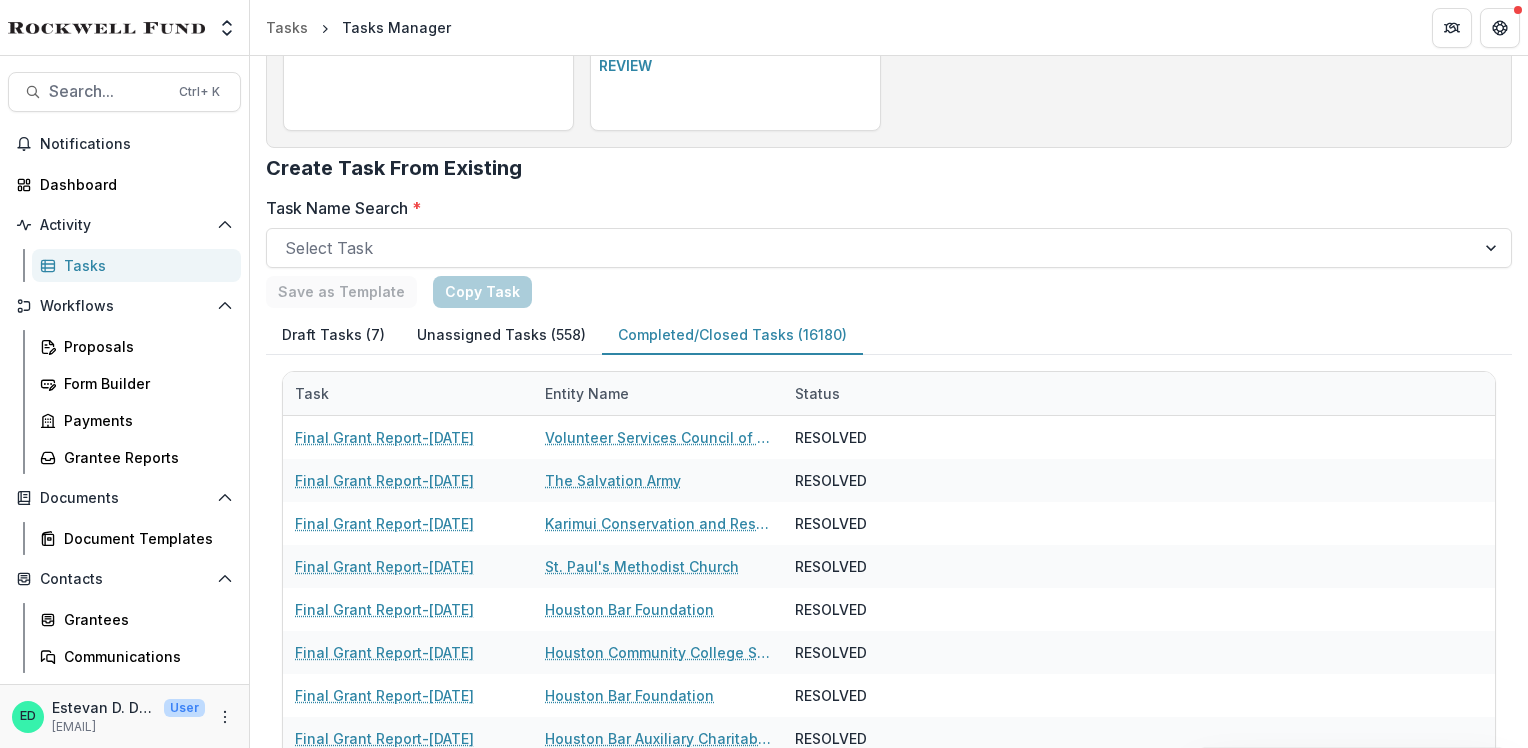 click on "Create Task From Existing" at bounding box center [889, 176] 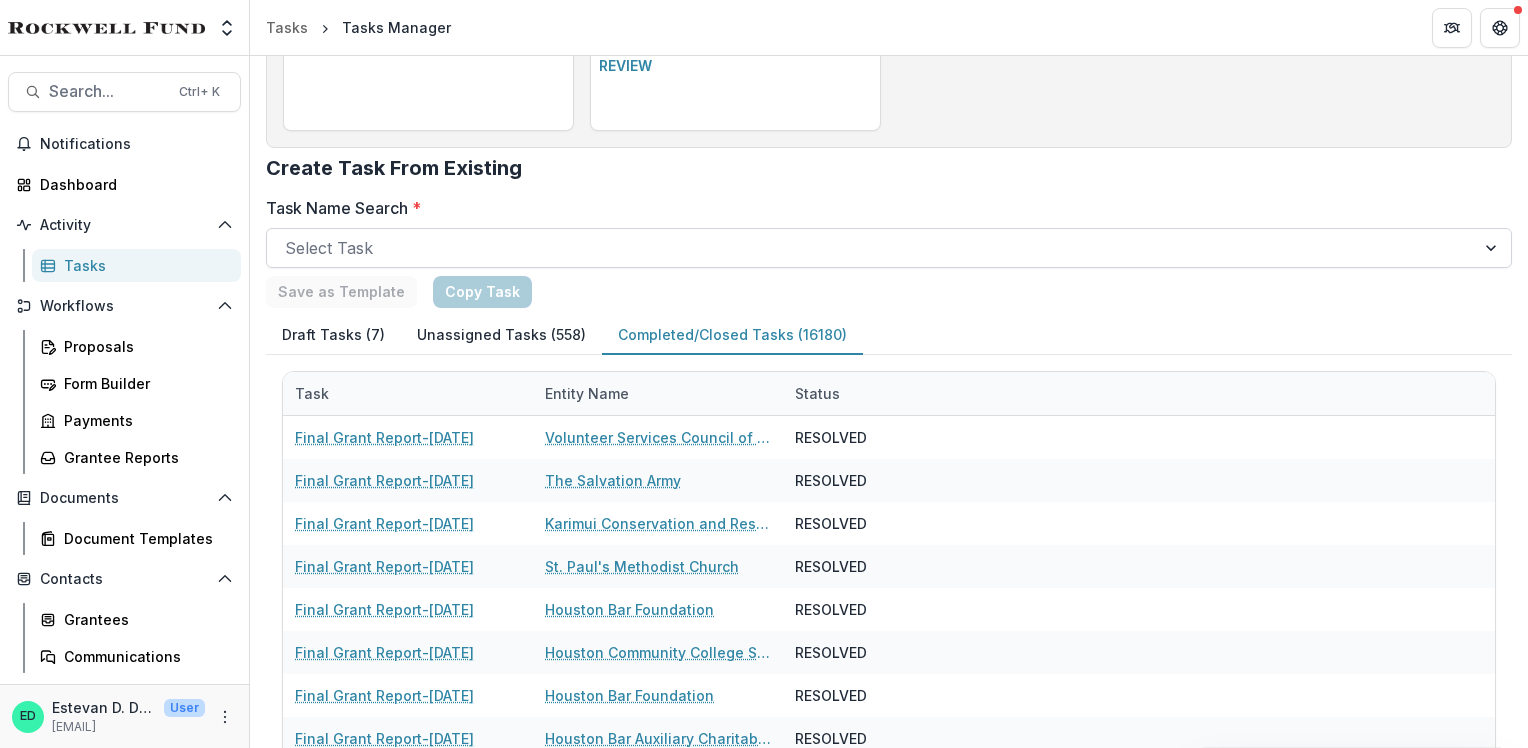 click at bounding box center [871, 248] 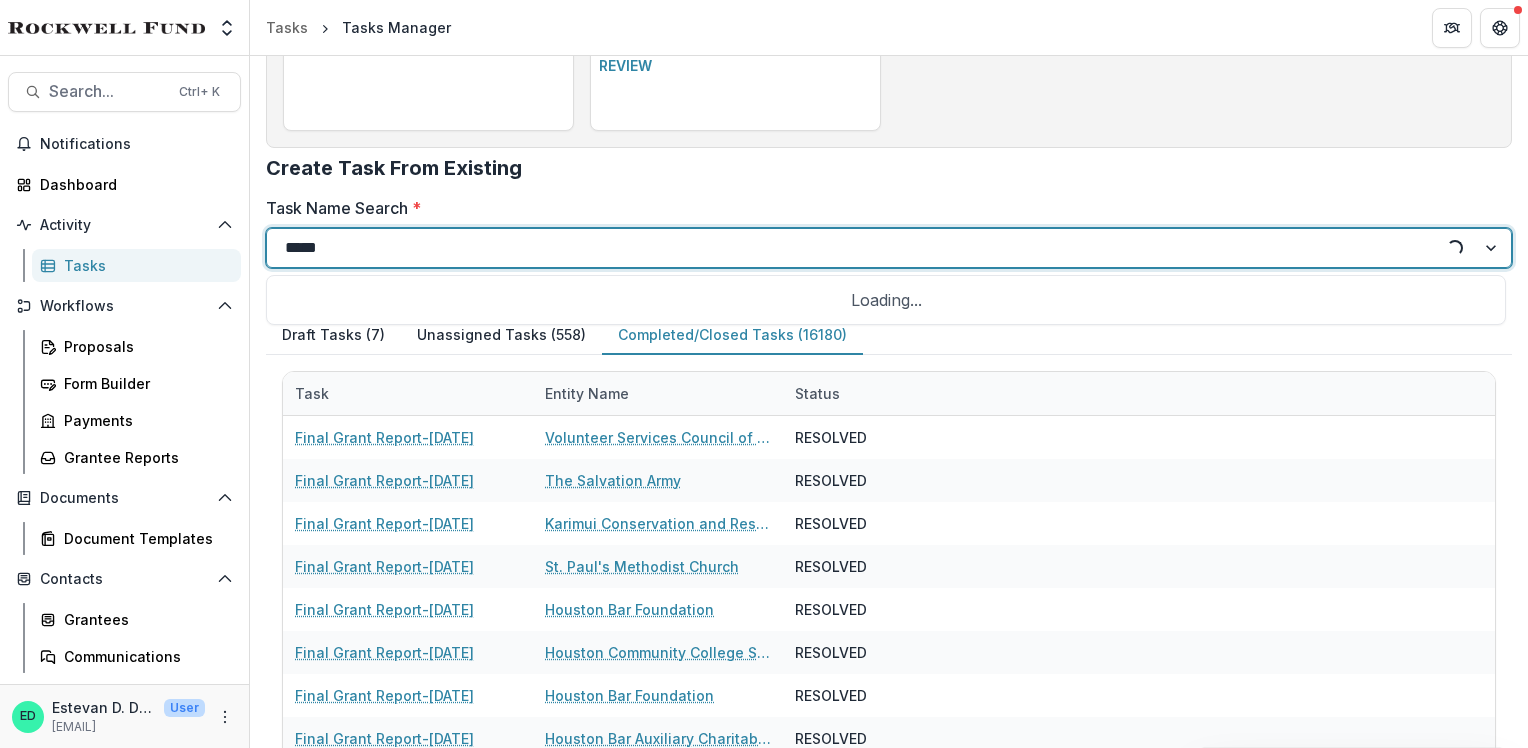 type on "******" 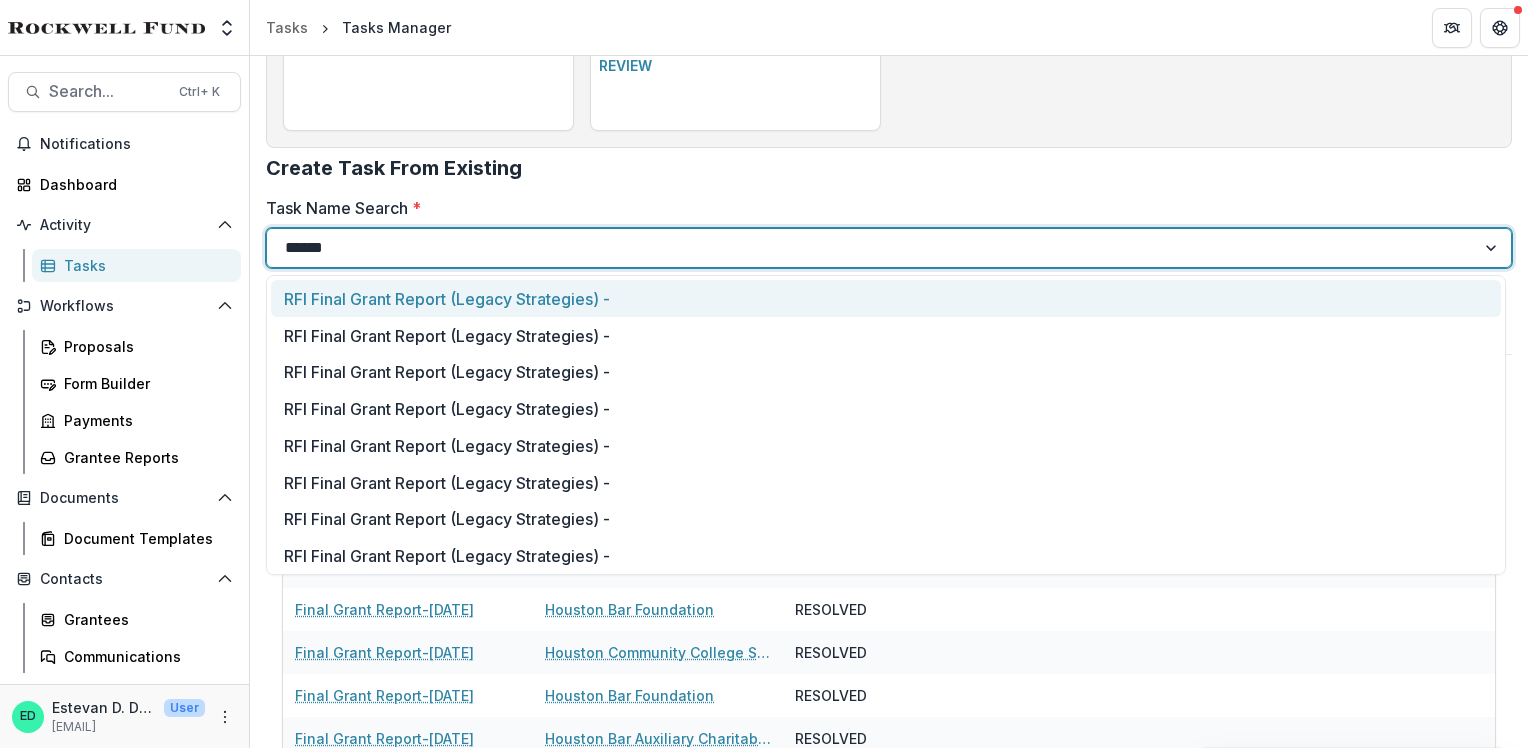 type 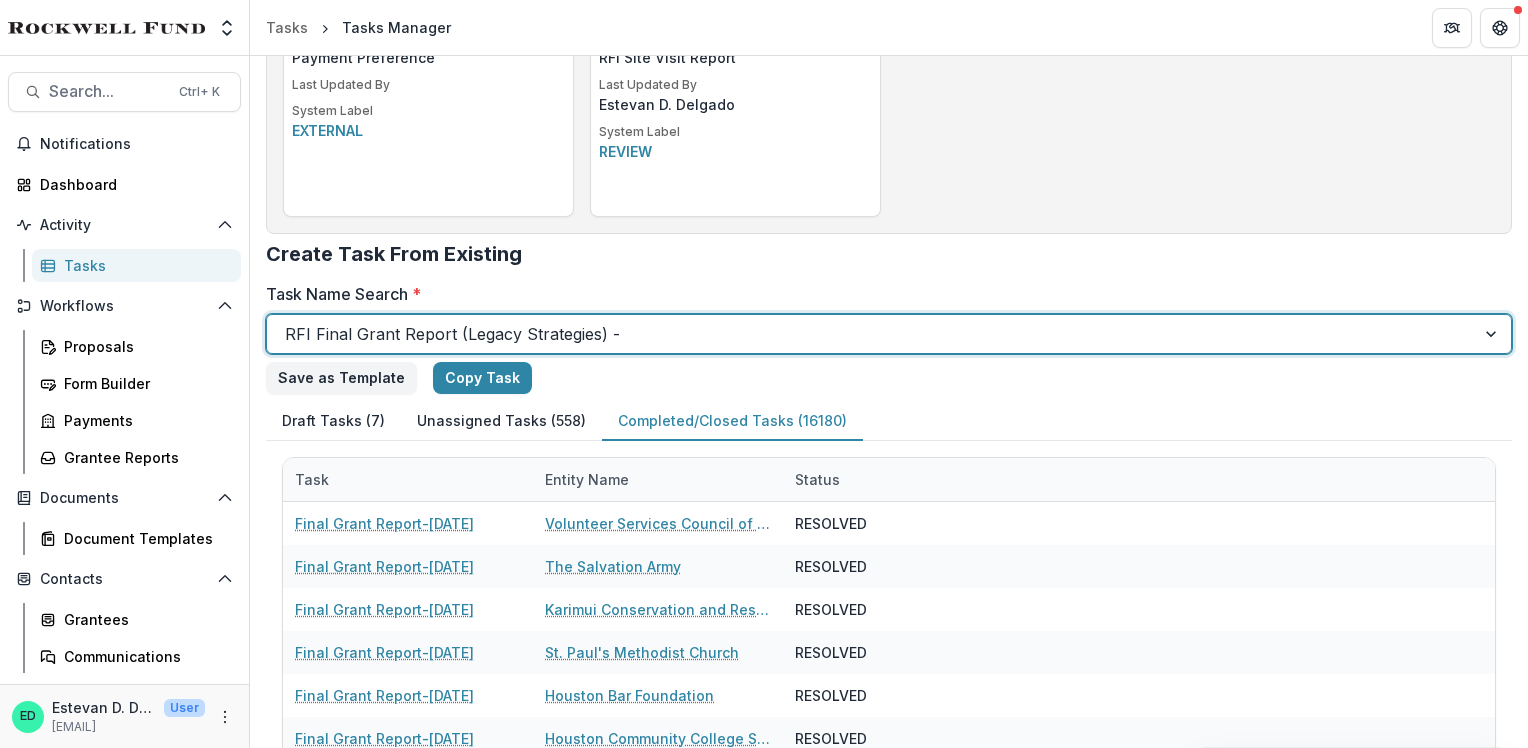 scroll, scrollTop: 1681, scrollLeft: 0, axis: vertical 